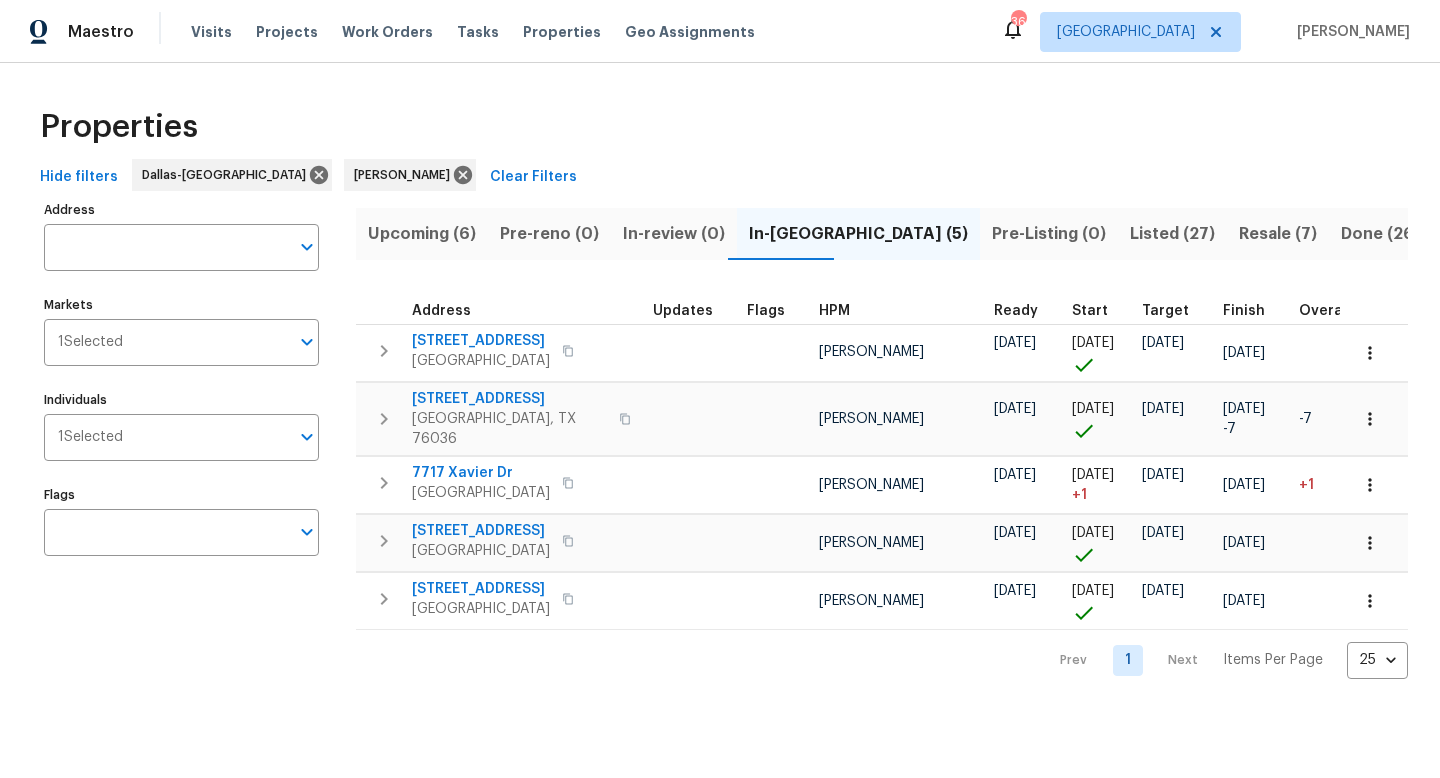 scroll, scrollTop: 0, scrollLeft: 0, axis: both 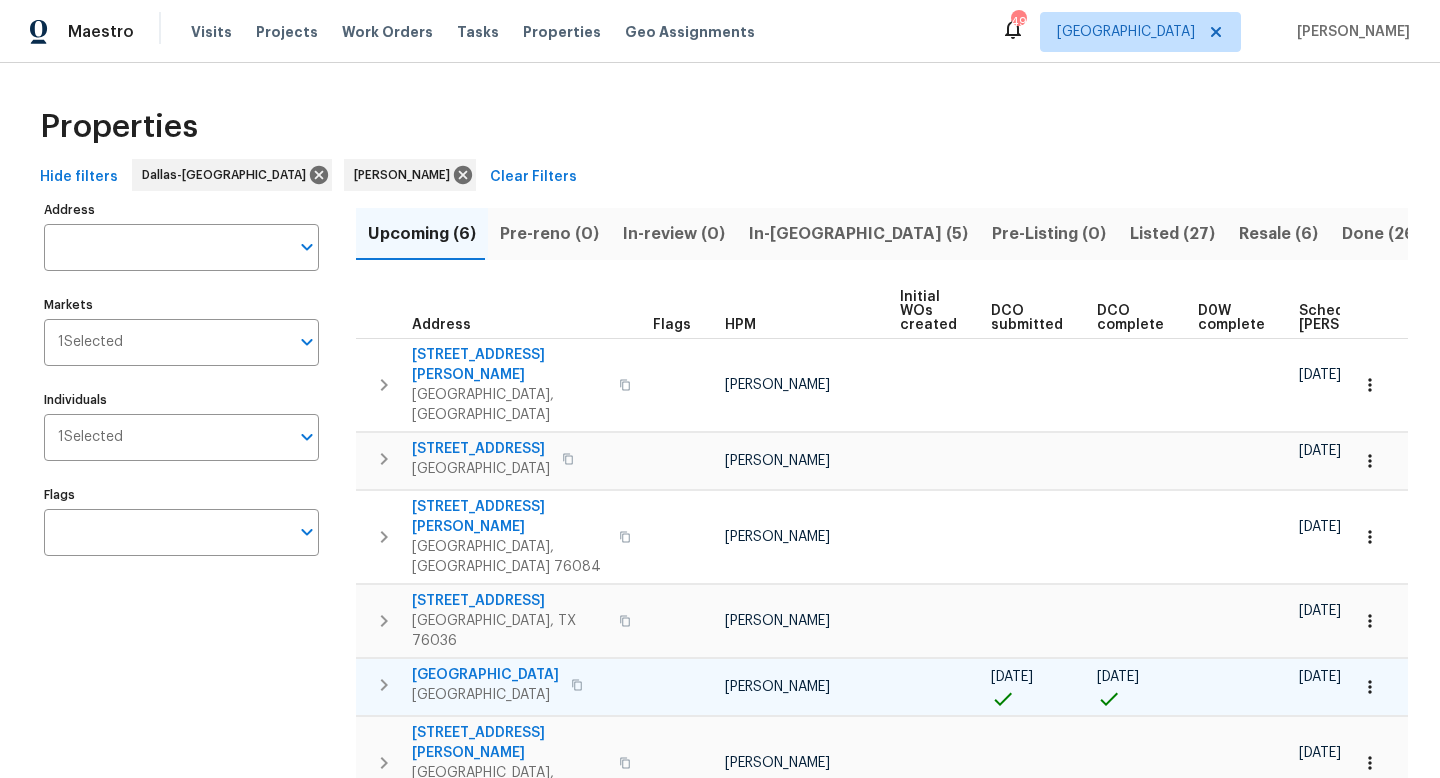 click on "[GEOGRAPHIC_DATA]" at bounding box center (485, 675) 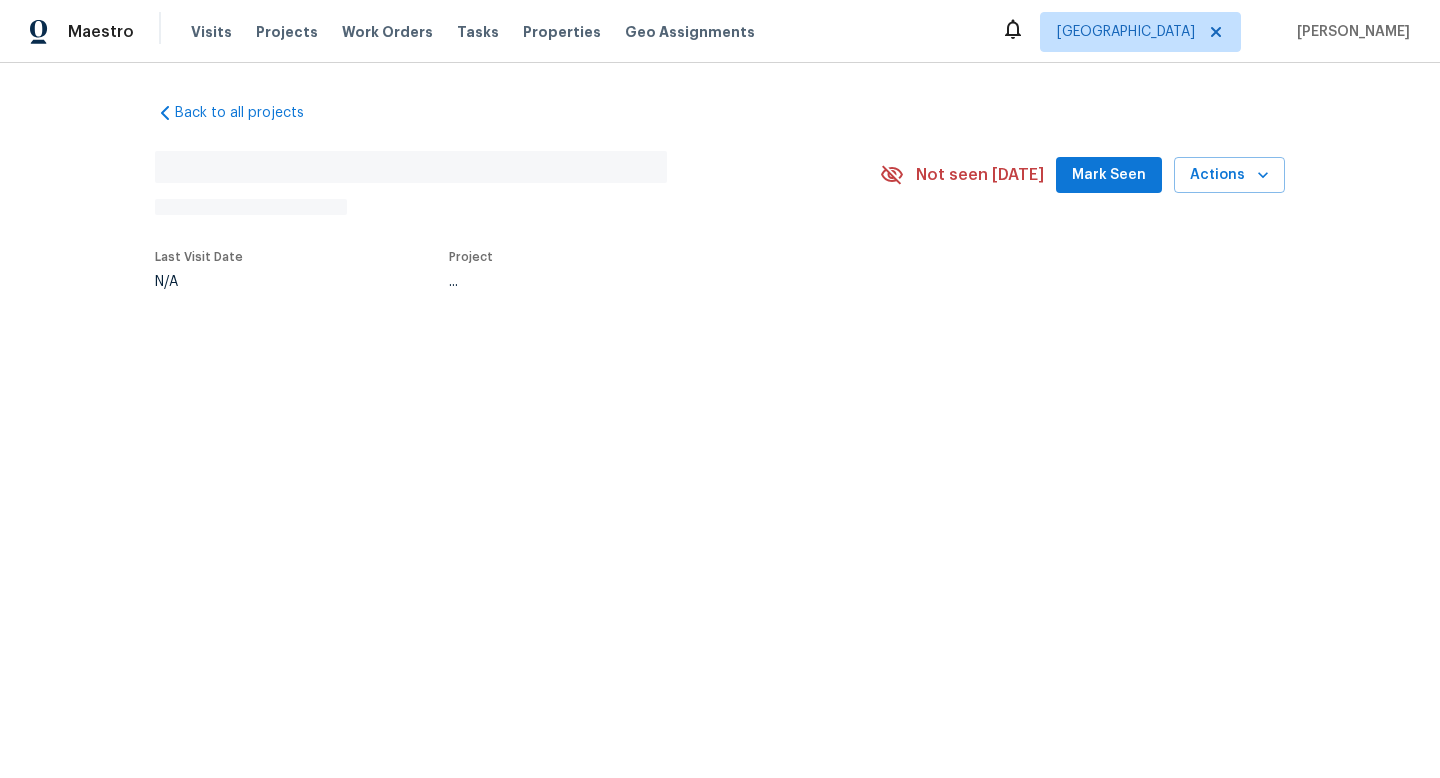 scroll, scrollTop: 0, scrollLeft: 0, axis: both 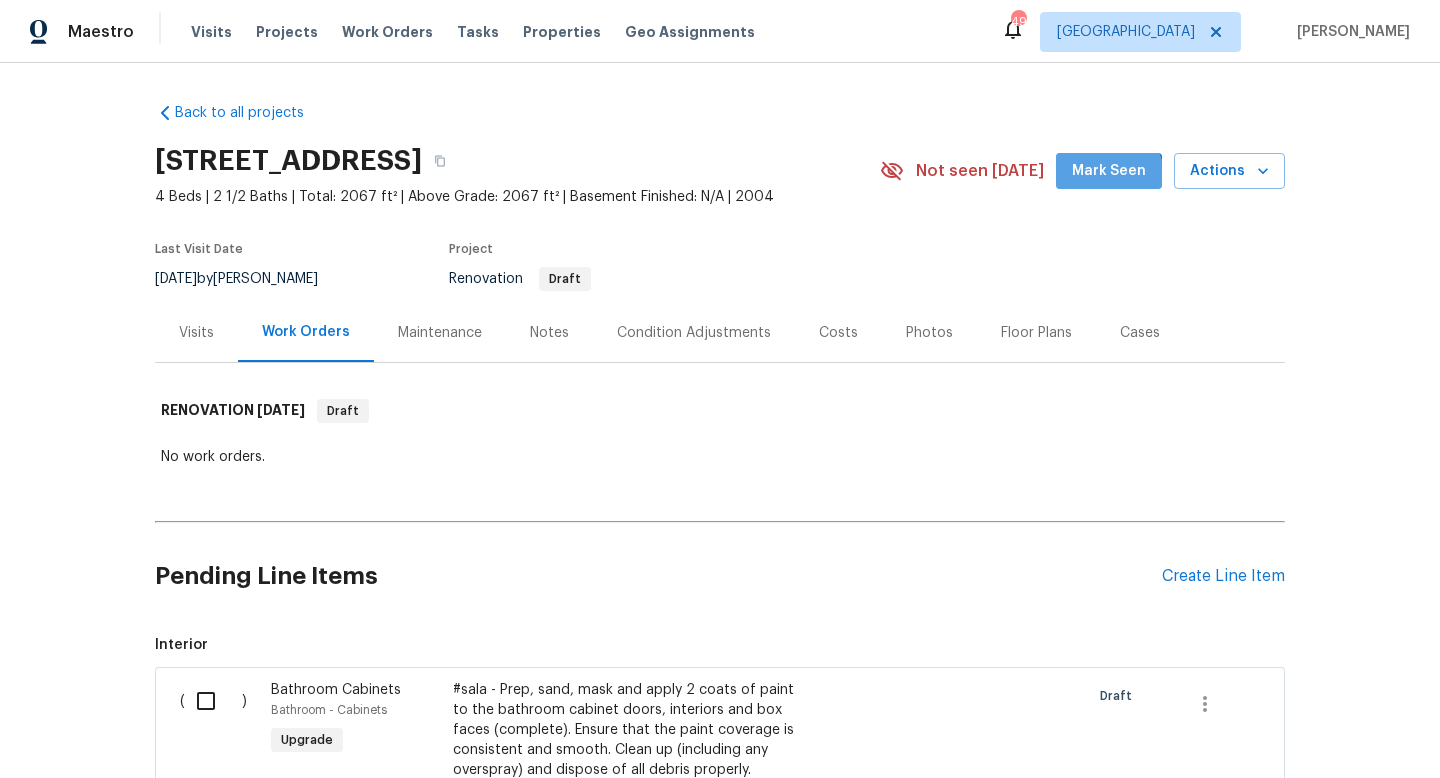 click on "Mark Seen" at bounding box center [1109, 171] 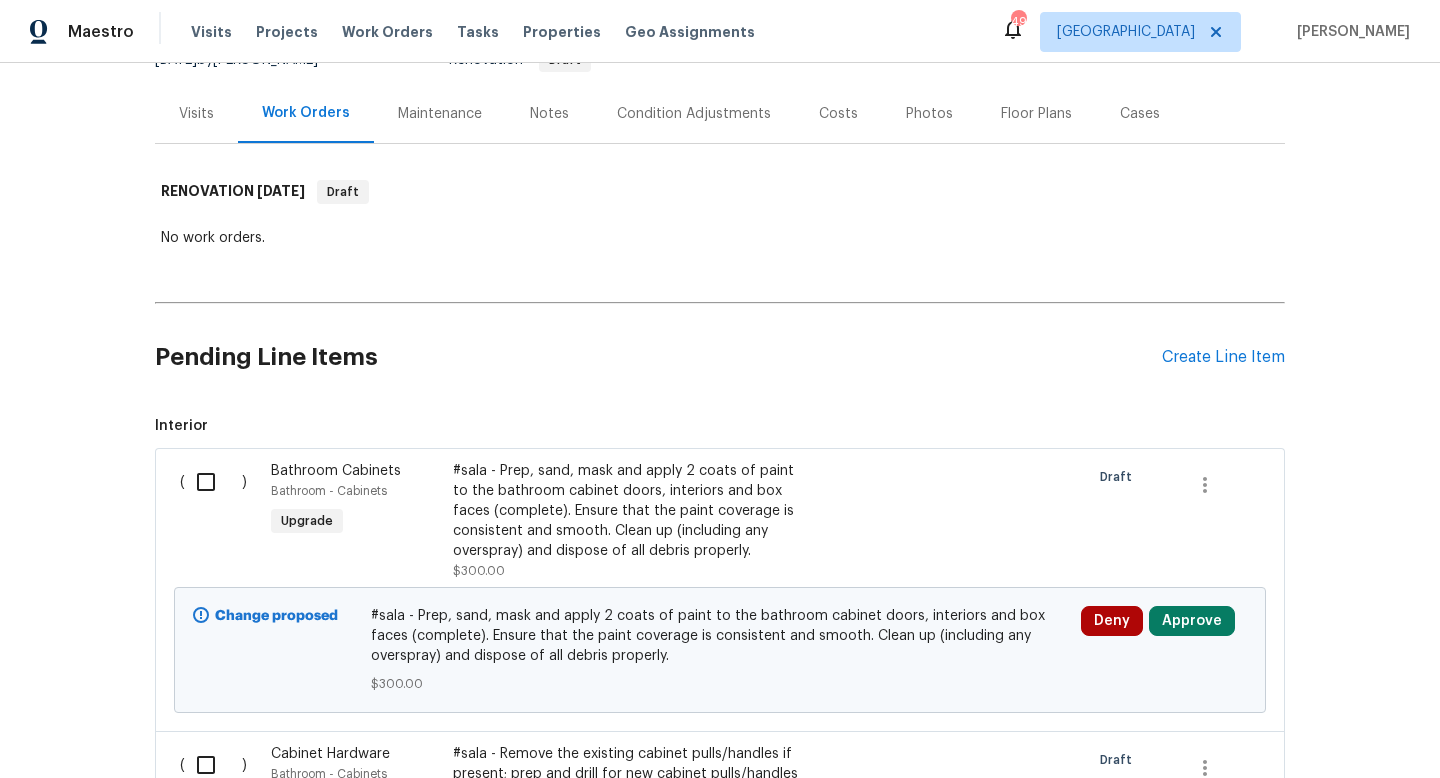 scroll, scrollTop: 221, scrollLeft: 0, axis: vertical 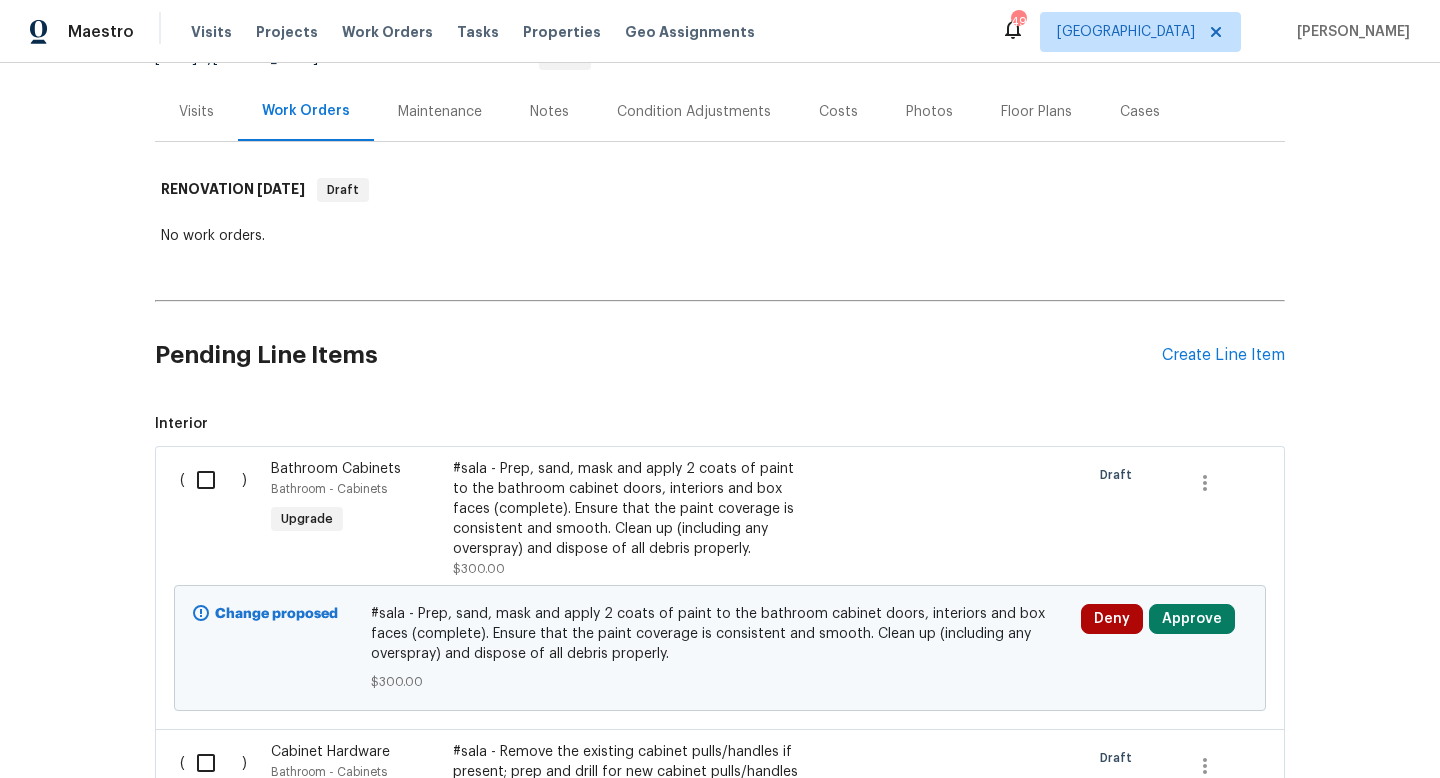 click at bounding box center [213, 480] 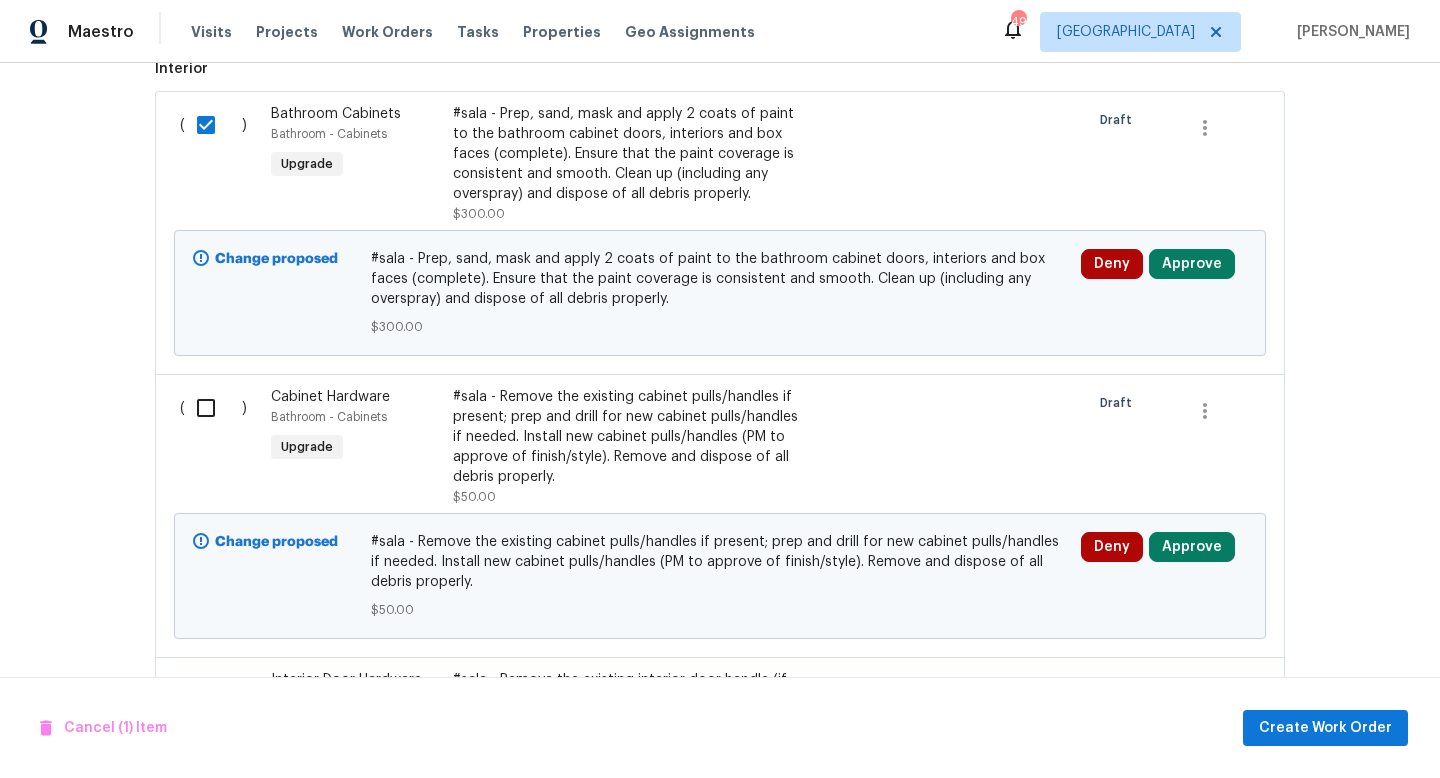 scroll, scrollTop: 586, scrollLeft: 0, axis: vertical 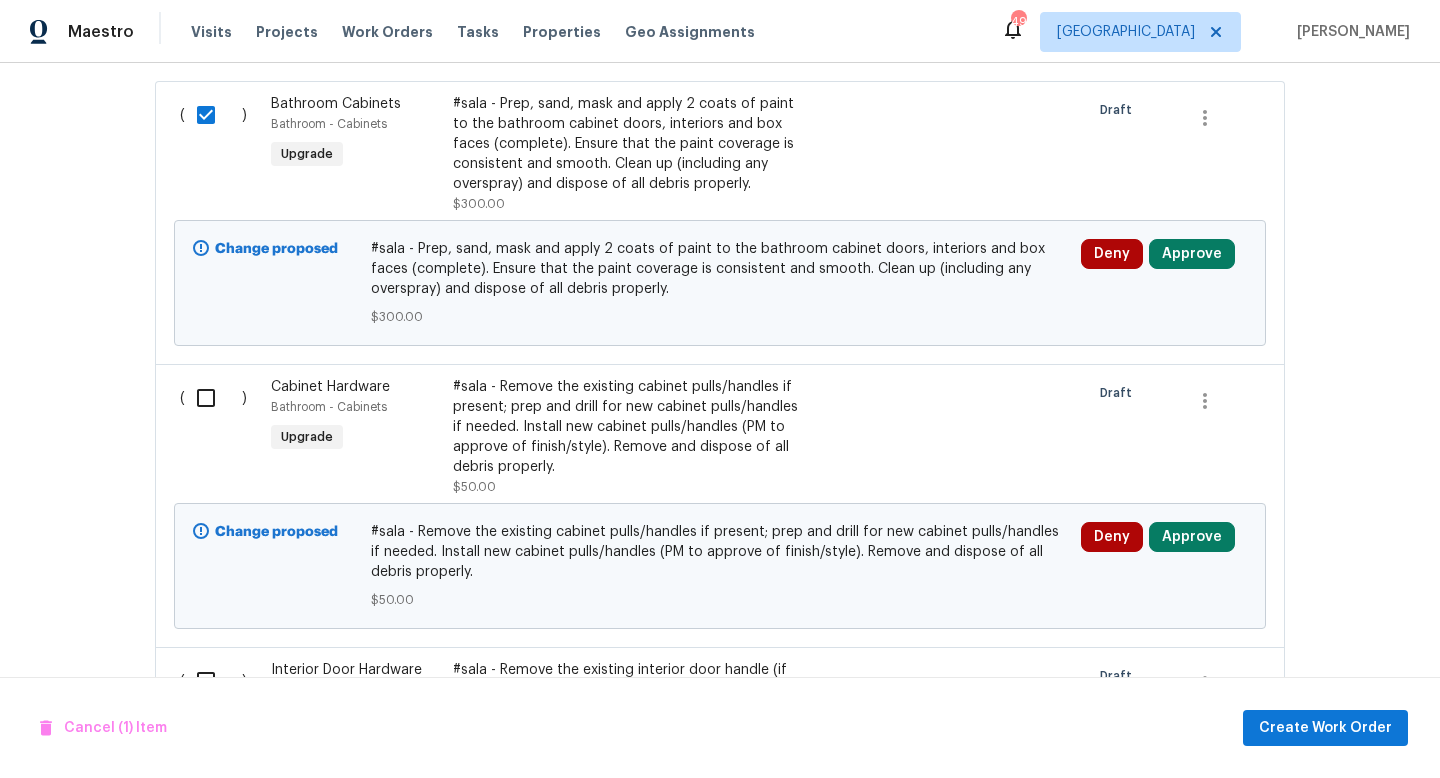 click at bounding box center [213, 398] 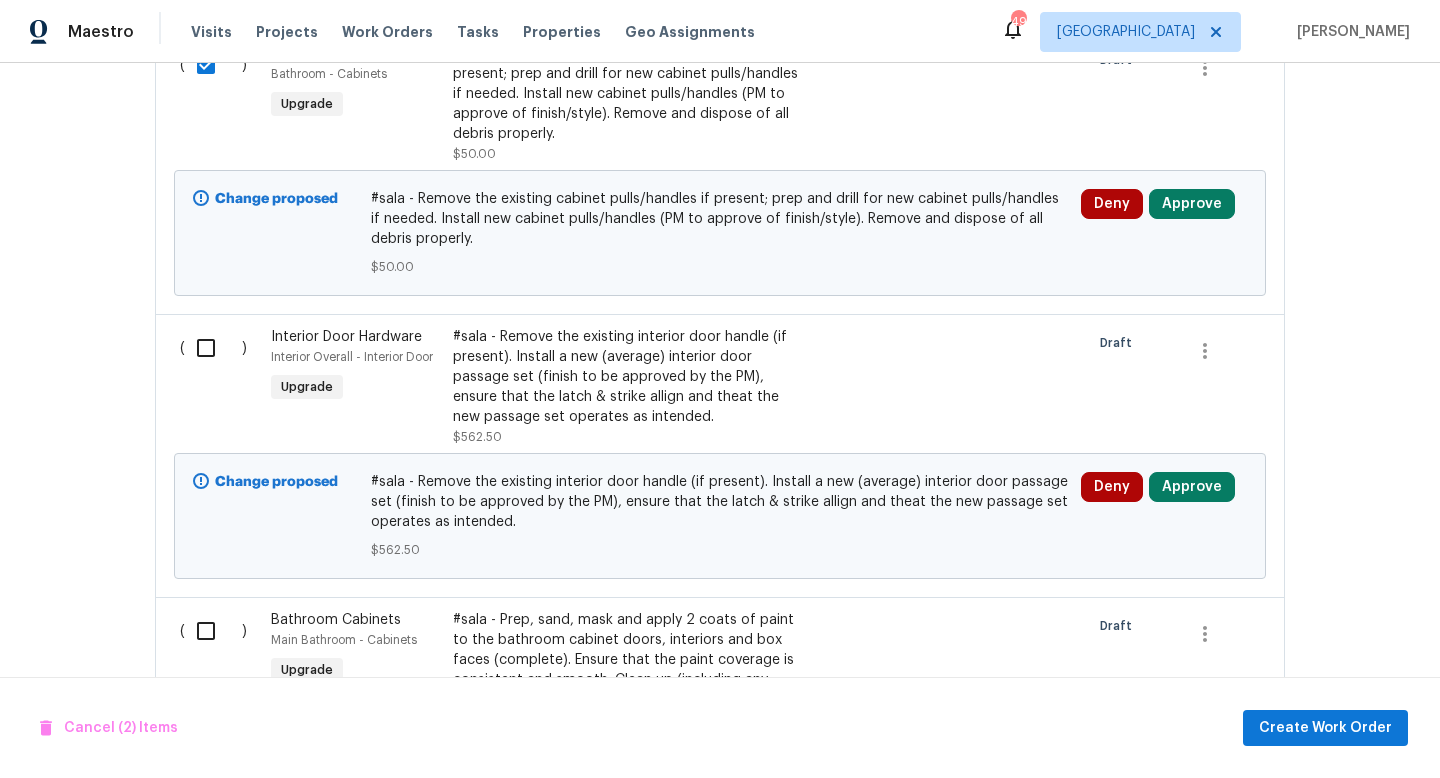 scroll, scrollTop: 932, scrollLeft: 0, axis: vertical 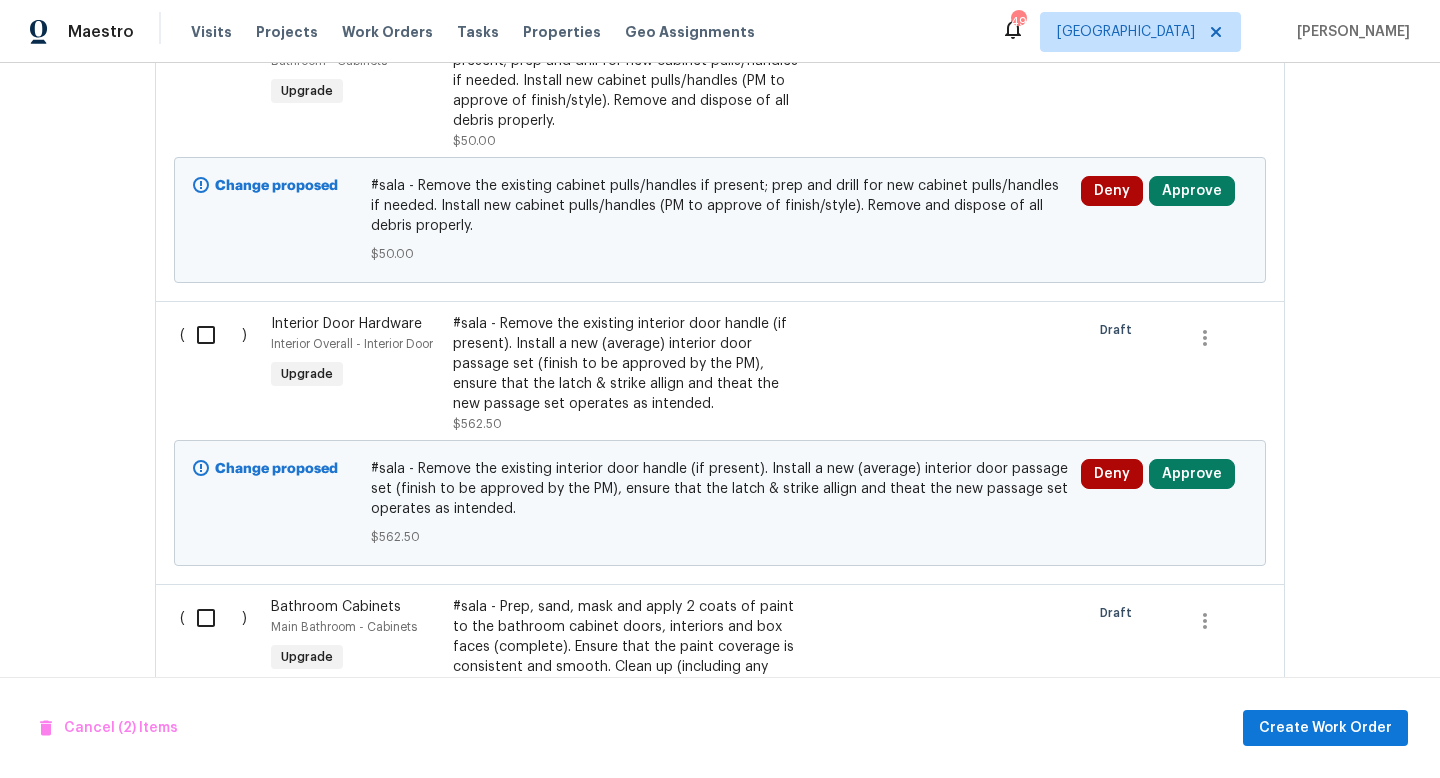 click at bounding box center [213, 335] 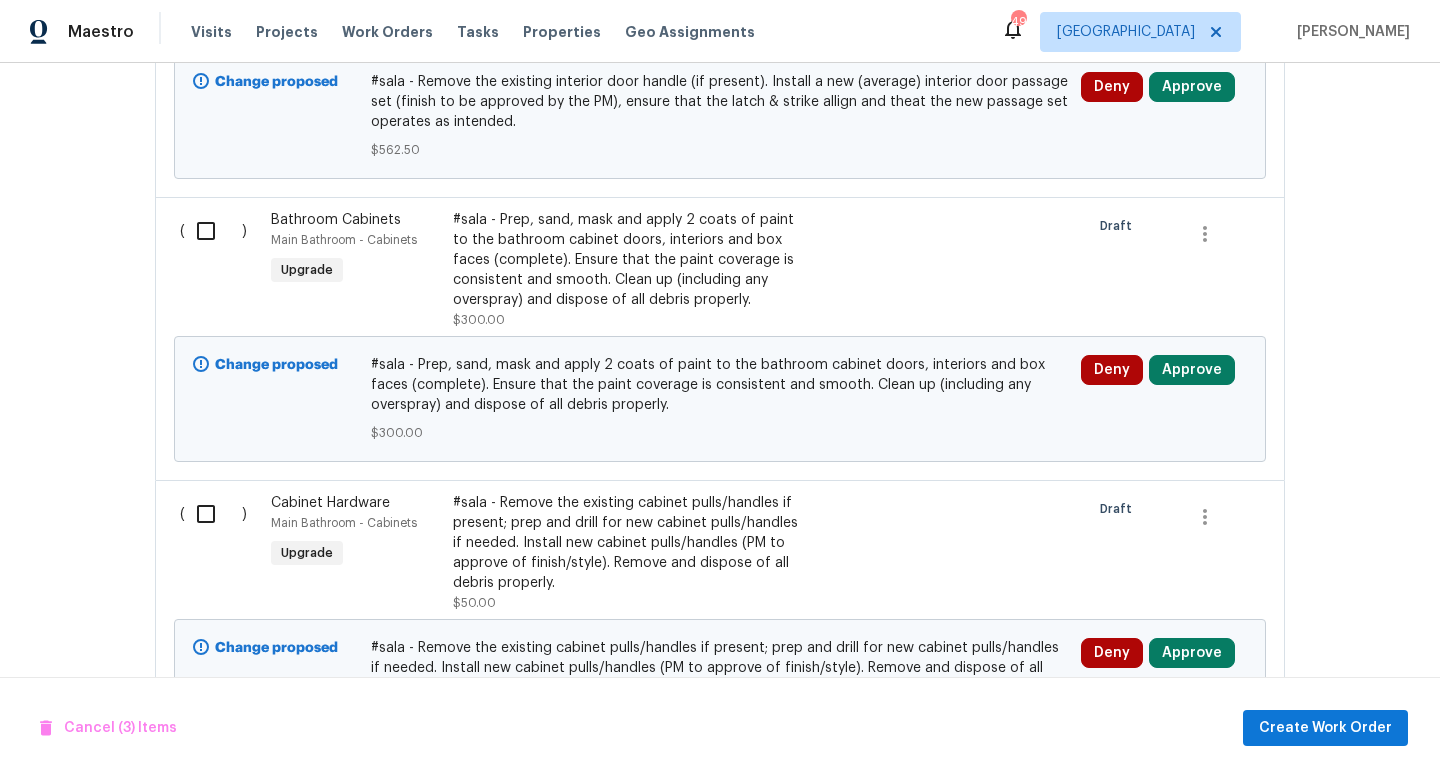 scroll, scrollTop: 1327, scrollLeft: 0, axis: vertical 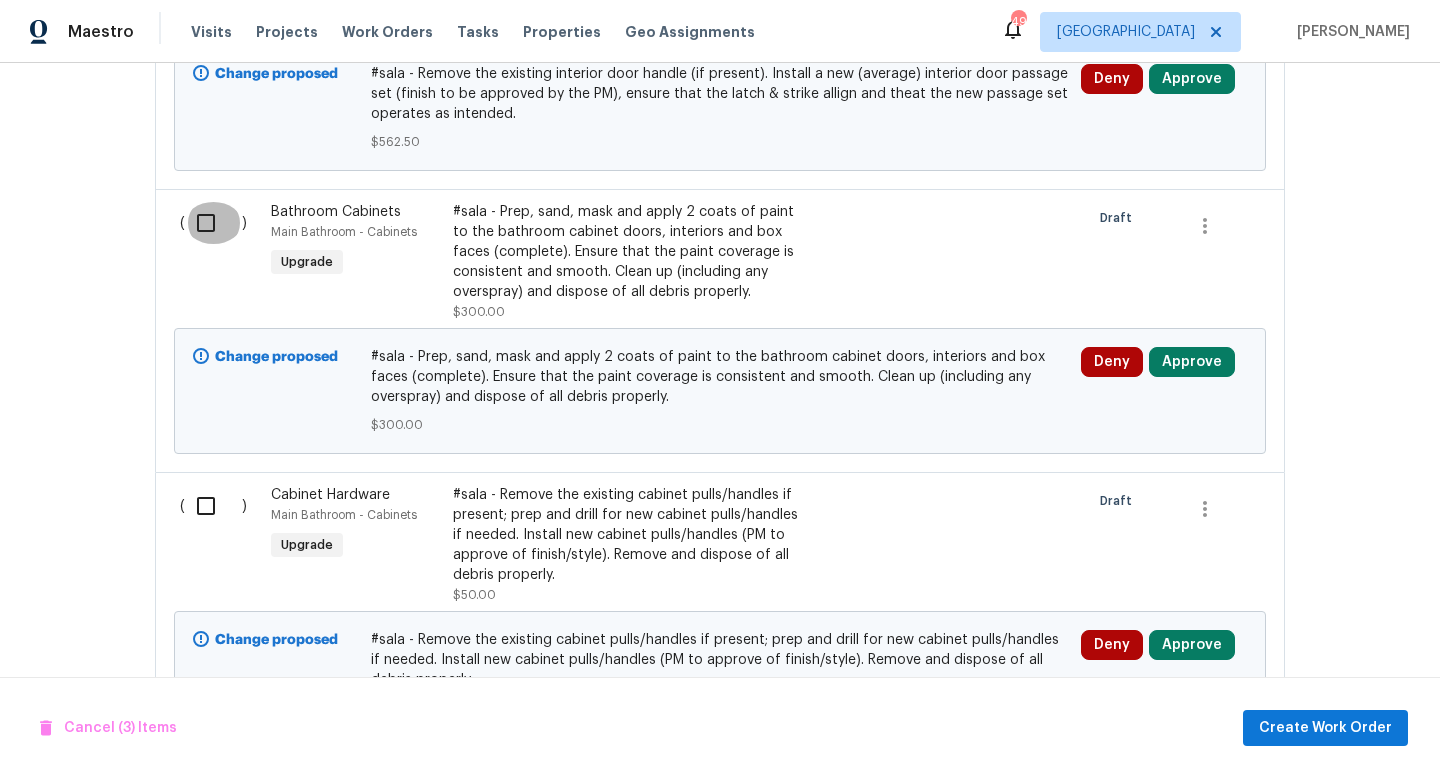 click at bounding box center (213, 223) 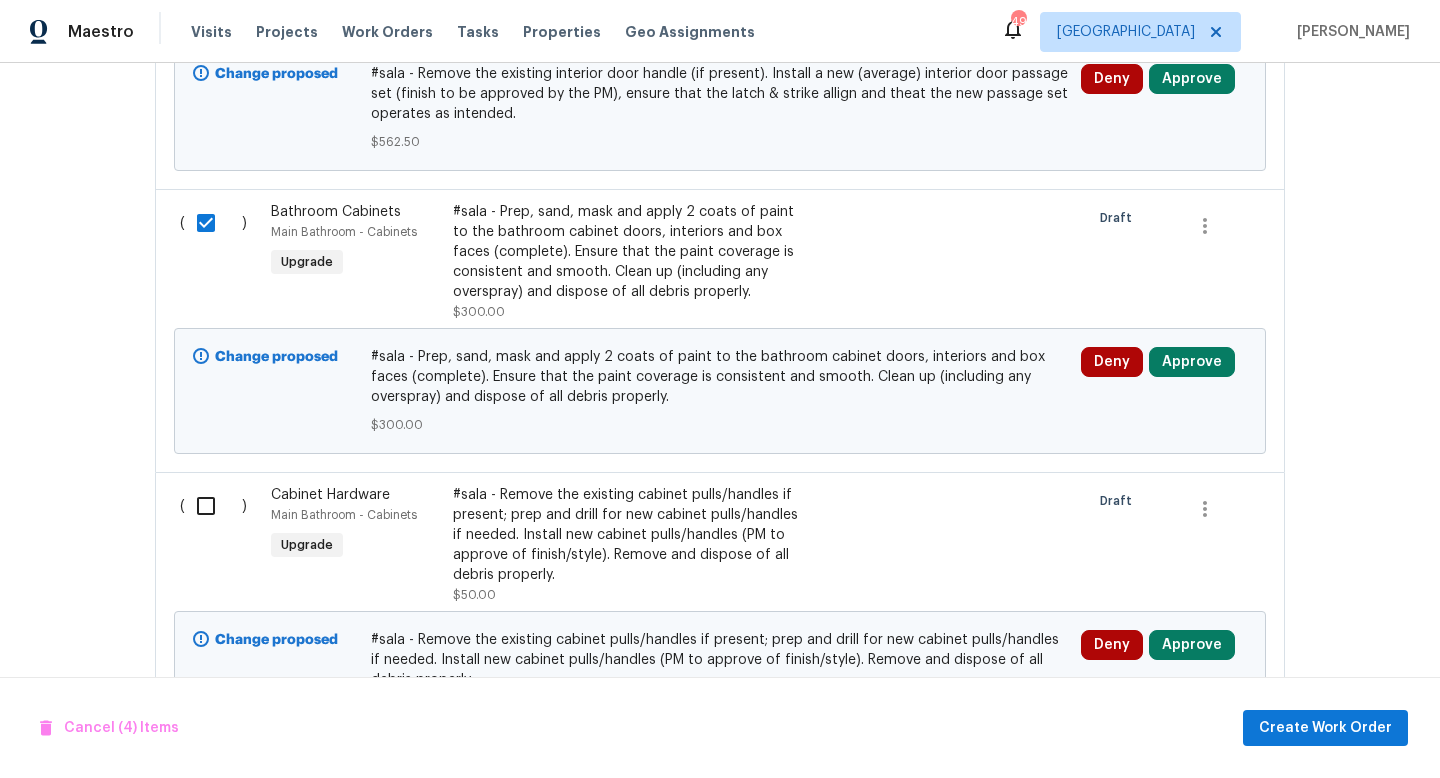 scroll, scrollTop: 1443, scrollLeft: 0, axis: vertical 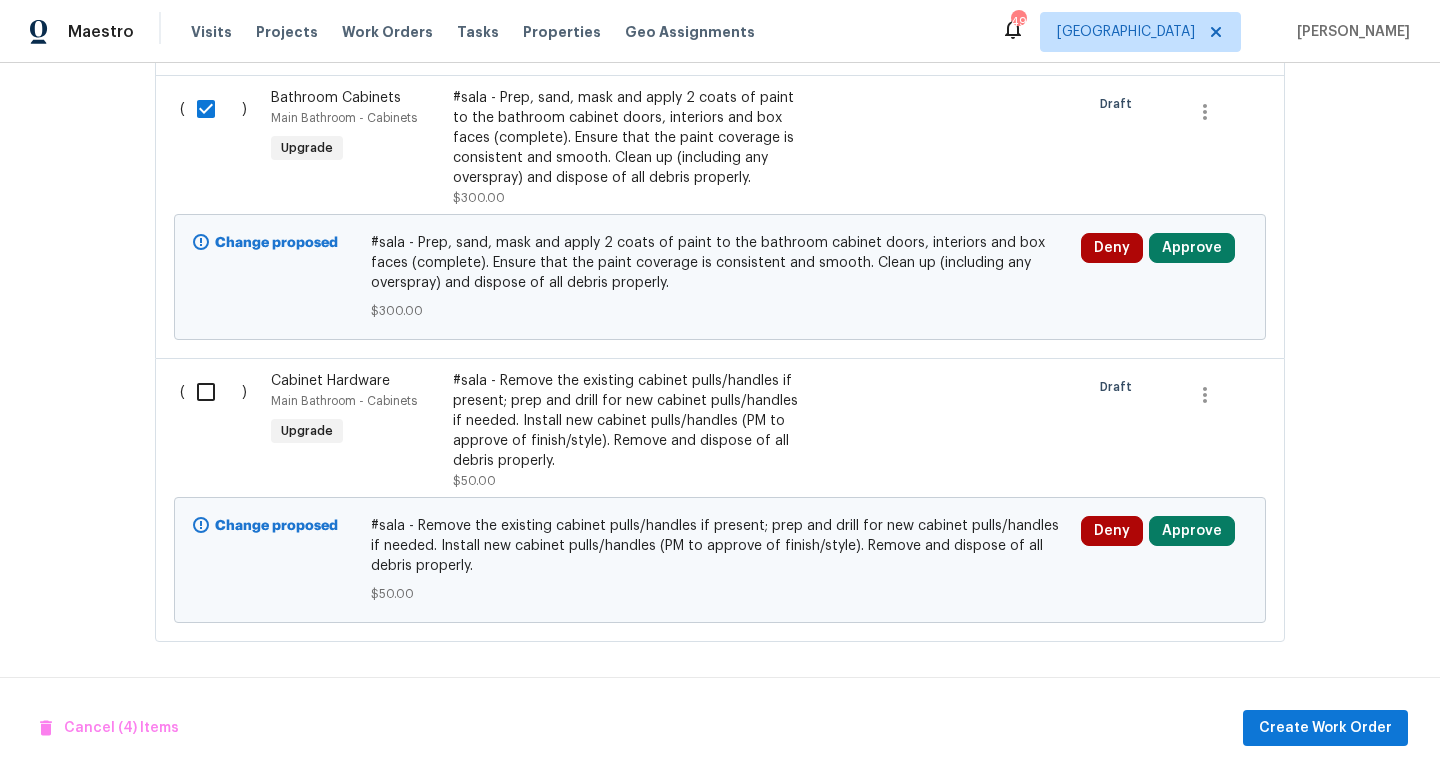 click at bounding box center [213, 392] 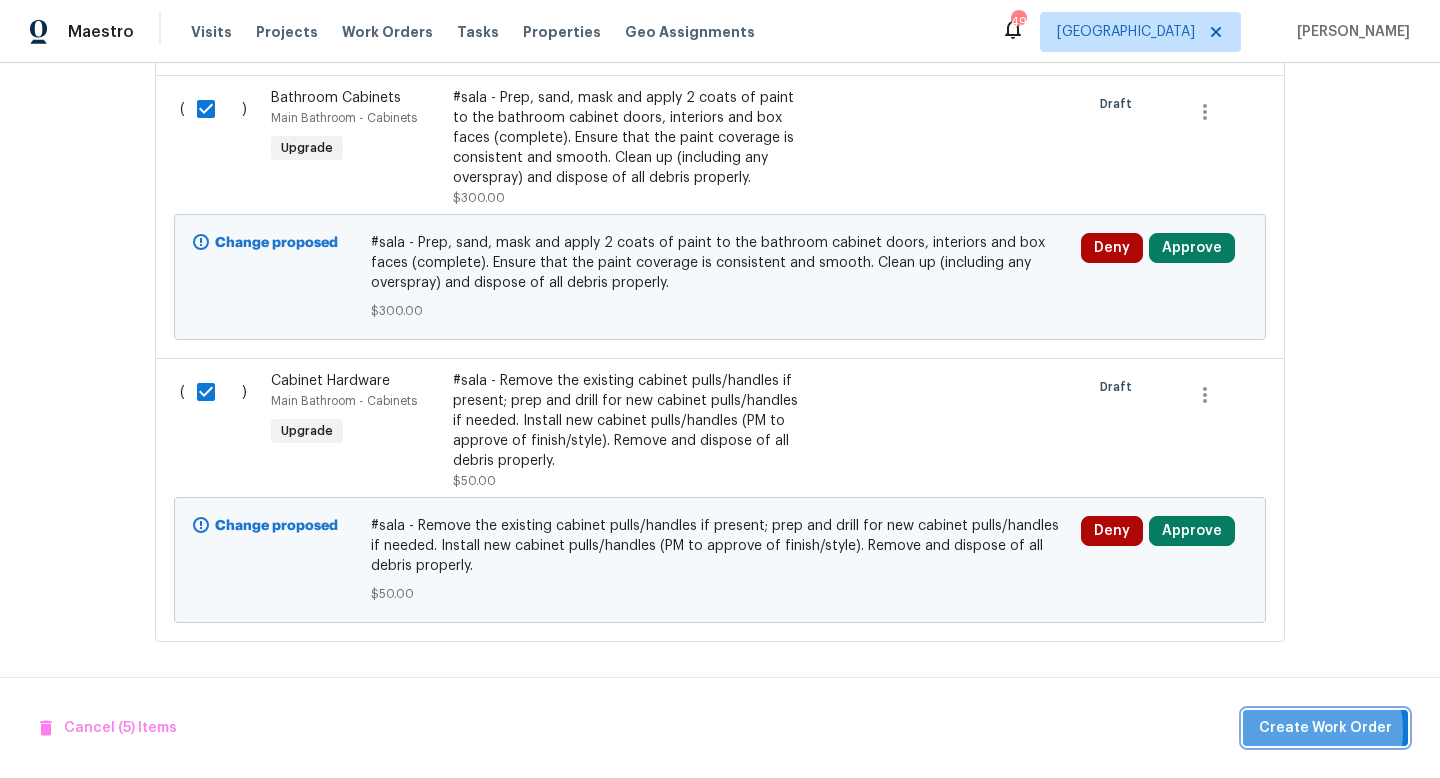 click on "Create Work Order" at bounding box center [1325, 728] 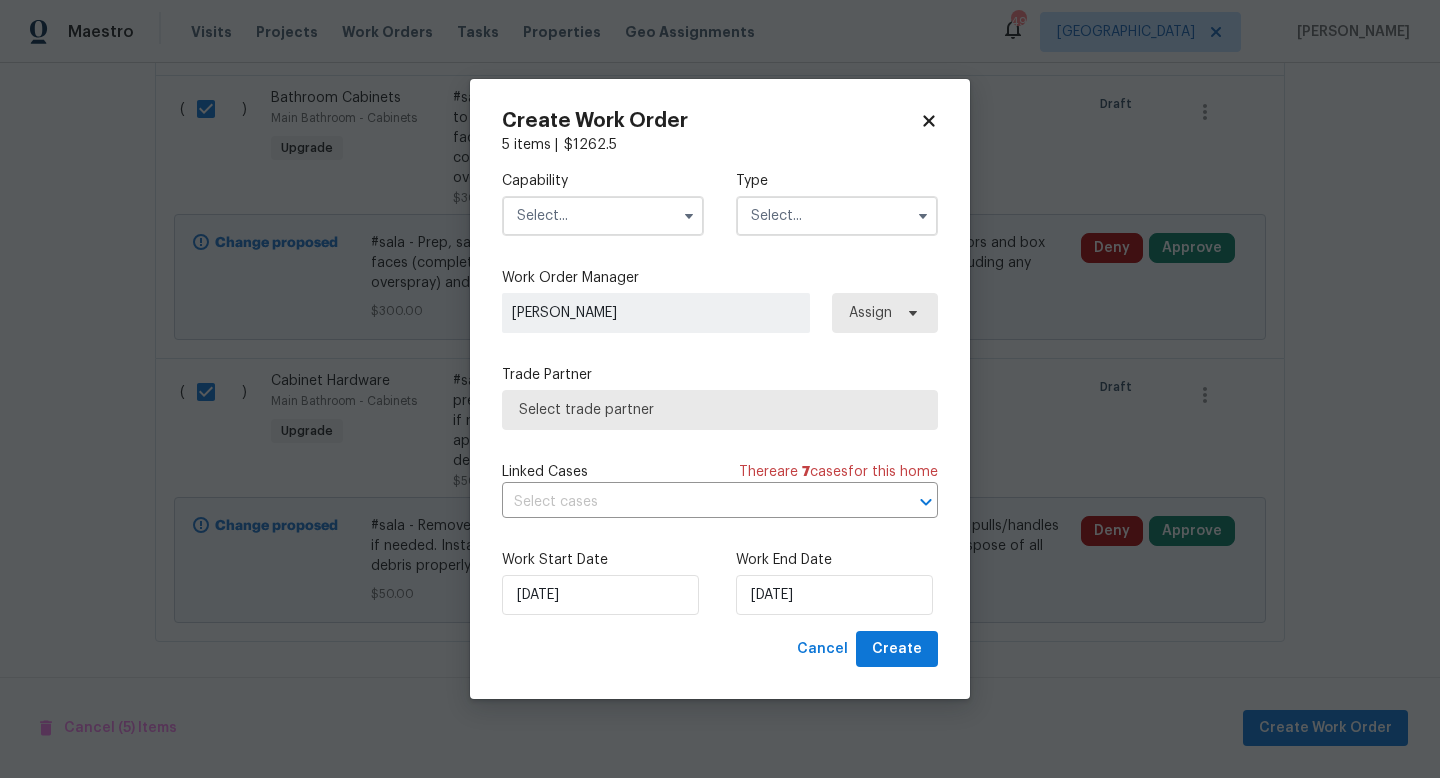 click at bounding box center [603, 216] 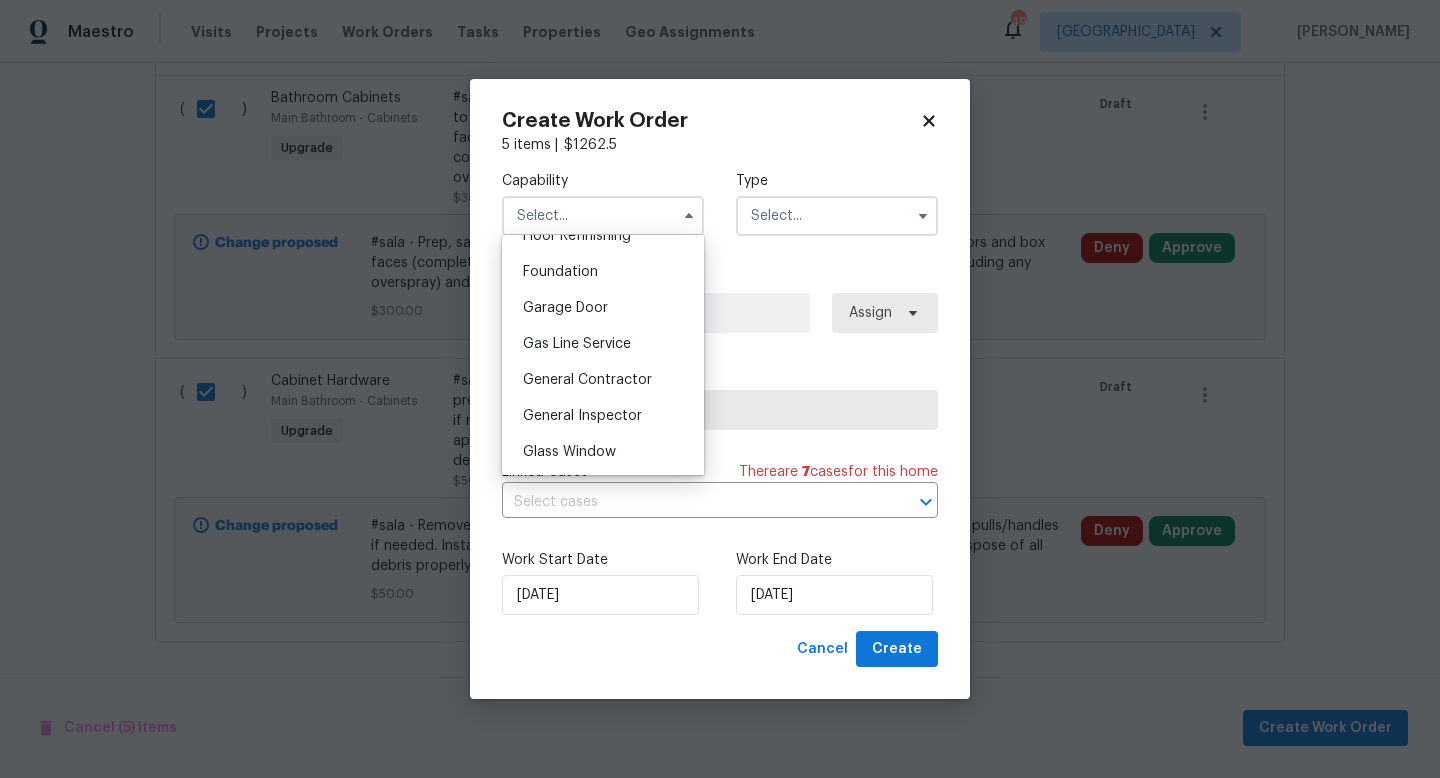 scroll, scrollTop: 840, scrollLeft: 0, axis: vertical 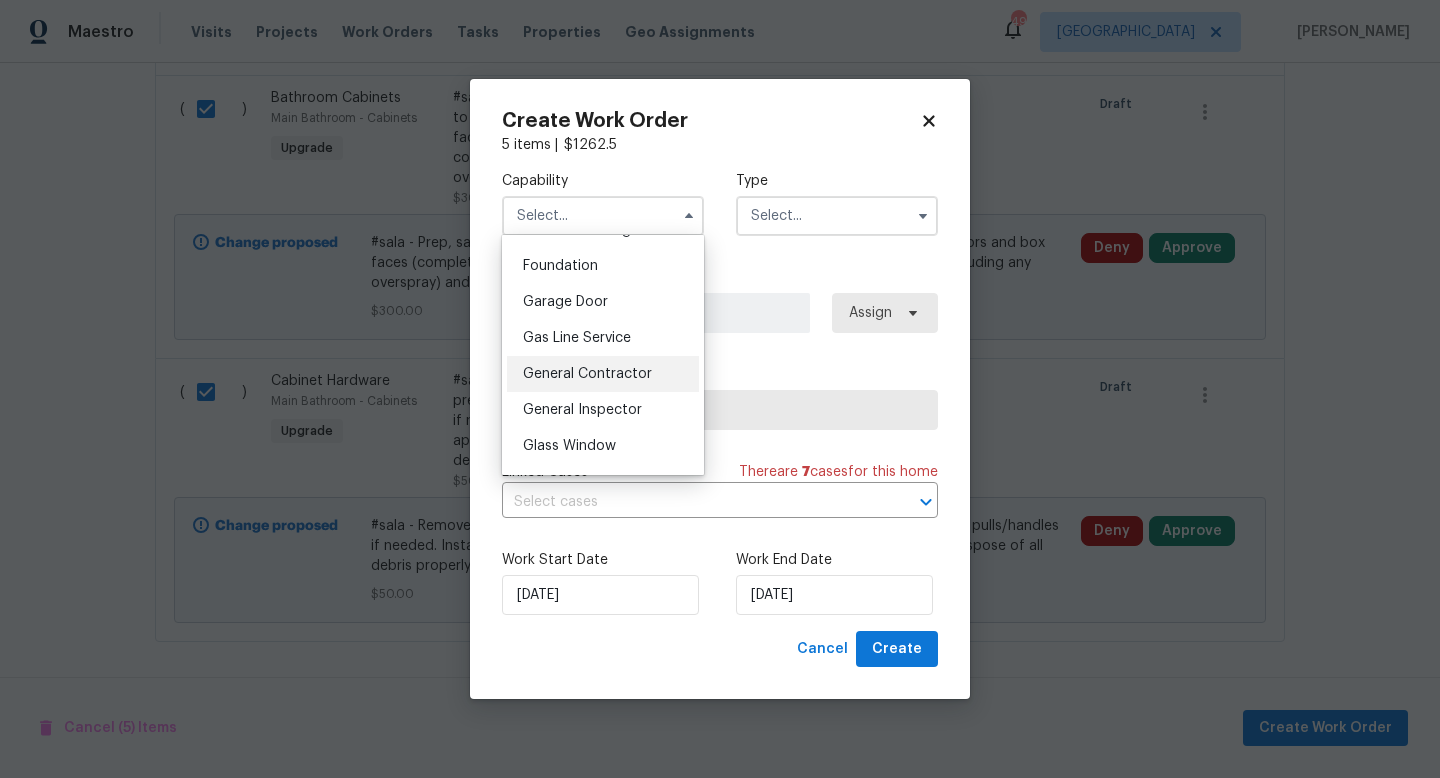 click on "General Contractor" at bounding box center [587, 374] 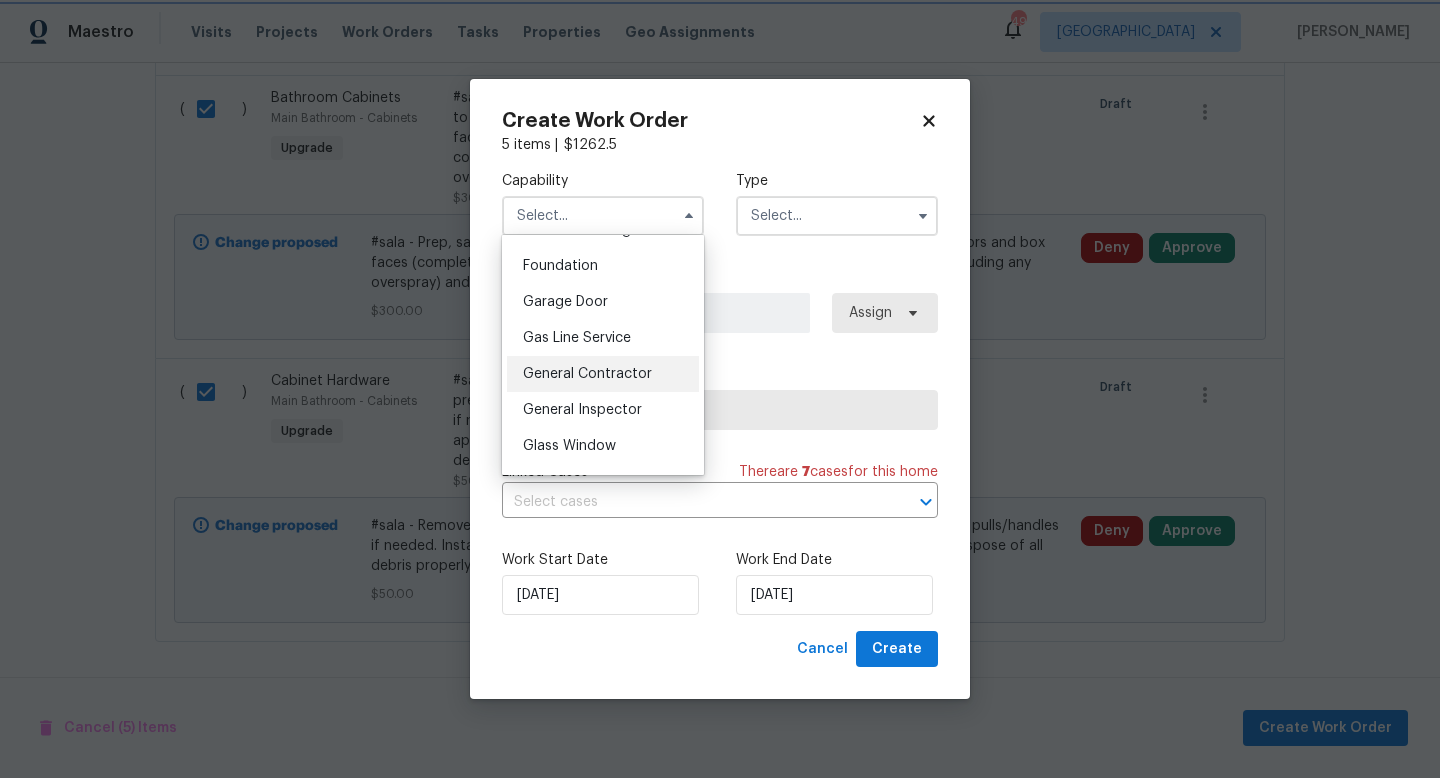 type on "General Contractor" 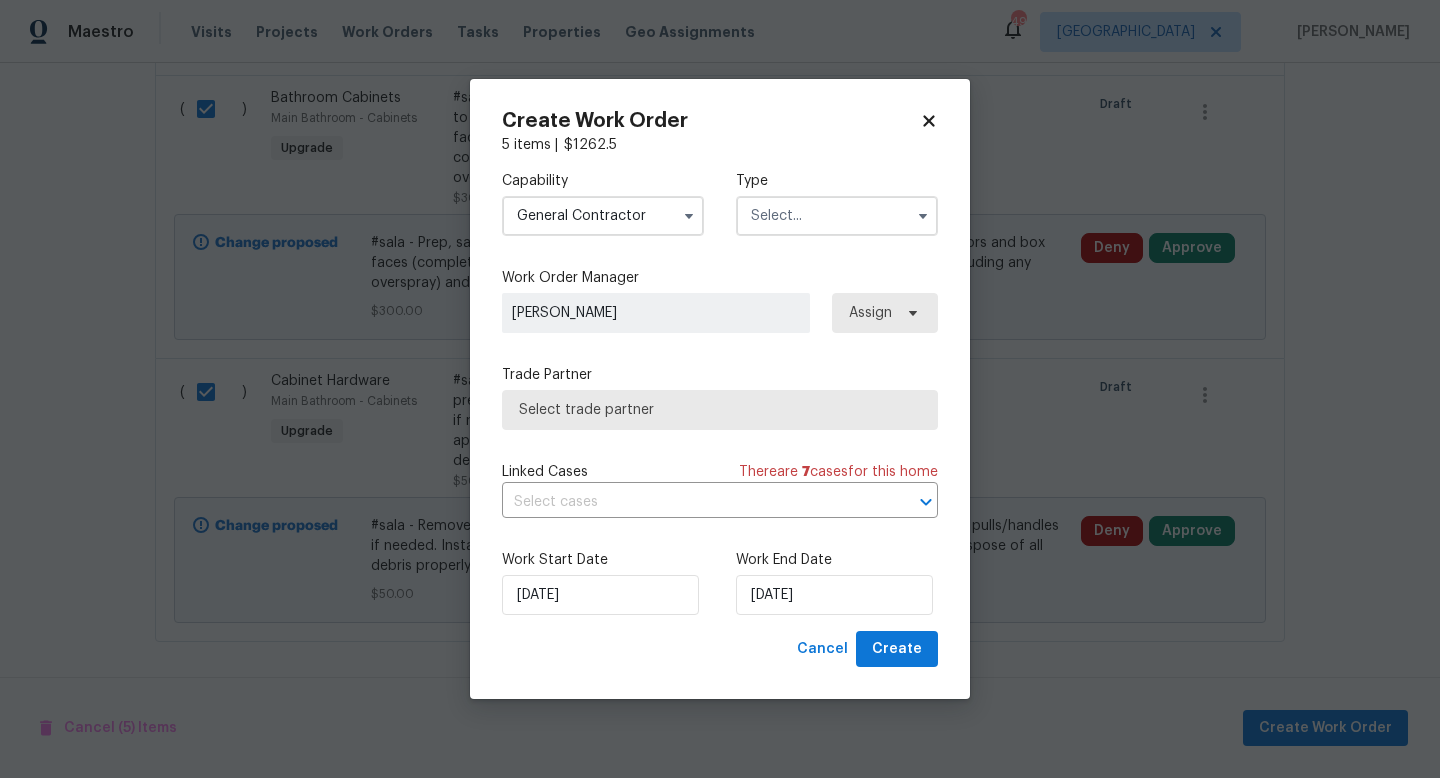 click at bounding box center (837, 216) 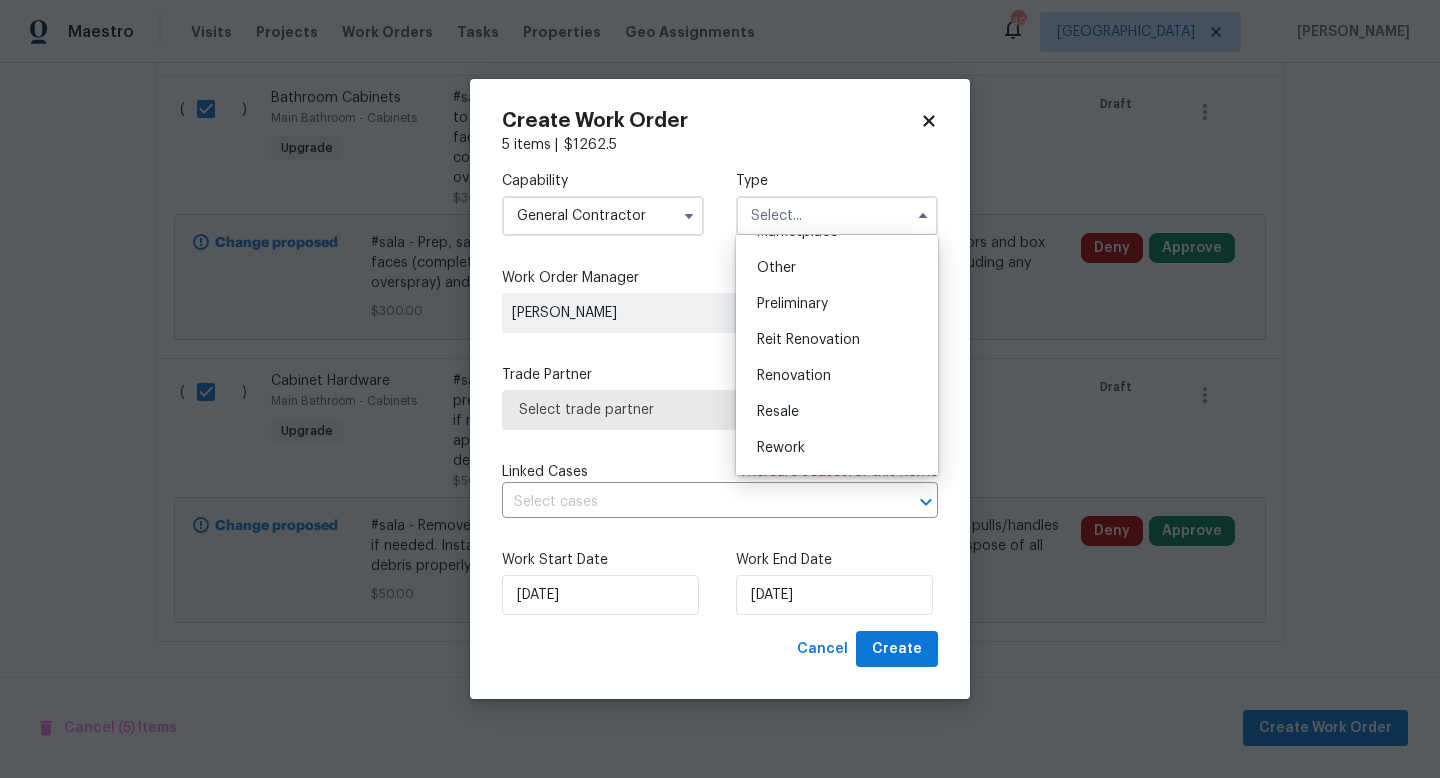 scroll, scrollTop: 394, scrollLeft: 0, axis: vertical 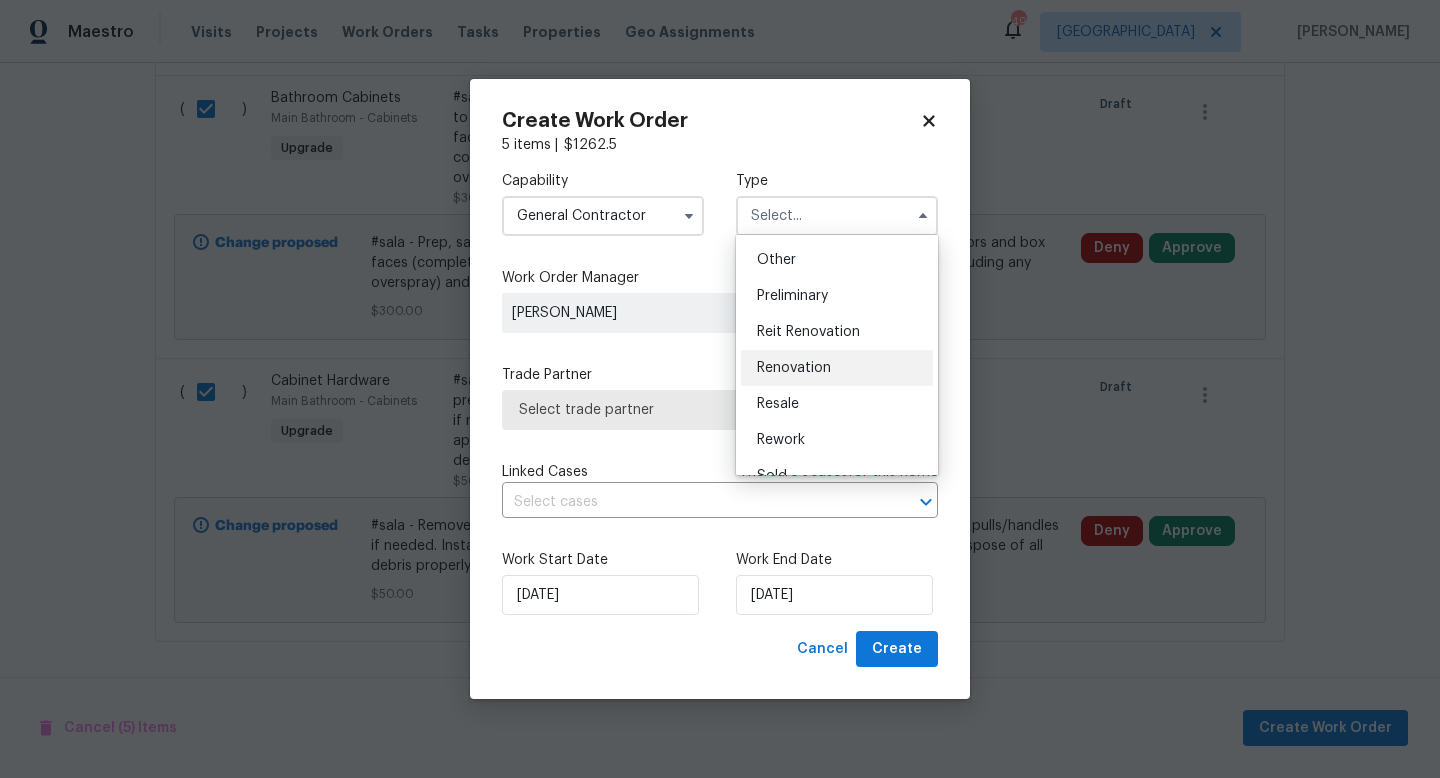 click on "Renovation" at bounding box center (794, 368) 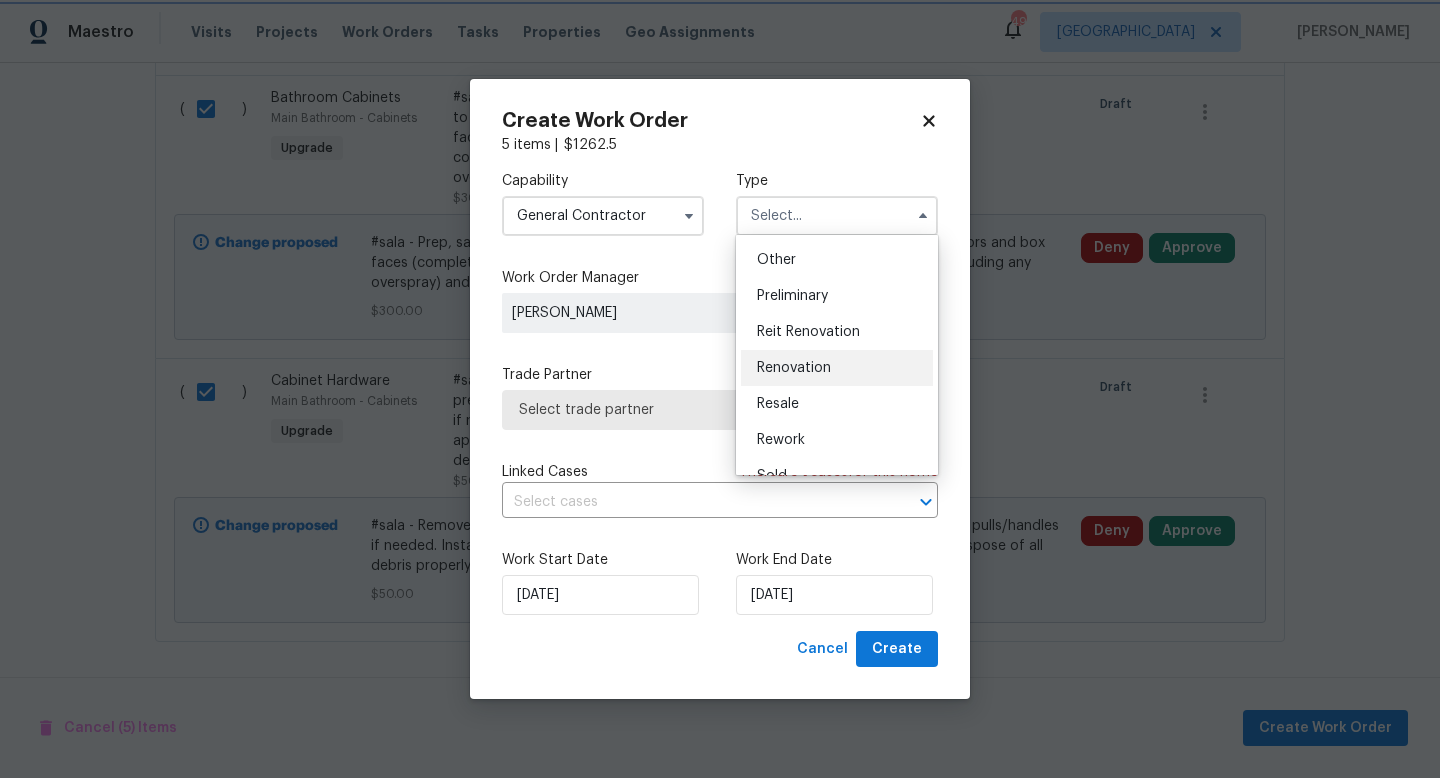 type on "Renovation" 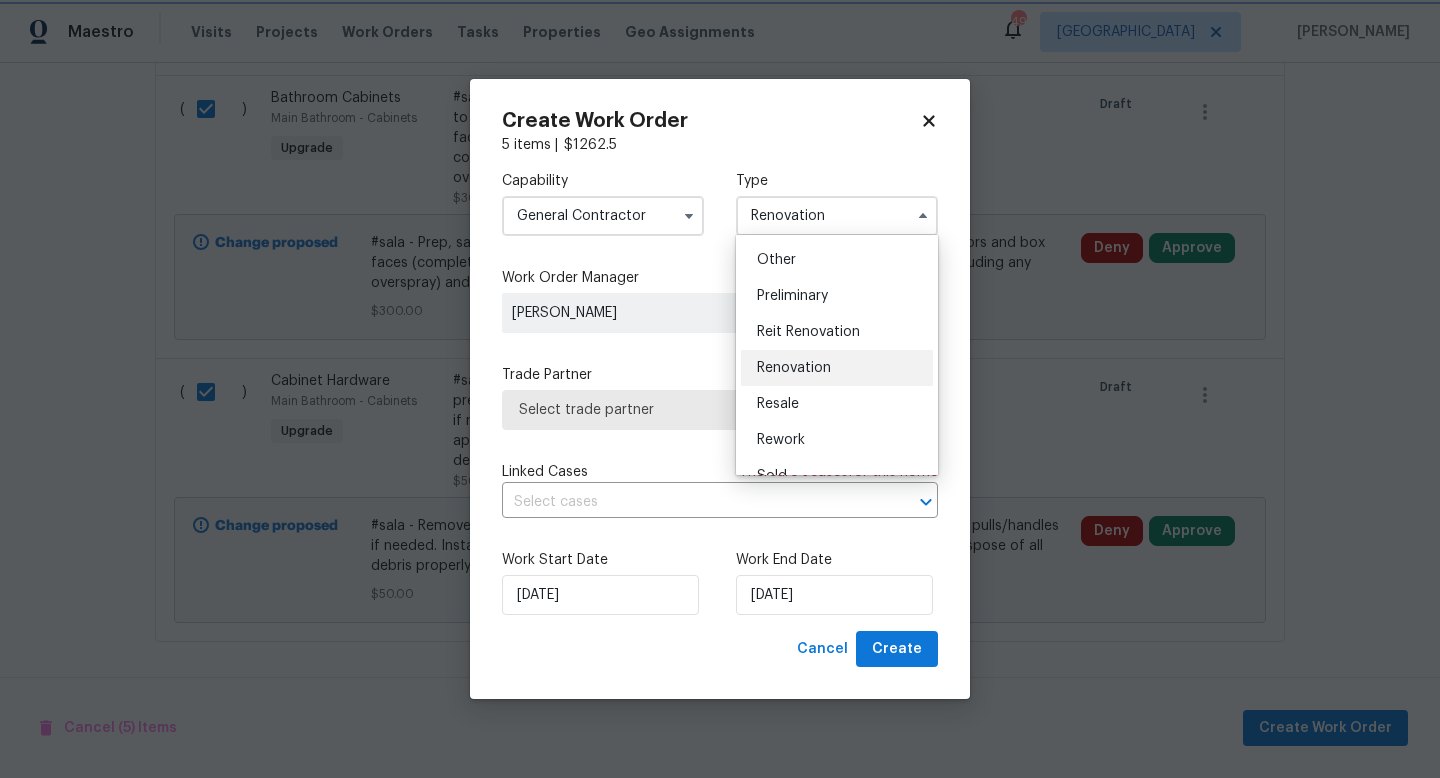 scroll, scrollTop: 0, scrollLeft: 0, axis: both 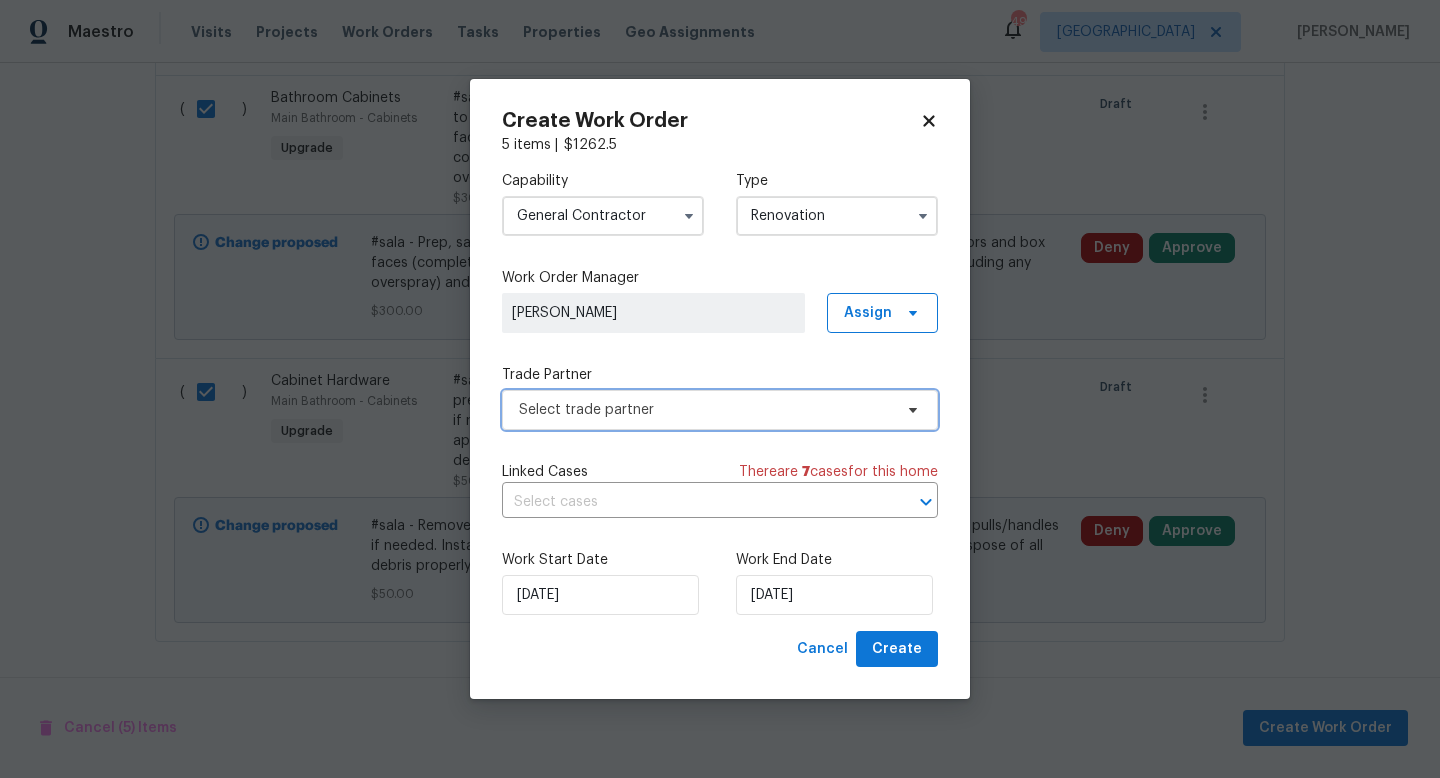 click on "Select trade partner" at bounding box center (705, 410) 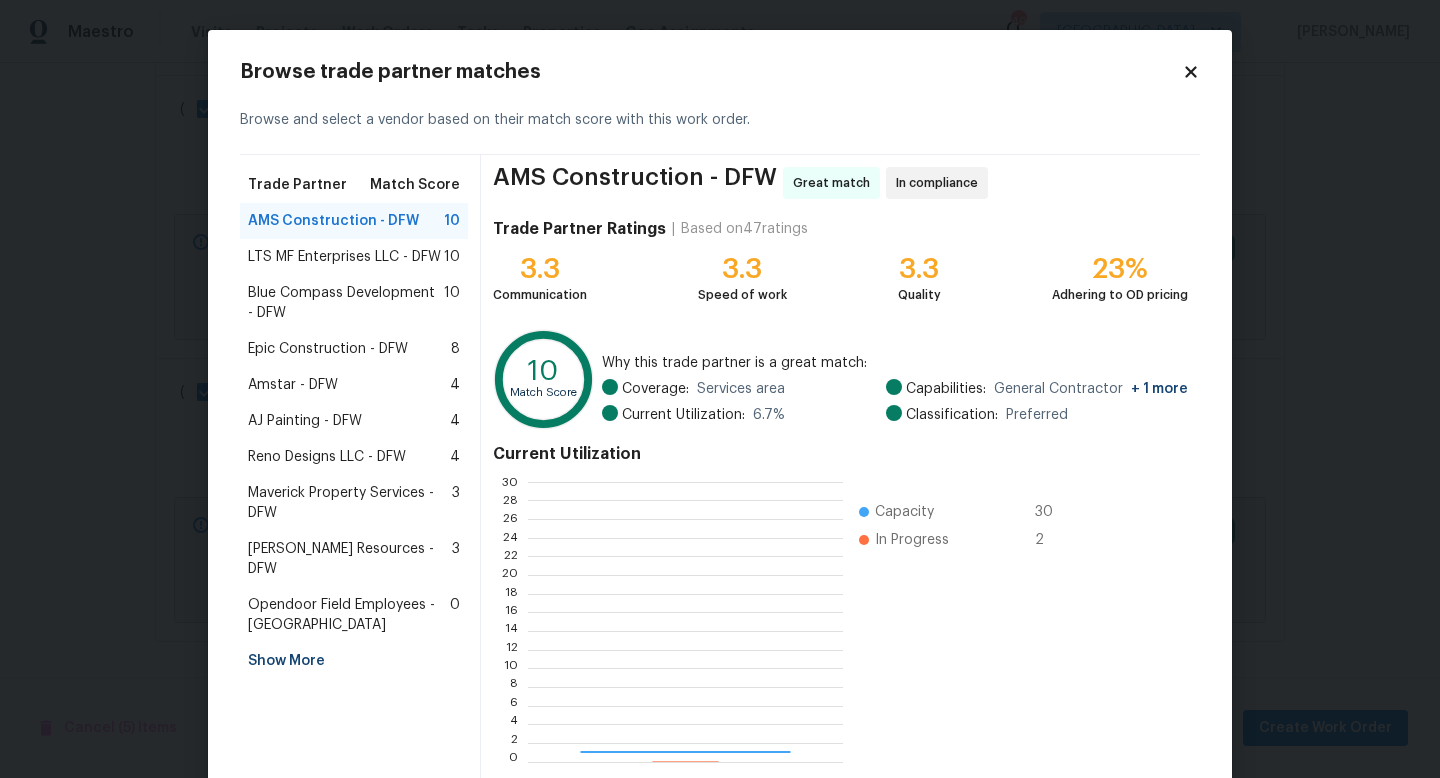 scroll, scrollTop: 2, scrollLeft: 2, axis: both 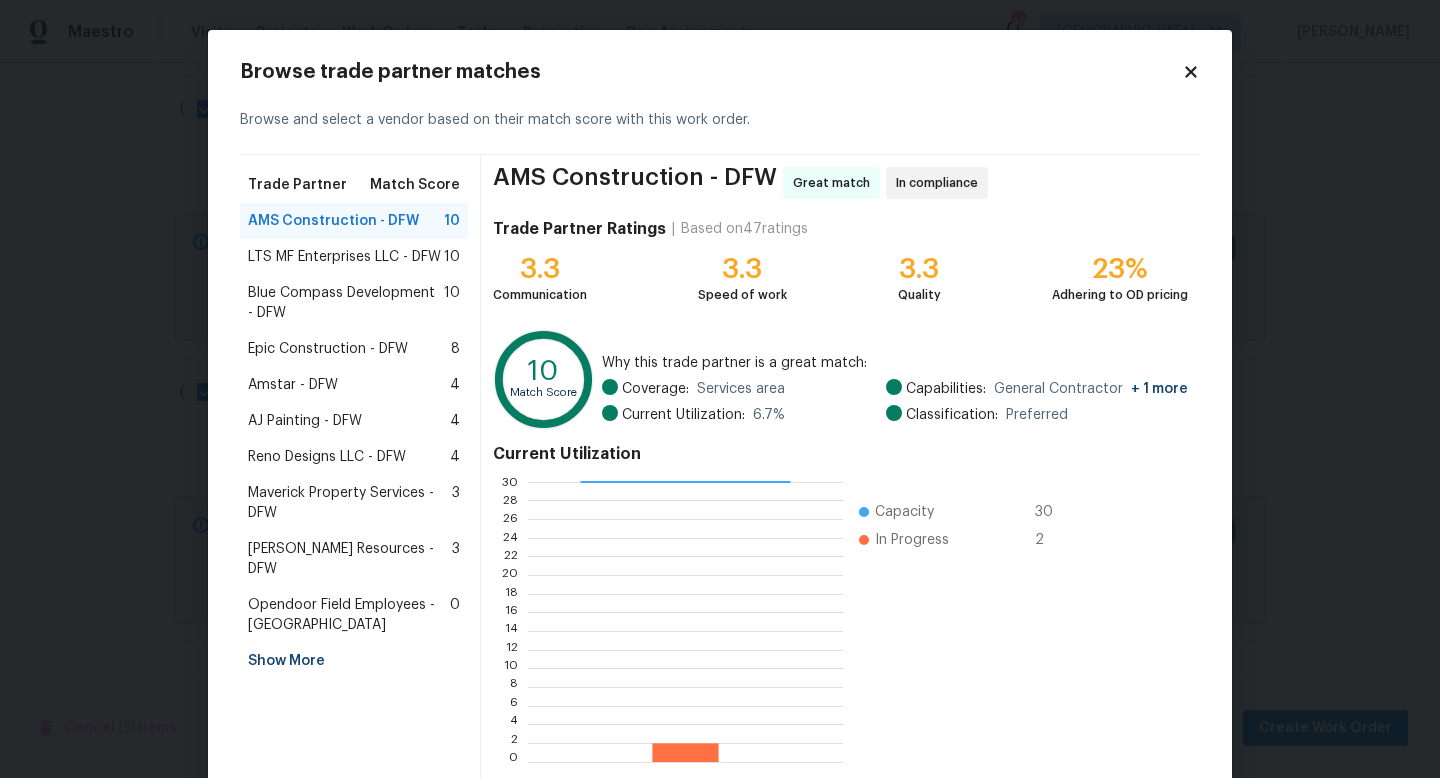 click on "LTS MF Enterprises LLC - DFW" at bounding box center (344, 257) 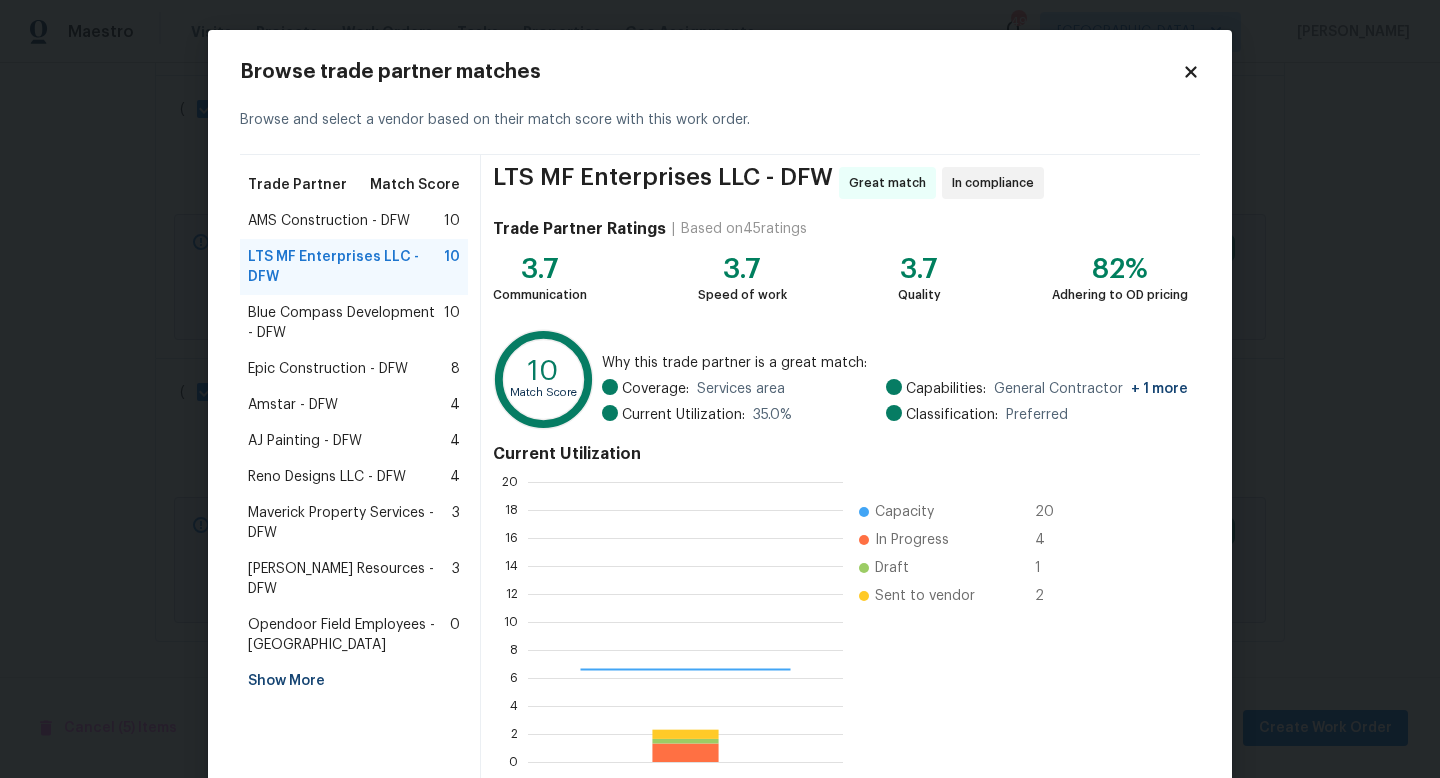 scroll, scrollTop: 2, scrollLeft: 2, axis: both 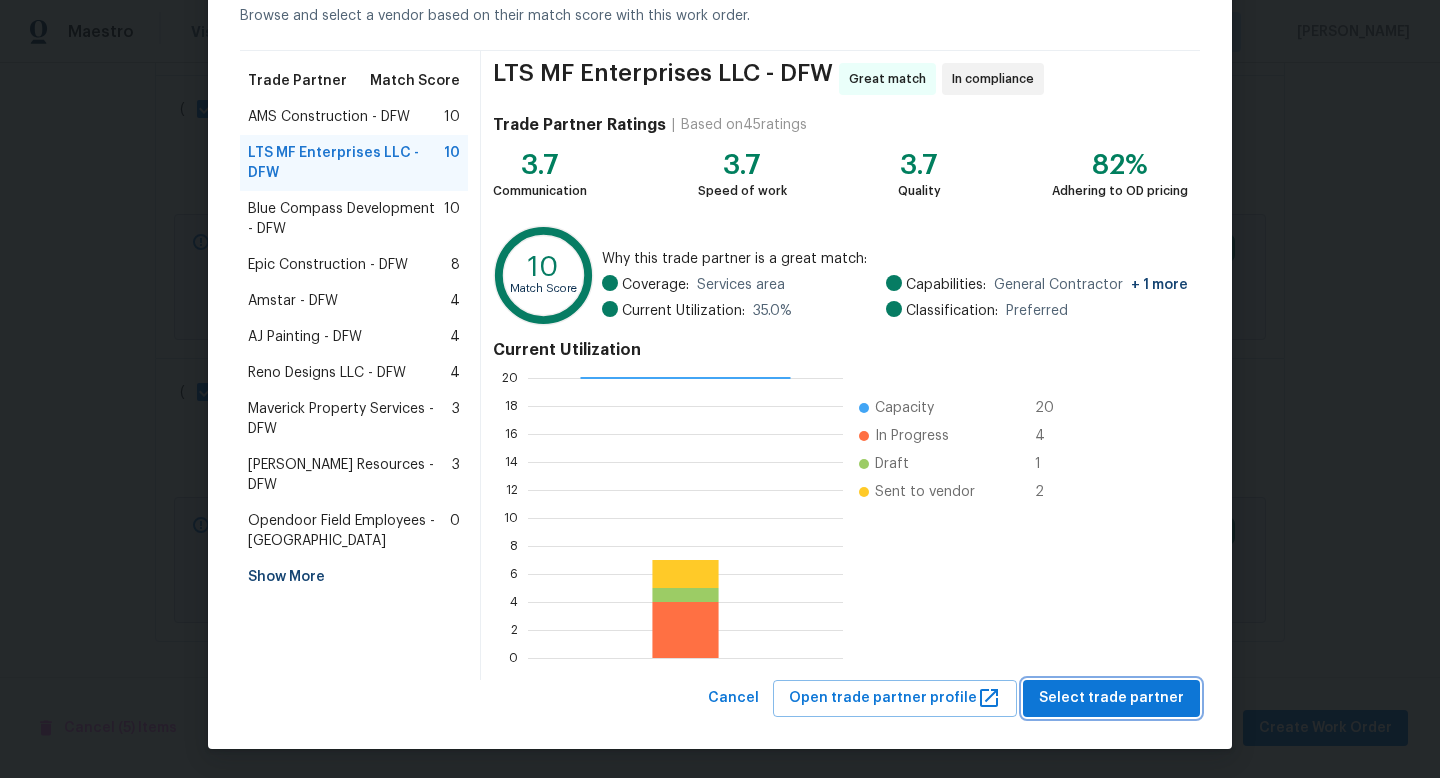 click on "Select trade partner" at bounding box center [1111, 698] 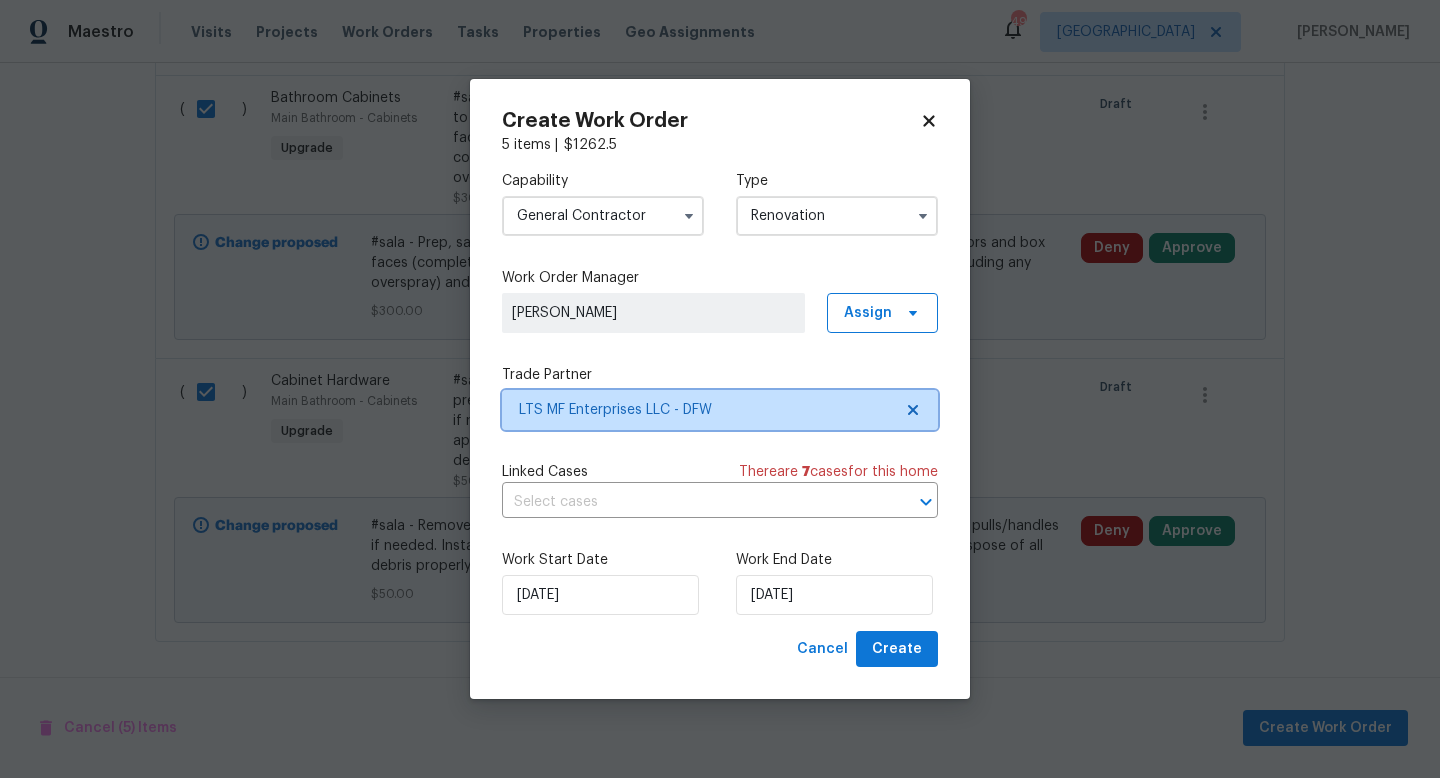 scroll, scrollTop: 0, scrollLeft: 0, axis: both 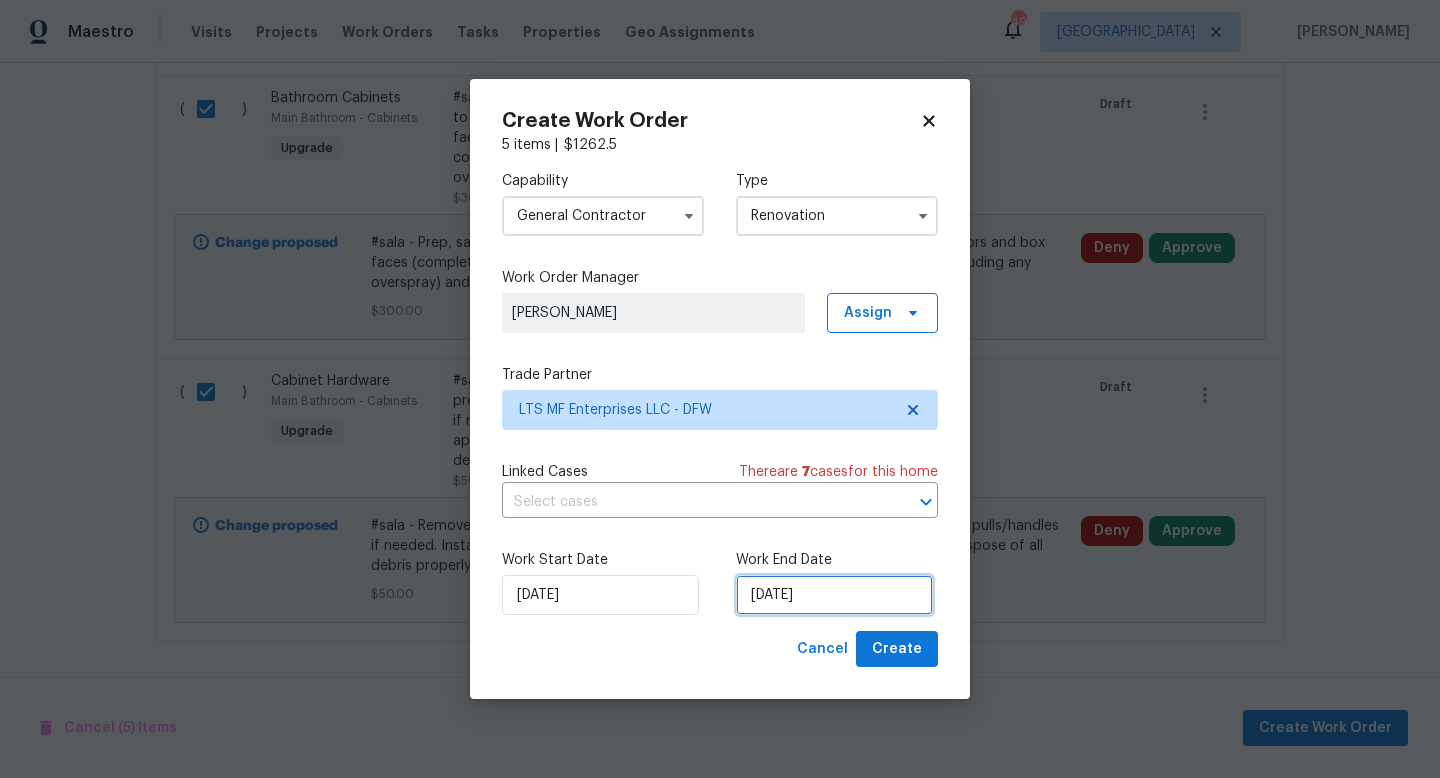 click on "[DATE]" at bounding box center (834, 595) 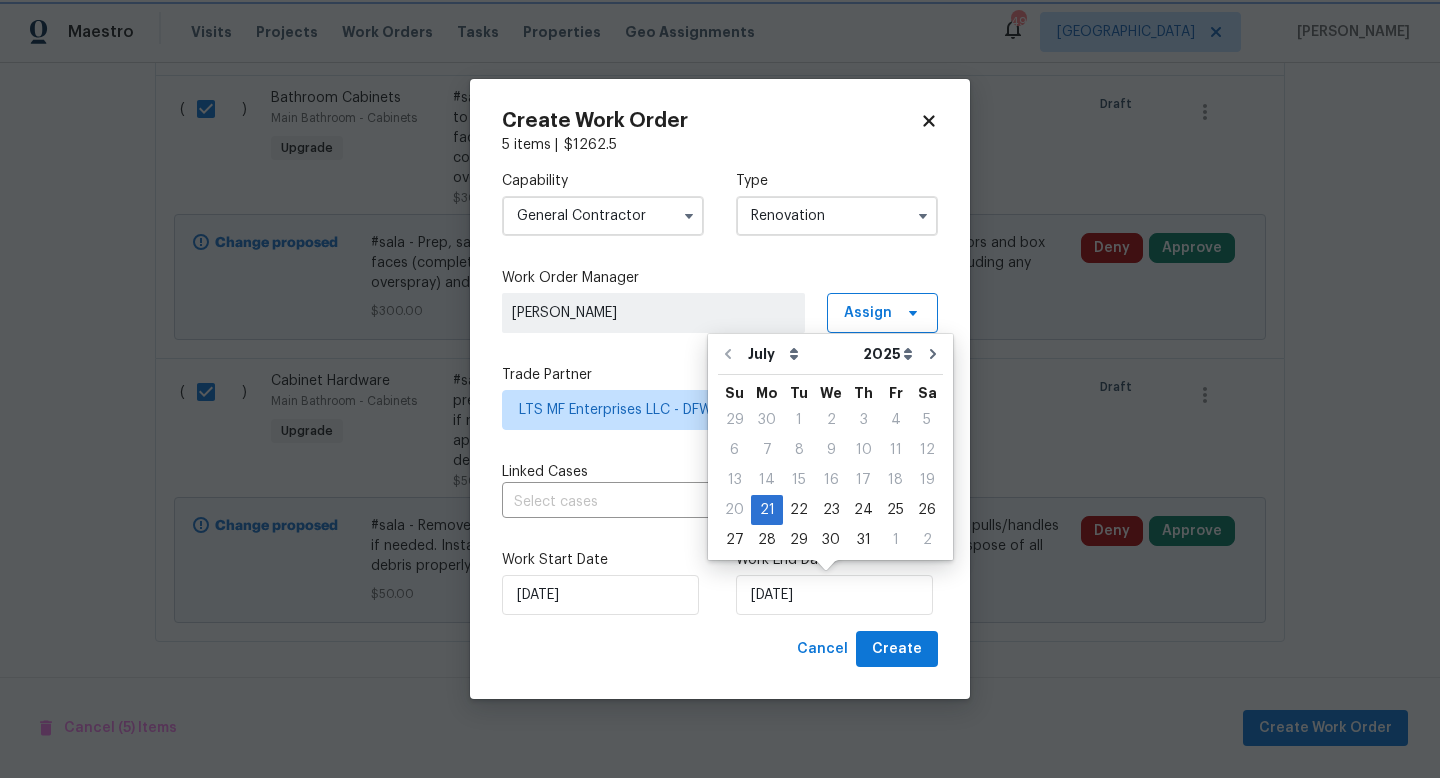 click 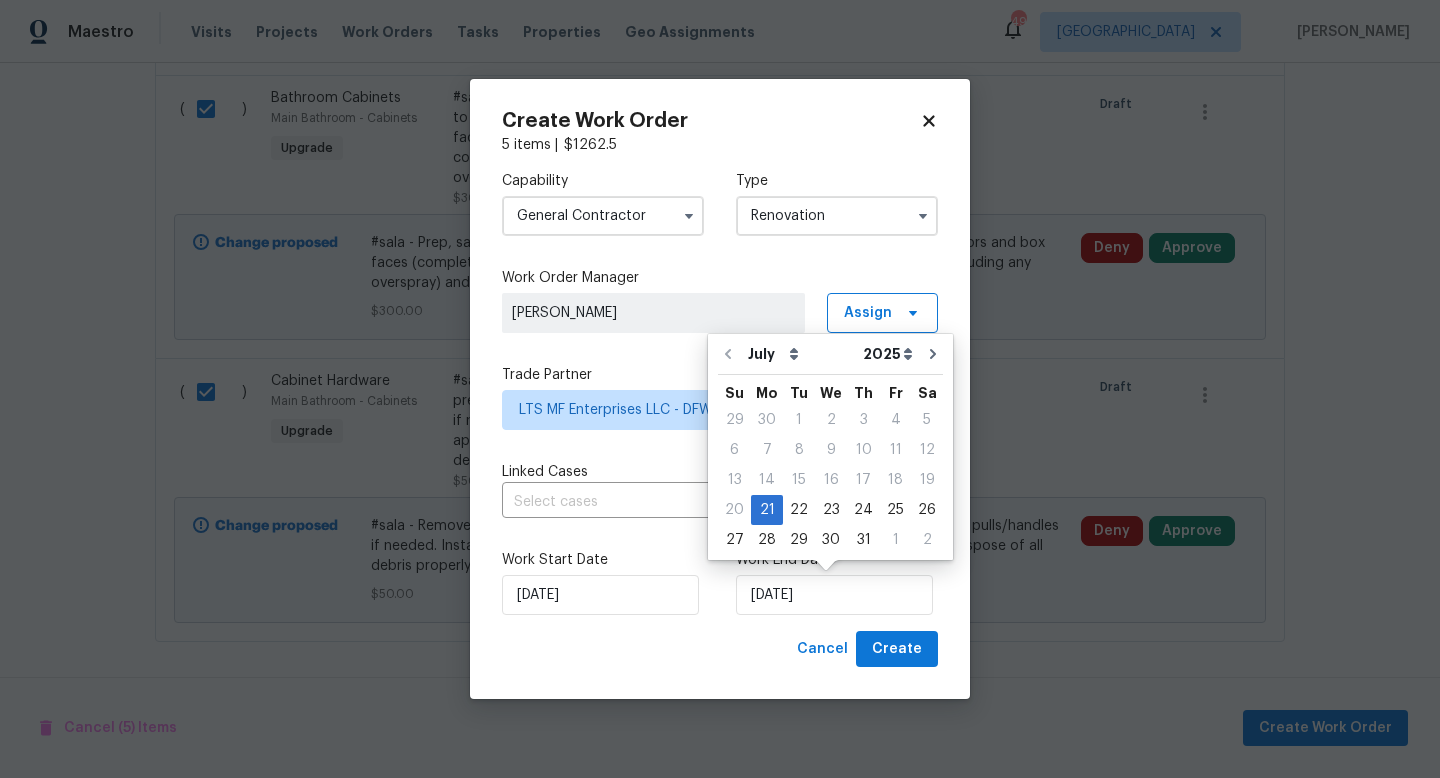 checkbox on "false" 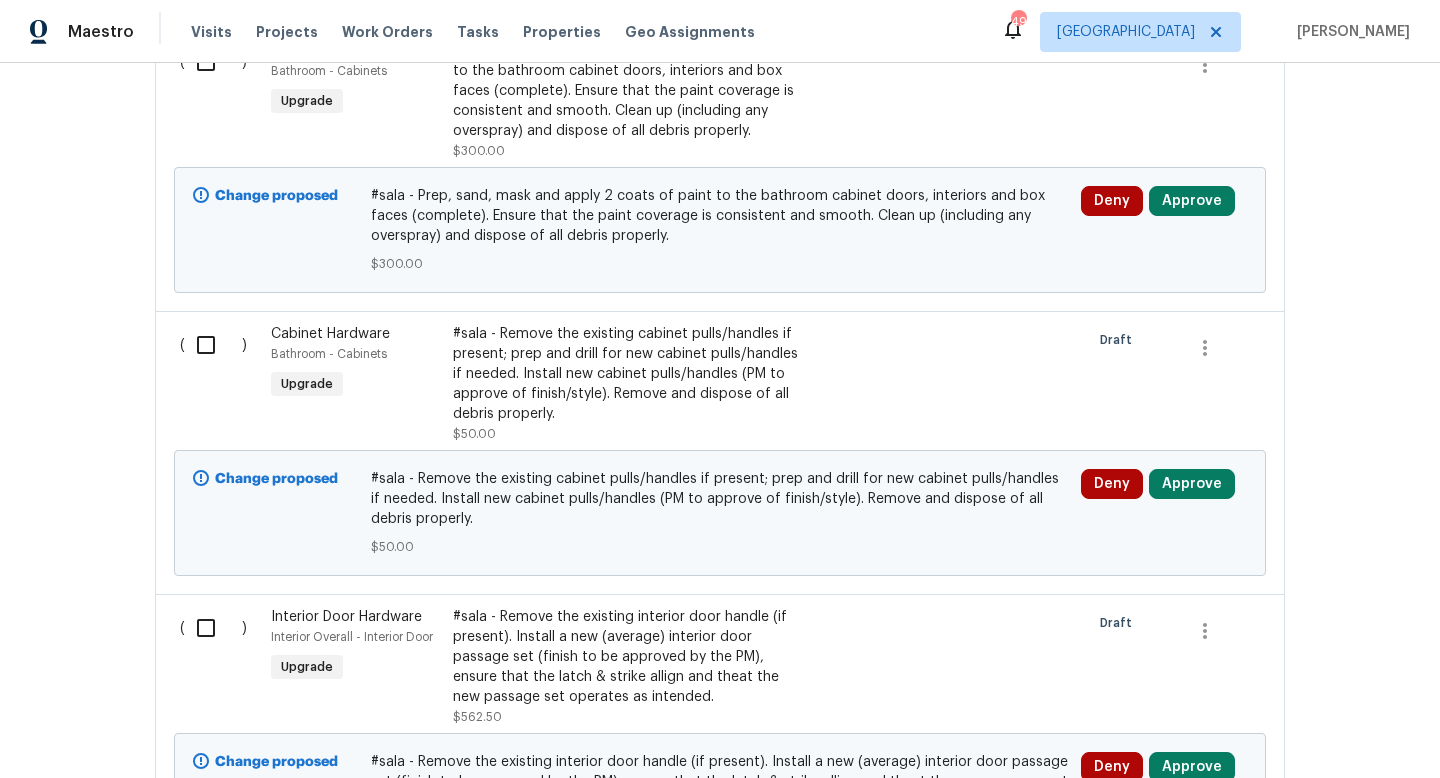 scroll, scrollTop: 406, scrollLeft: 0, axis: vertical 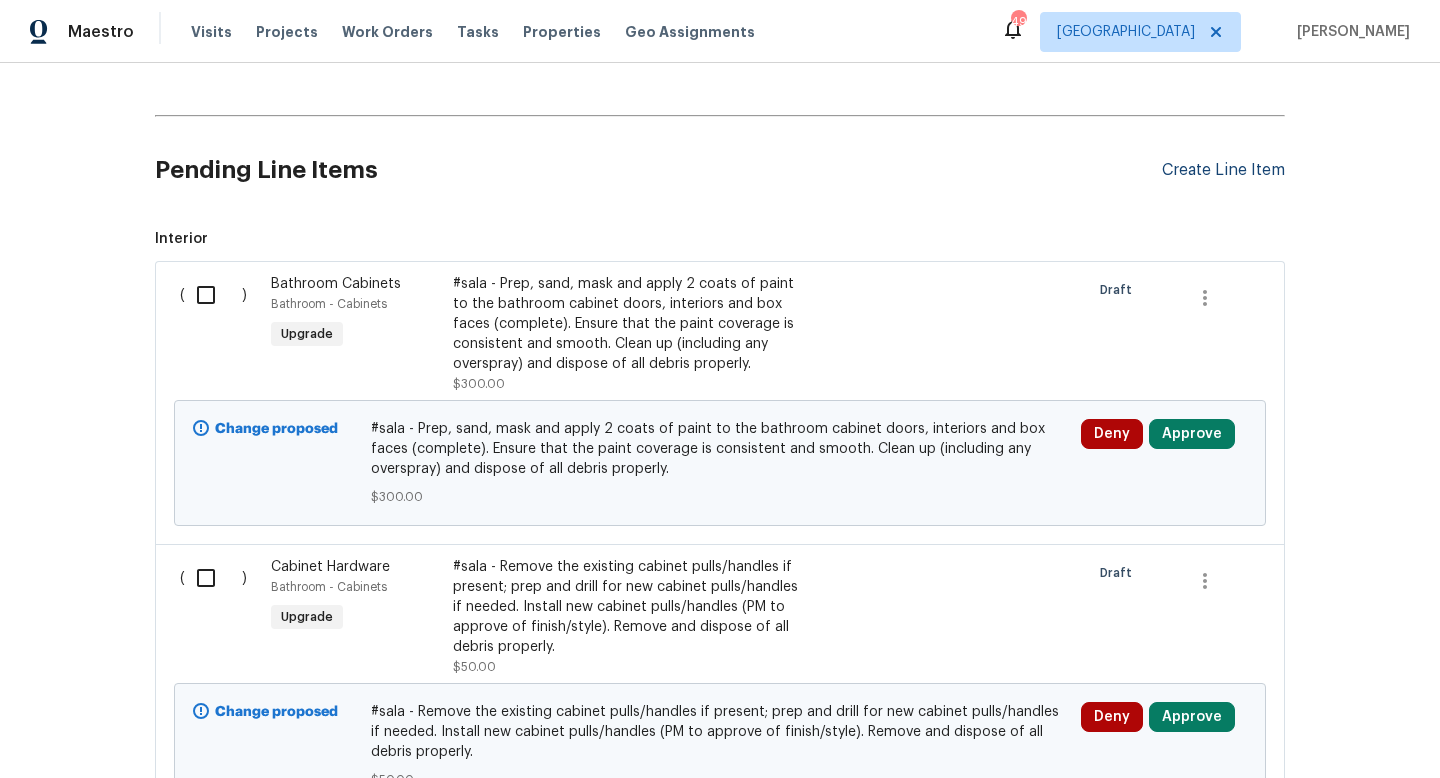 click on "Create Line Item" at bounding box center [1223, 170] 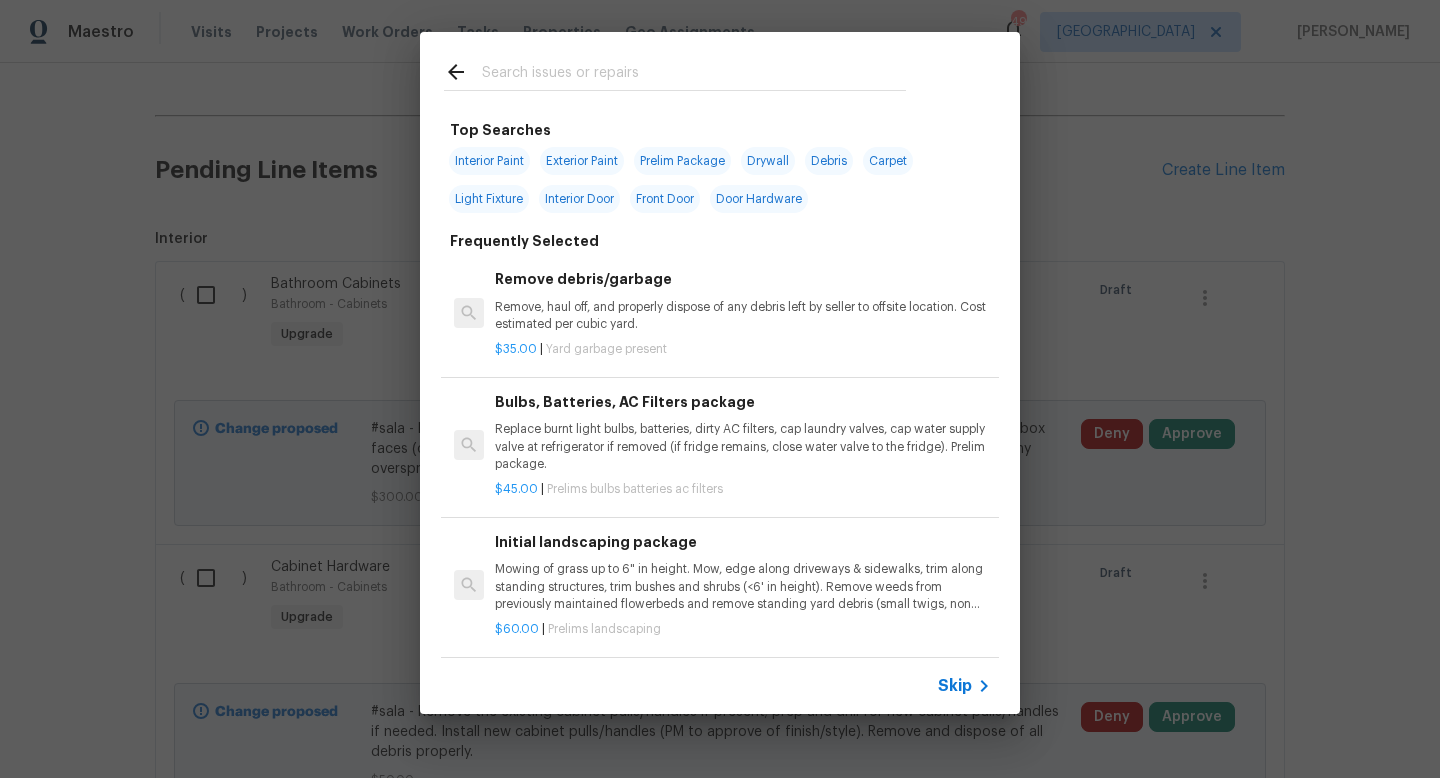 click 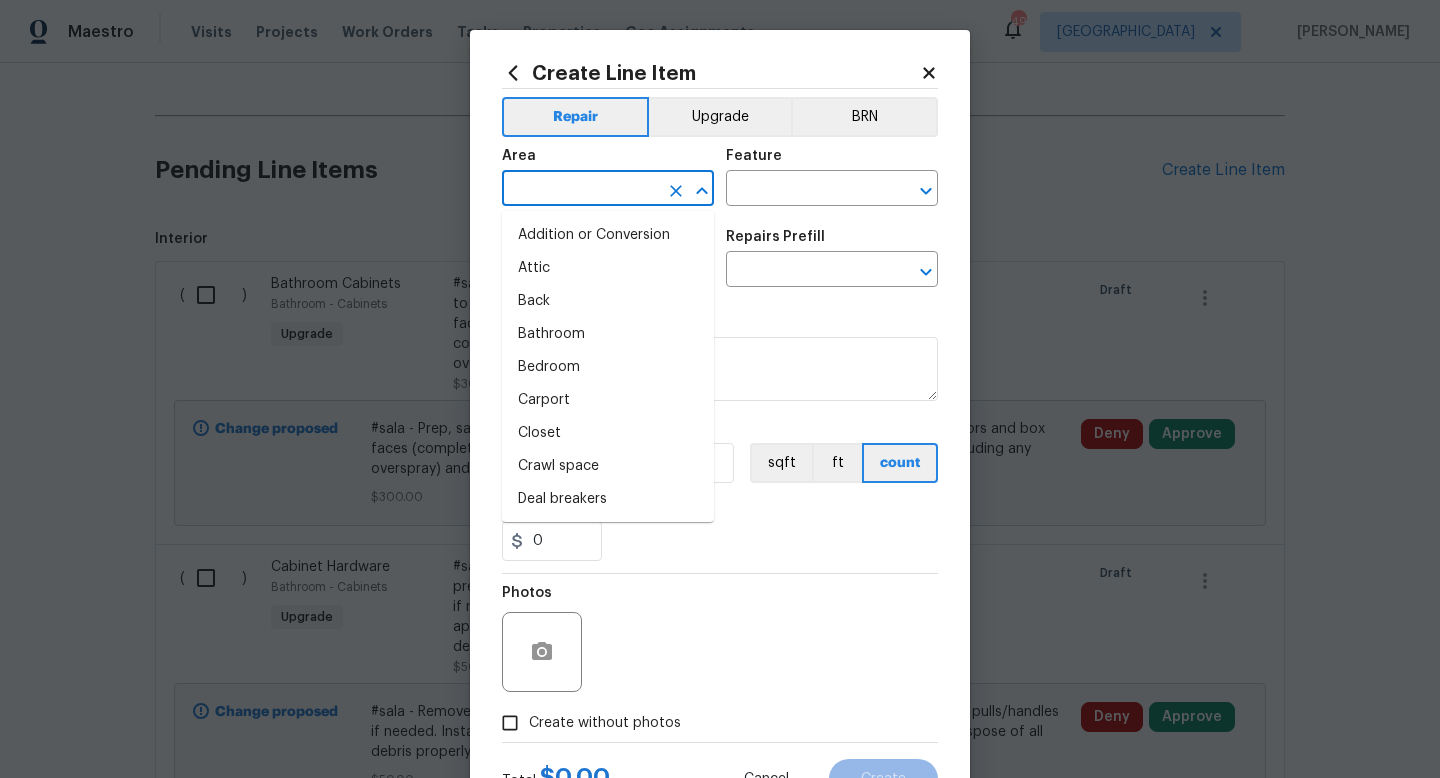 click at bounding box center (580, 190) 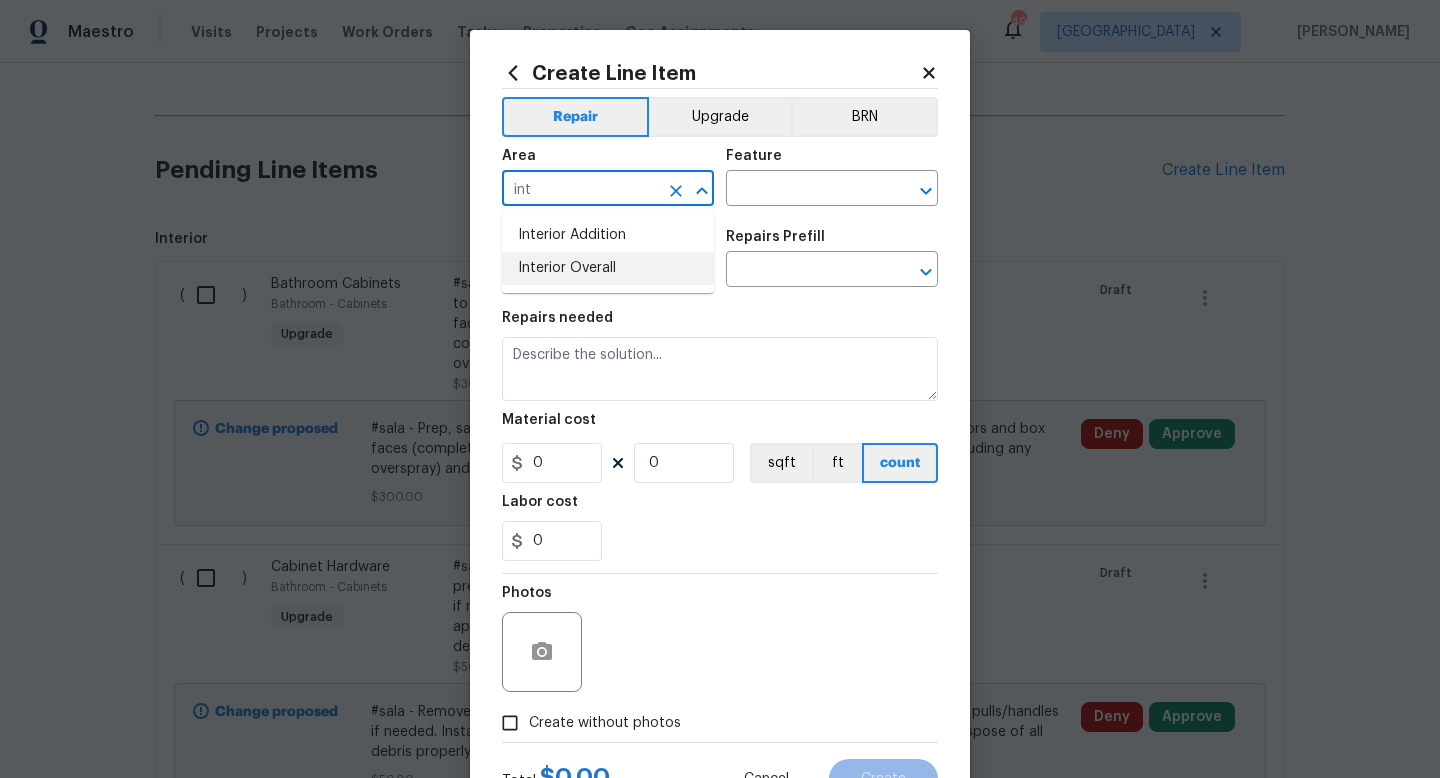 click on "Interior Overall" at bounding box center (608, 268) 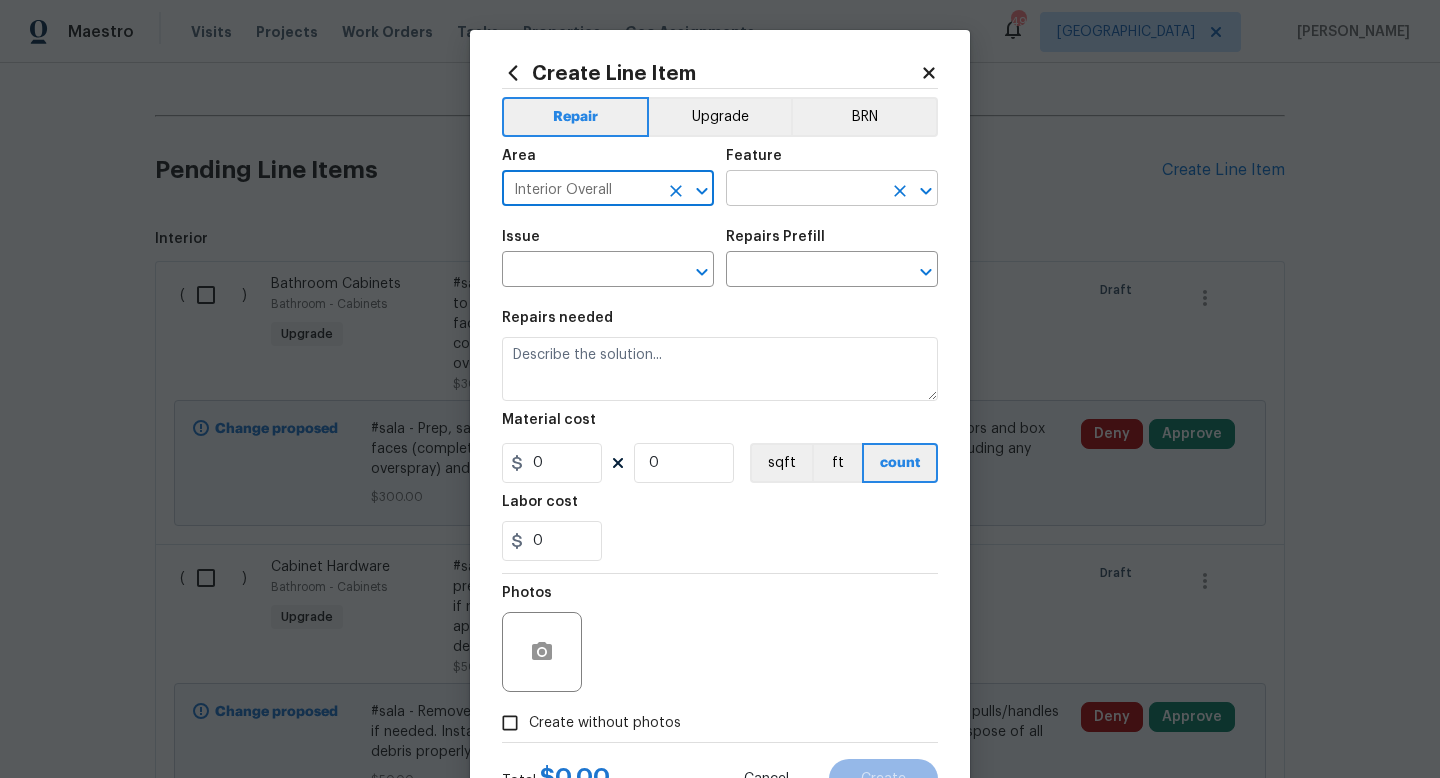 type on "Interior Overall" 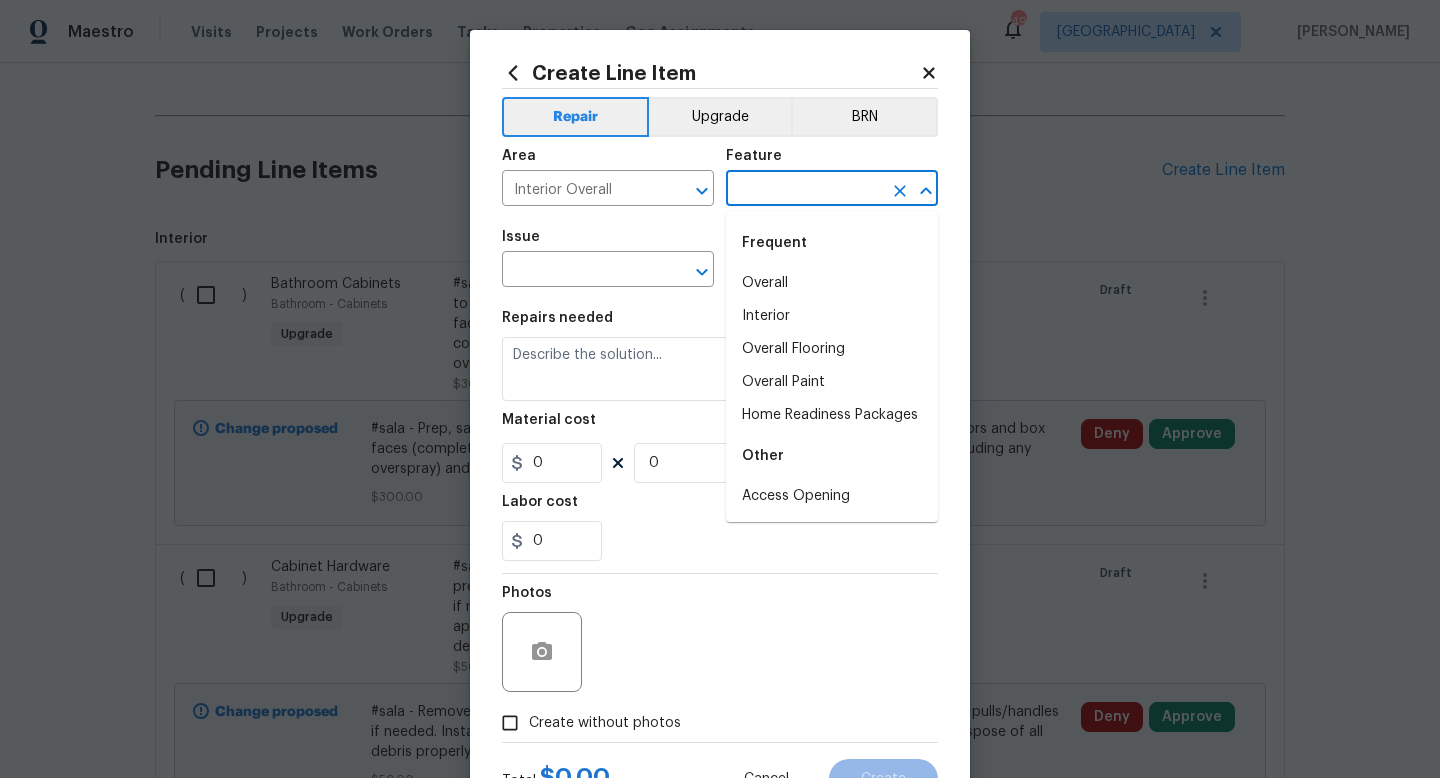click at bounding box center [804, 190] 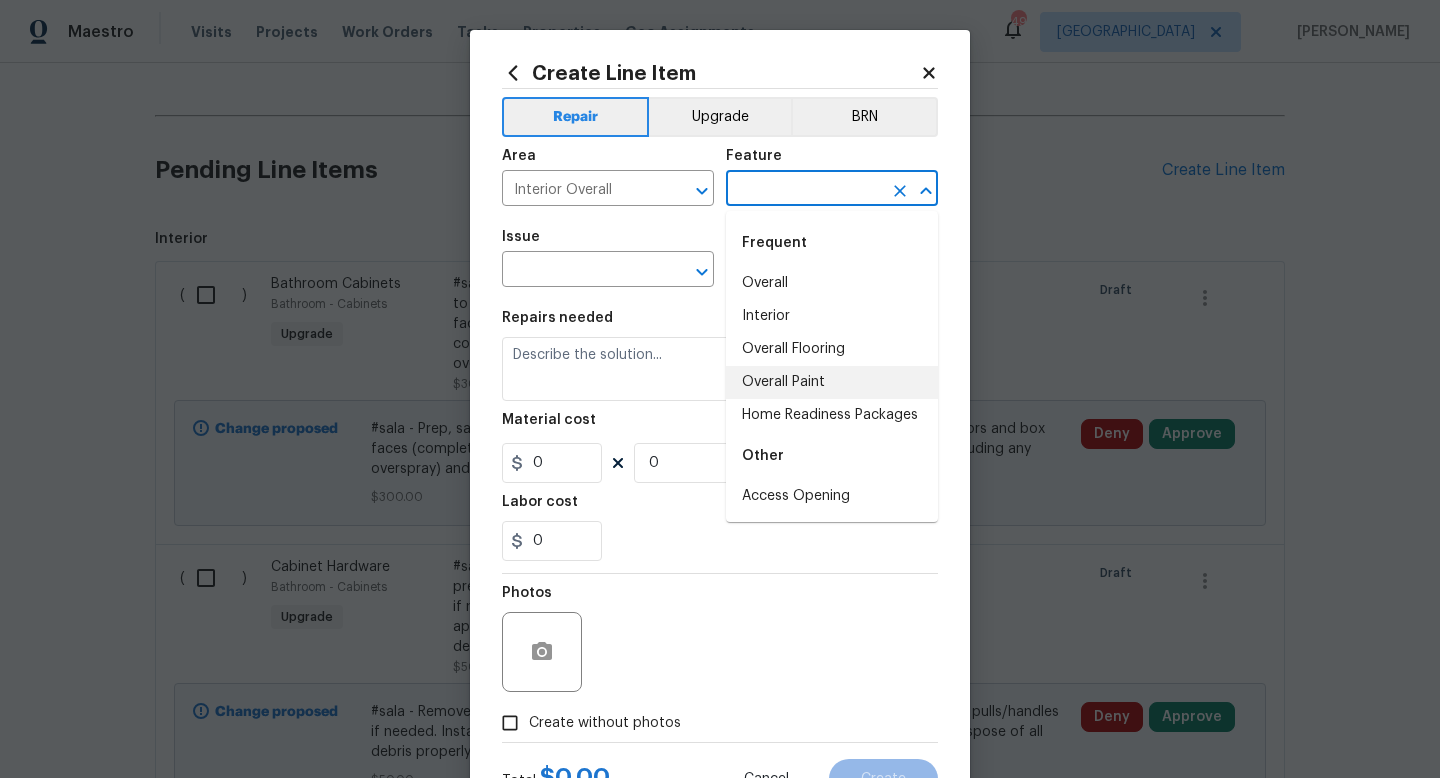 click on "Overall Paint" at bounding box center (832, 382) 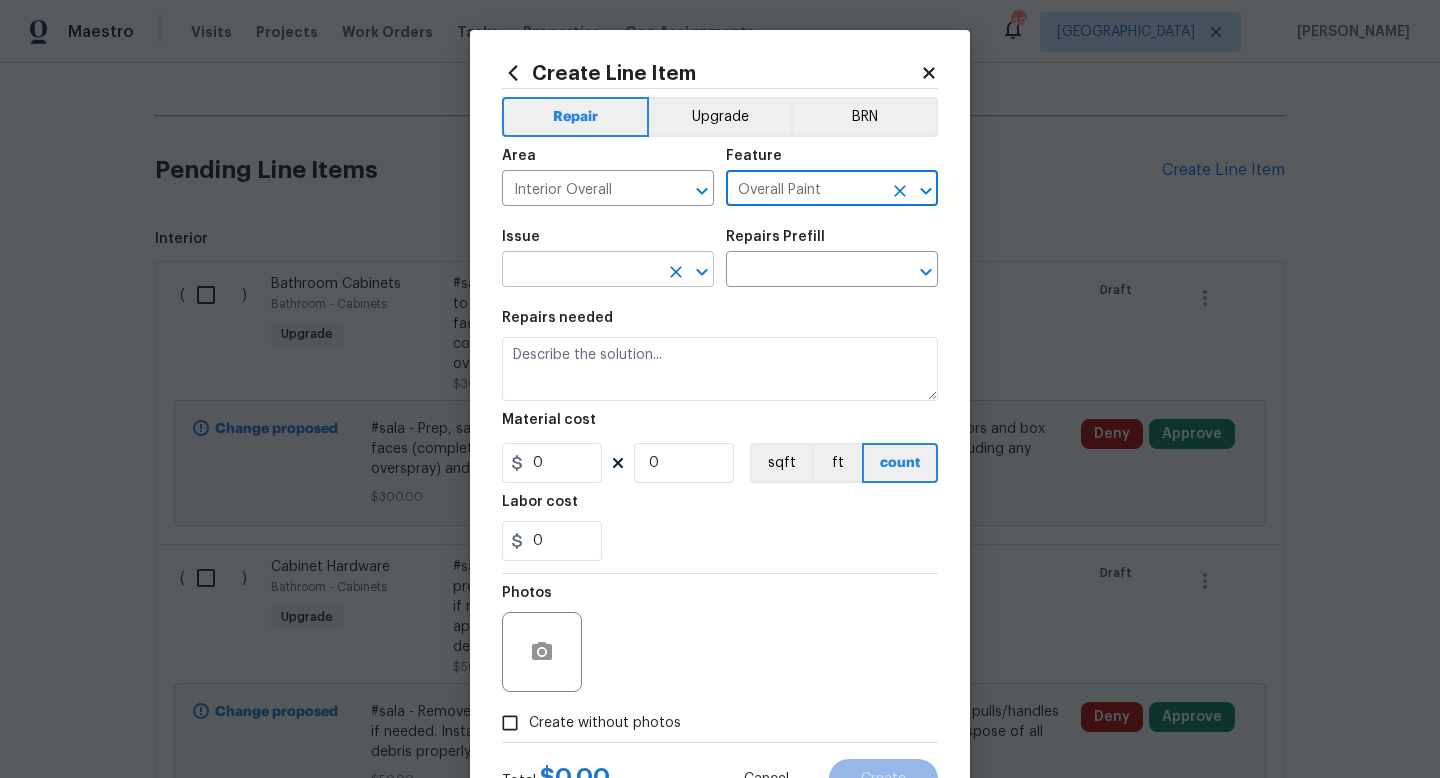 click at bounding box center (580, 271) 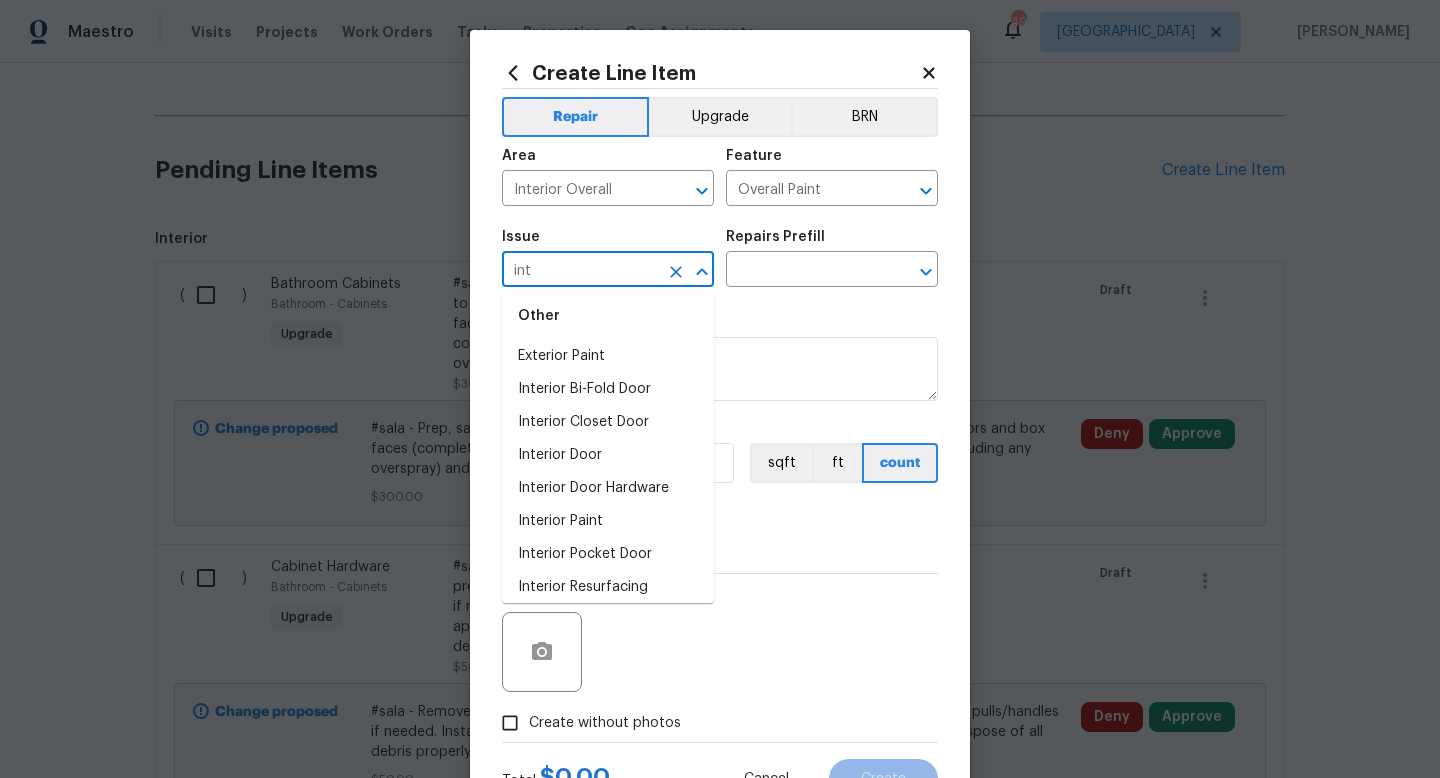 scroll, scrollTop: 77, scrollLeft: 0, axis: vertical 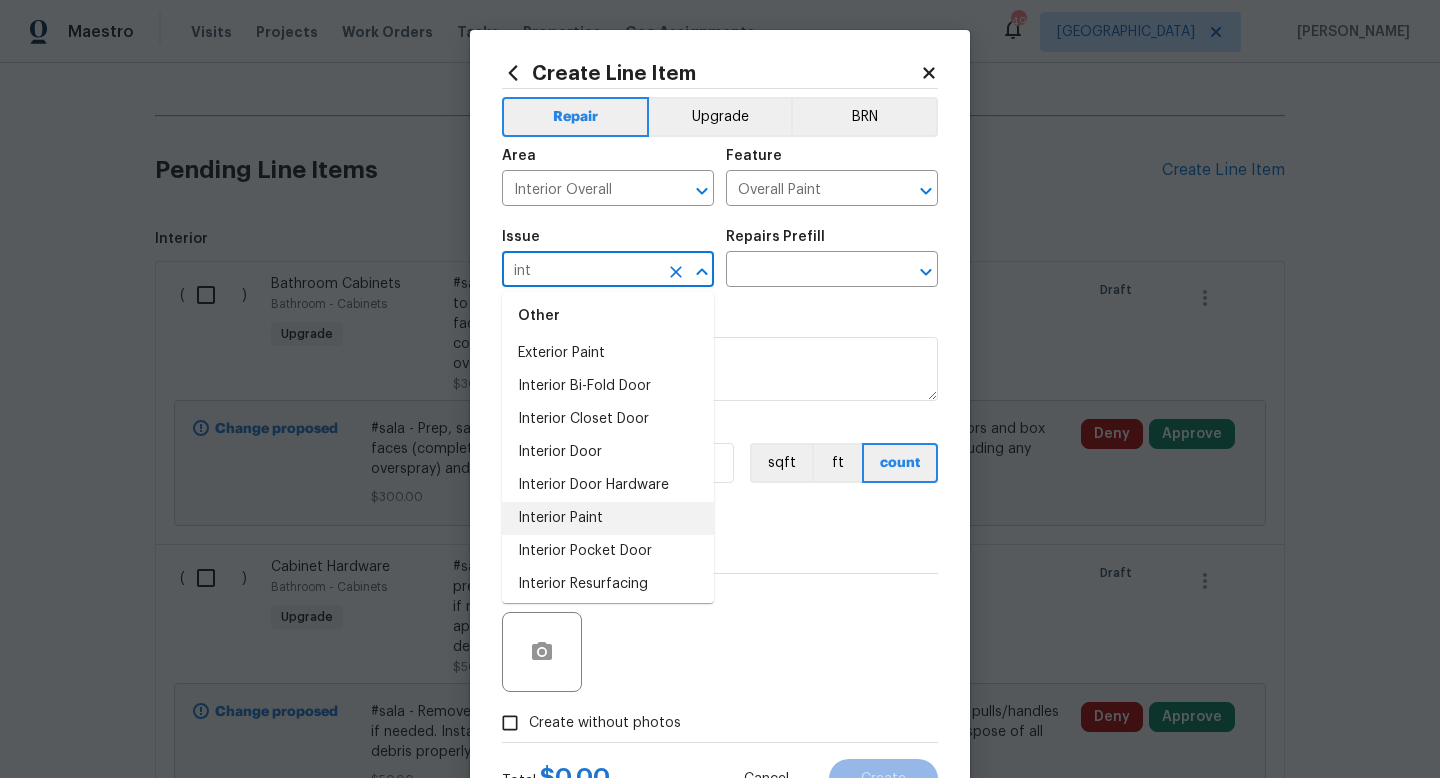 click on "Interior Paint" at bounding box center [608, 518] 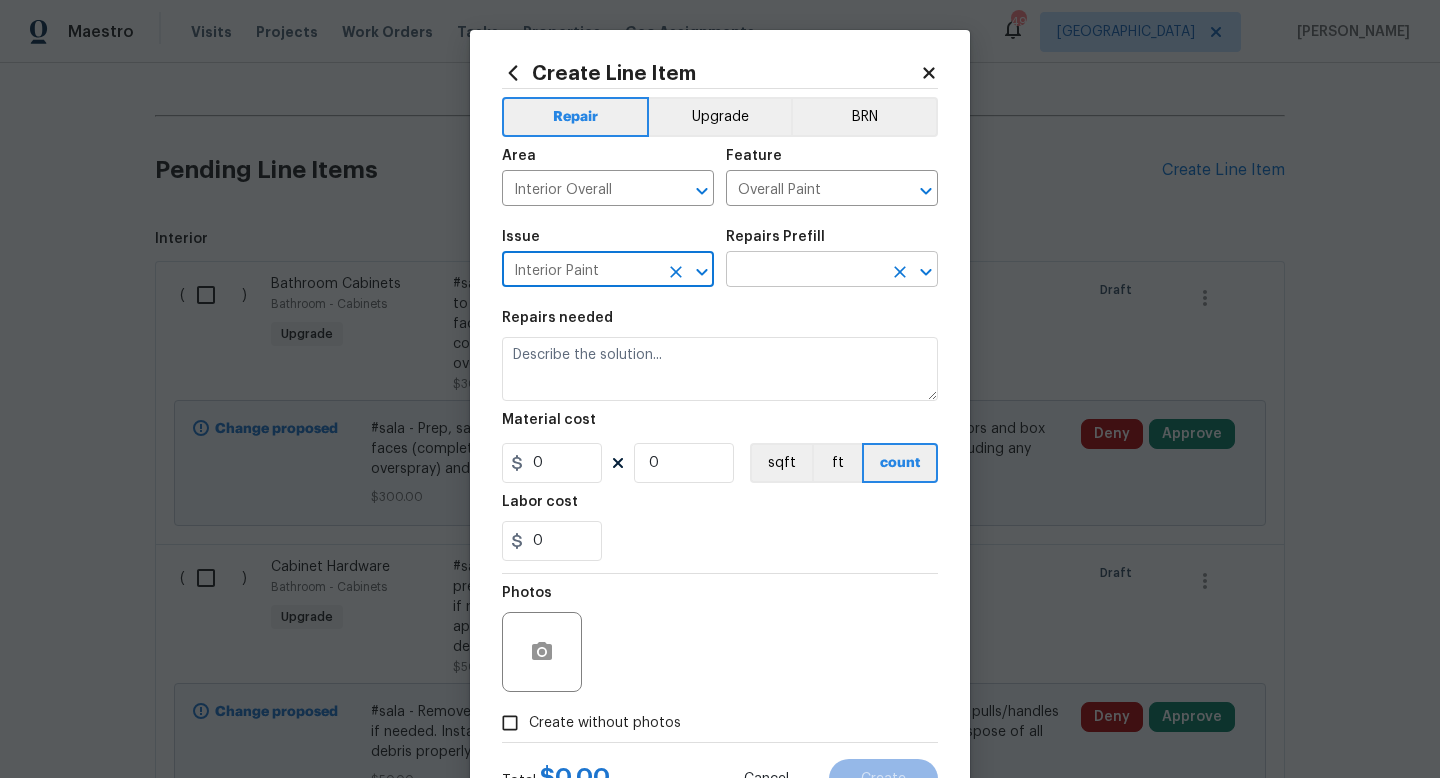 type on "Interior Paint" 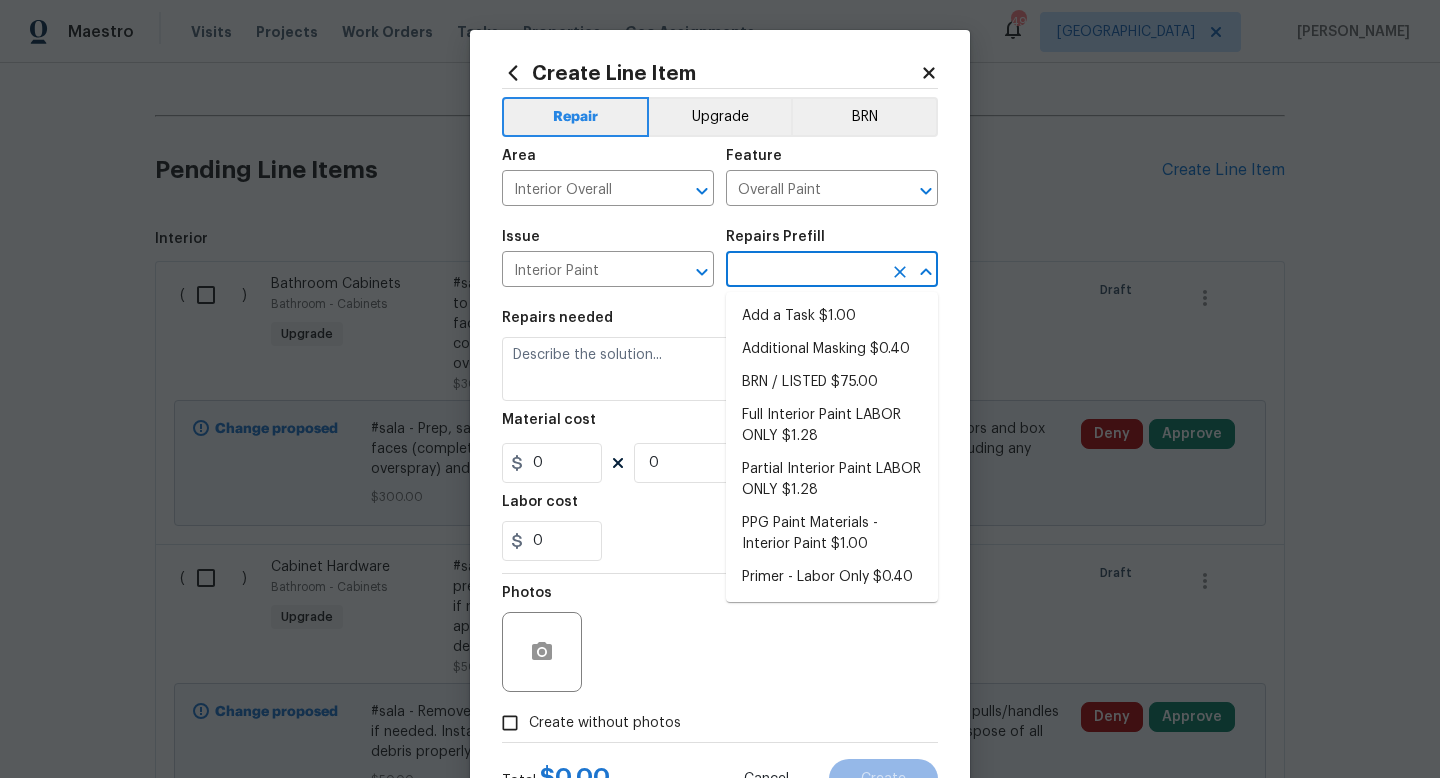 click at bounding box center [804, 271] 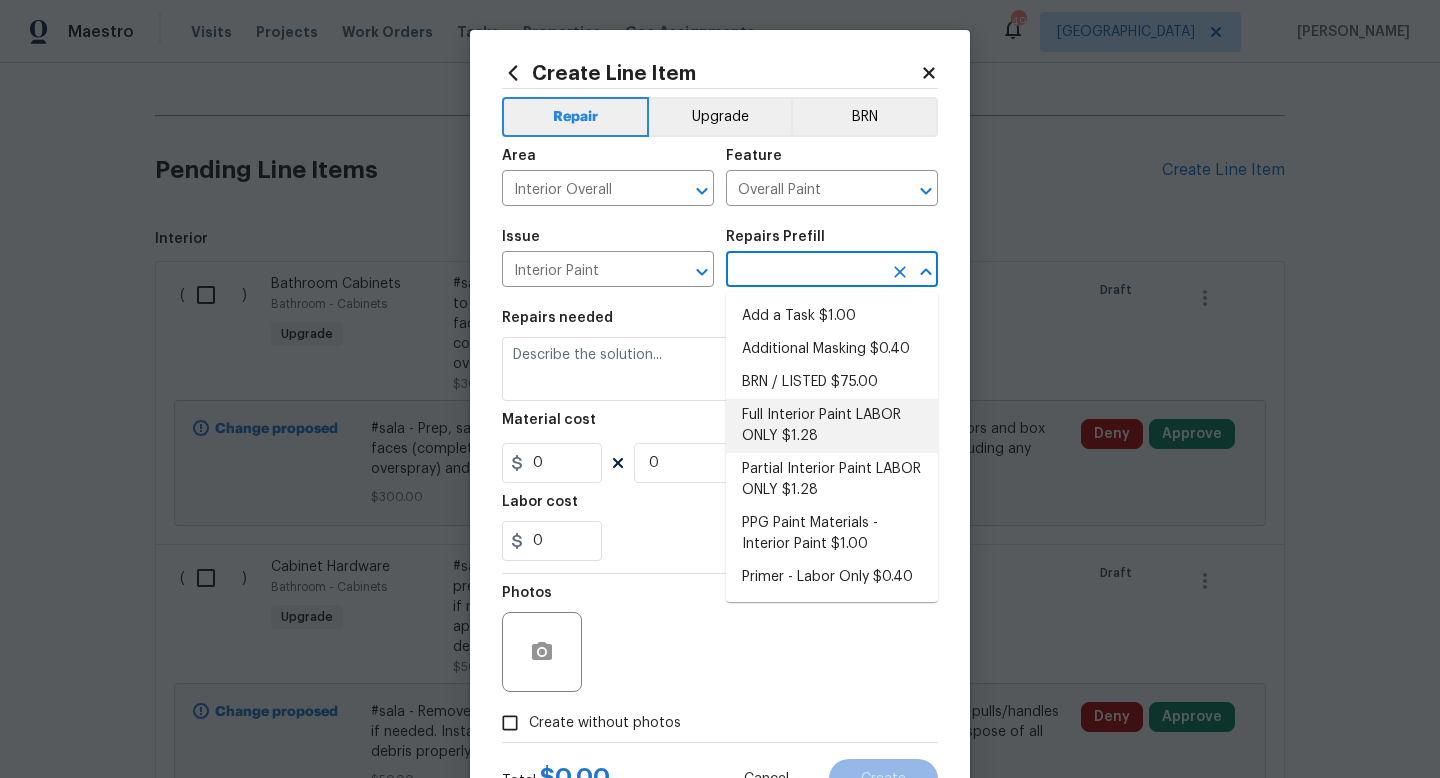 click on "Full Interior Paint LABOR ONLY $1.28" at bounding box center (832, 426) 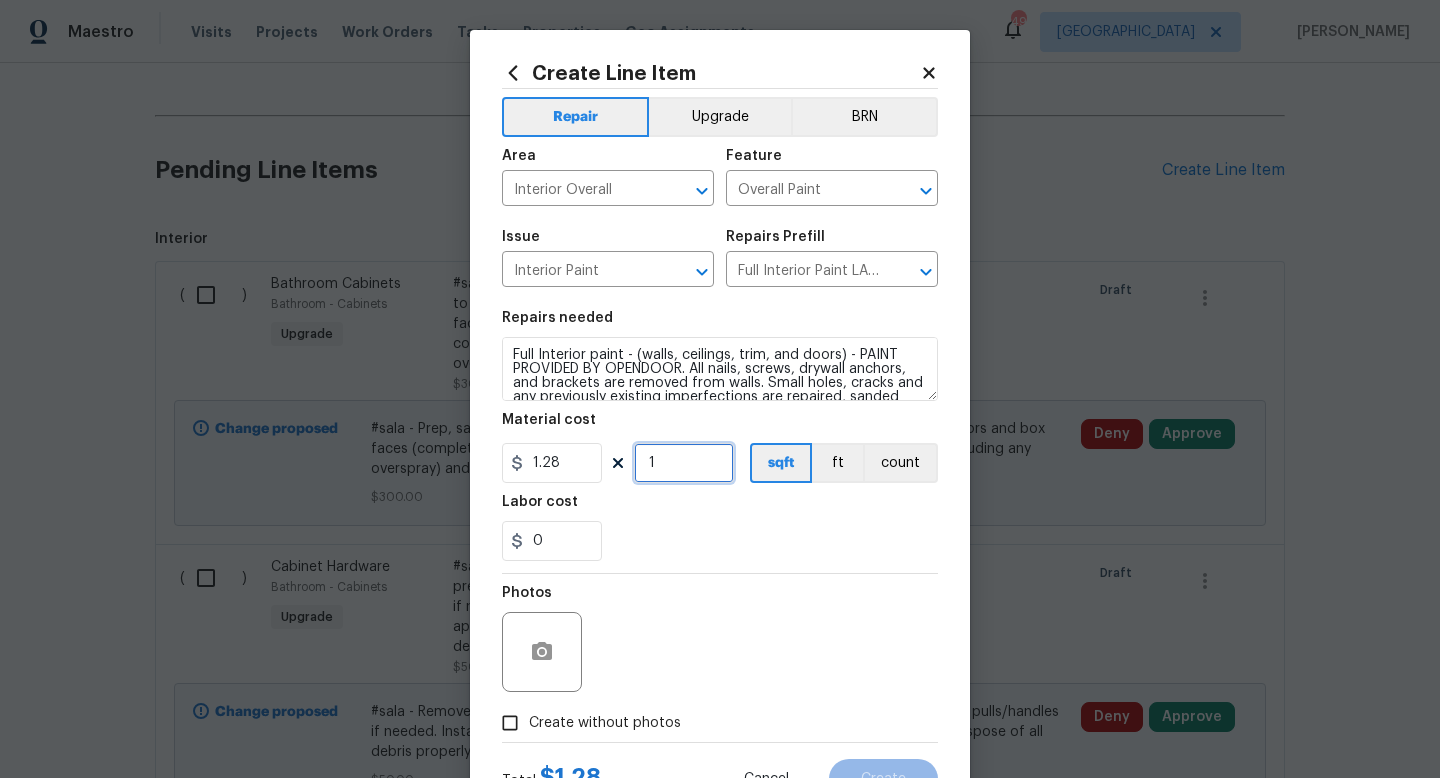 click on "1" at bounding box center (684, 463) 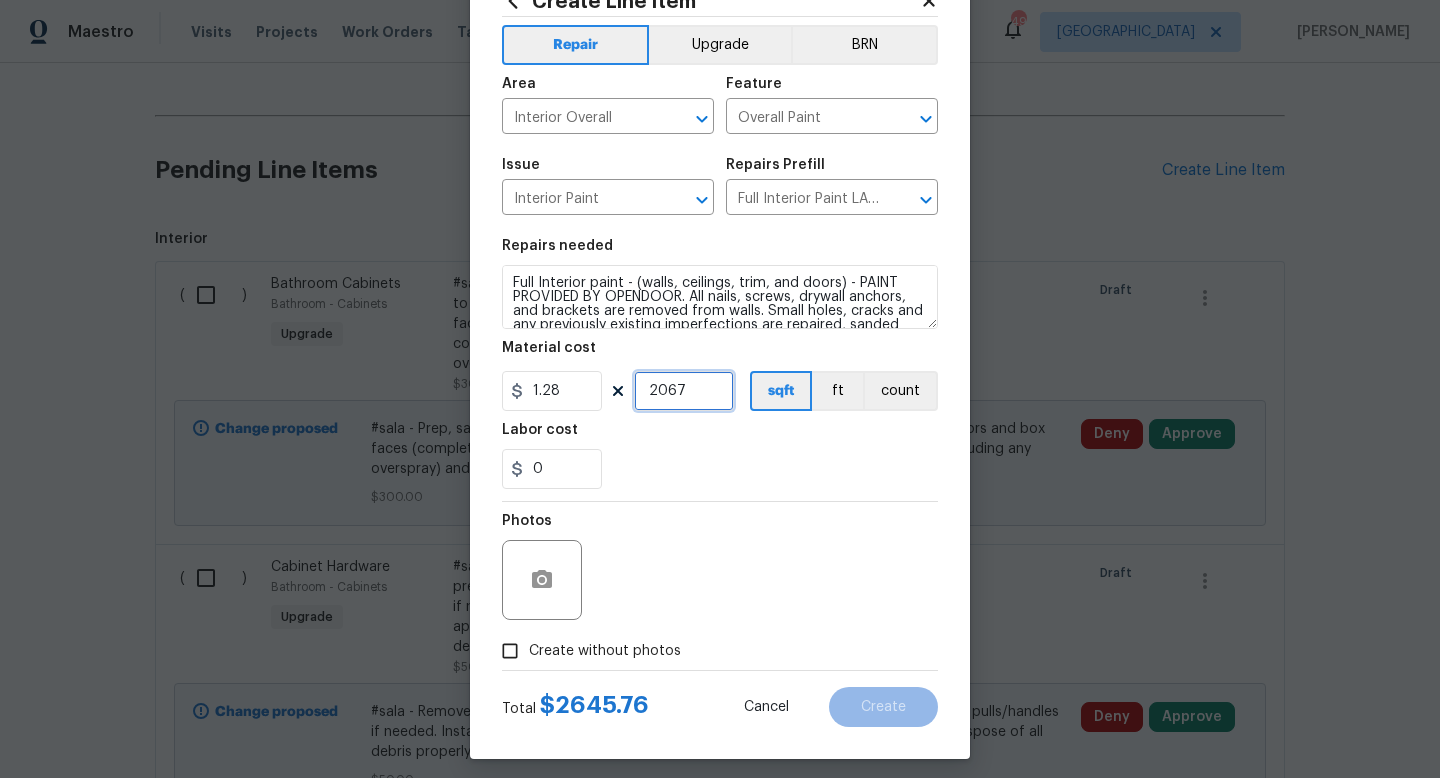scroll, scrollTop: 84, scrollLeft: 0, axis: vertical 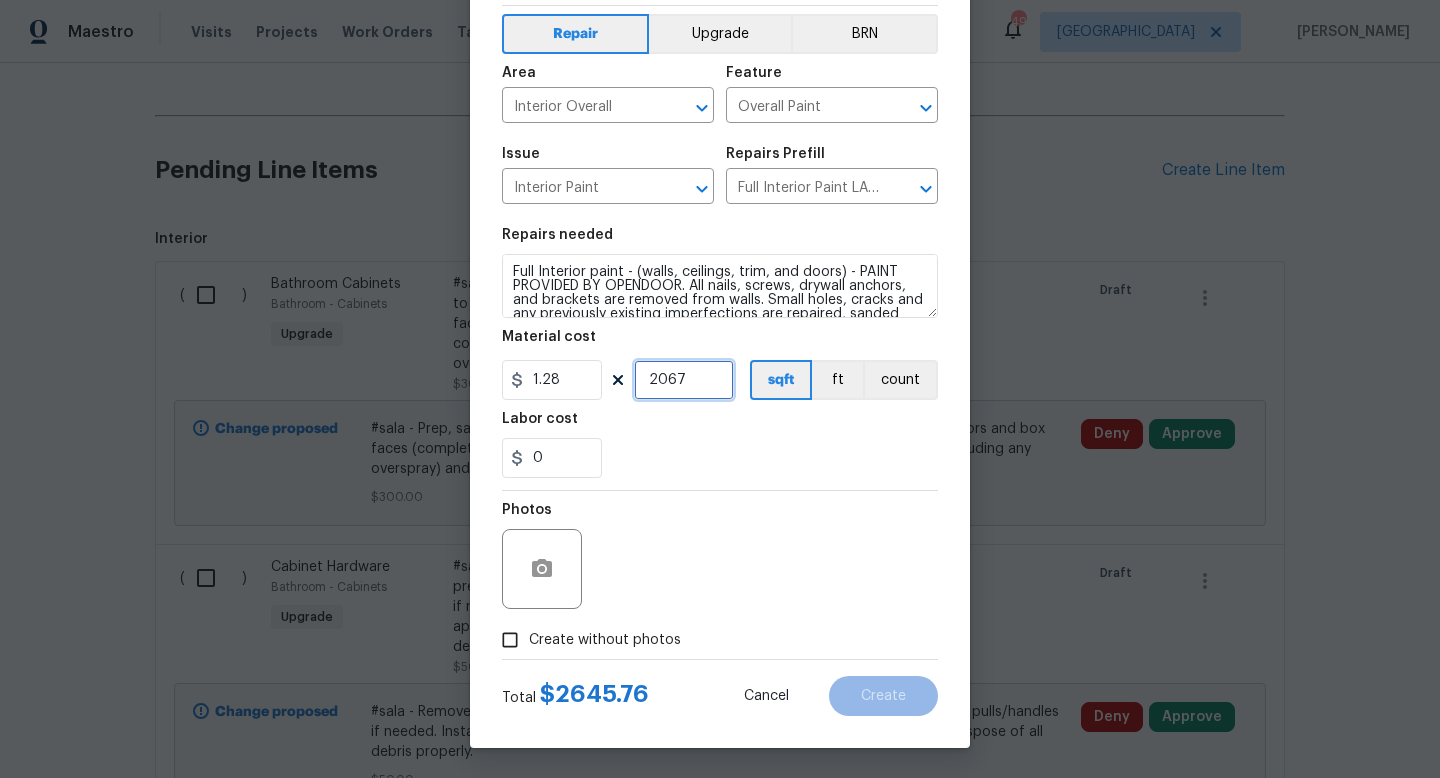 type on "2067" 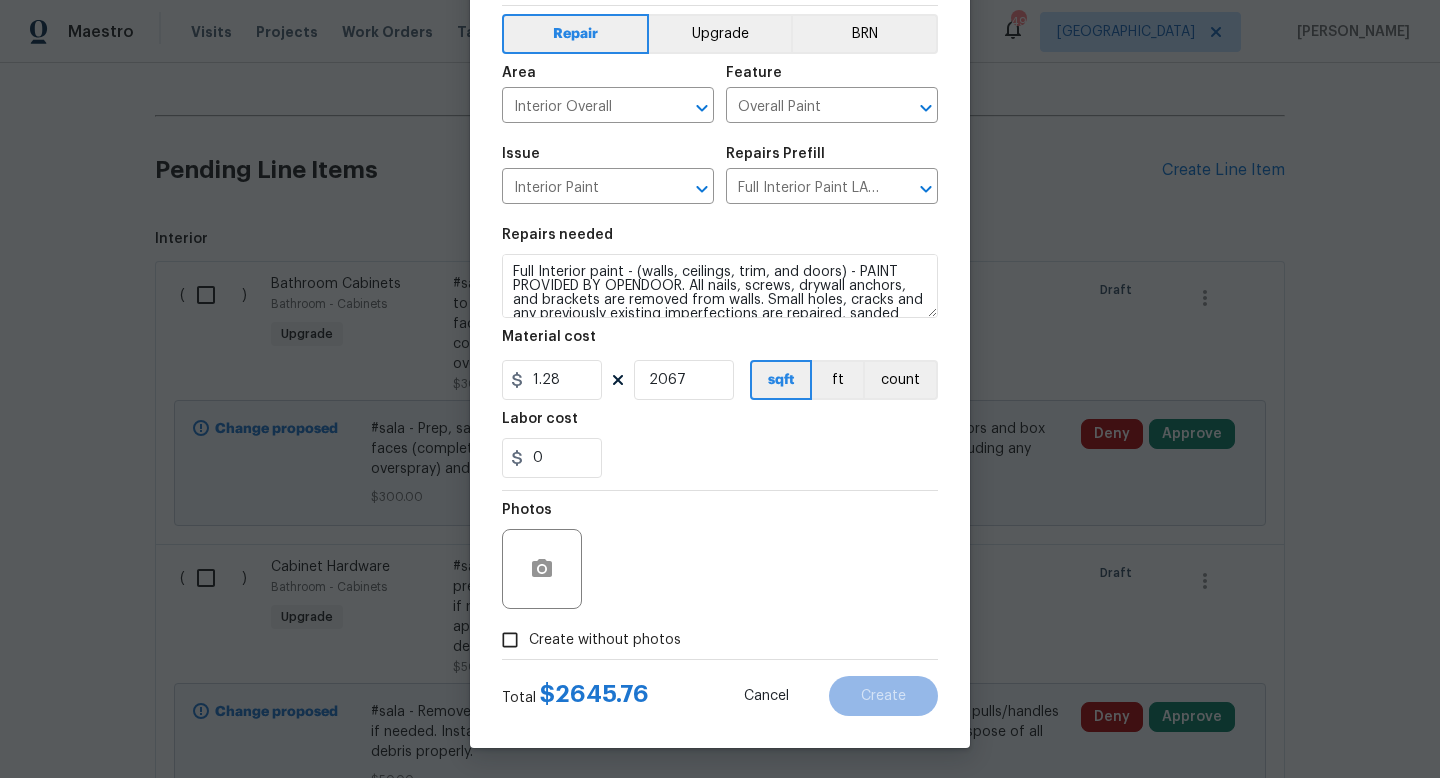 click on "Create without photos" at bounding box center (605, 640) 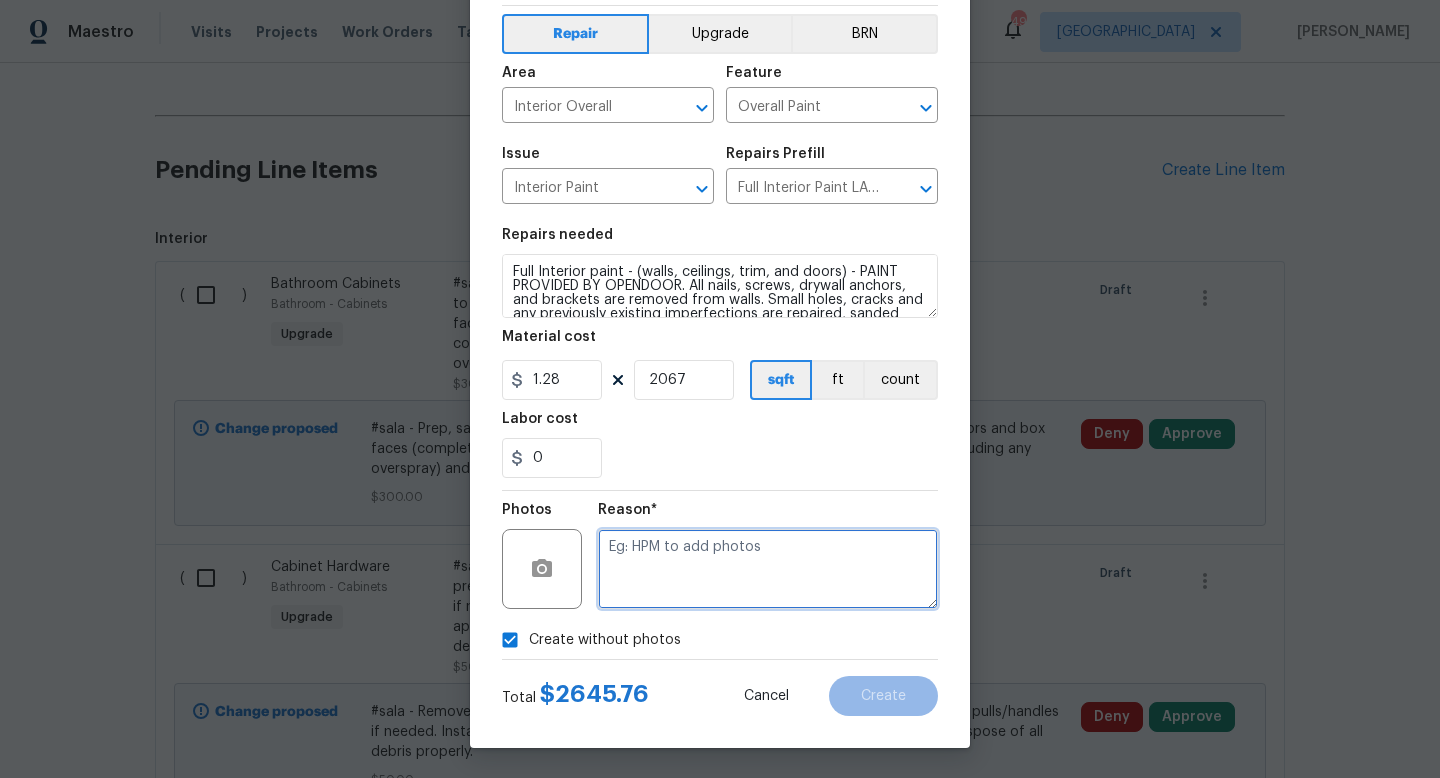 click at bounding box center (768, 569) 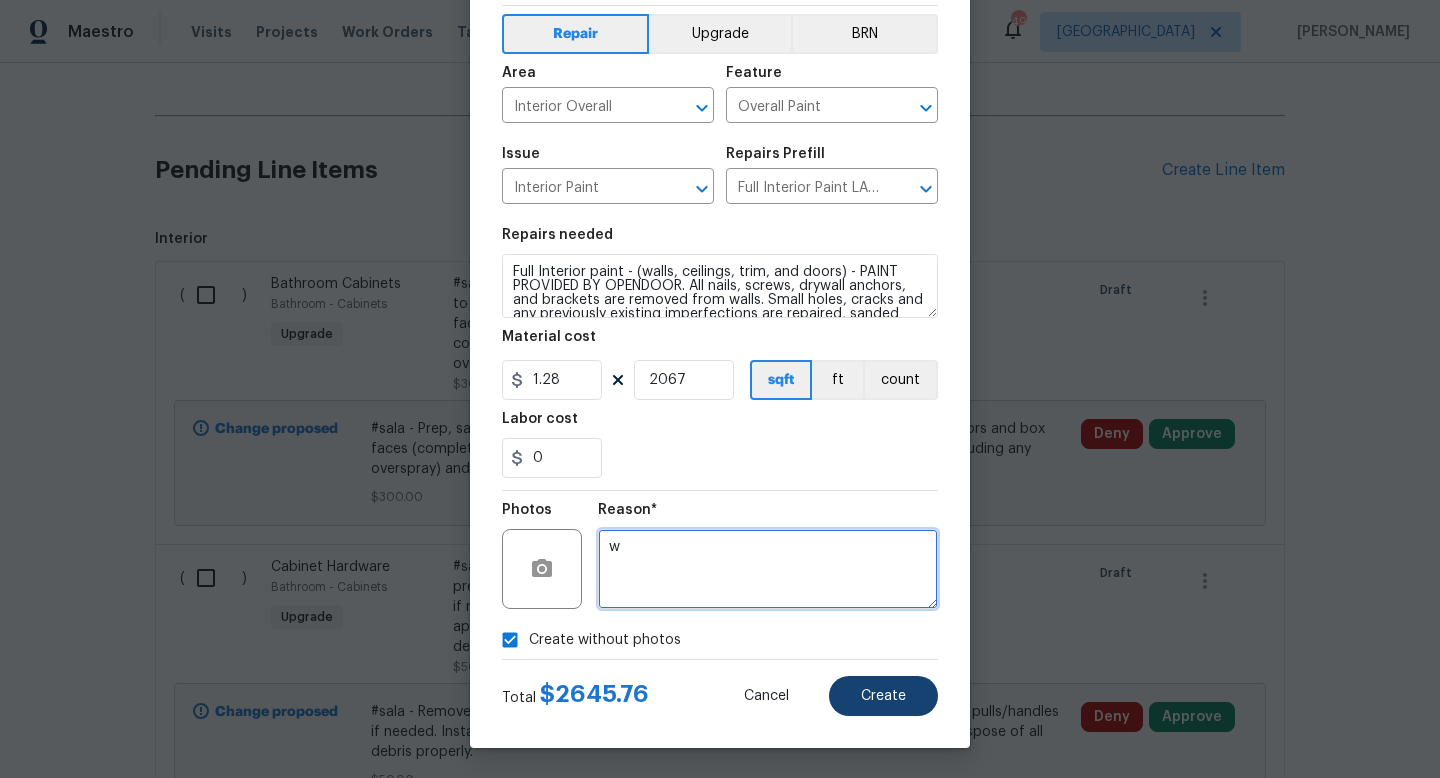 type on "w" 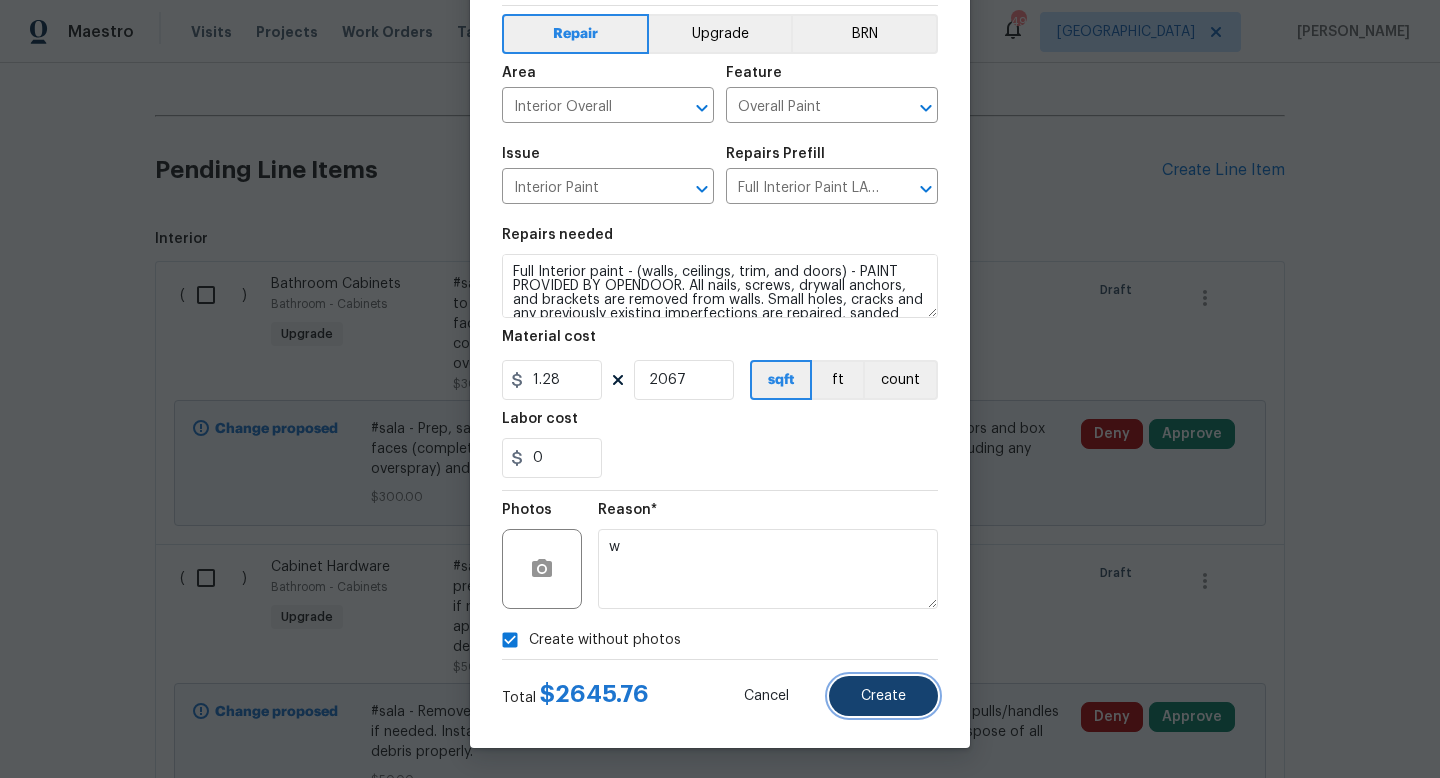 click on "Create" at bounding box center [883, 696] 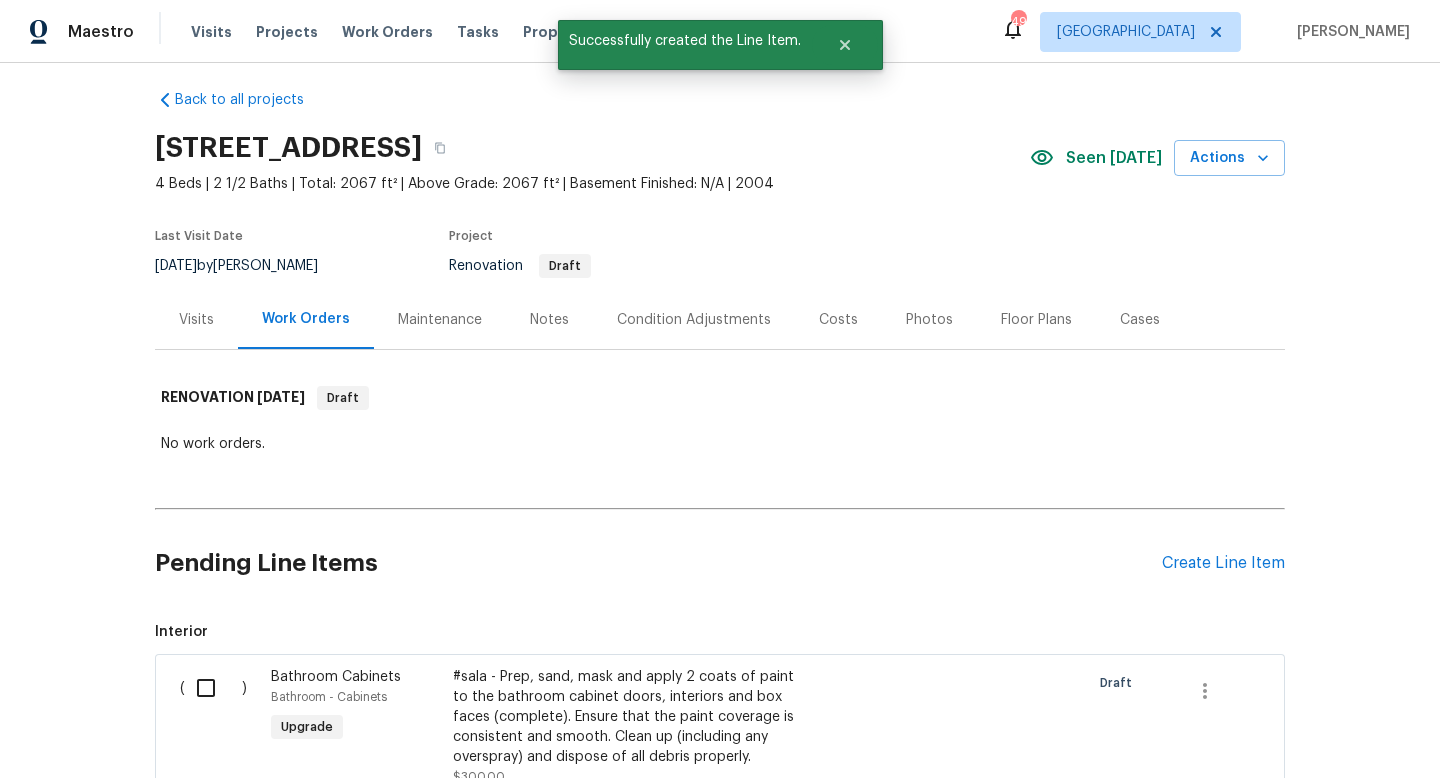 scroll, scrollTop: 406, scrollLeft: 0, axis: vertical 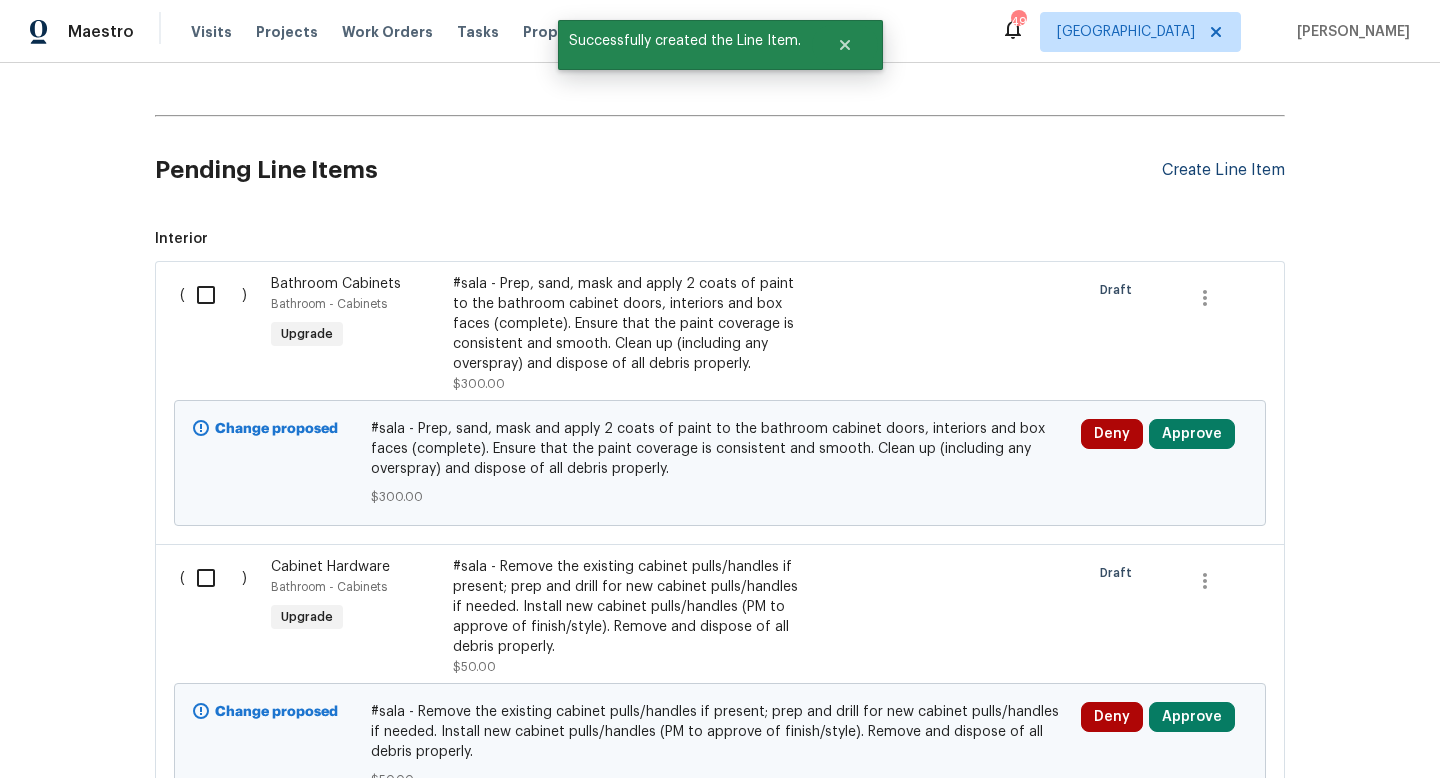 click on "Create Line Item" at bounding box center (1223, 170) 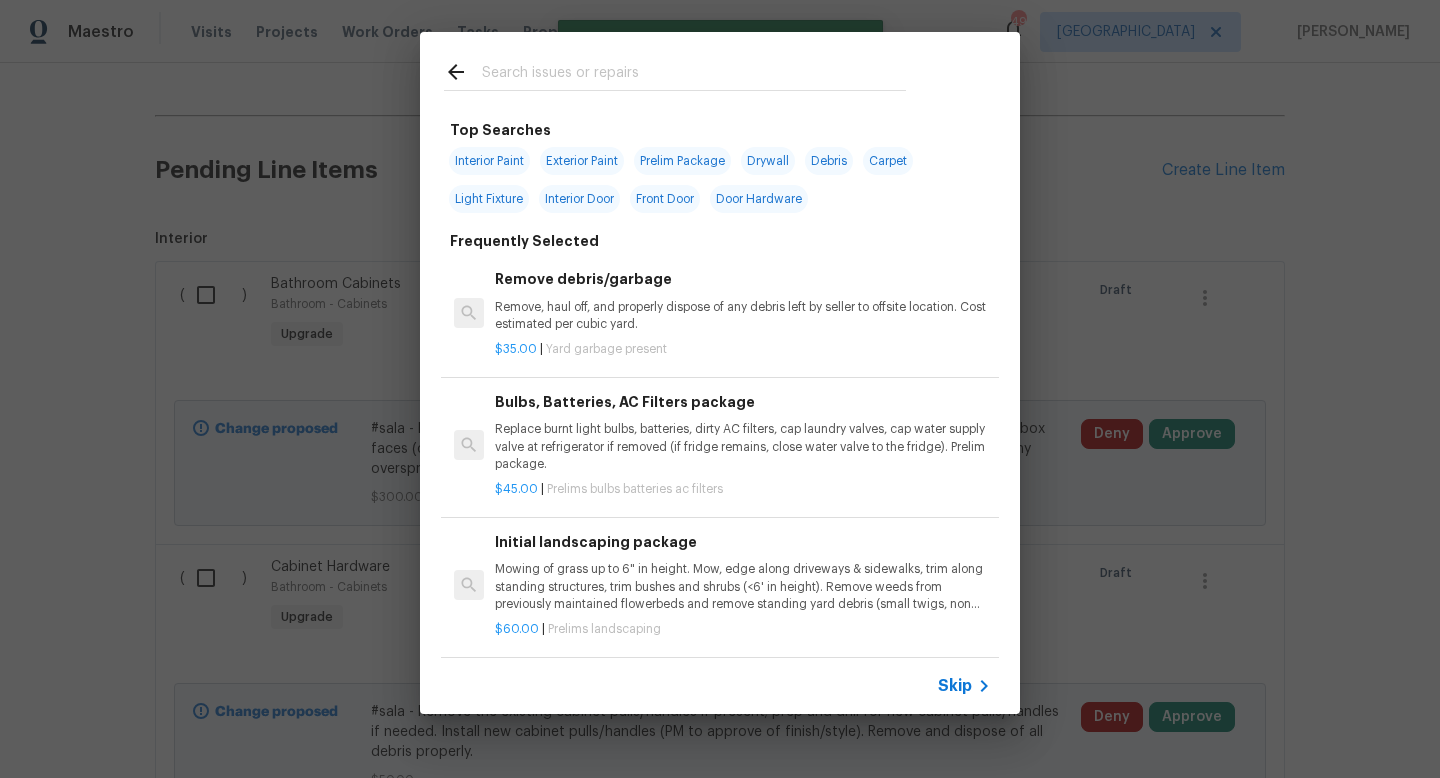 click on "Skip" at bounding box center (955, 686) 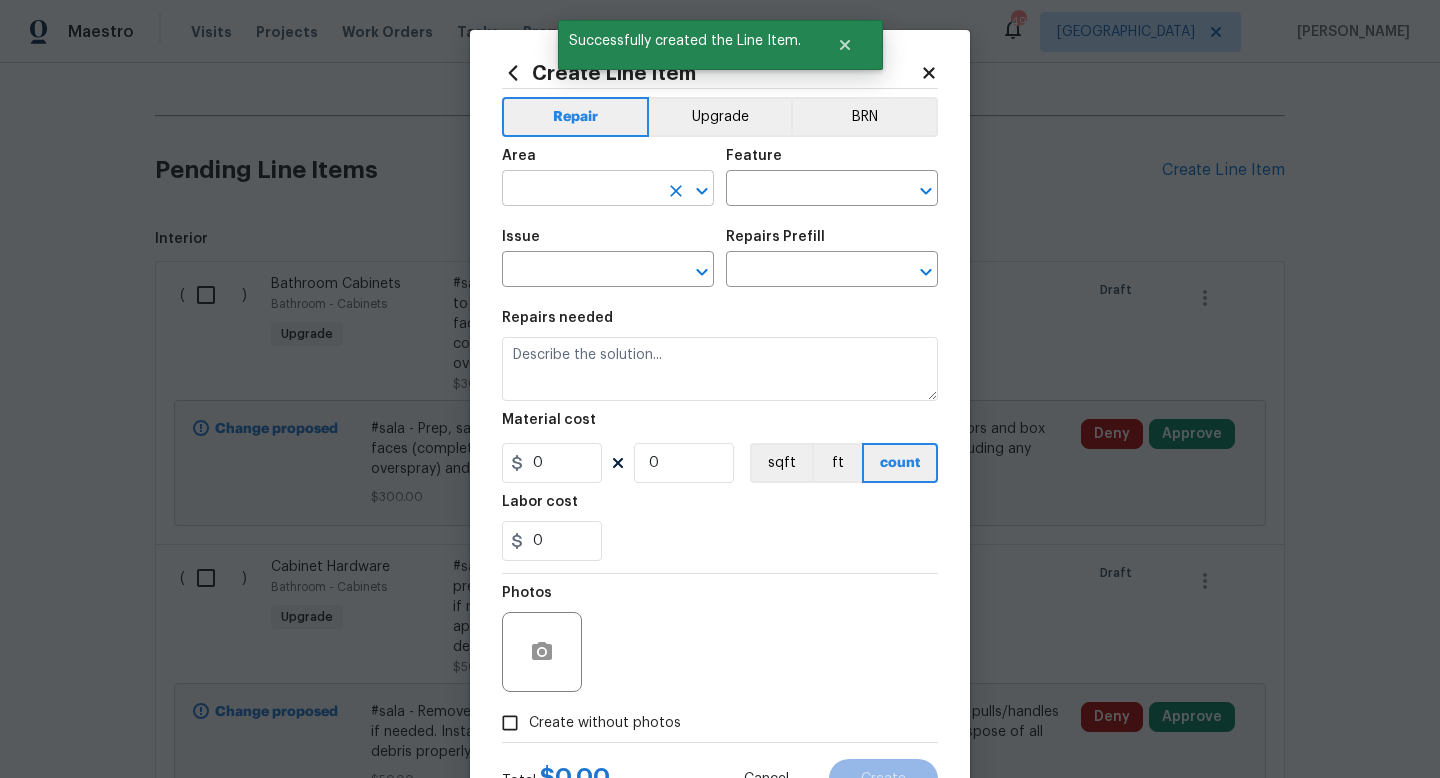 click at bounding box center [580, 190] 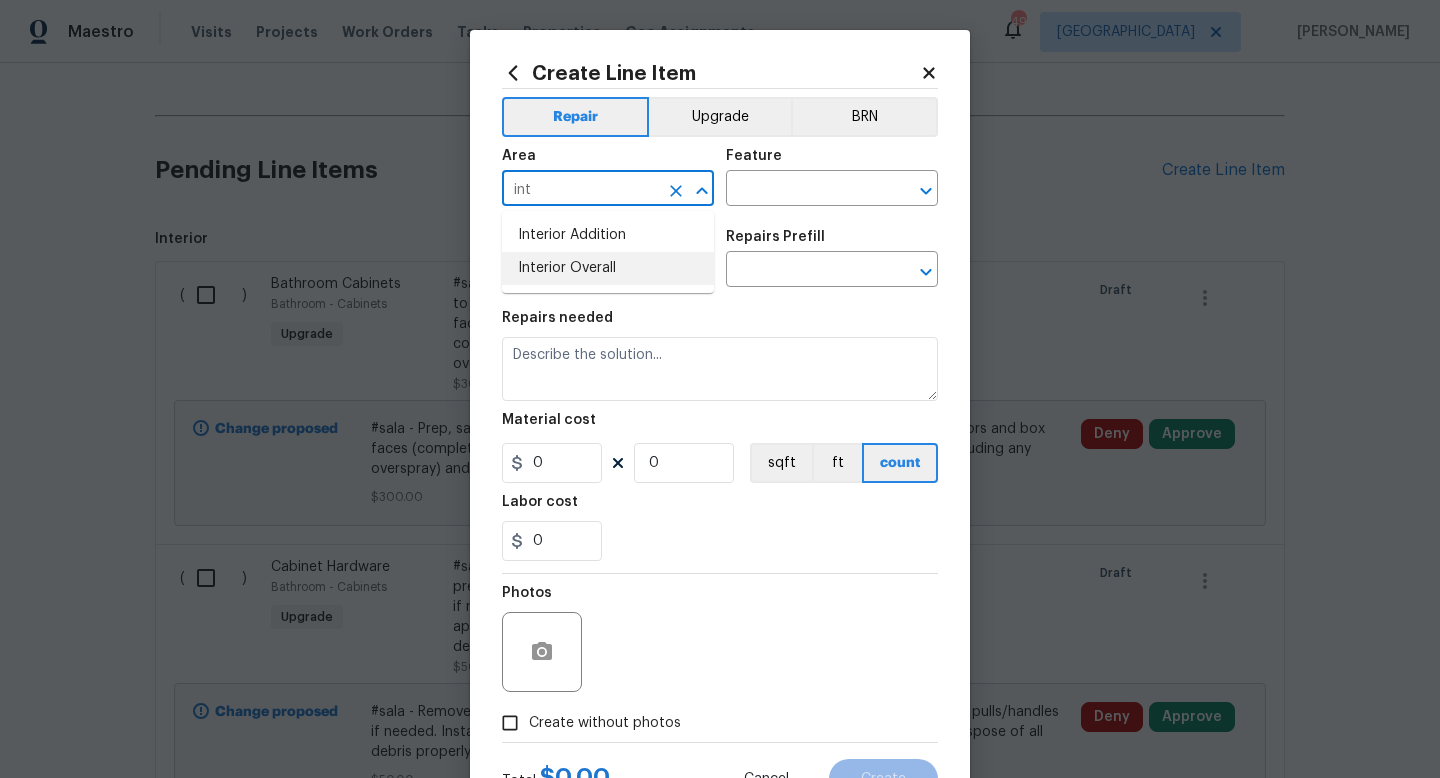 click on "Interior Overall" at bounding box center [608, 268] 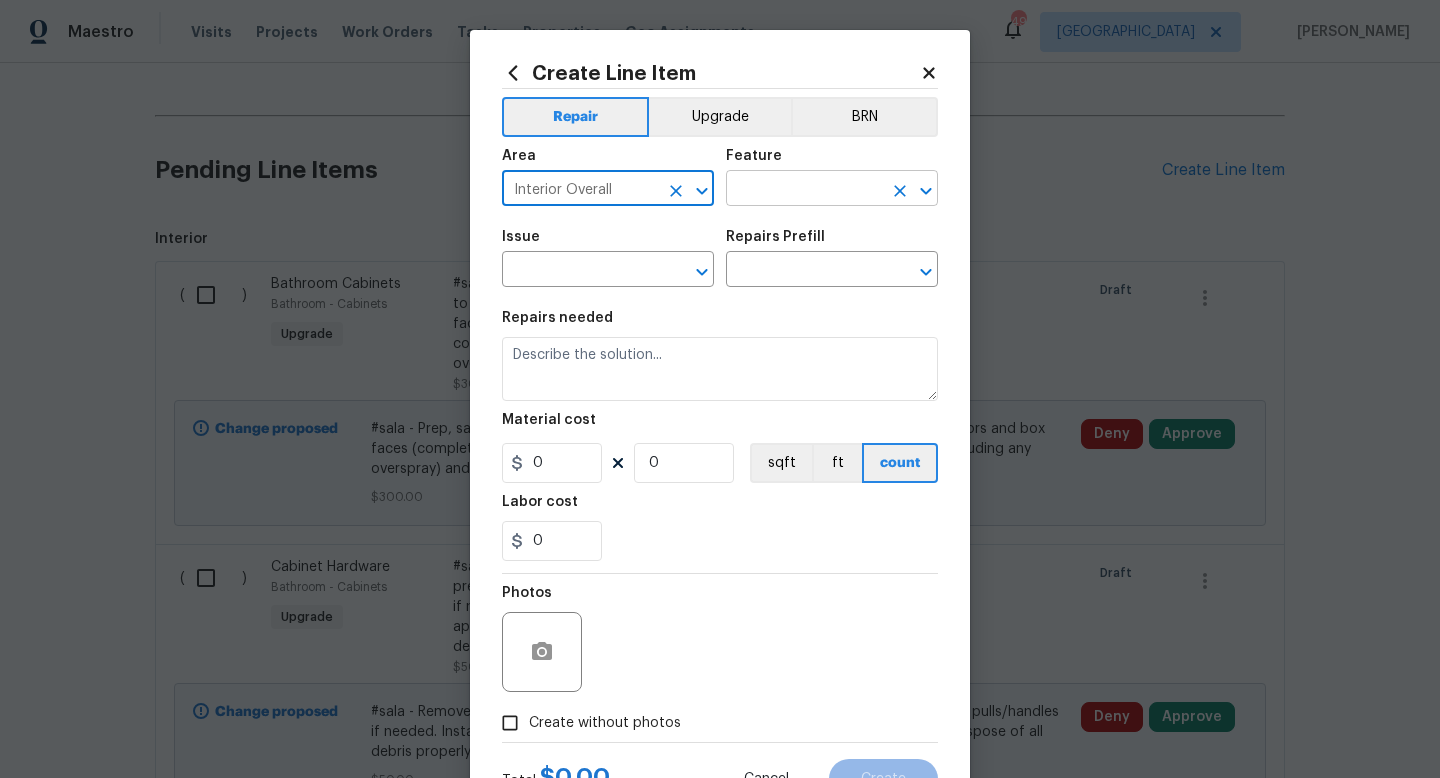 type on "Interior Overall" 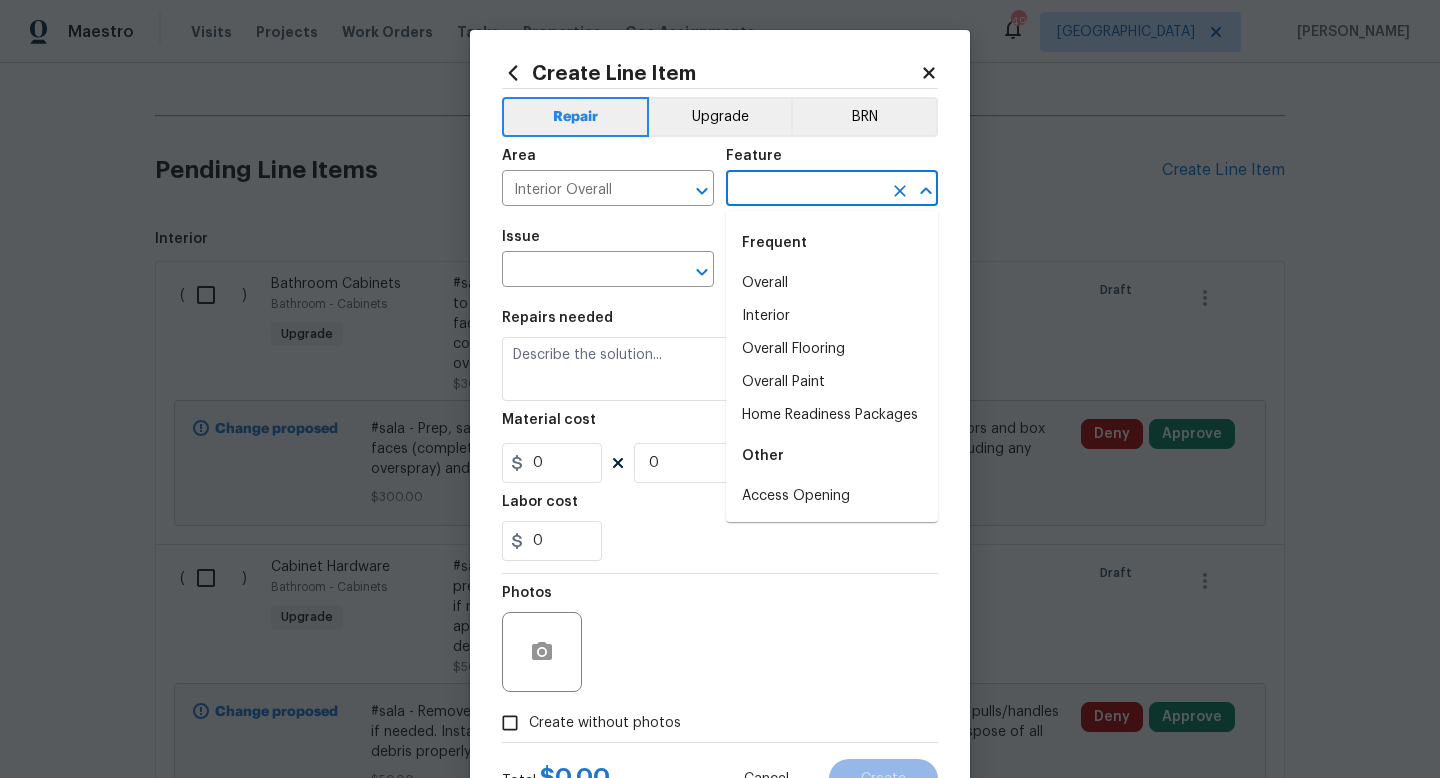 click at bounding box center [804, 190] 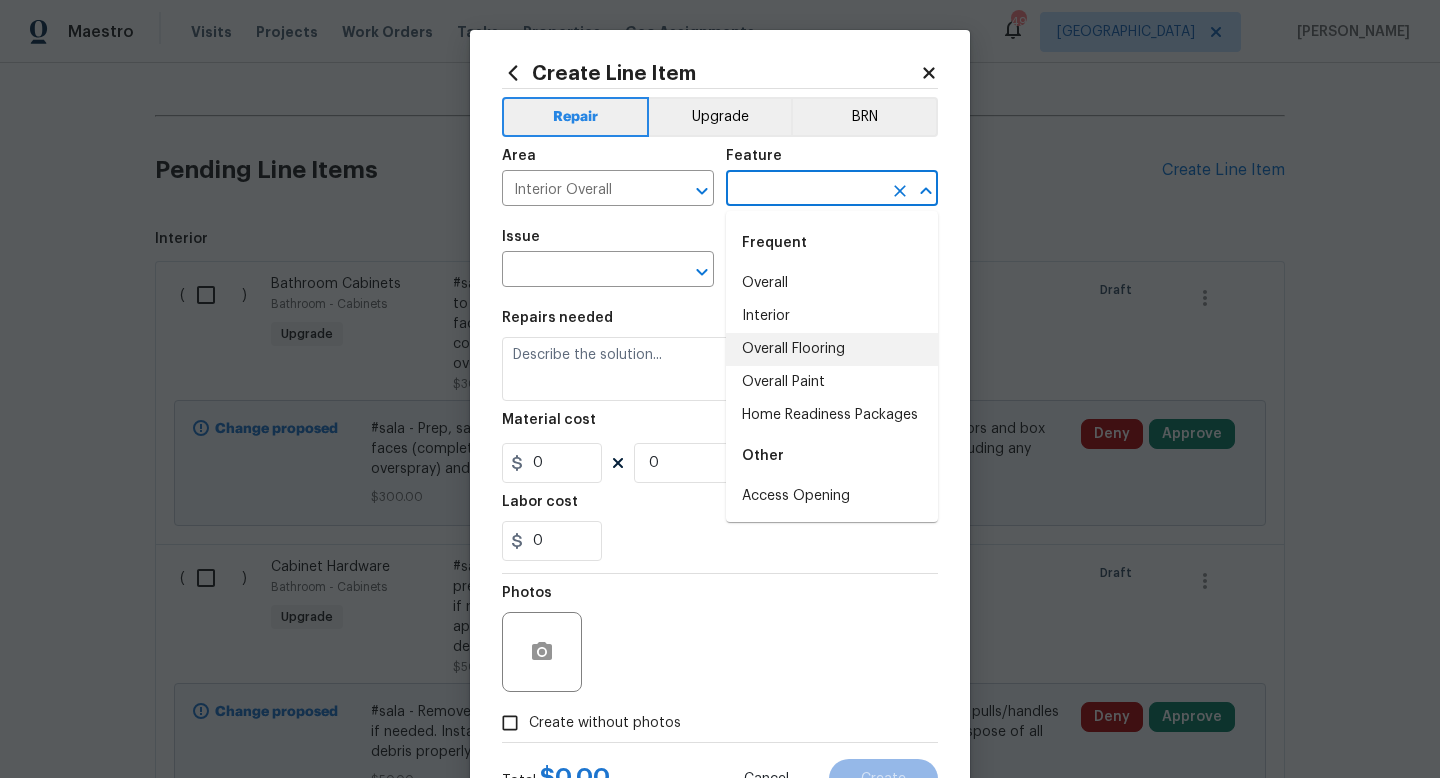click on "Overall Flooring" at bounding box center [832, 349] 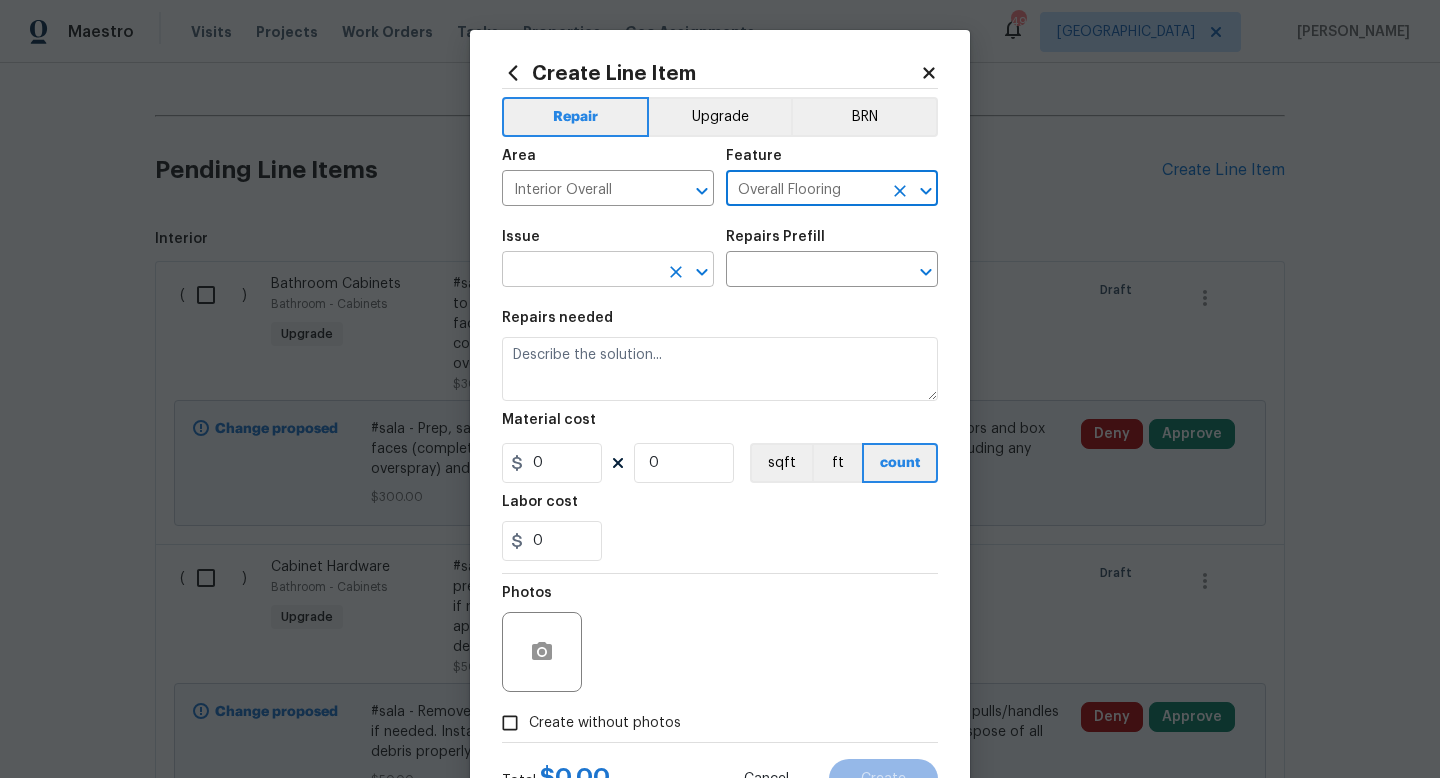 click at bounding box center [580, 271] 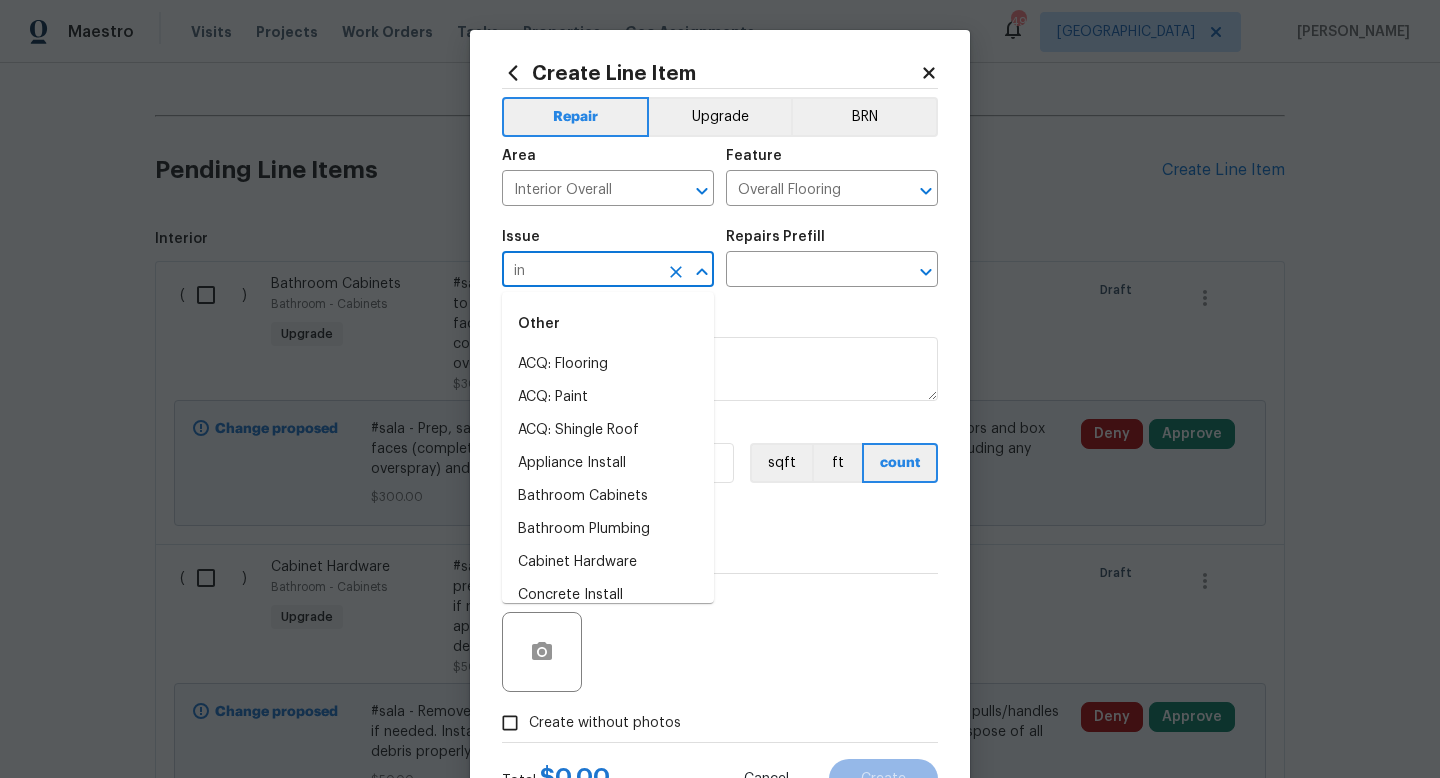 type on "i" 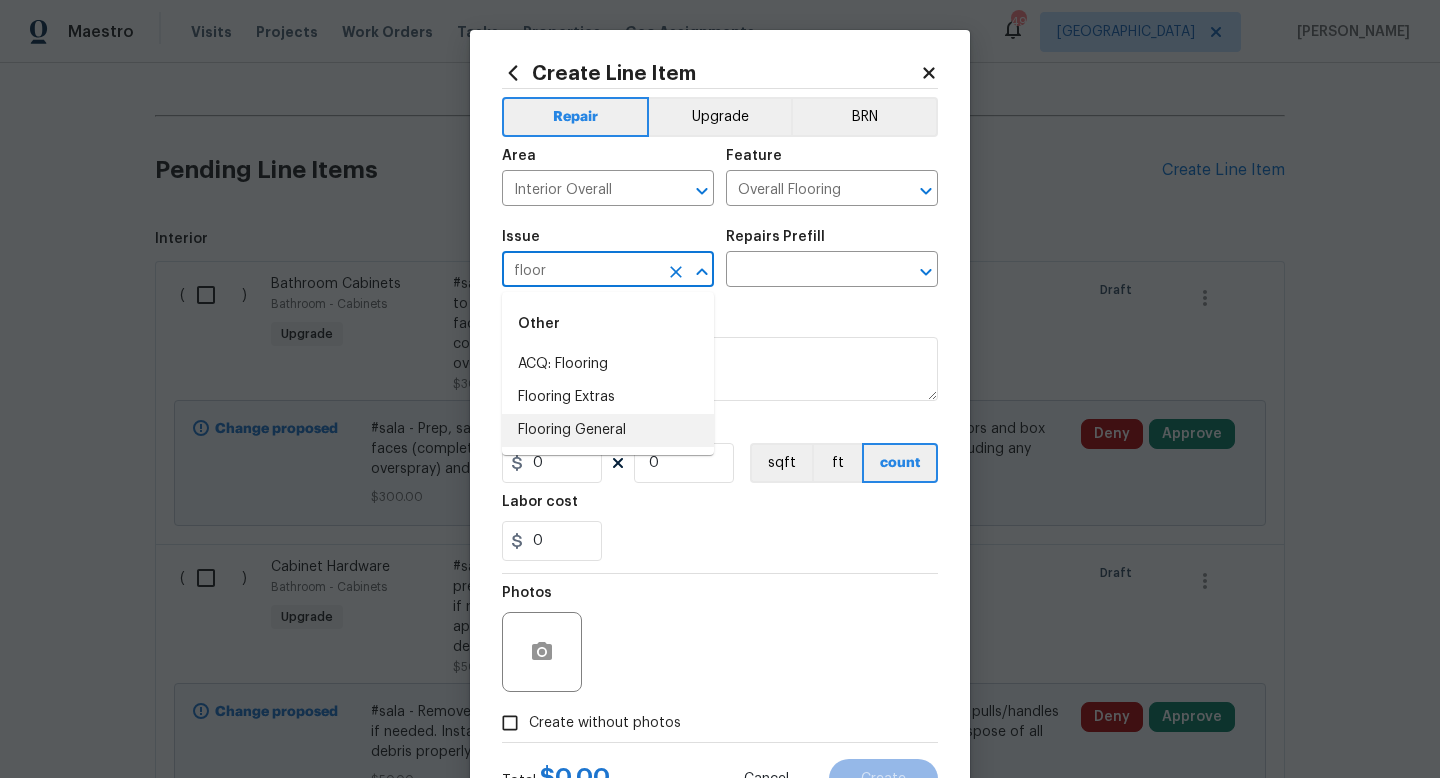 click on "Flooring General" at bounding box center [608, 430] 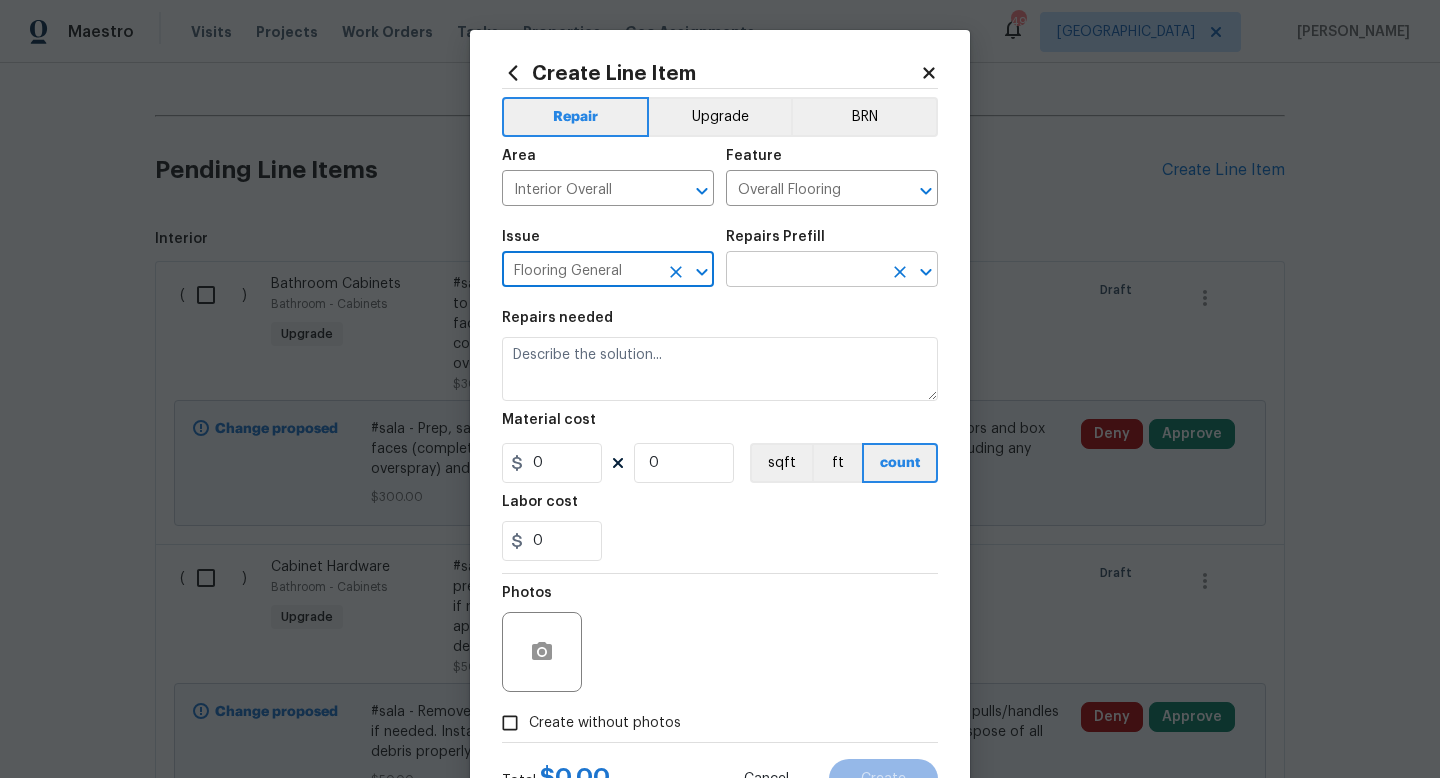 type on "Flooring General" 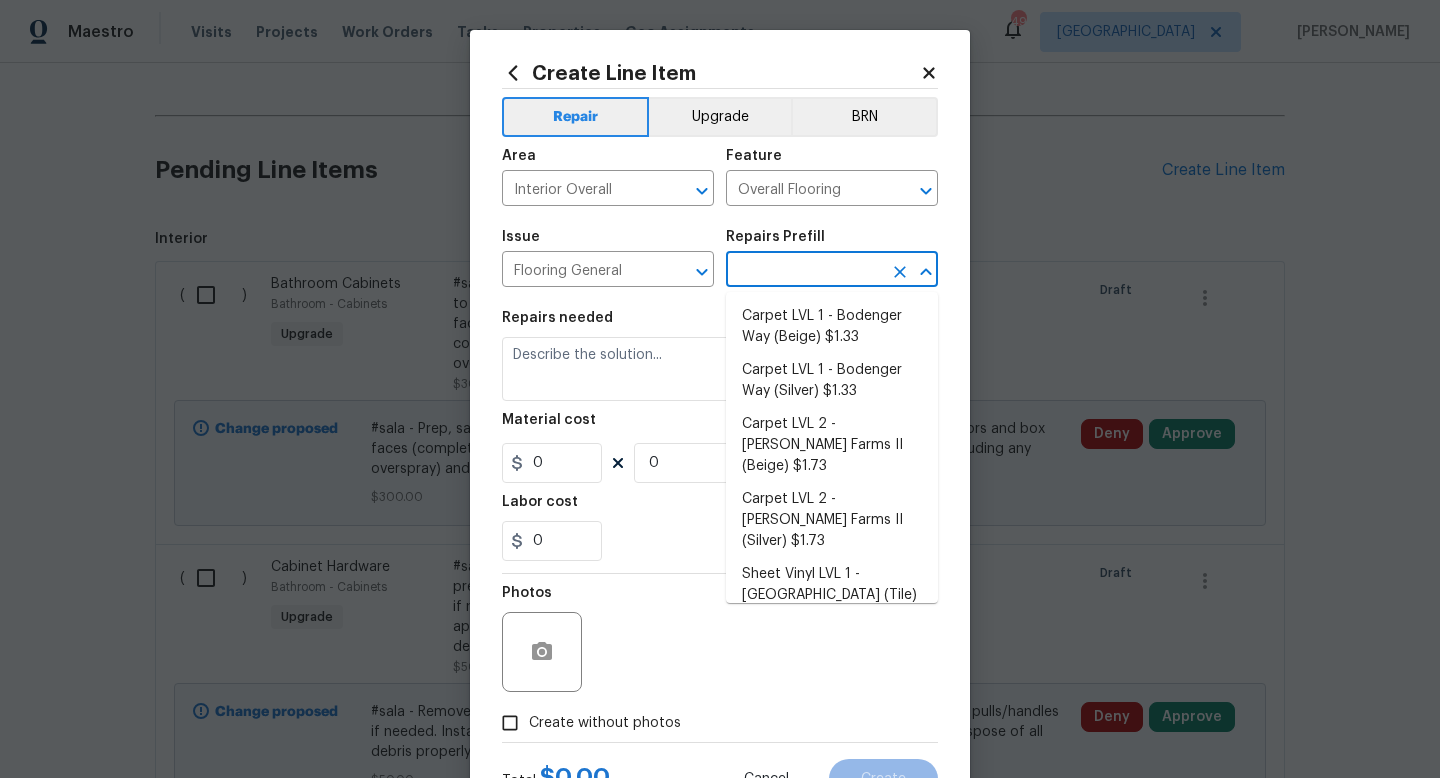 click at bounding box center [804, 271] 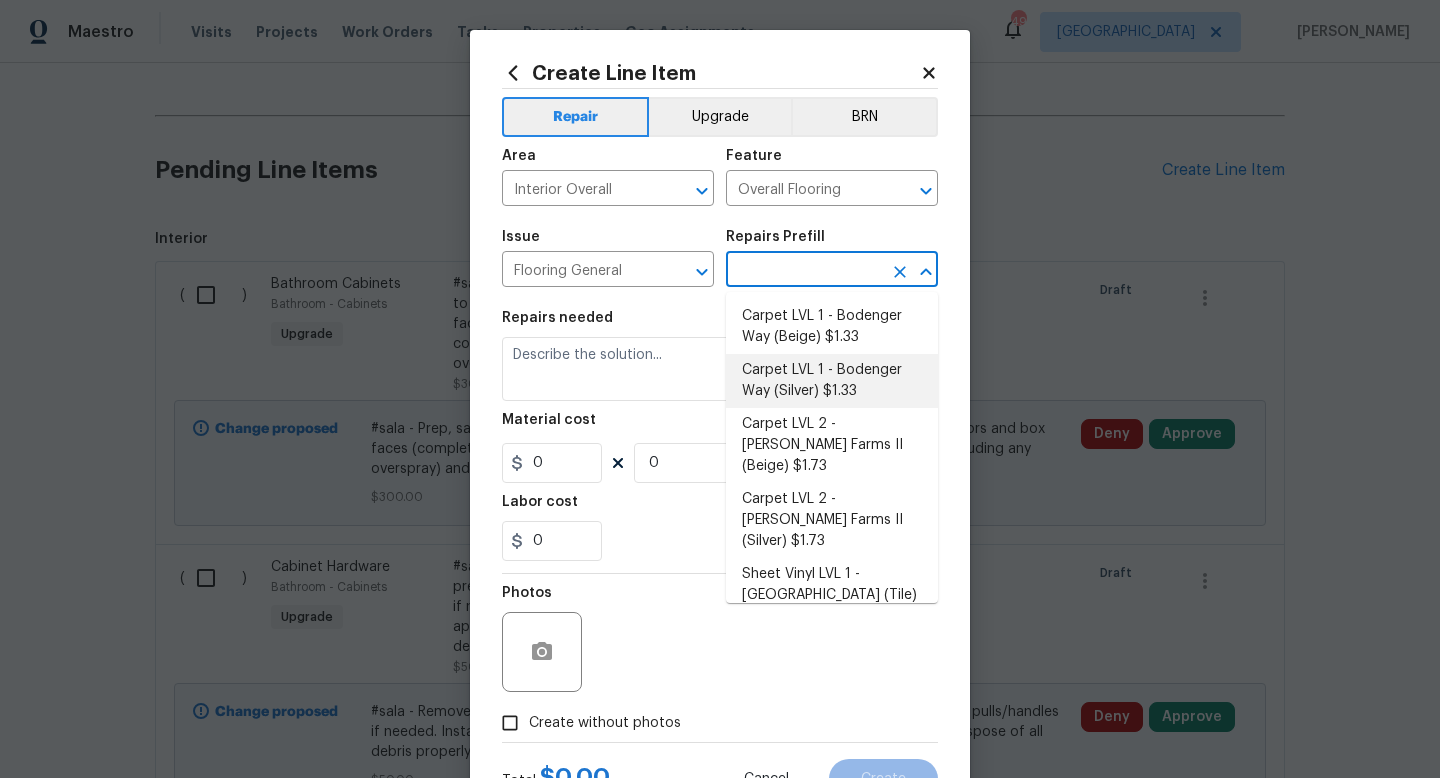click on "Carpet LVL 1 - Bodenger Way (Silver) $1.33" at bounding box center [832, 381] 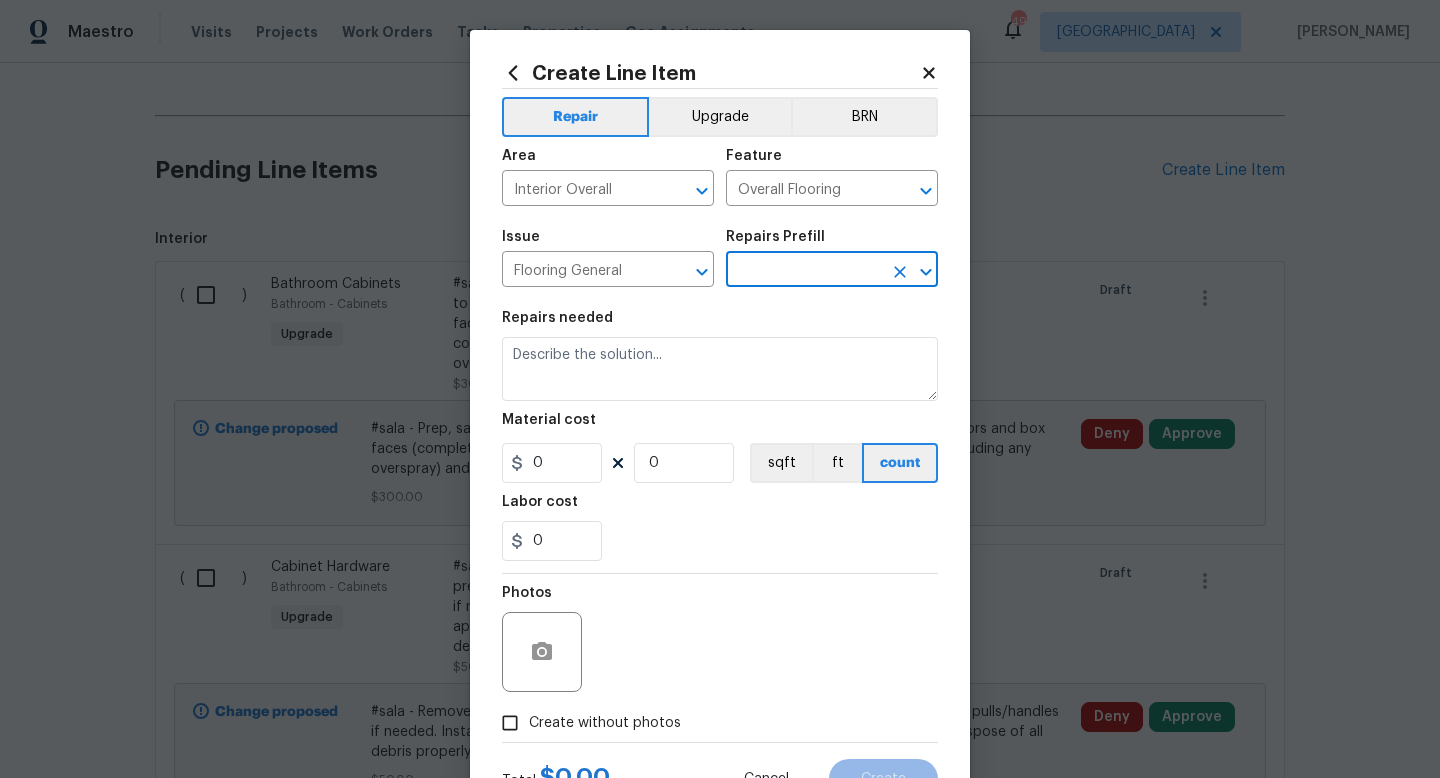 type on "Carpet LVL 1 - Bodenger Way (Silver) $1.33" 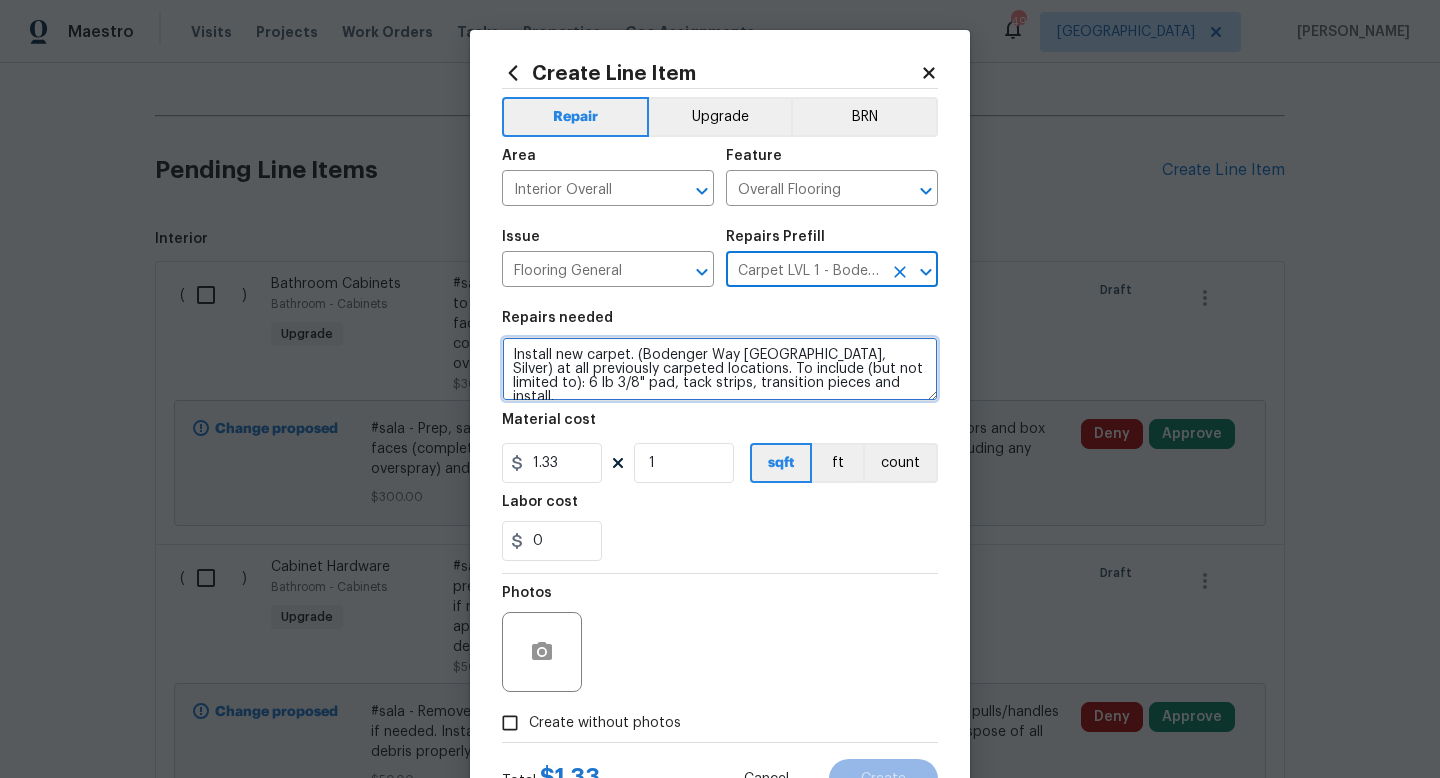 click on "Install new carpet. (Bodenger Way [GEOGRAPHIC_DATA], Silver) at all previously carpeted locations. To include (but not limited to): 6 lb 3/8" pad, tack strips, transition pieces and install." at bounding box center (720, 369) 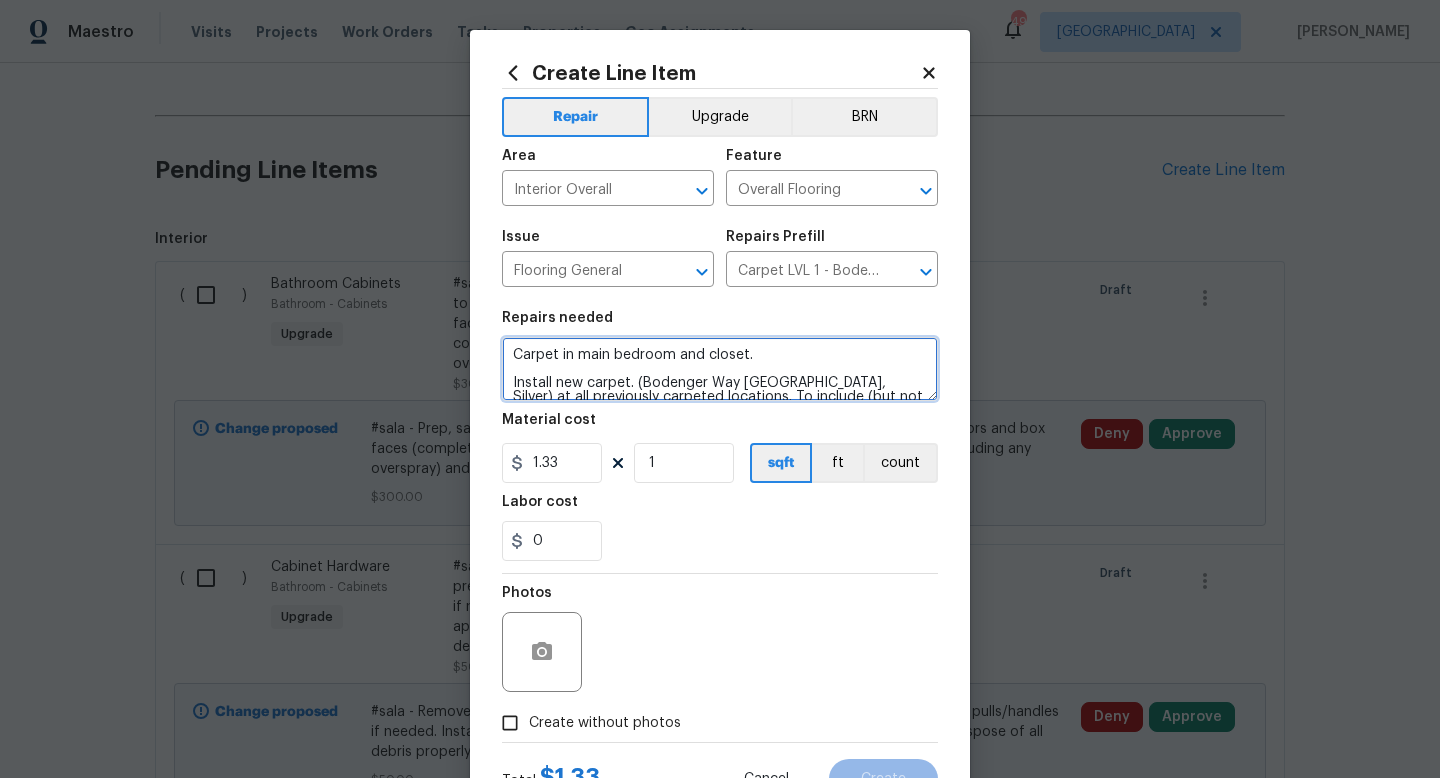 type on "Carpet in main bedroom and closet.
Install new carpet. (Bodenger Way [GEOGRAPHIC_DATA], Silver) at all previously carpeted locations. To include (but not limited to): 6 lb 3/8" pad, tack strips, transition pieces and install." 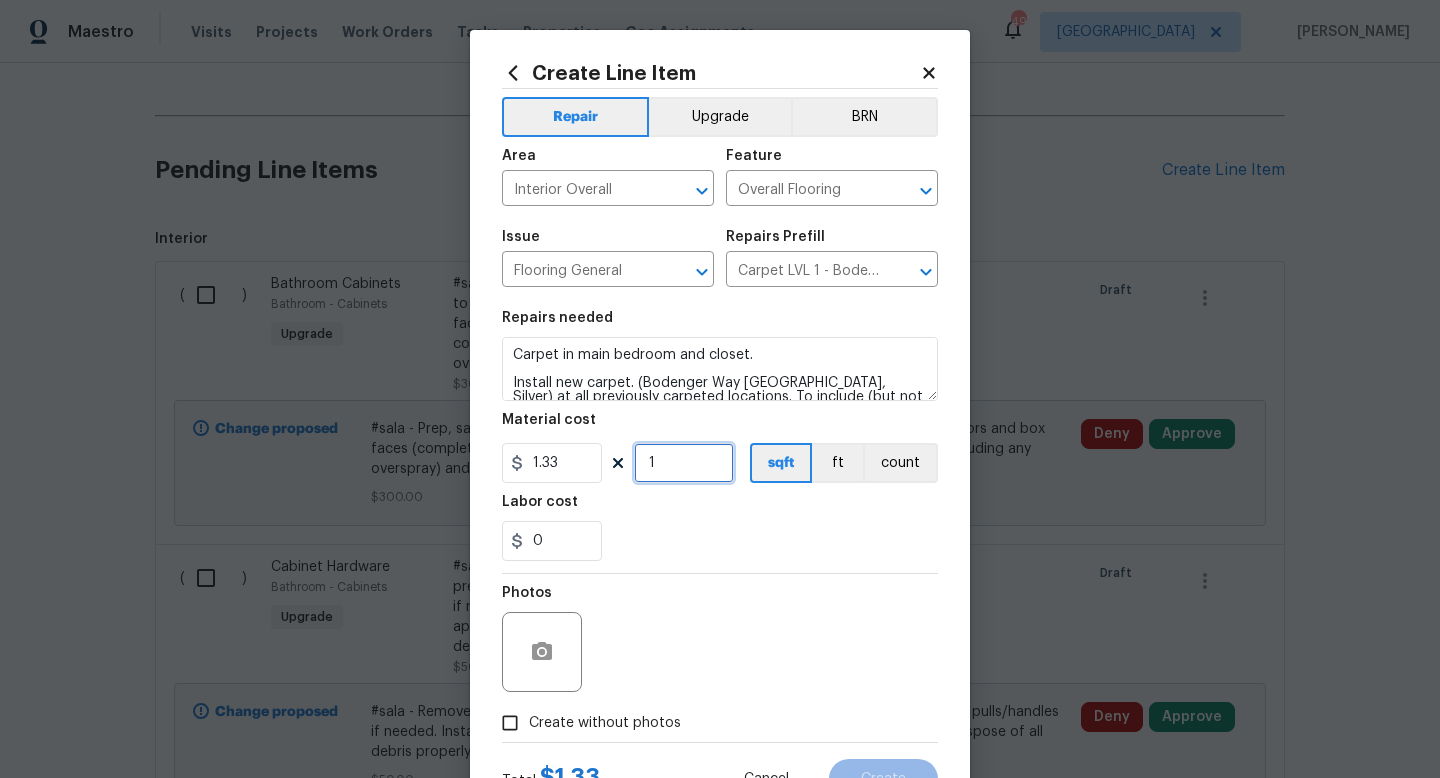 click on "1" at bounding box center (684, 463) 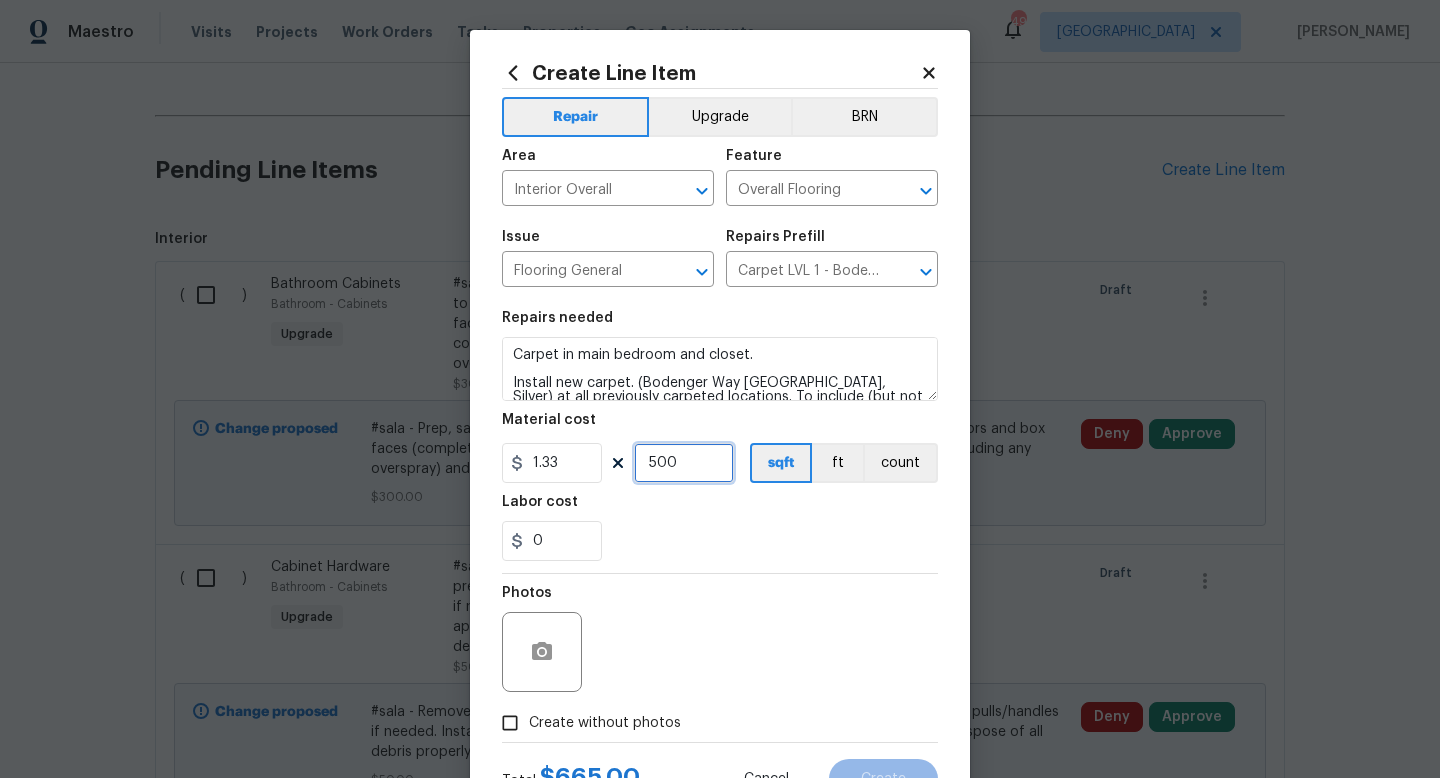 scroll, scrollTop: 84, scrollLeft: 0, axis: vertical 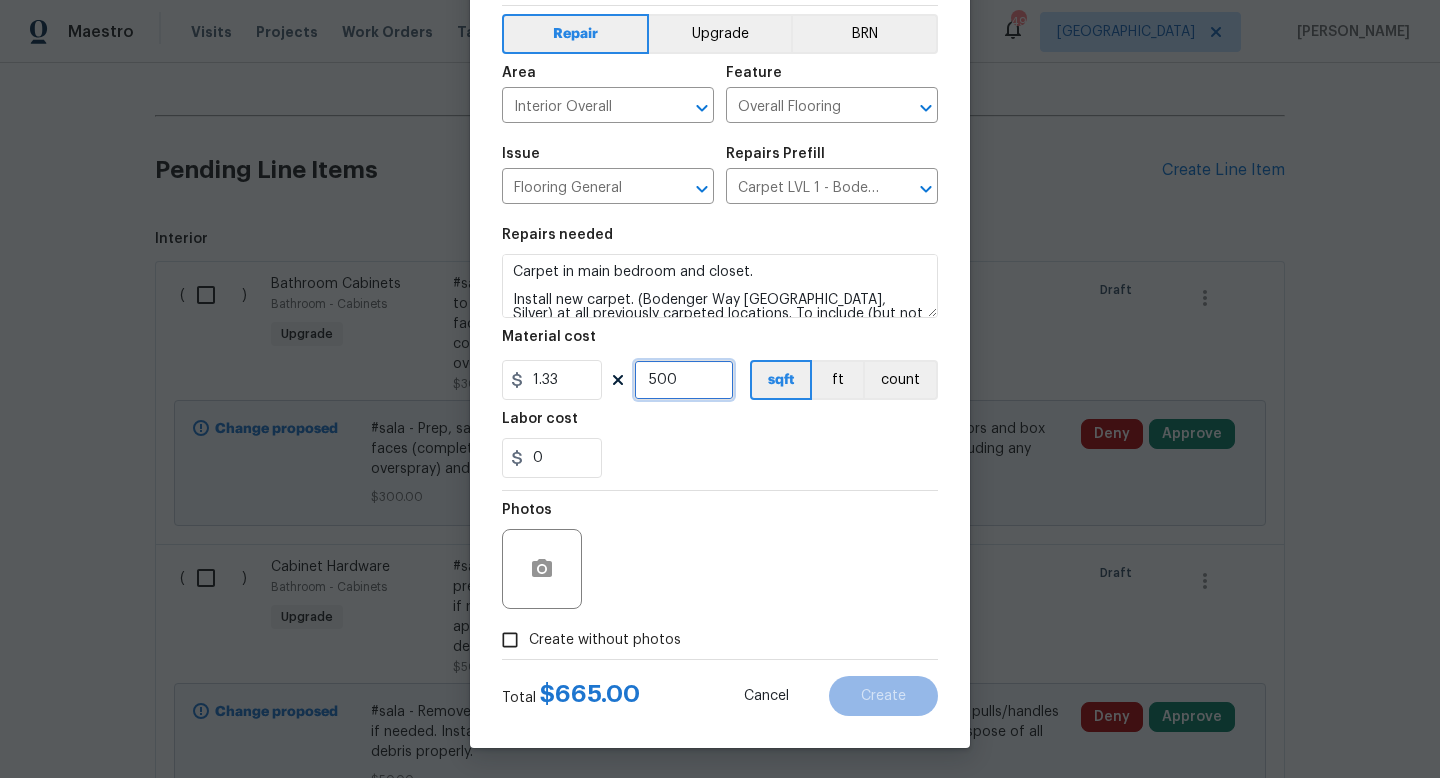 type on "500" 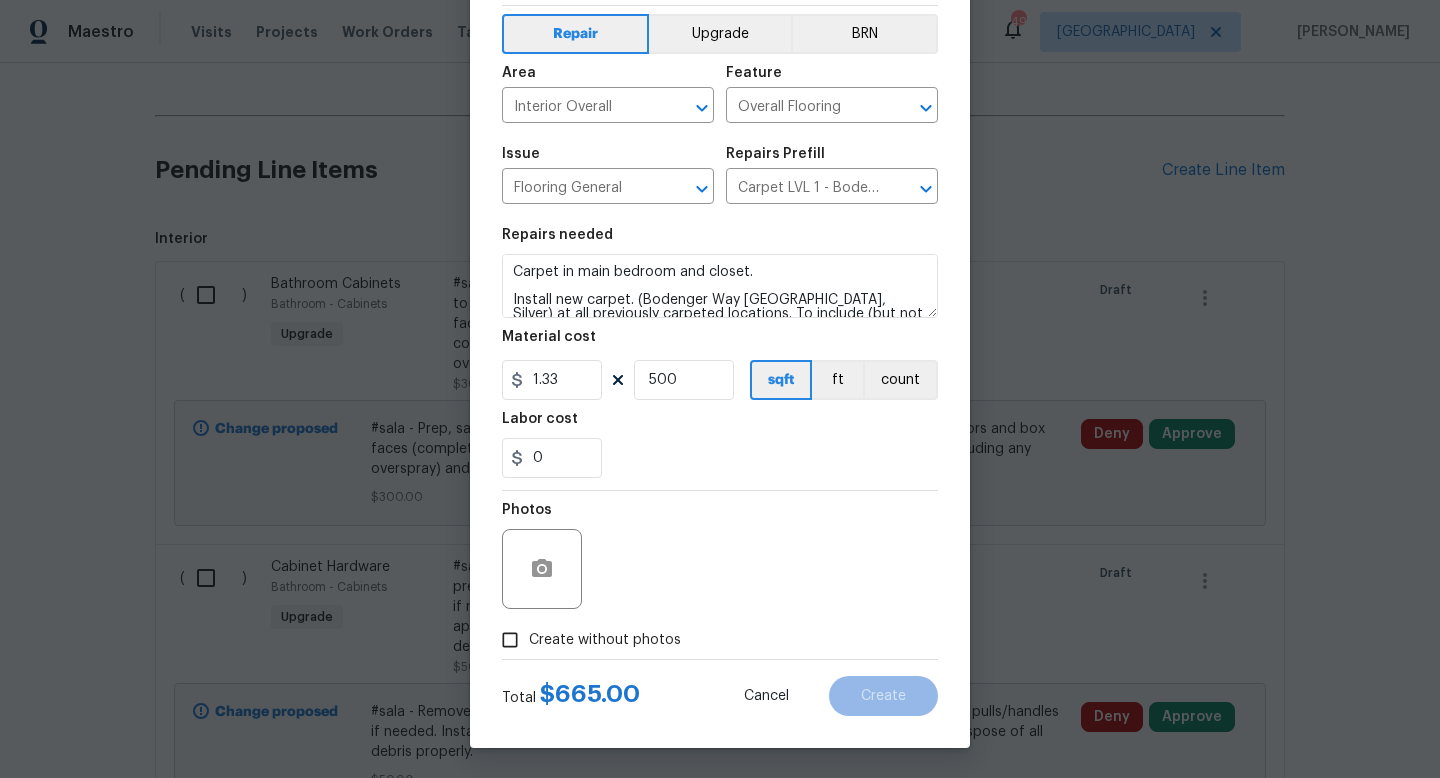 click on "Create without photos" at bounding box center [605, 640] 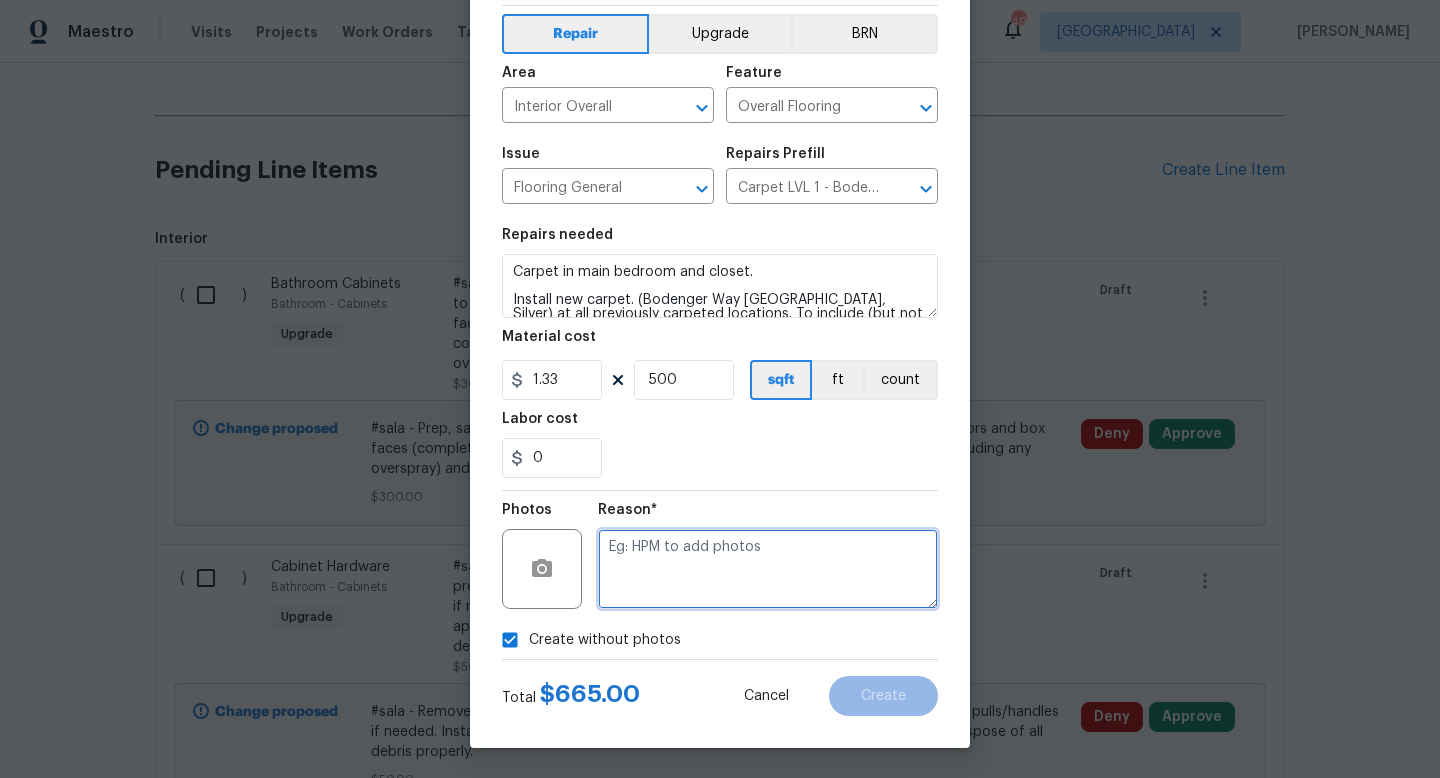 click at bounding box center [768, 569] 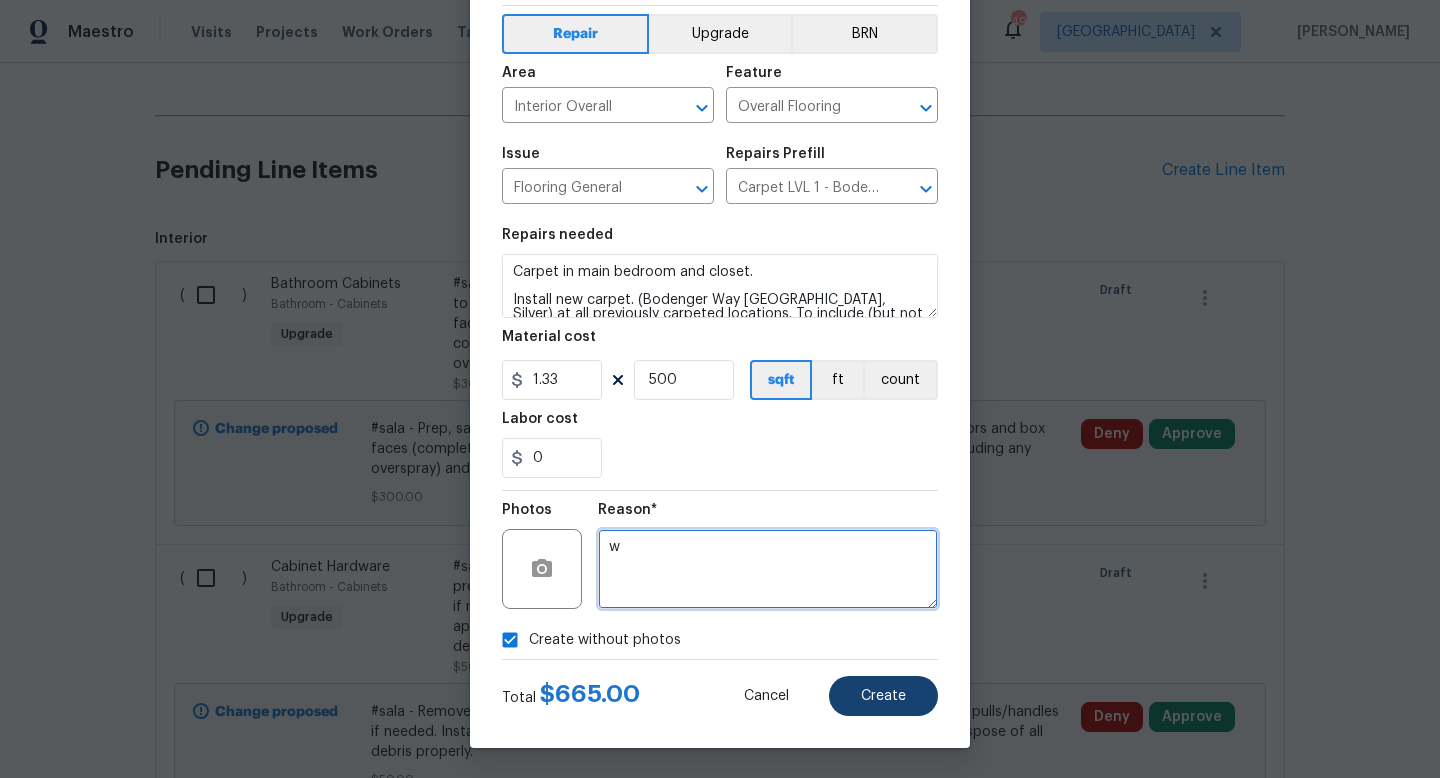 type on "w" 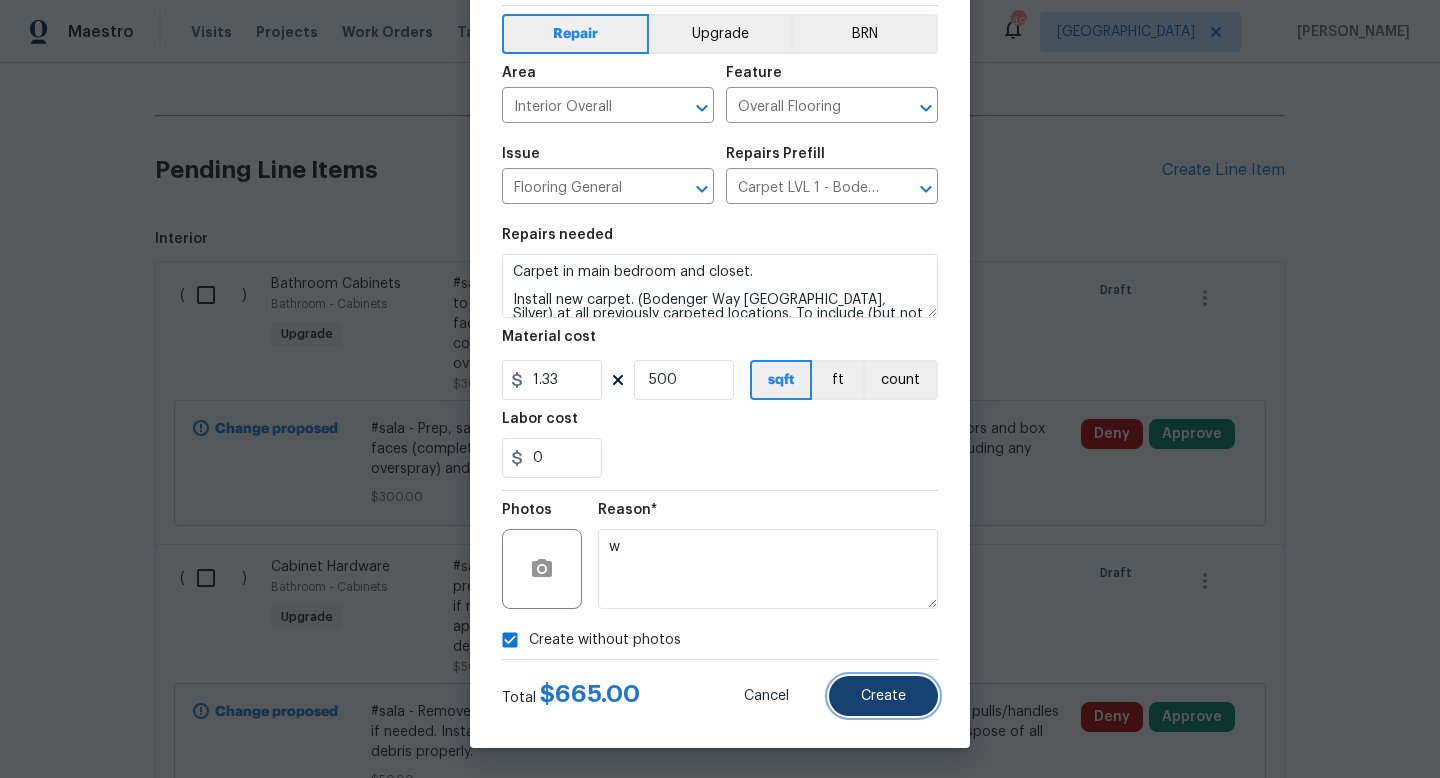 click on "Create" at bounding box center (883, 696) 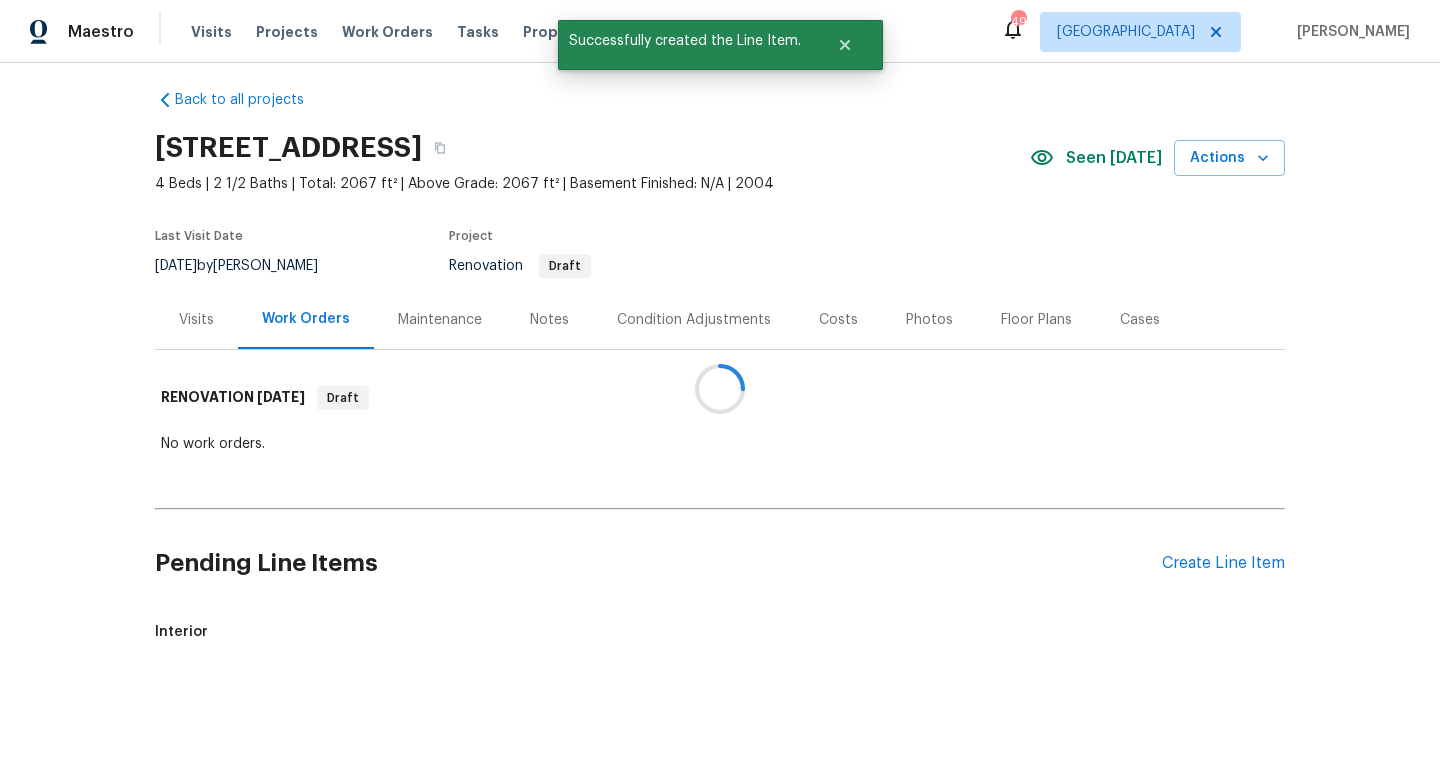 scroll, scrollTop: 406, scrollLeft: 0, axis: vertical 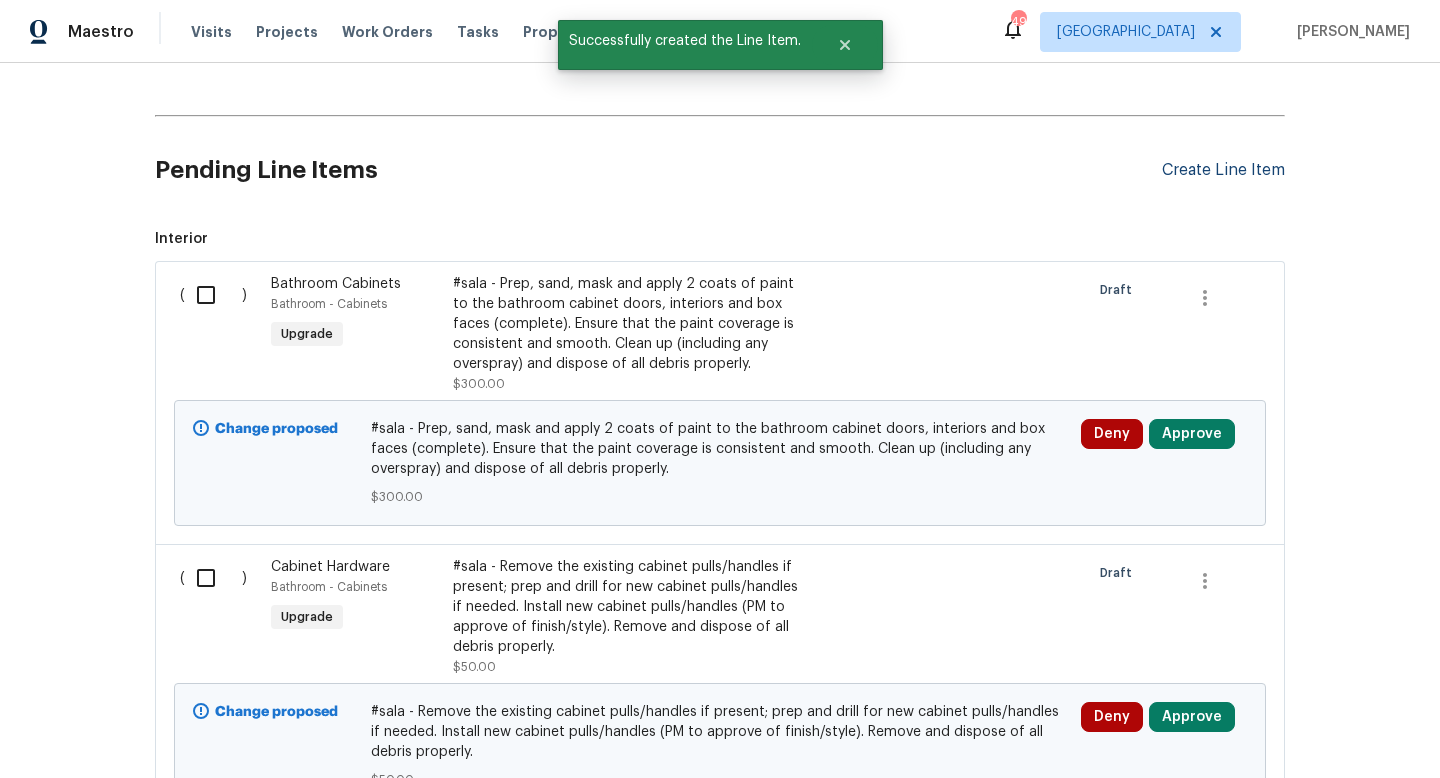 click on "Create Line Item" at bounding box center (1223, 170) 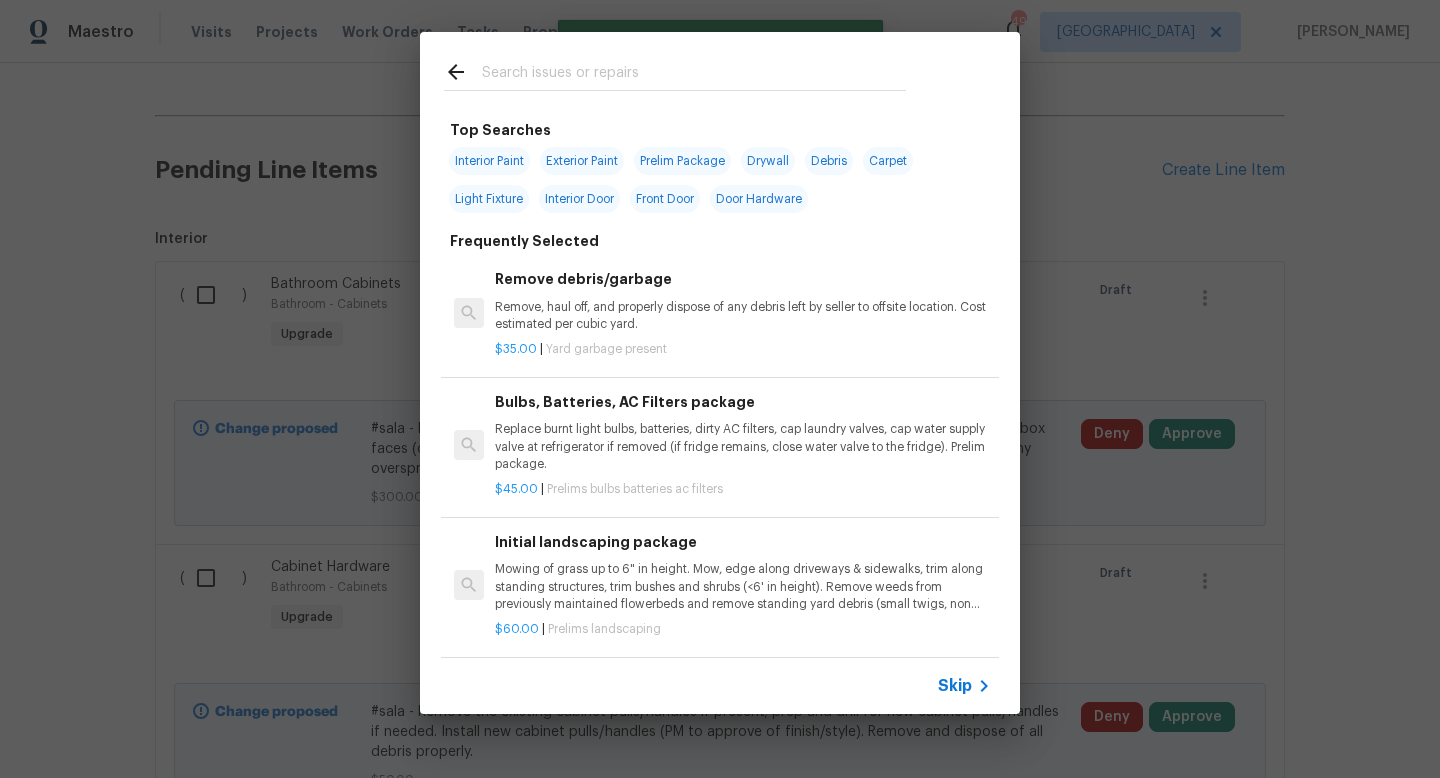 click on "Skip" at bounding box center [955, 686] 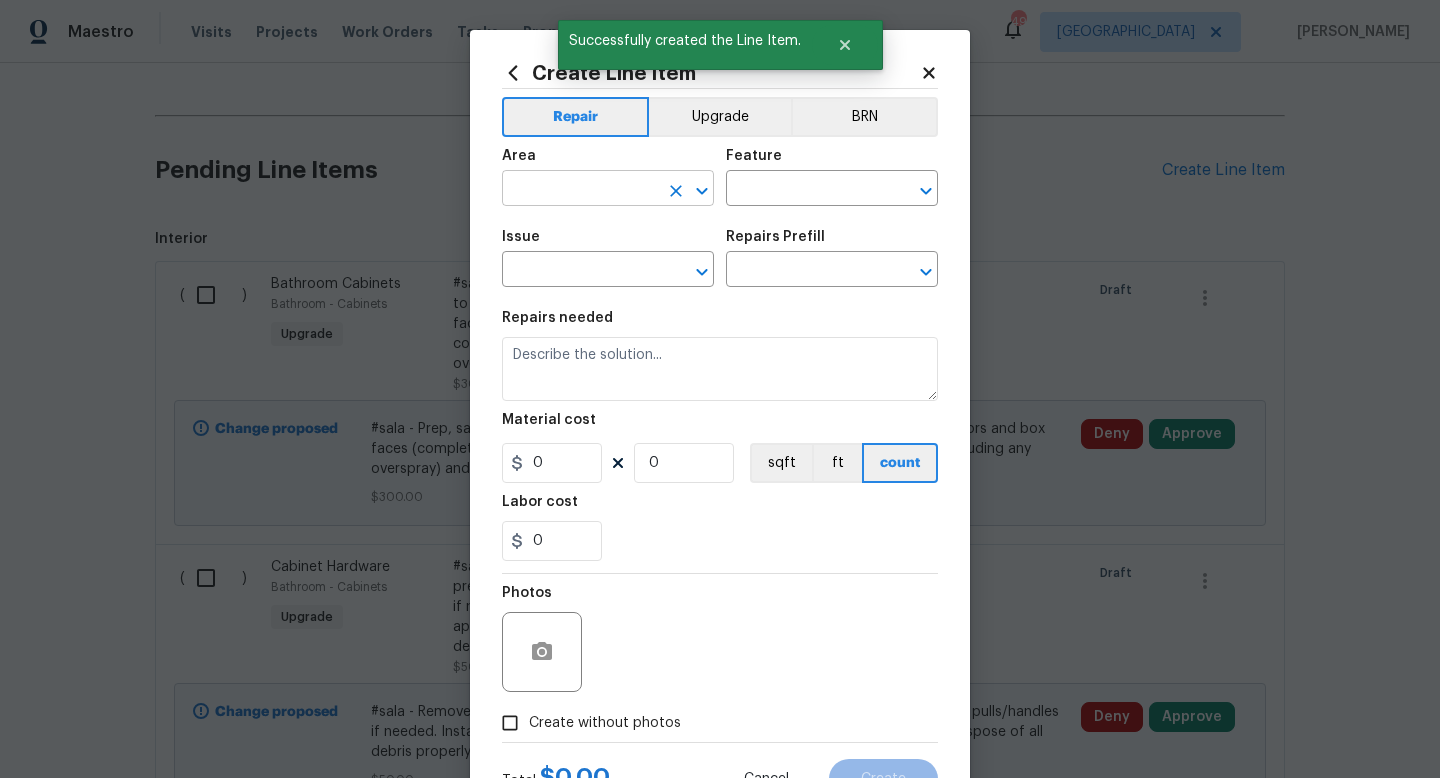 click at bounding box center [580, 190] 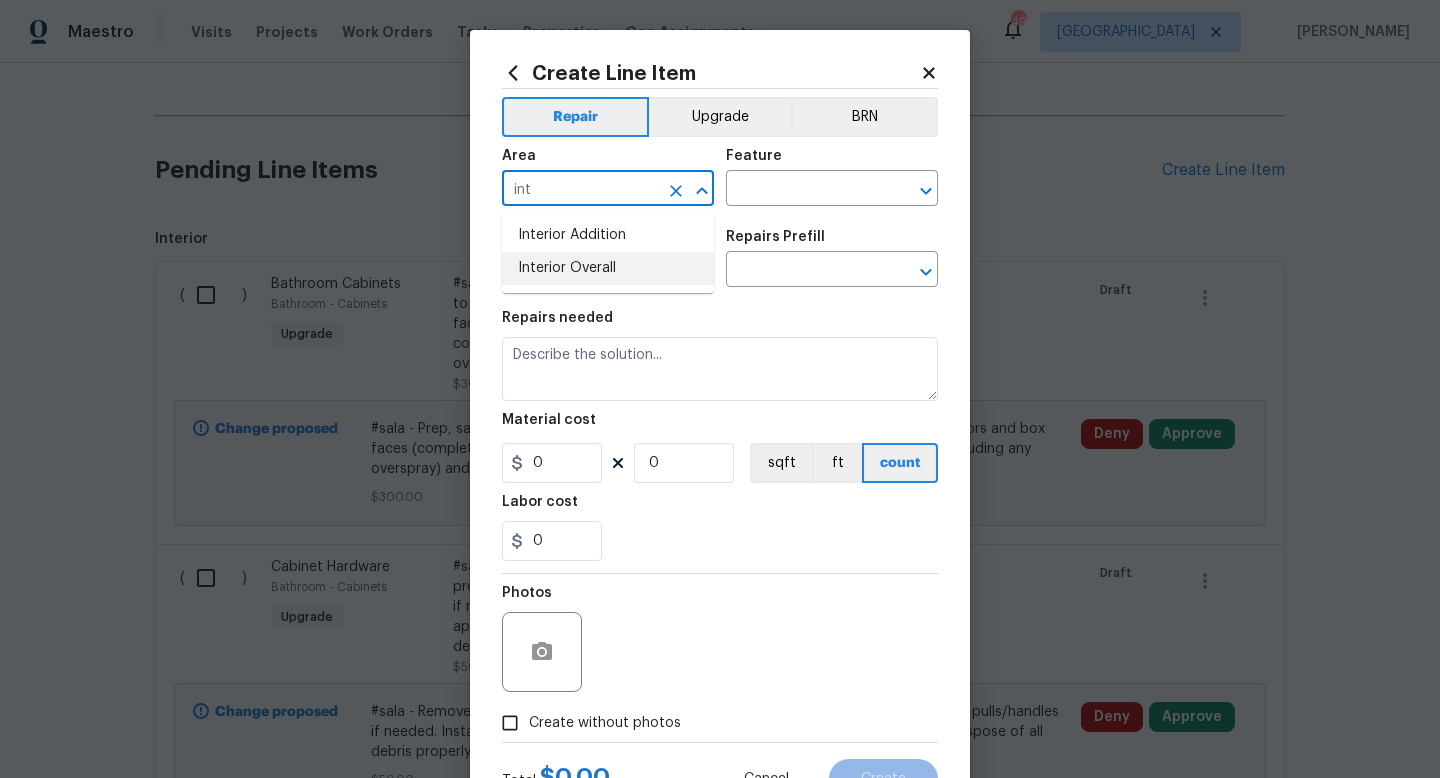 click on "Interior Overall" at bounding box center [608, 268] 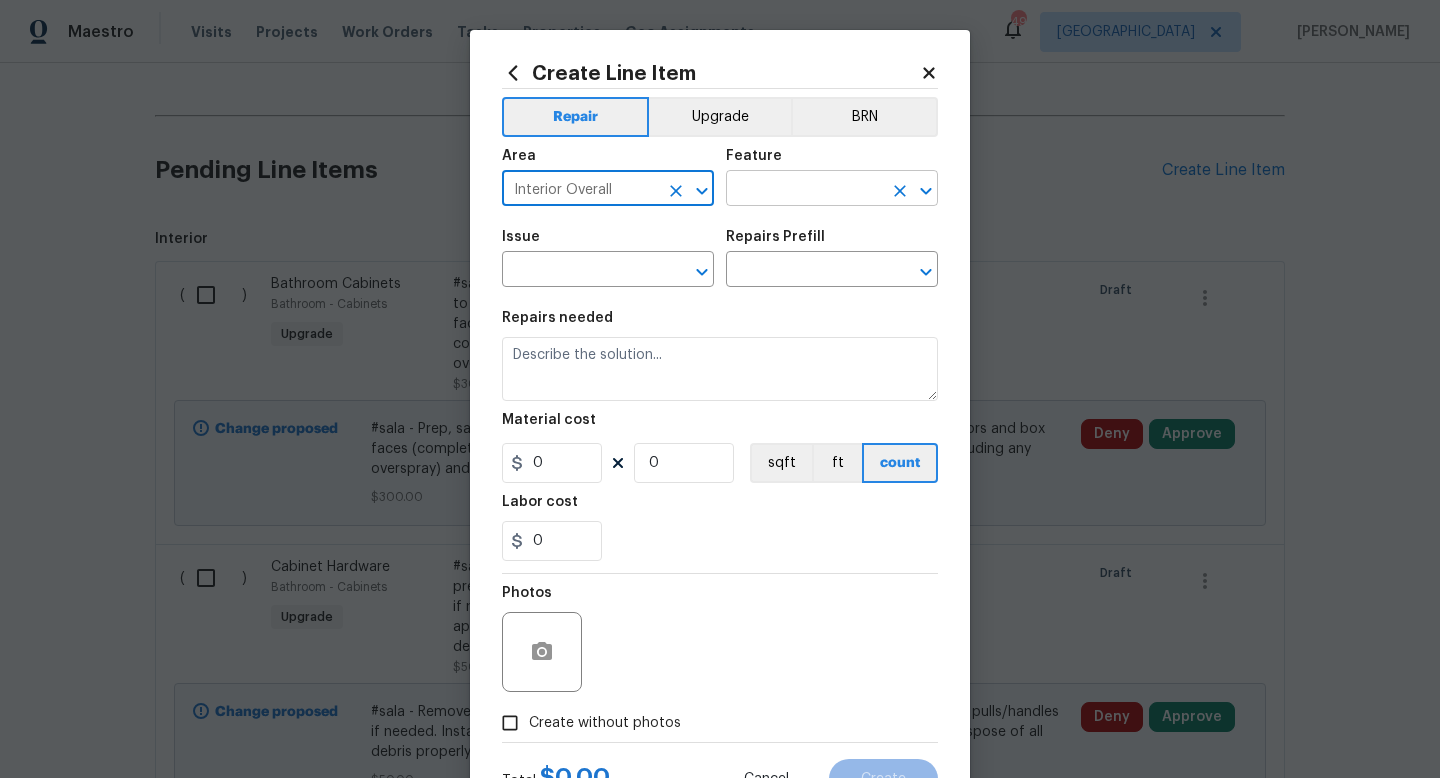 type on "Interior Overall" 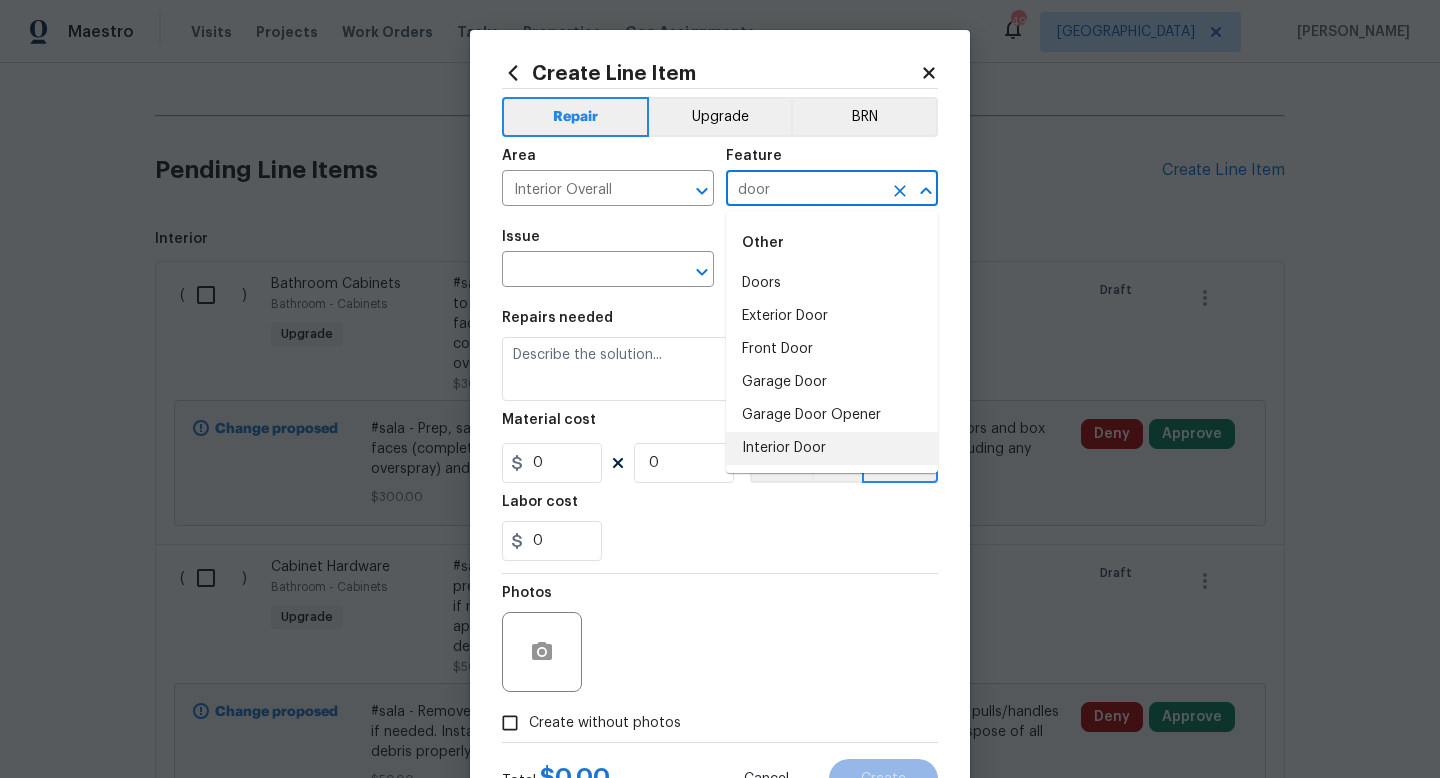 click on "Interior Door" at bounding box center (832, 448) 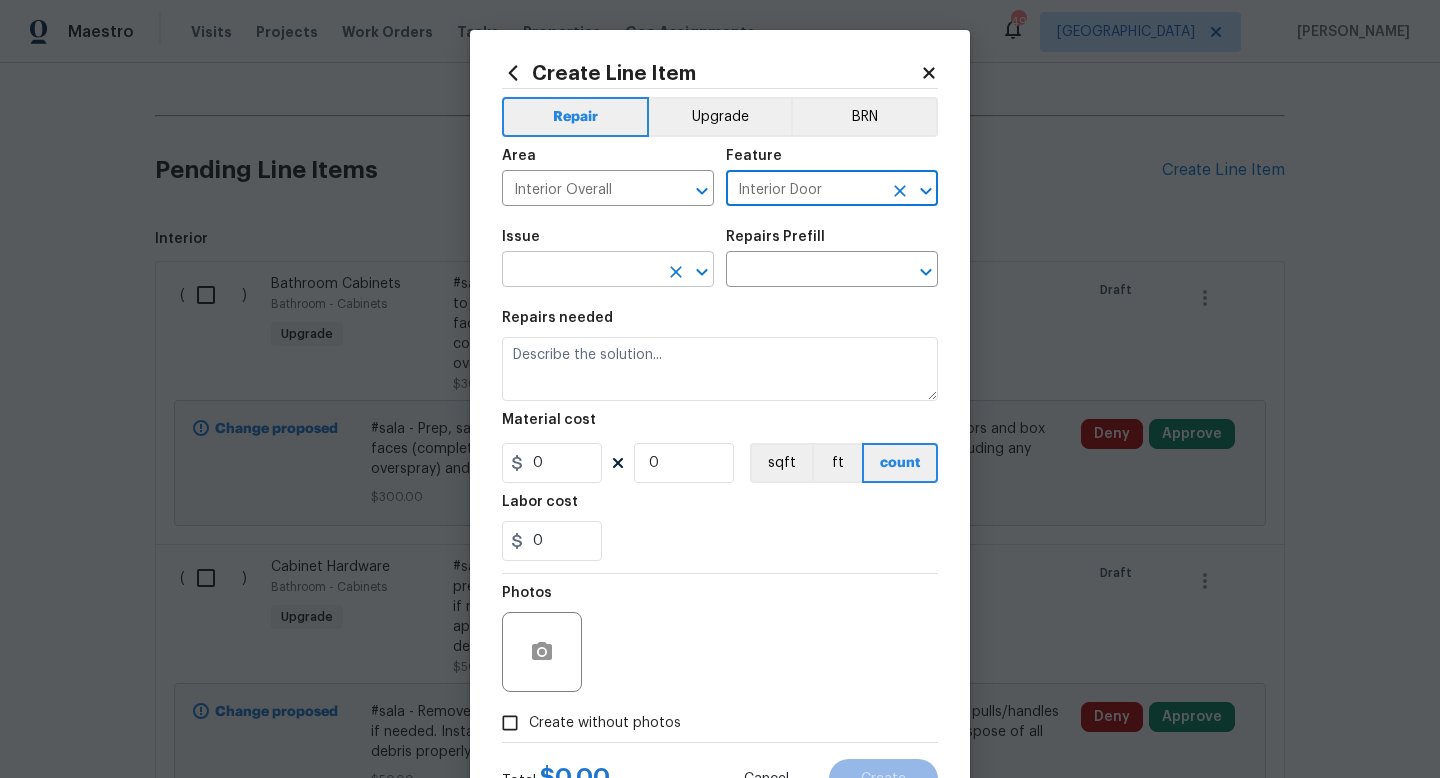 type on "Interior Door" 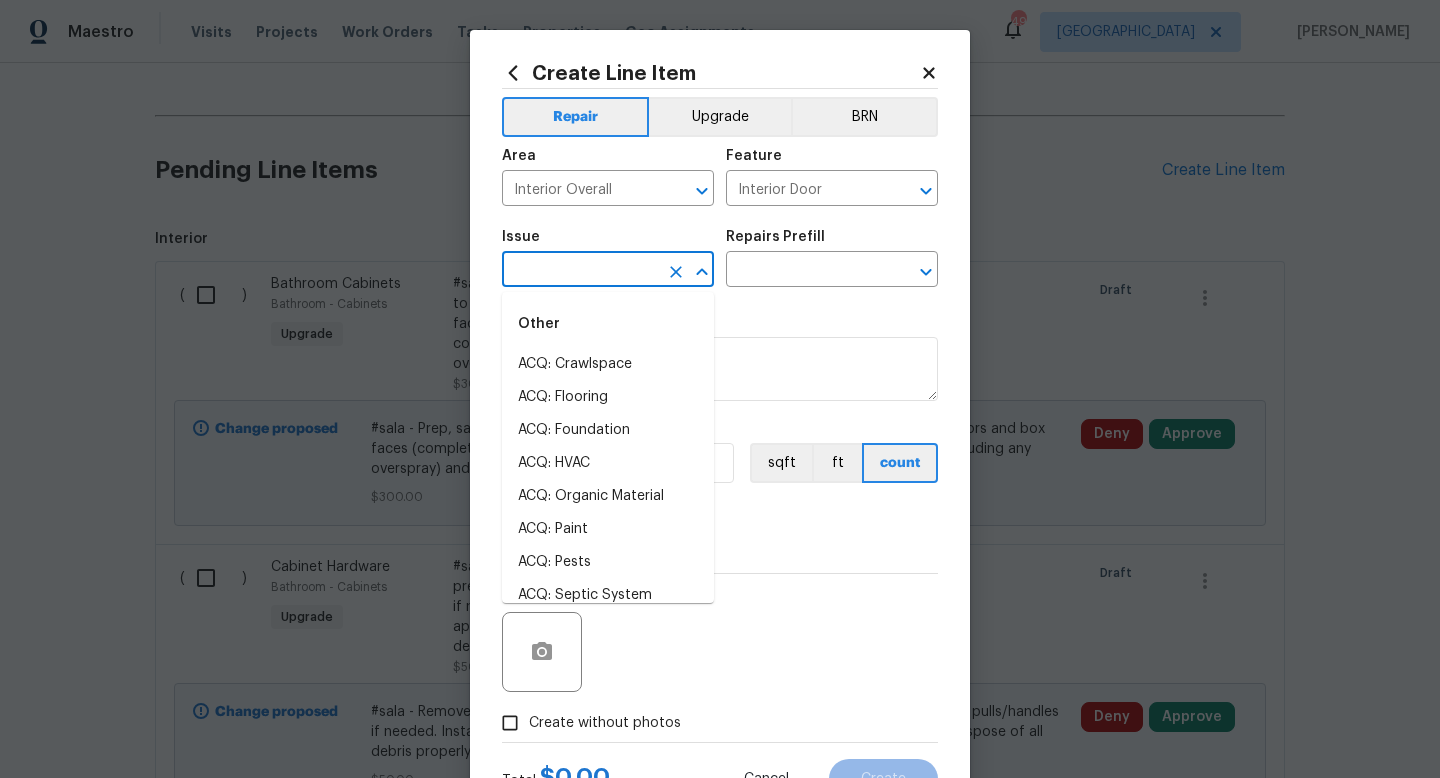 click at bounding box center (580, 271) 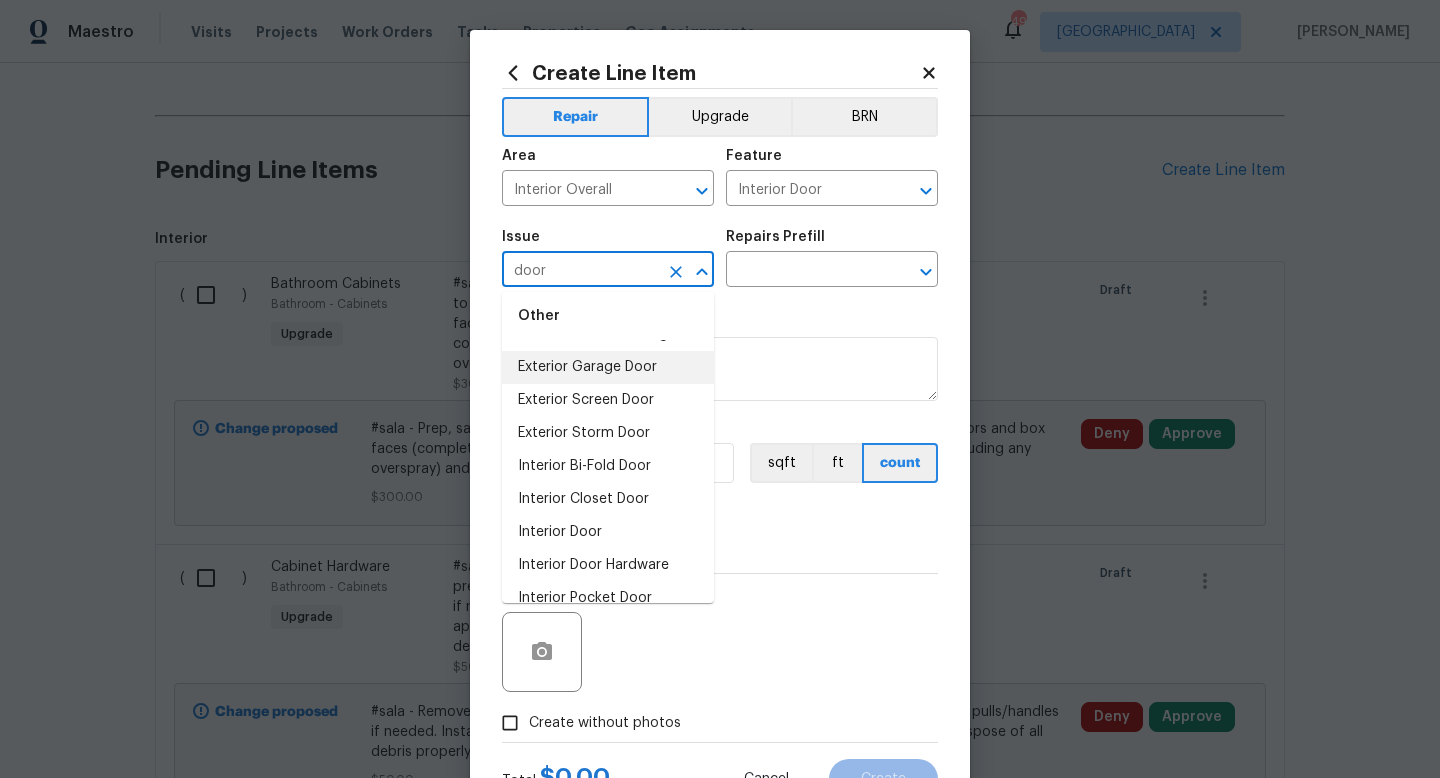 scroll, scrollTop: 116, scrollLeft: 0, axis: vertical 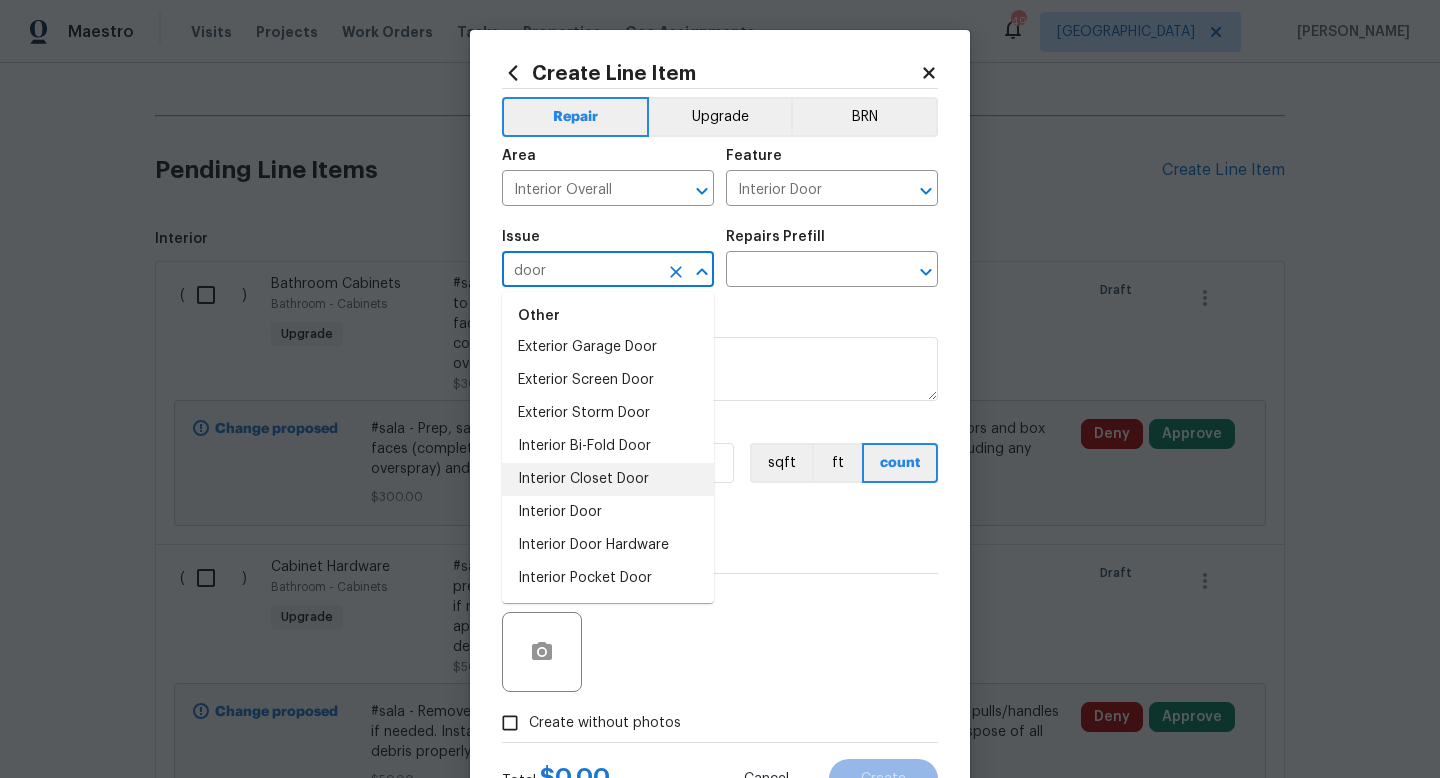 click on "Interior Closet Door" at bounding box center (608, 479) 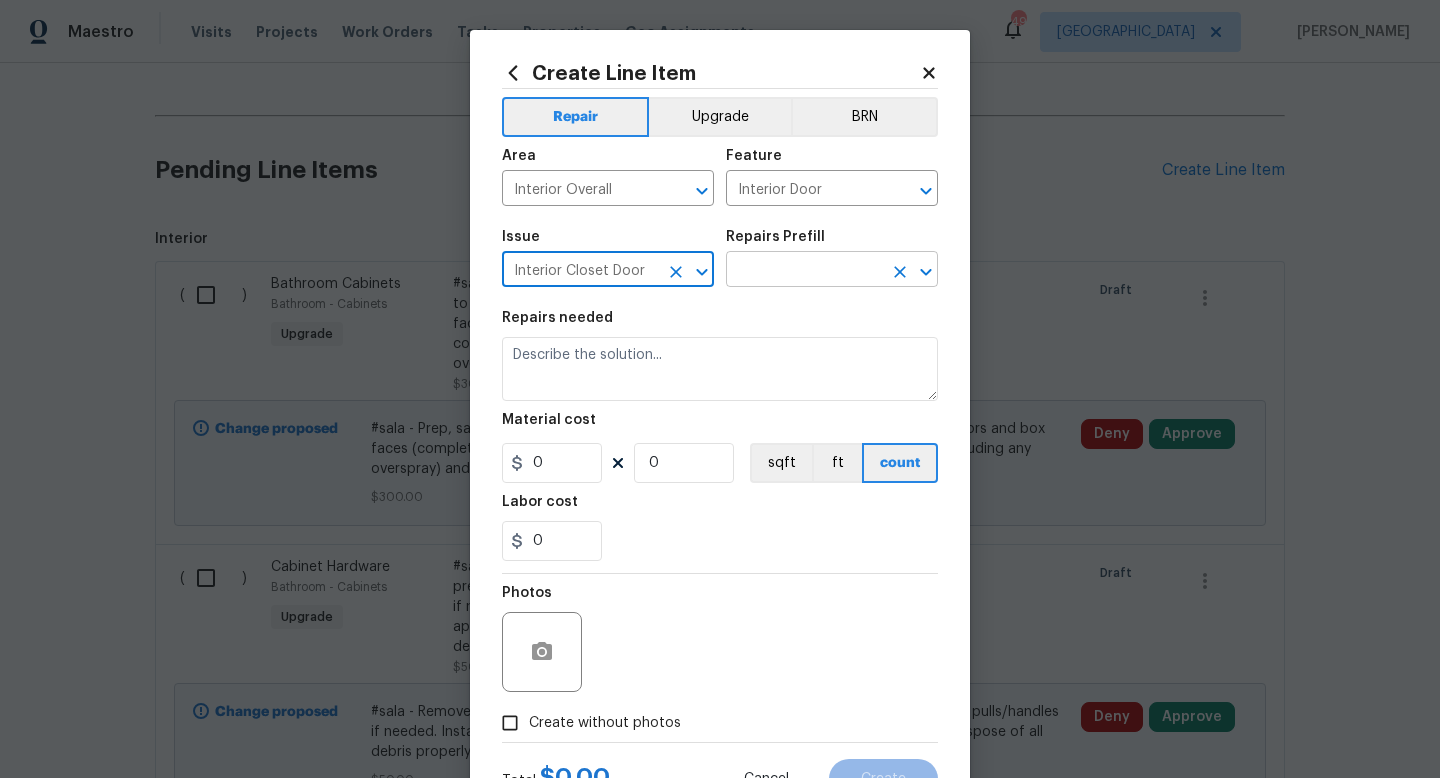 type on "Interior Closet Door" 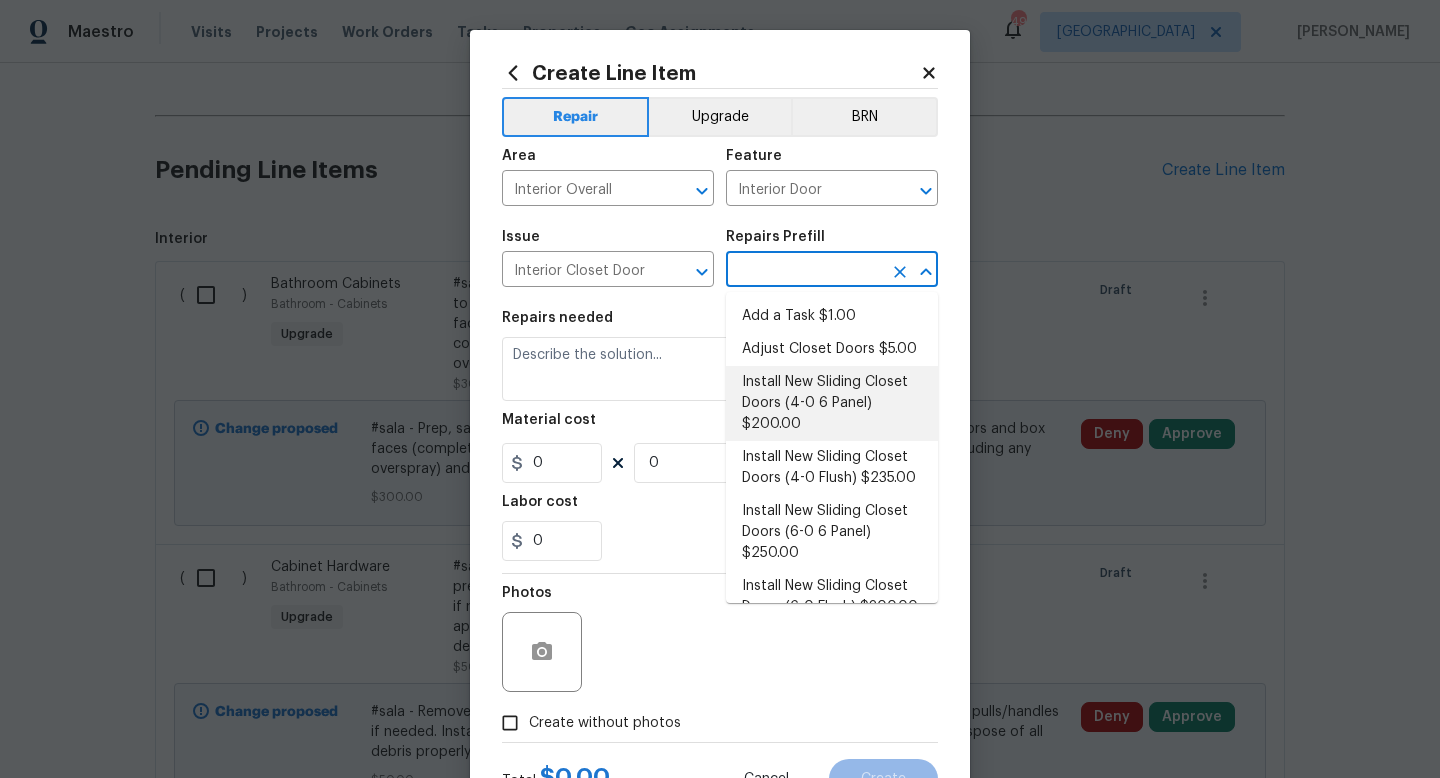 click on "Install New Sliding Closet Doors (4-0 6 Panel) $200.00" at bounding box center [832, 403] 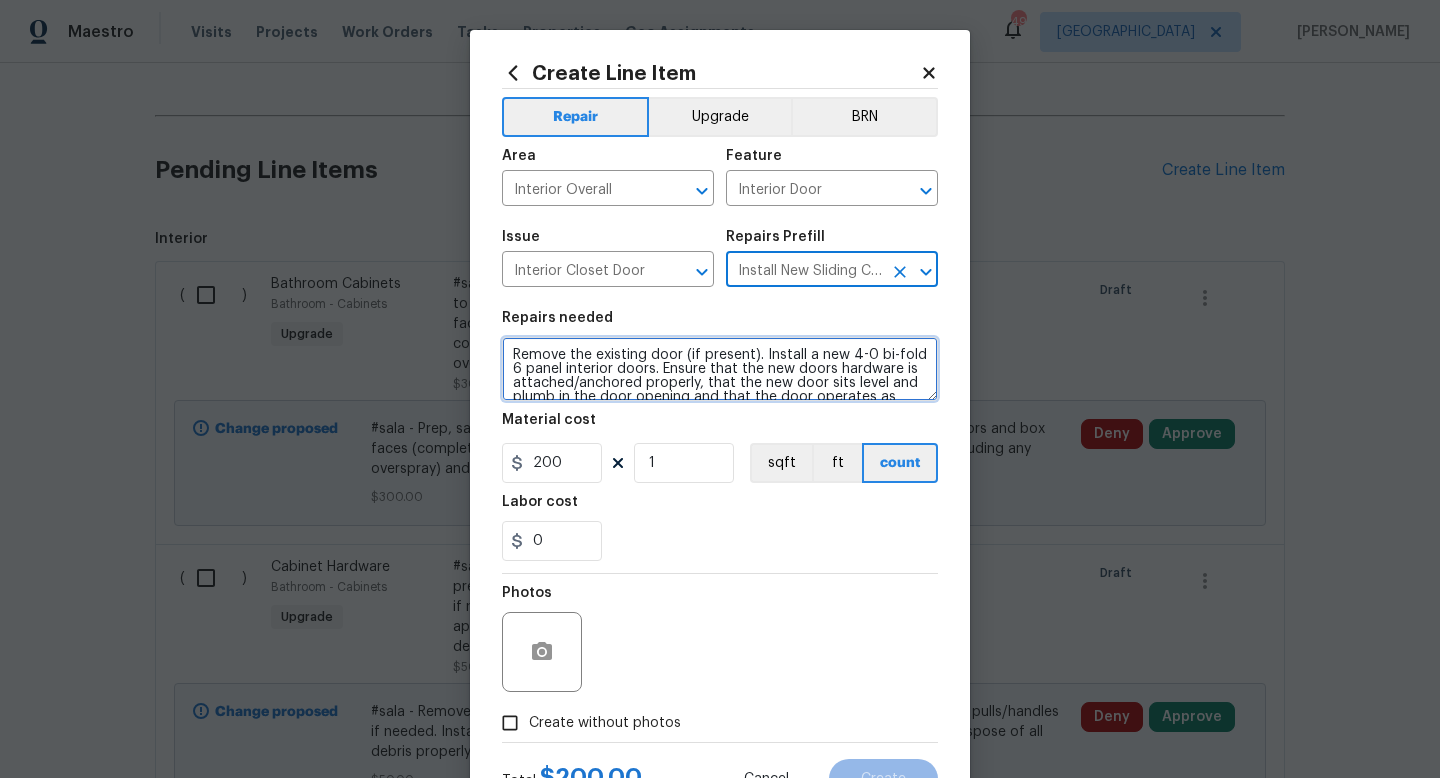 click on "Remove the existing door (if present). Install a new 4-0 bi-fold 6 panel interior doors. Ensure that the new doors hardware is attached/anchored properly, that the new door sits level and plumb in the door opening and that the door operates as intended. Haul away and dispose of all debris properly." at bounding box center (720, 369) 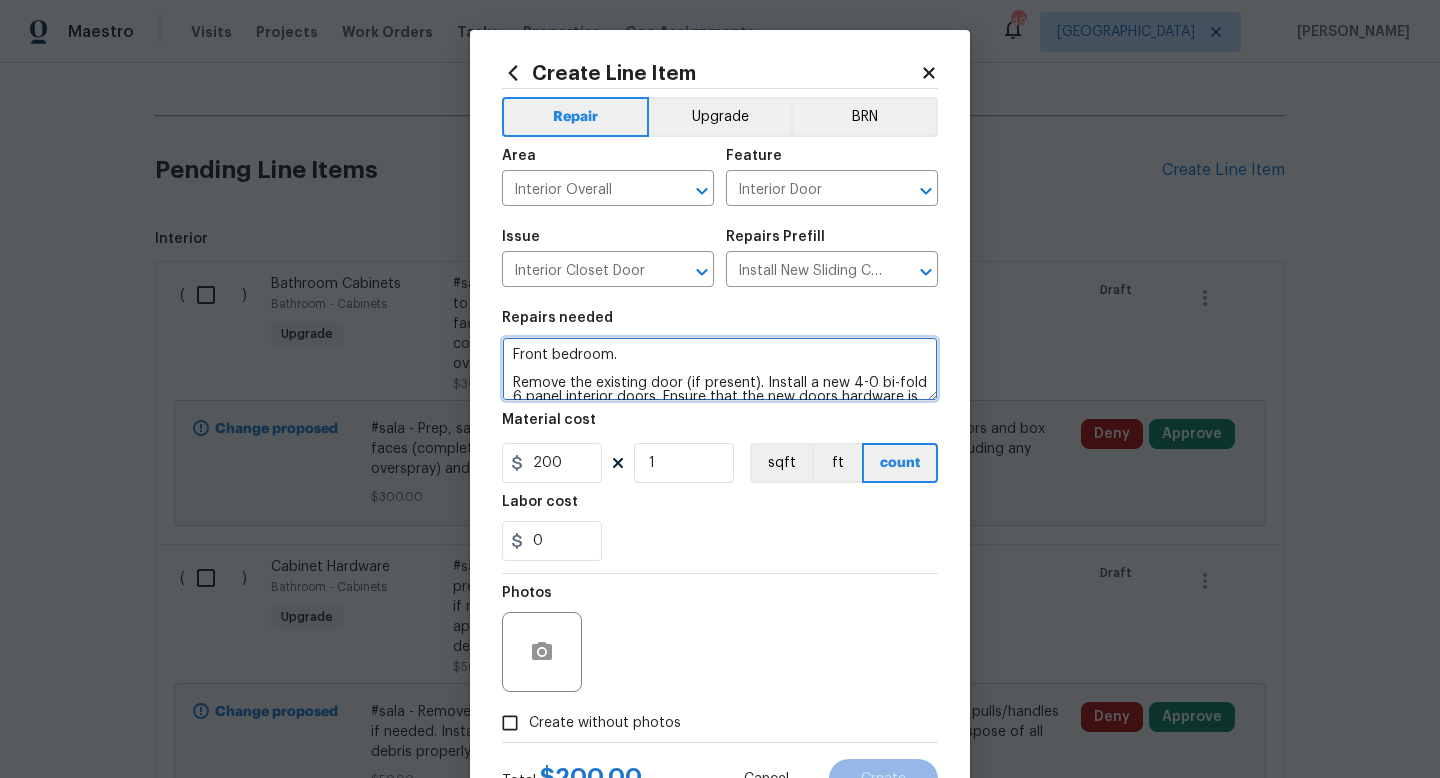 scroll, scrollTop: 84, scrollLeft: 0, axis: vertical 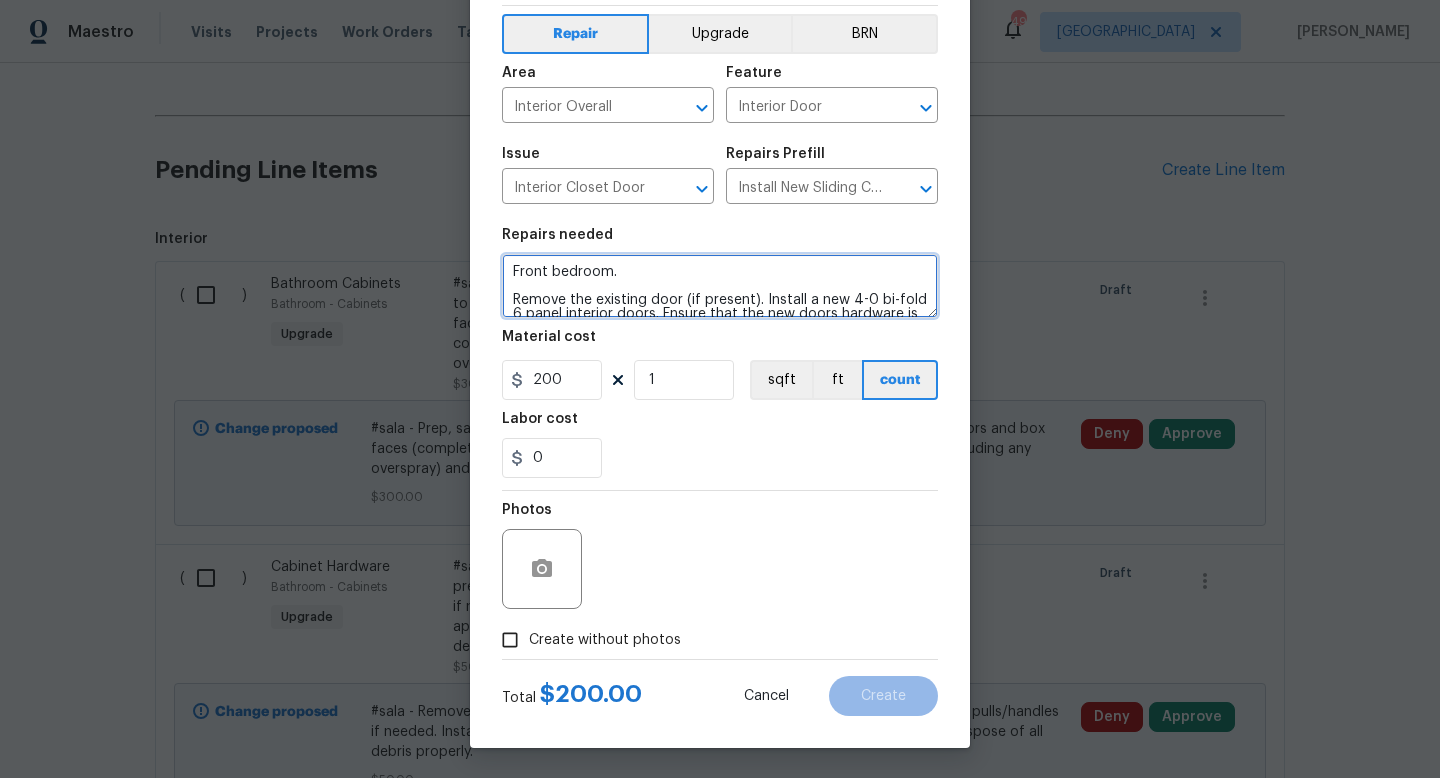 type on "Front bedroom.
Remove the existing door (if present). Install a new 4-0 bi-fold 6 panel interior doors. Ensure that the new doors hardware is attached/anchored properly, that the new door sits level and plumb in the door opening and that the door operates as intended. Haul away and dispose of all debris properly." 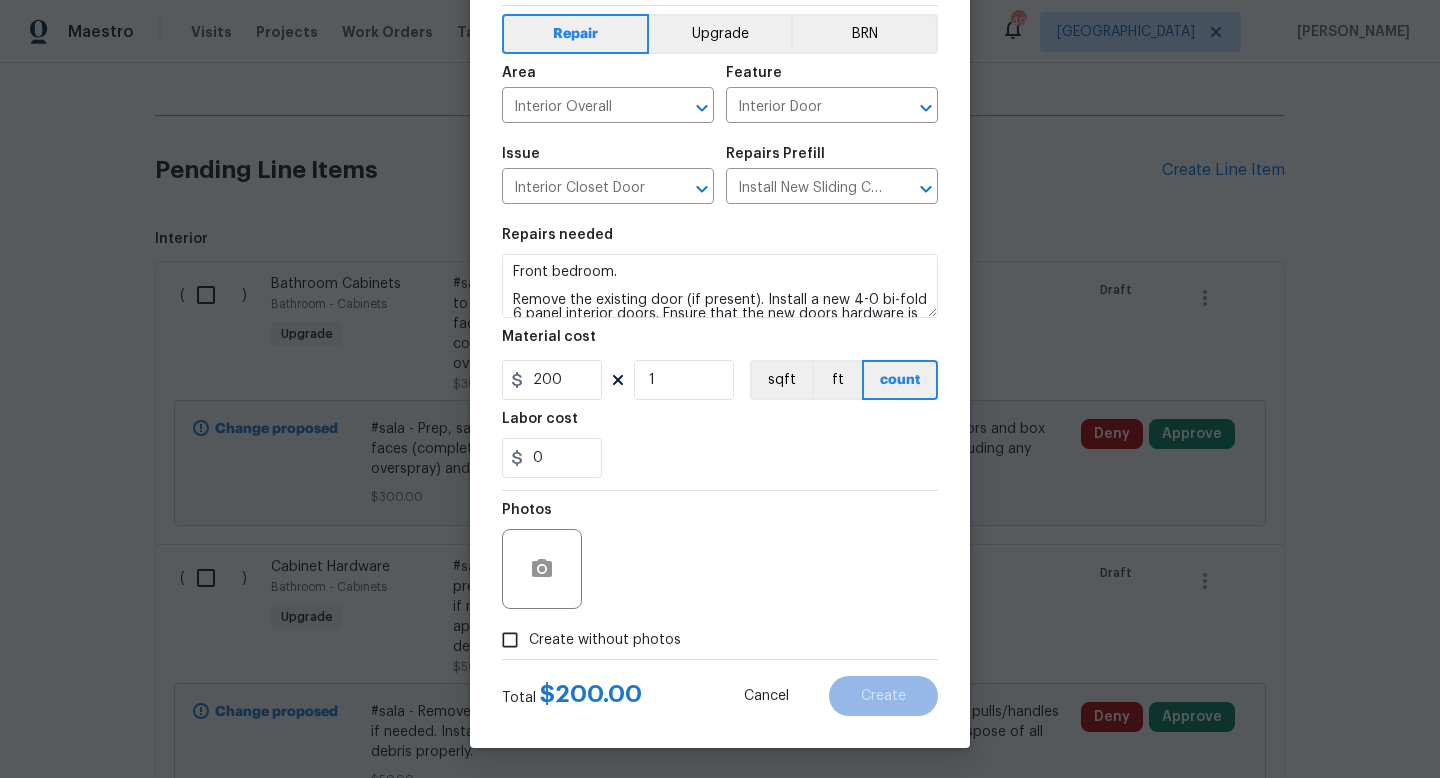 click on "Create without photos" at bounding box center (605, 640) 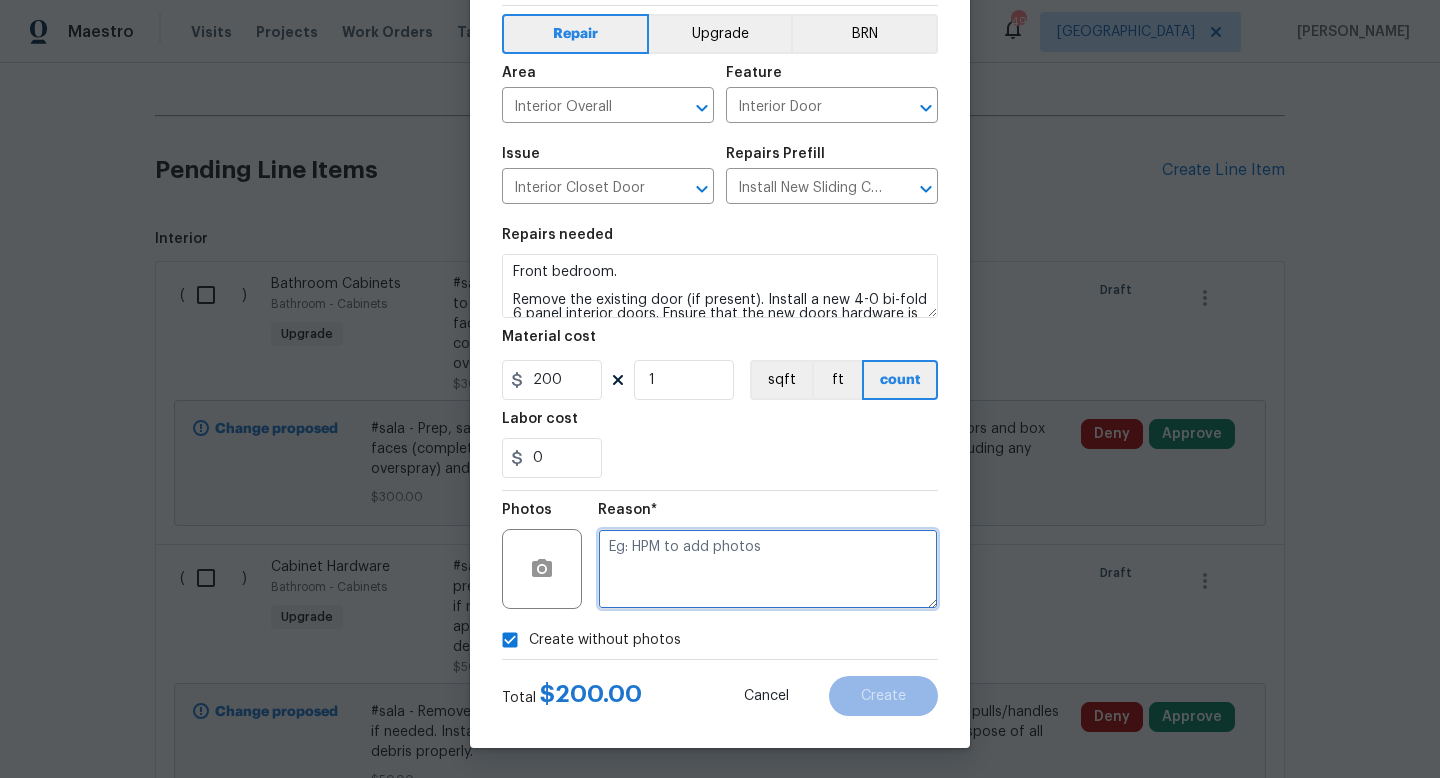 click at bounding box center (768, 569) 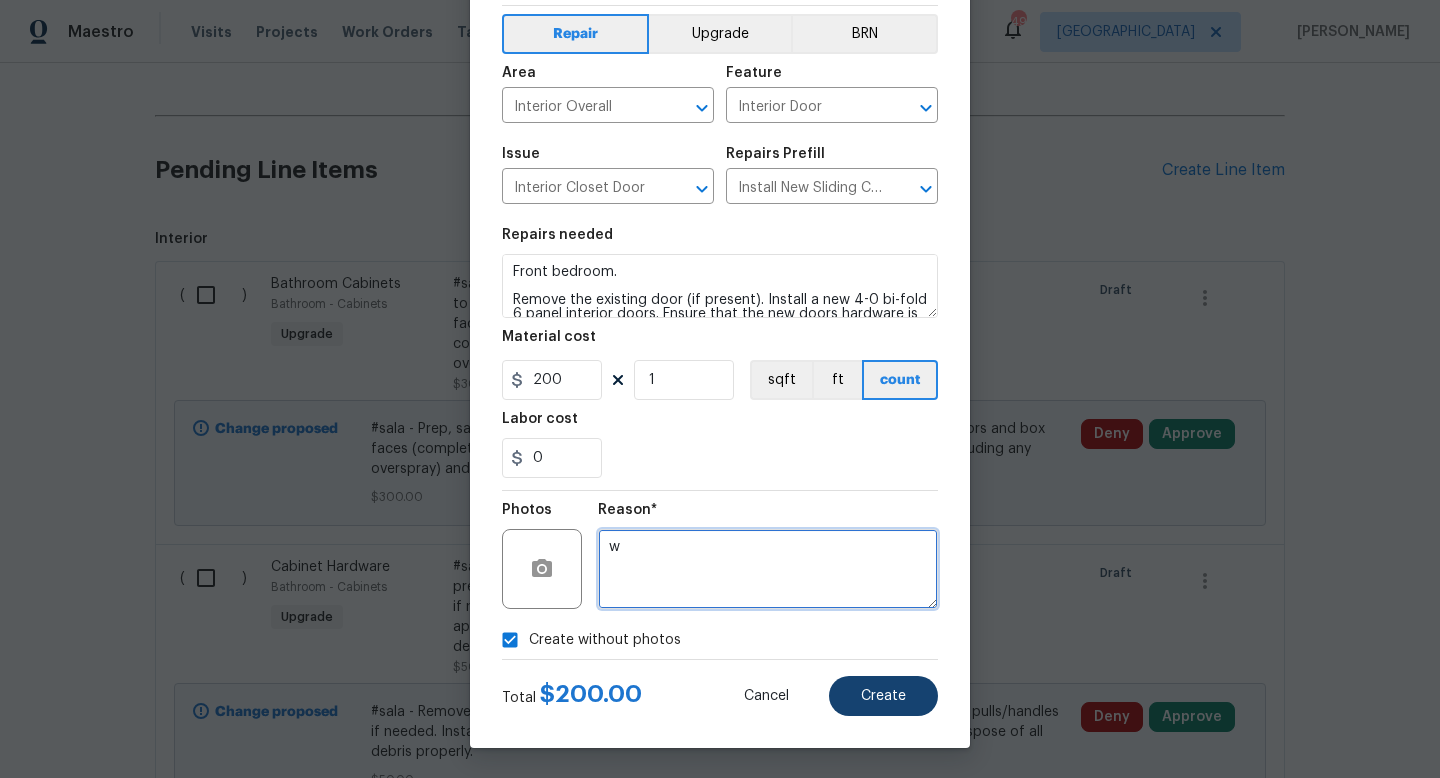 type on "w" 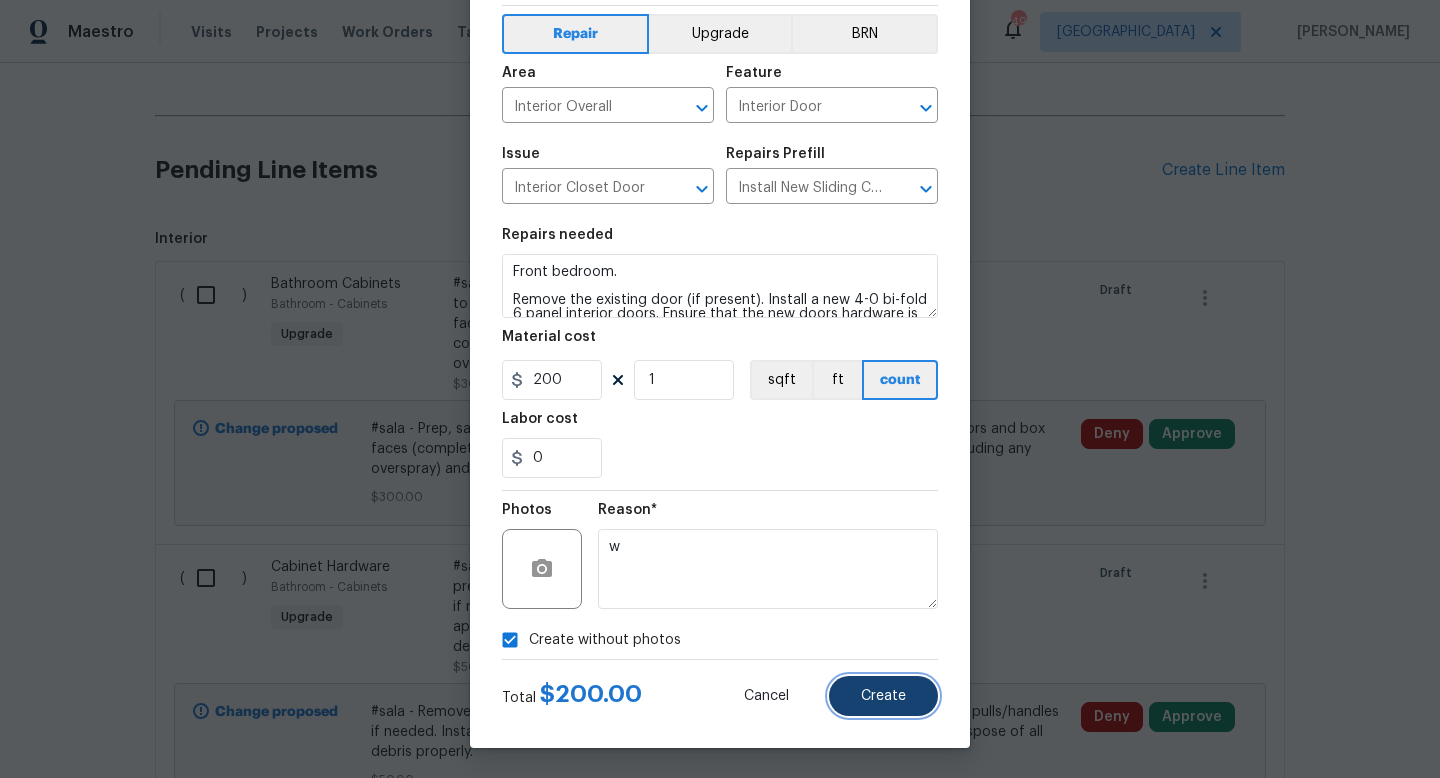 click on "Create" at bounding box center (883, 696) 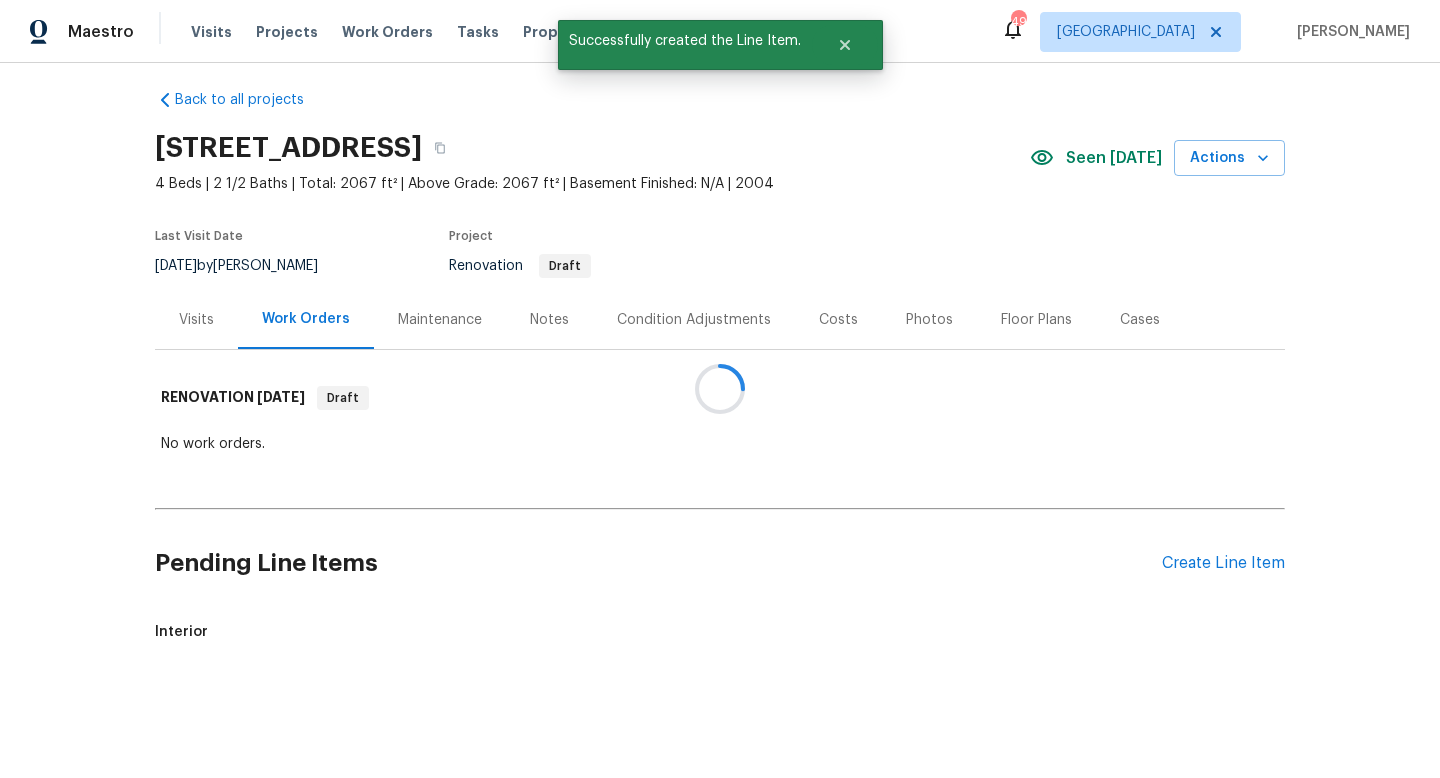 scroll, scrollTop: 406, scrollLeft: 0, axis: vertical 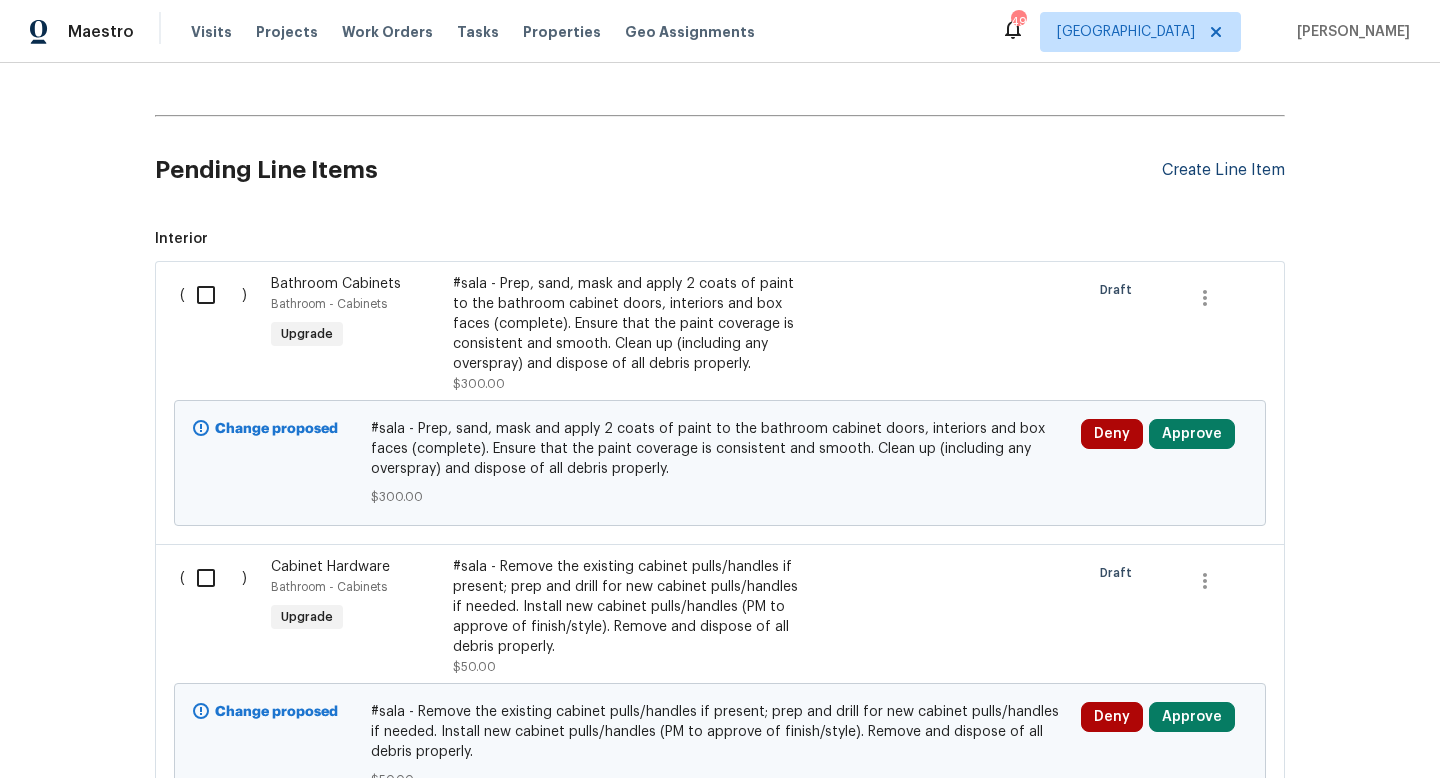 click on "Create Line Item" at bounding box center [1223, 170] 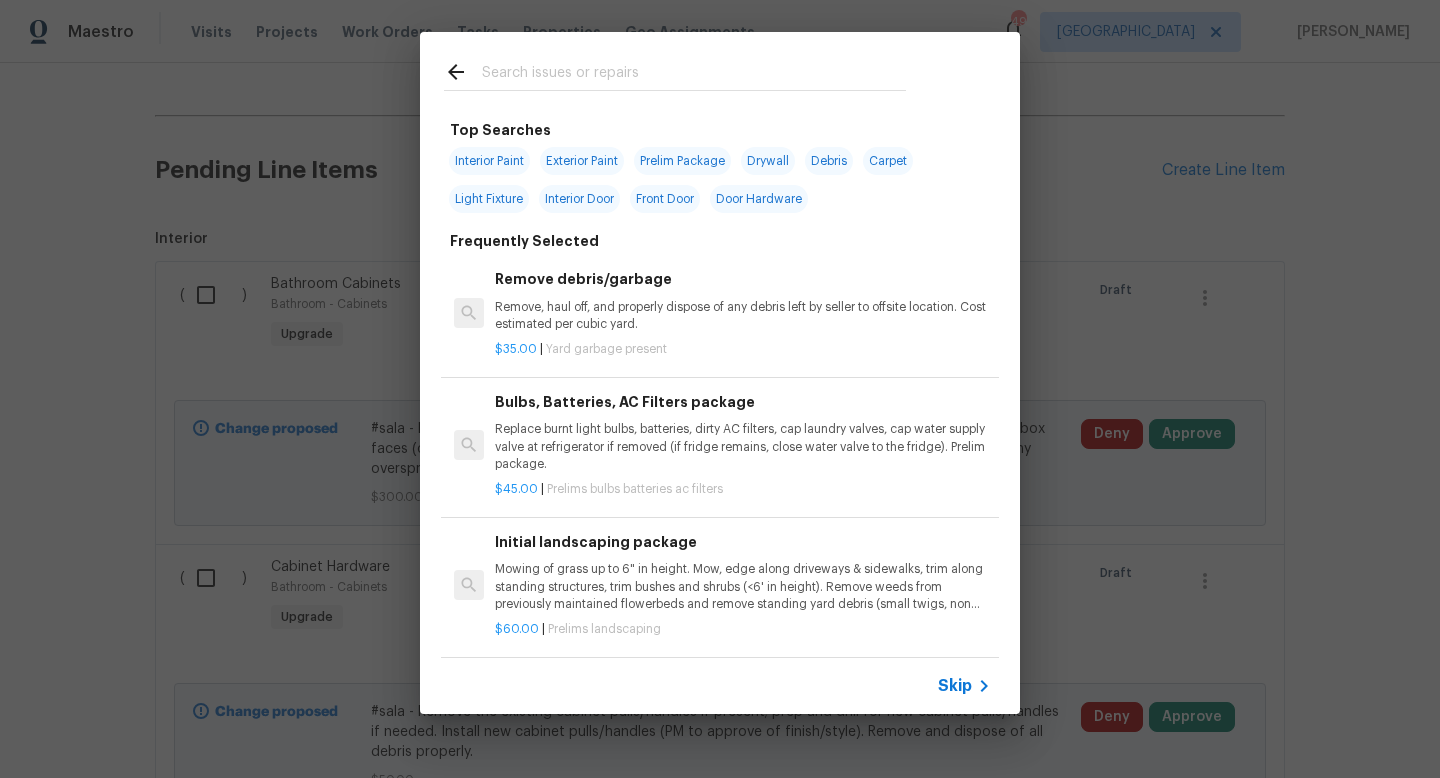 click on "Skip" at bounding box center (955, 686) 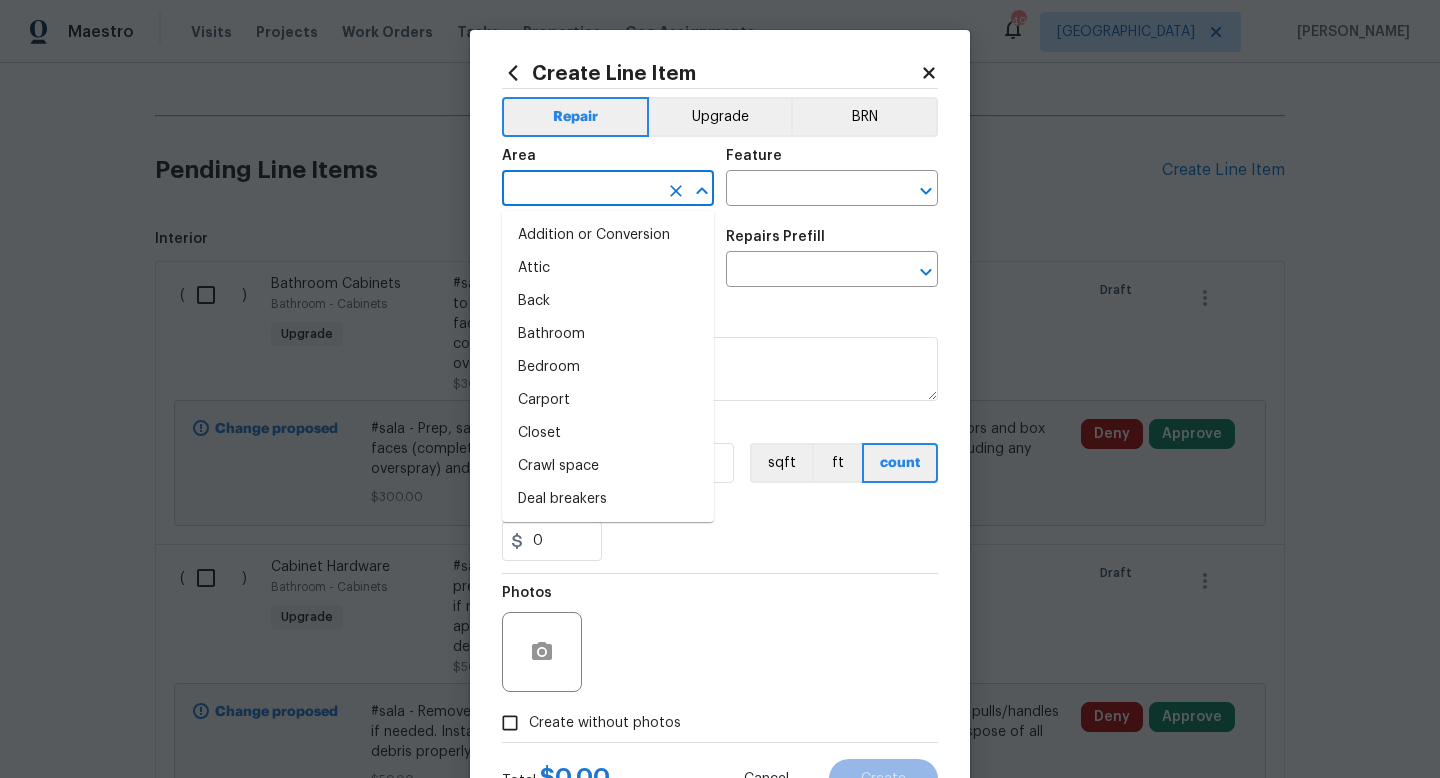 click at bounding box center (580, 190) 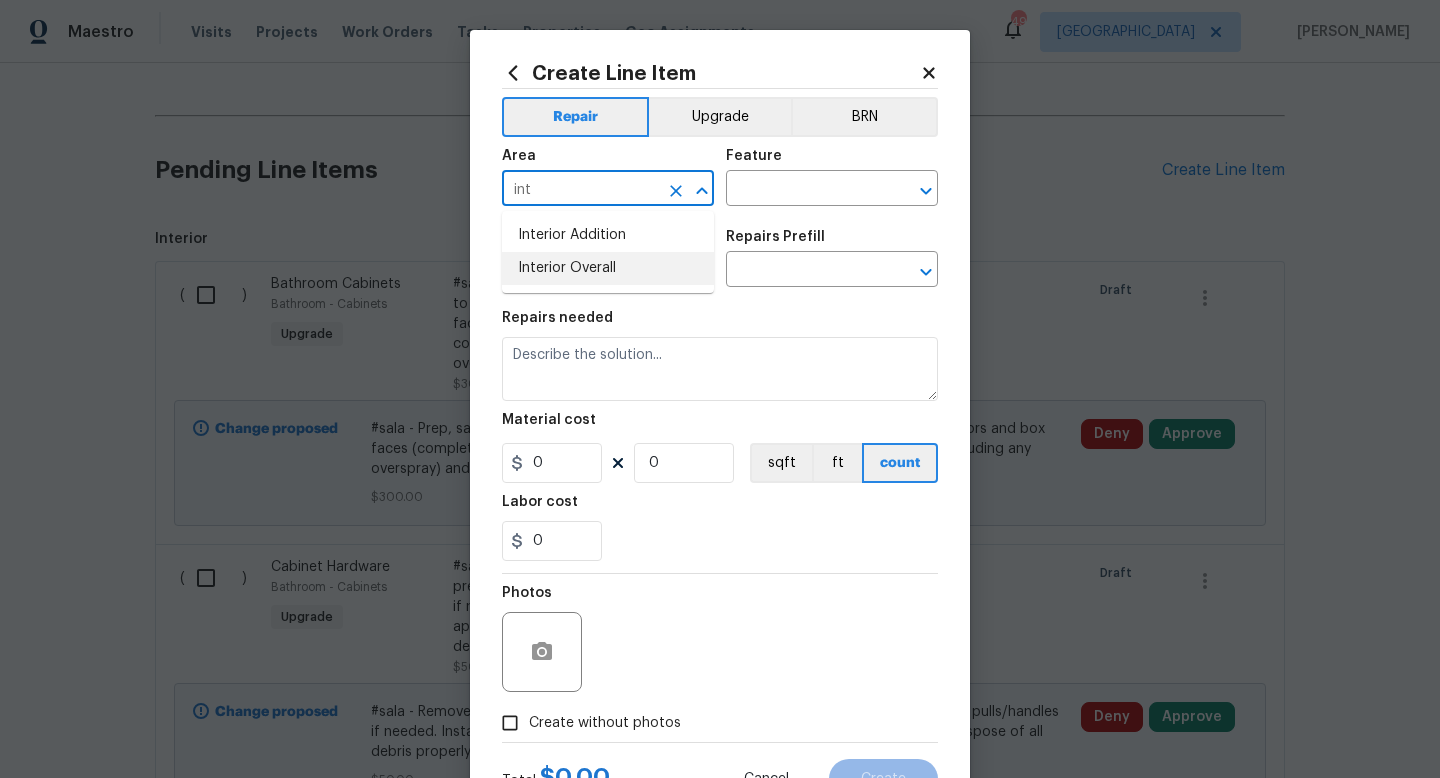 click on "Interior Overall" at bounding box center (608, 268) 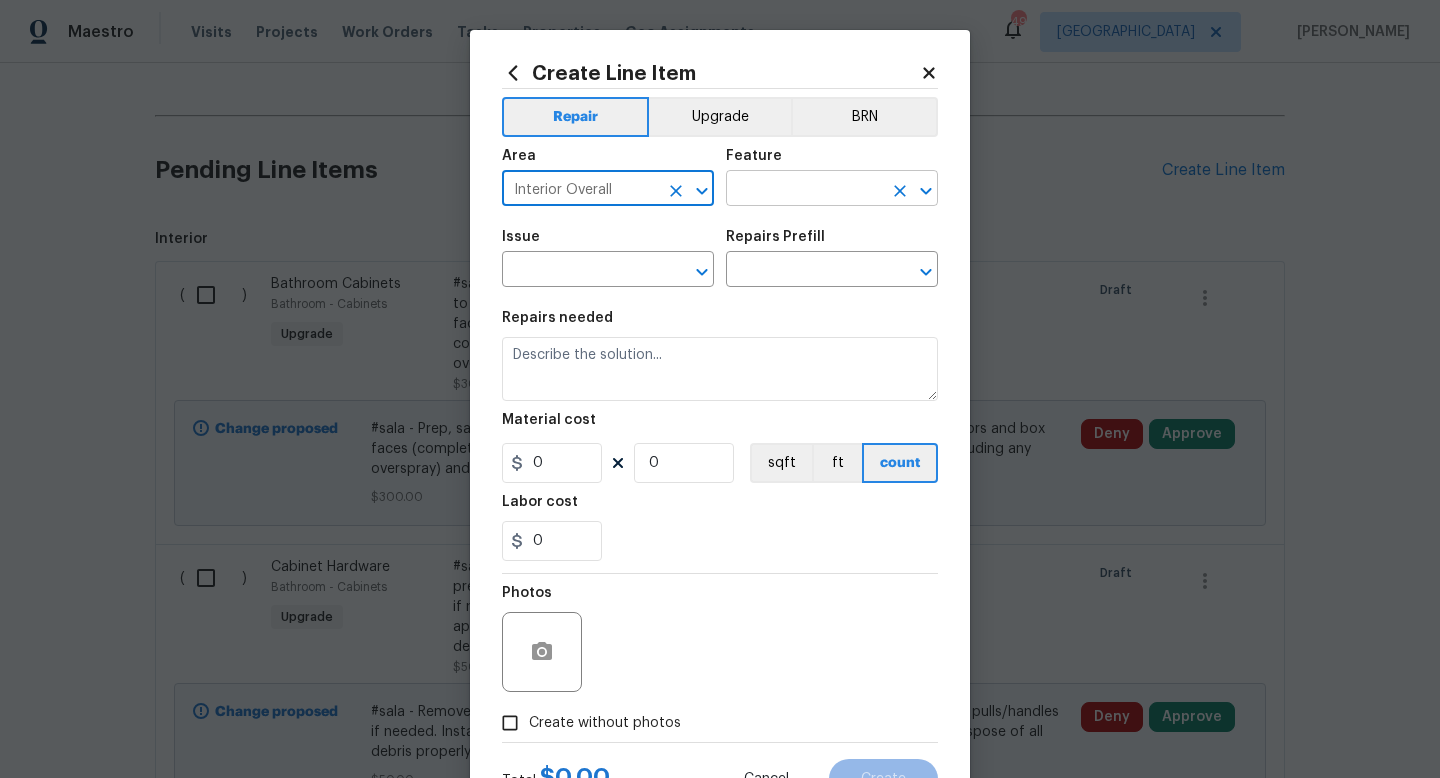 type on "Interior Overall" 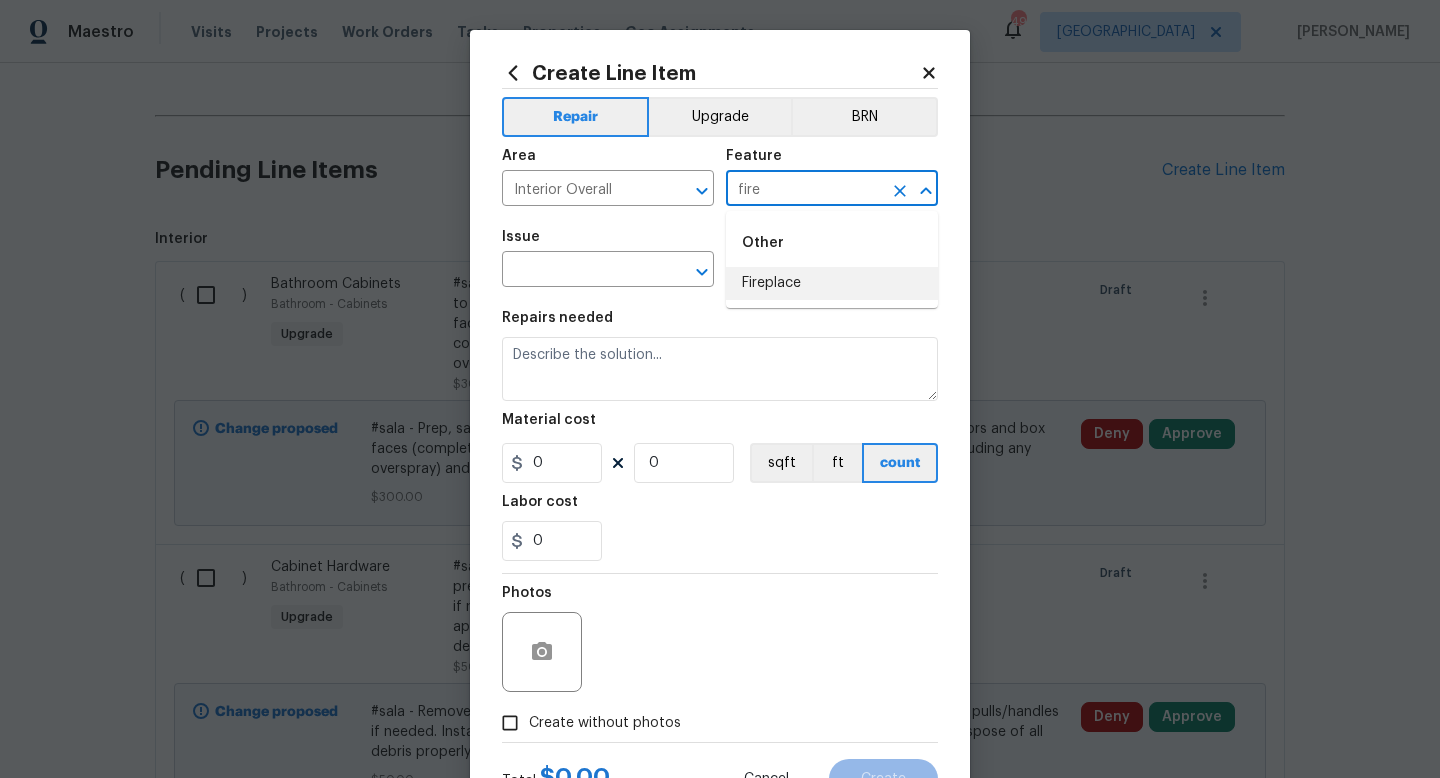click on "Fireplace" at bounding box center [832, 283] 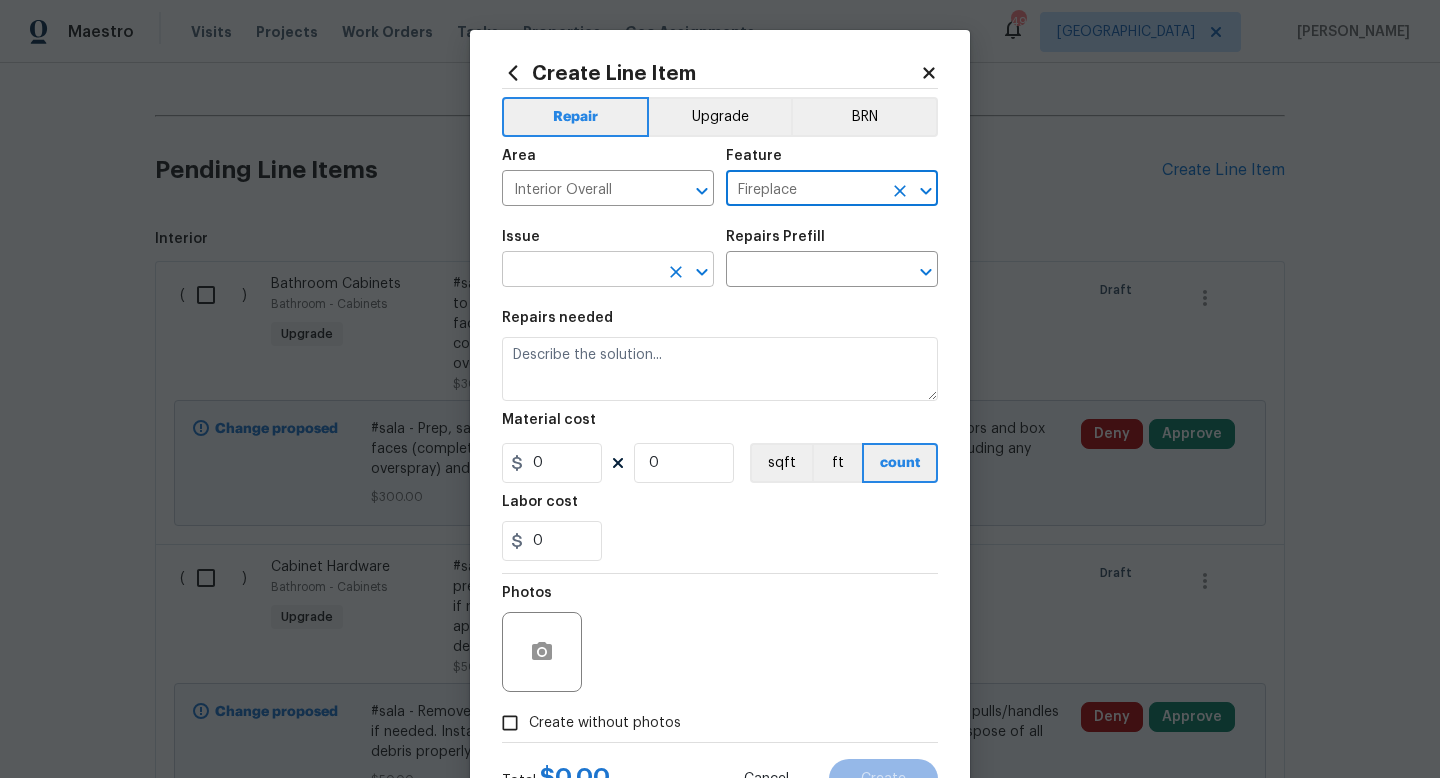 type on "Fireplace" 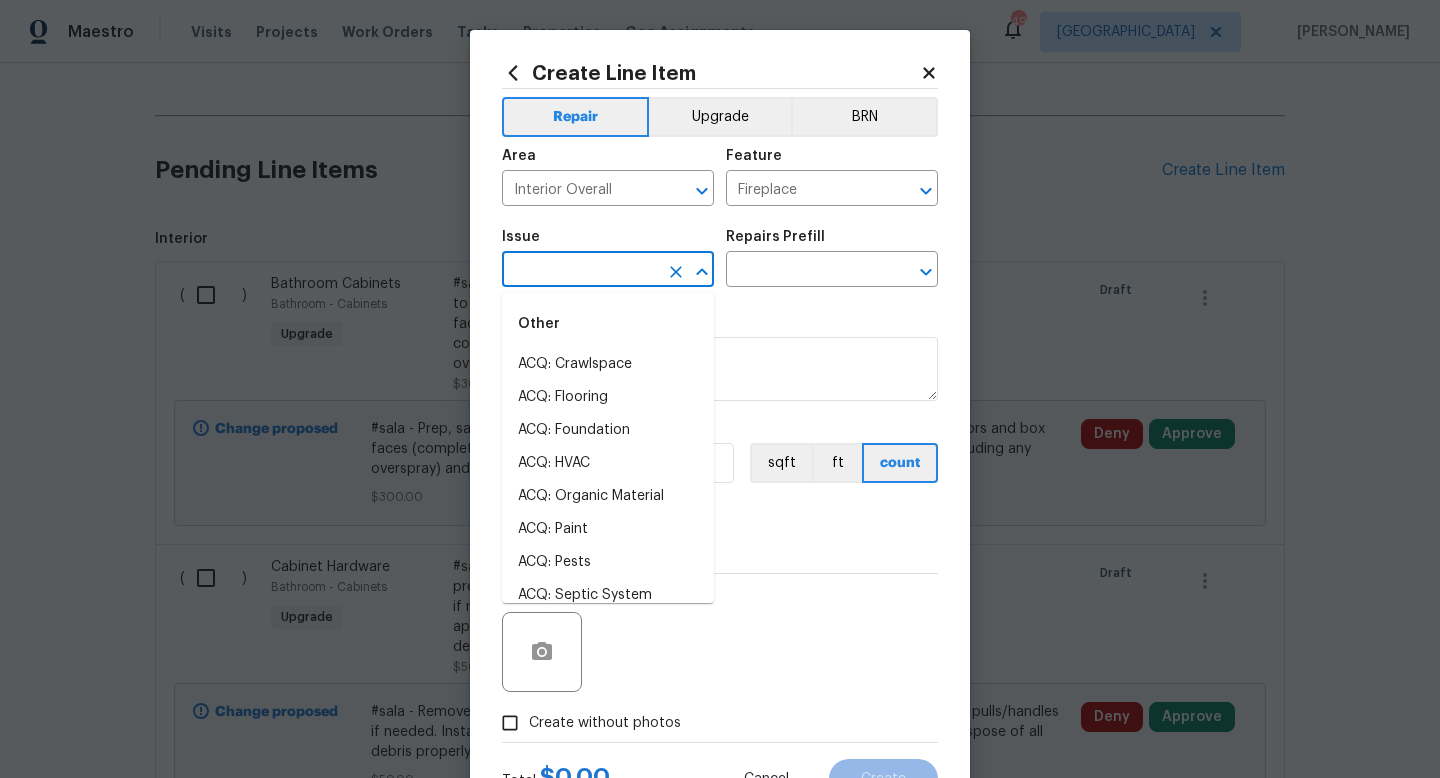 click at bounding box center (580, 271) 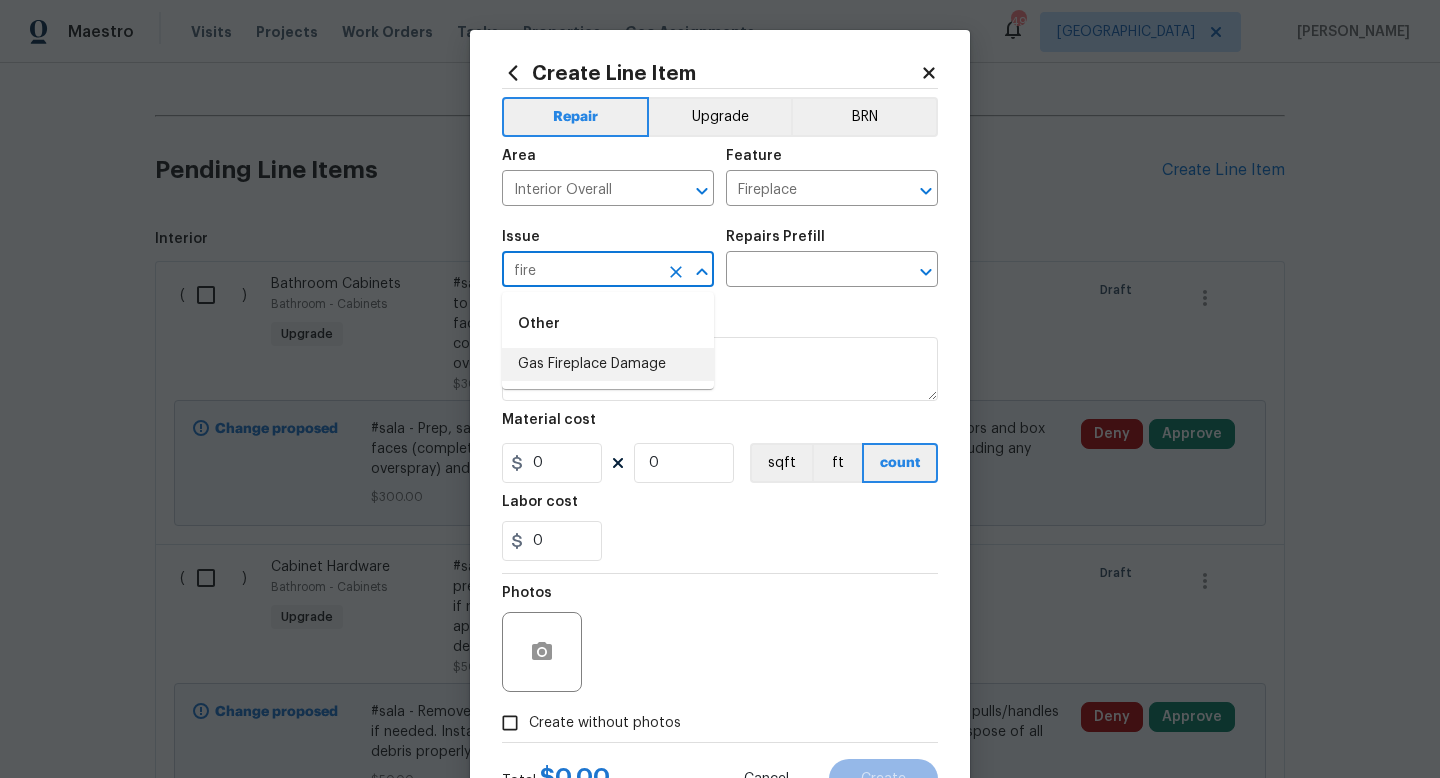 click on "Gas Fireplace Damage" at bounding box center [608, 364] 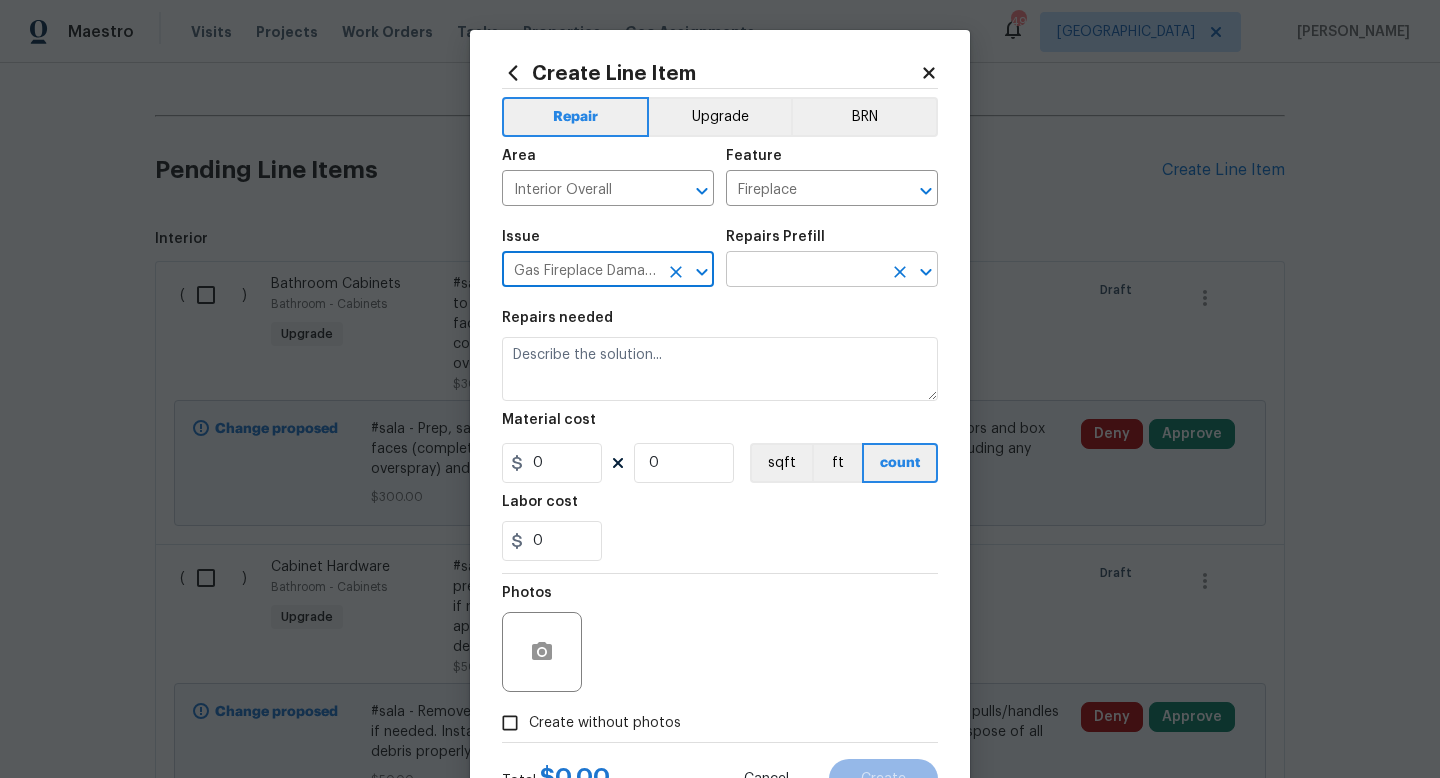 type on "Gas Fireplace Damage" 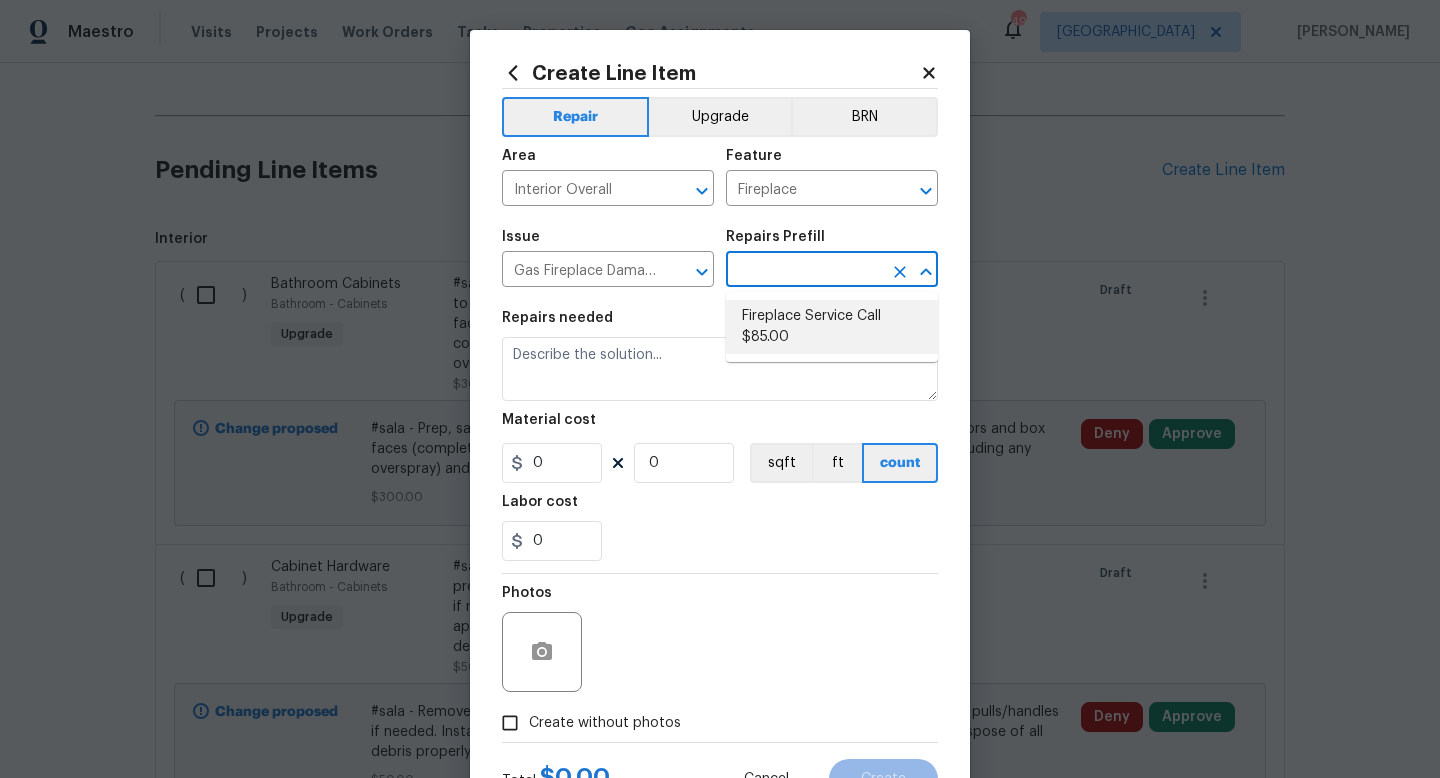 click on "Fireplace Service Call $85.00" at bounding box center [832, 327] 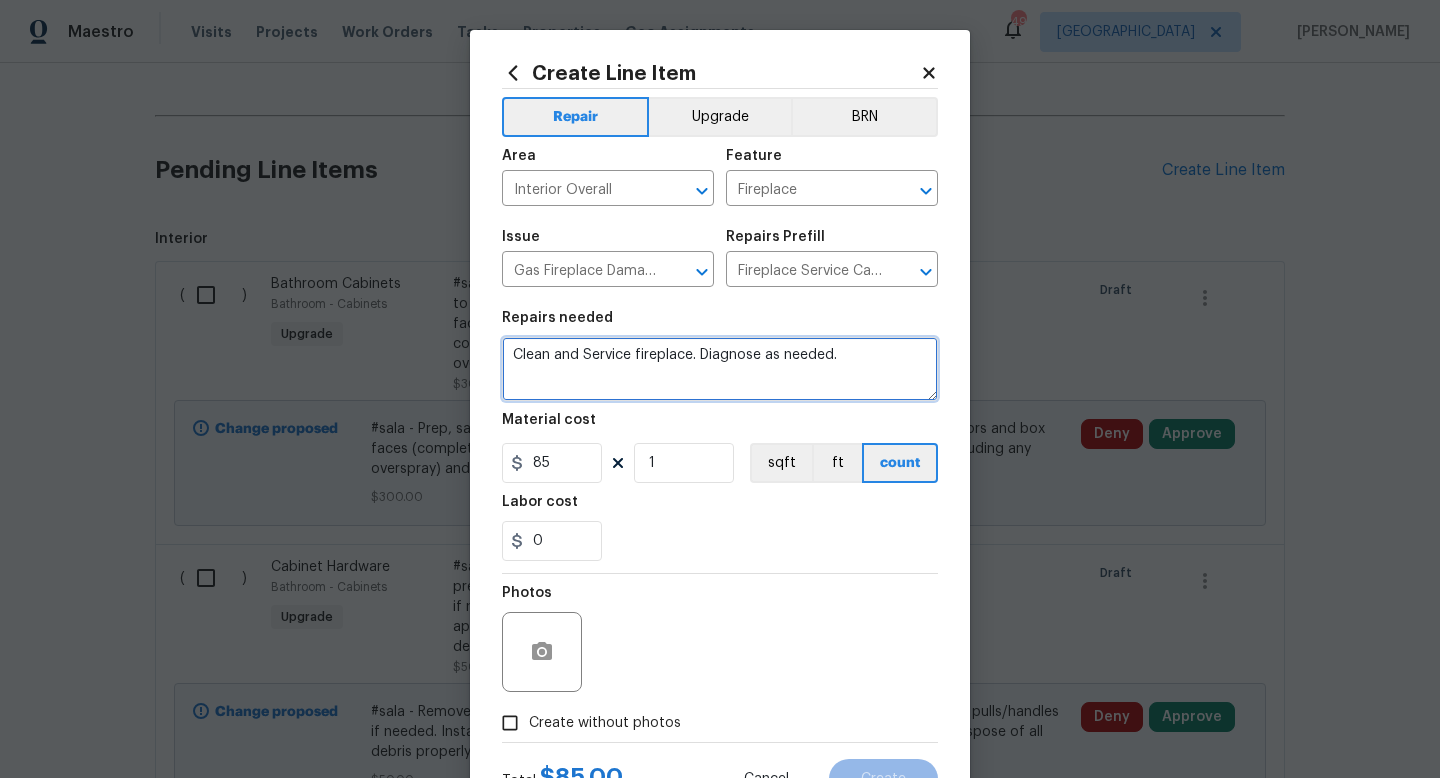 click on "Clean and Service fireplace. Diagnose as needed." at bounding box center [720, 369] 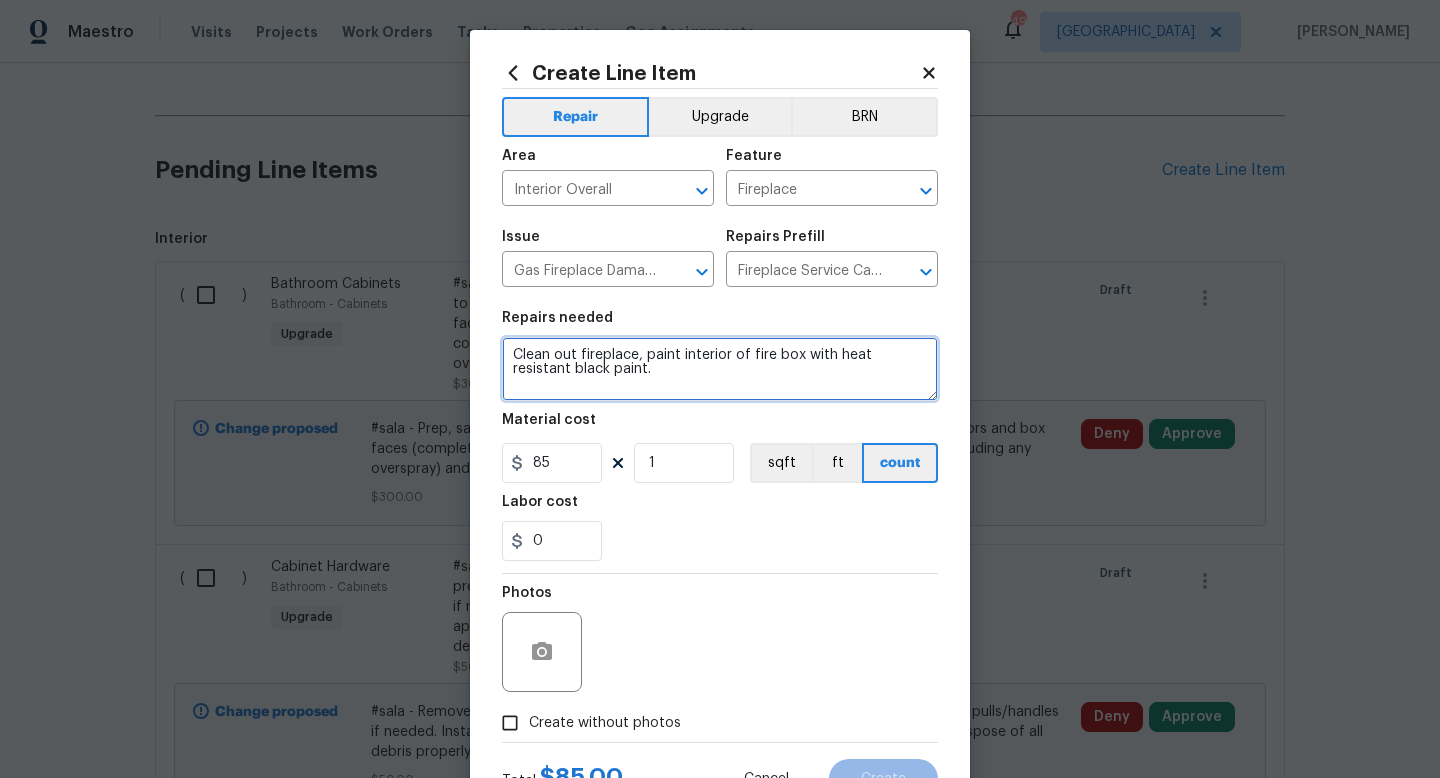 type on "Clean out fireplace, paint interior of fire box with heat resistant black paint." 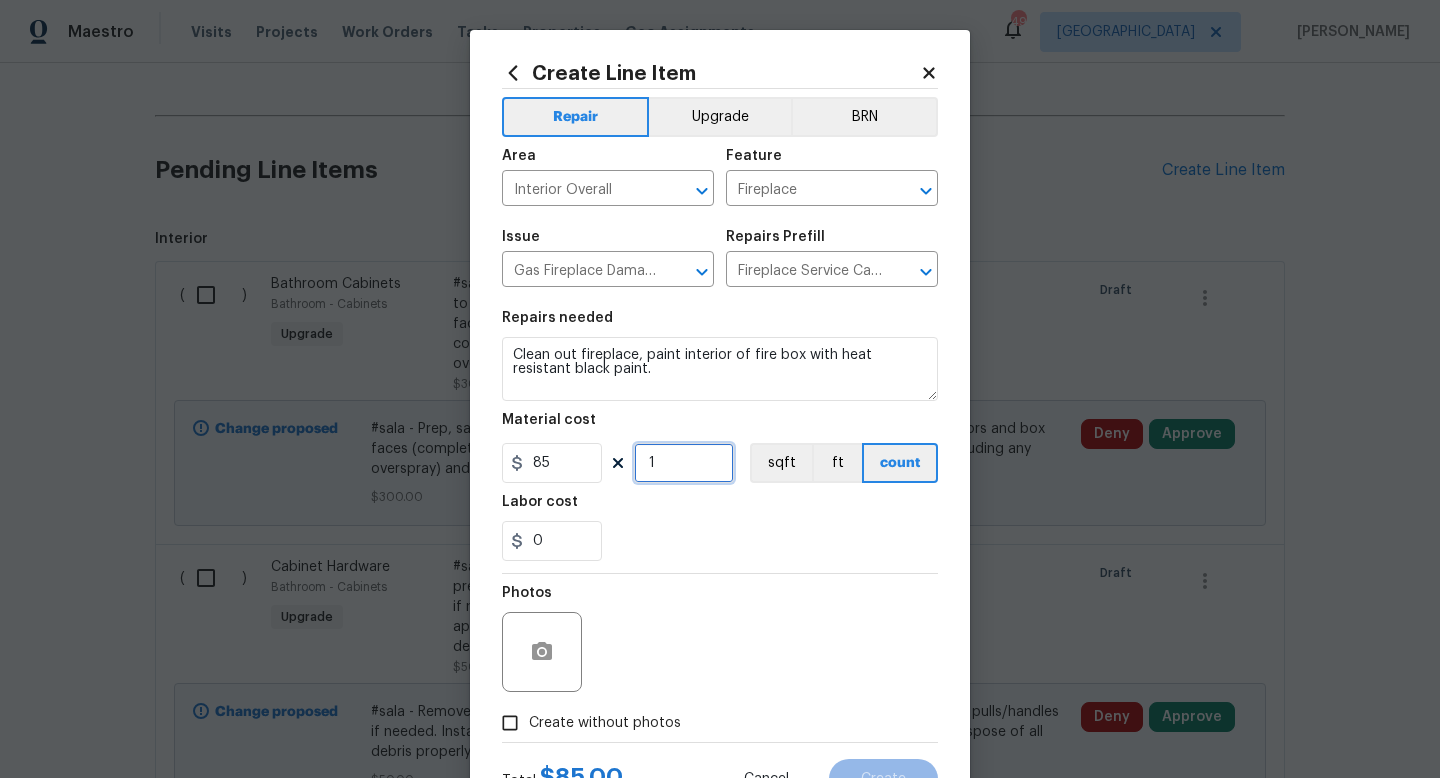 click on "1" at bounding box center (684, 463) 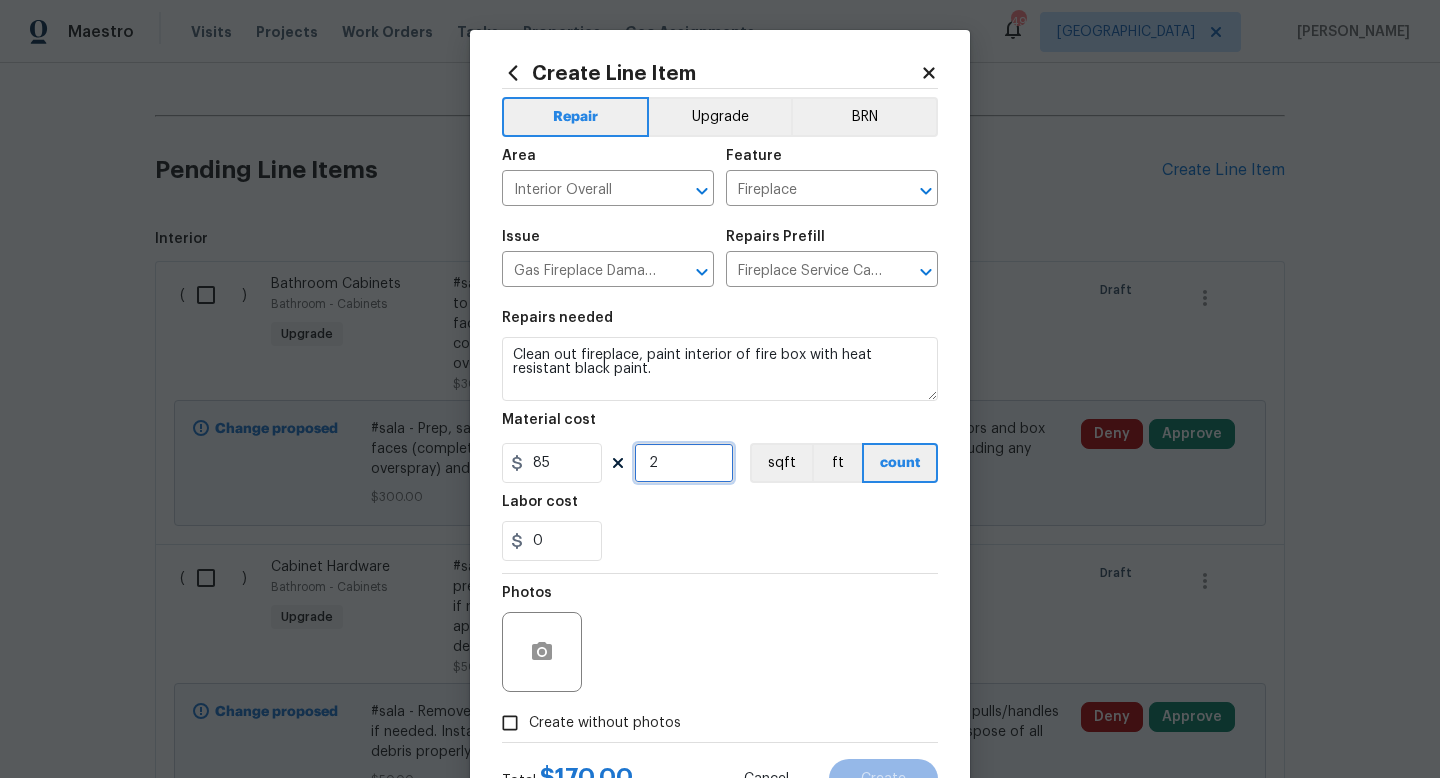 scroll, scrollTop: 84, scrollLeft: 0, axis: vertical 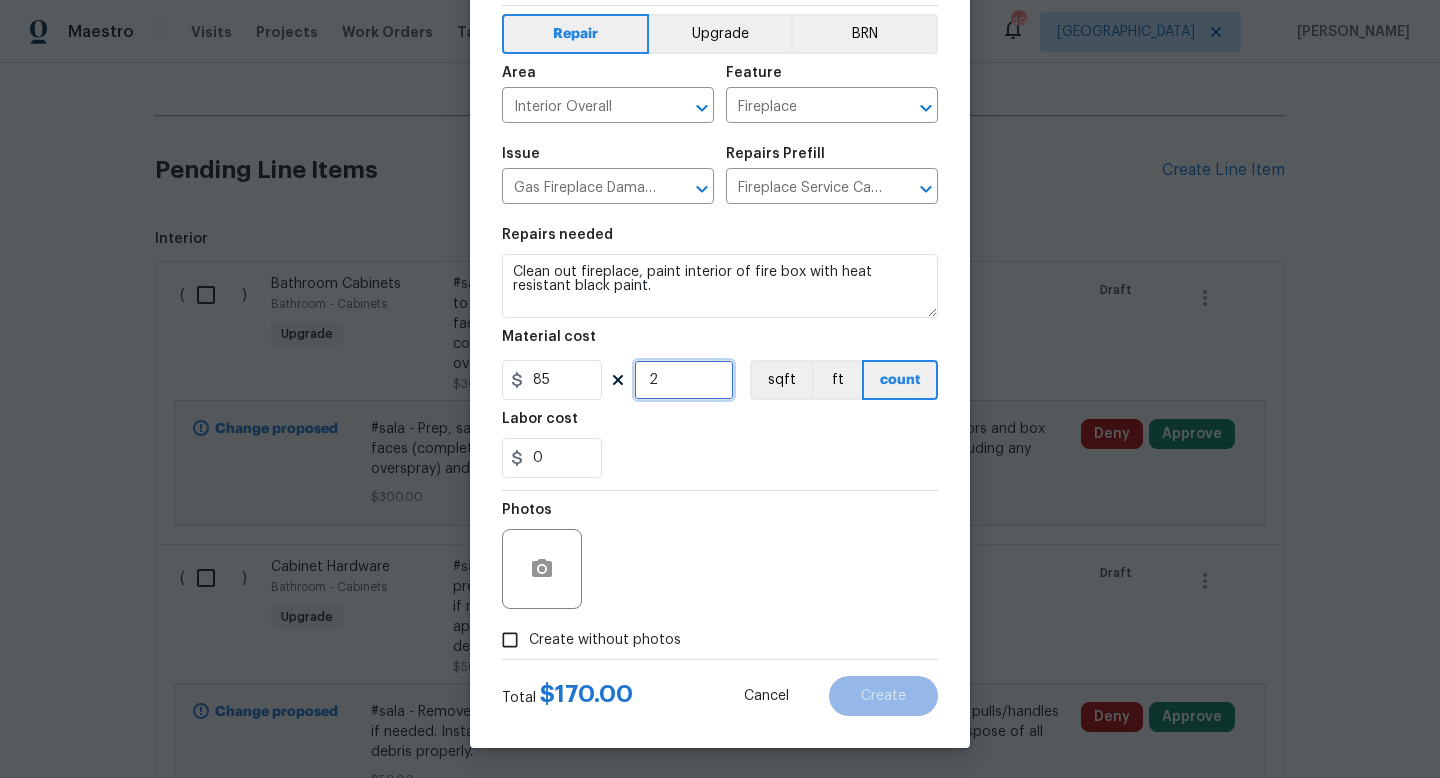 type on "2" 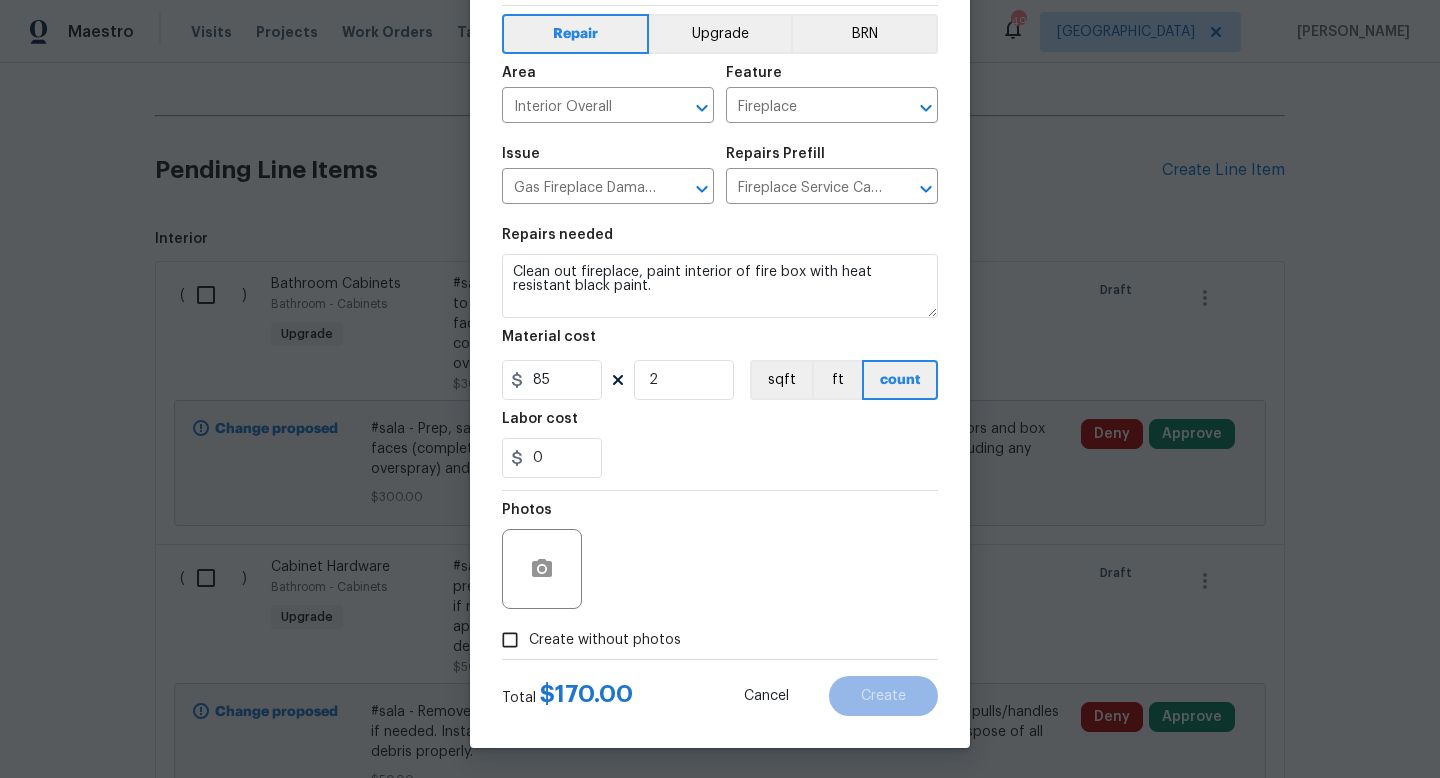 click on "Create without photos" at bounding box center [605, 640] 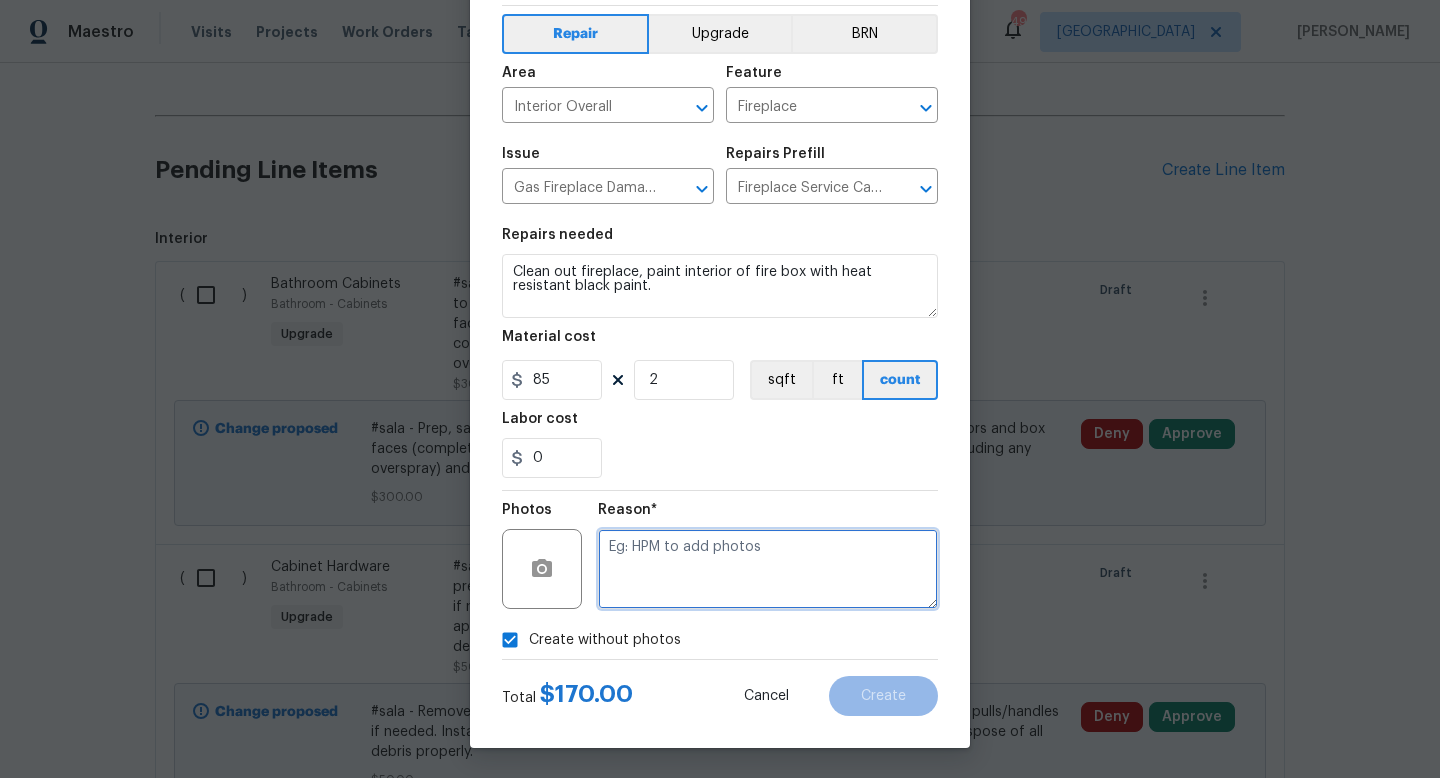 click at bounding box center [768, 569] 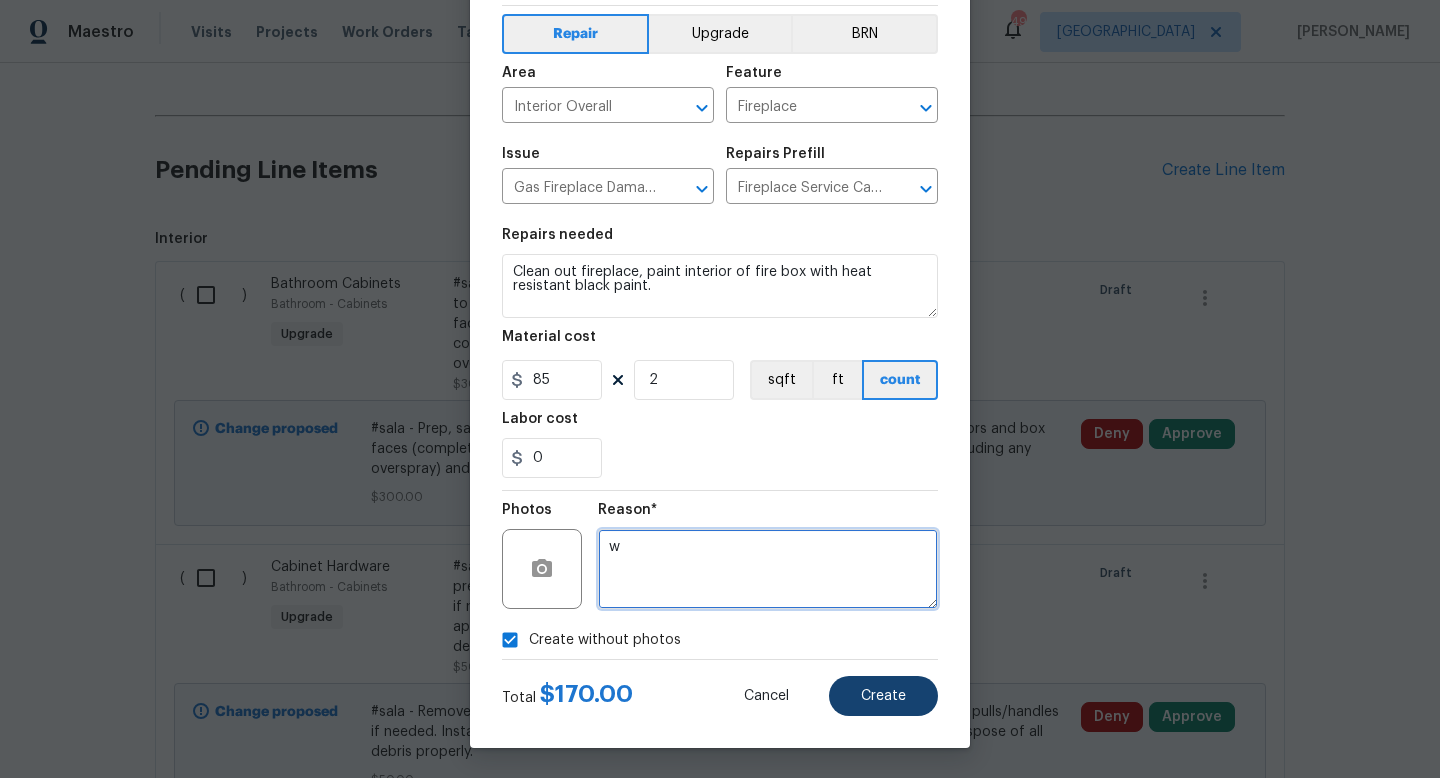 type on "w" 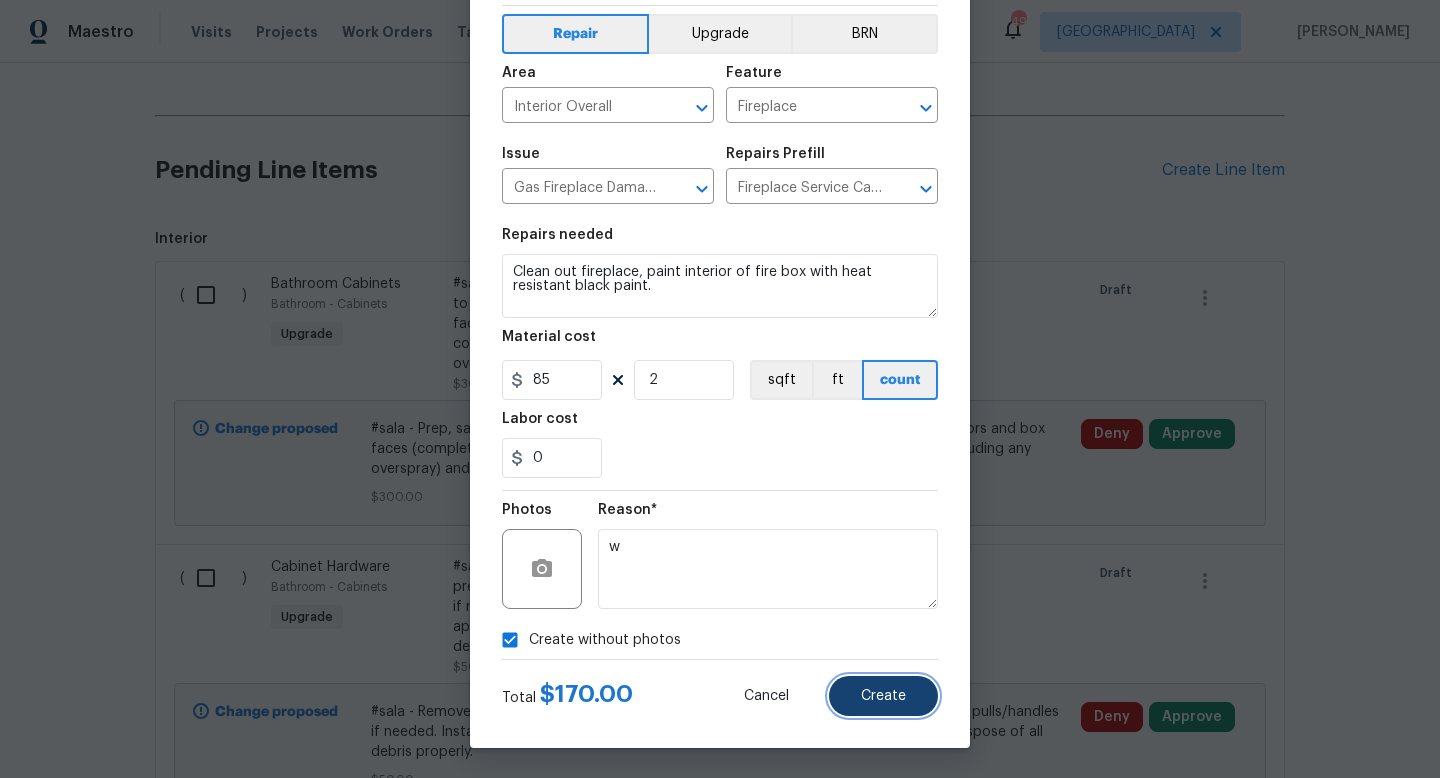 click on "Create" at bounding box center [883, 696] 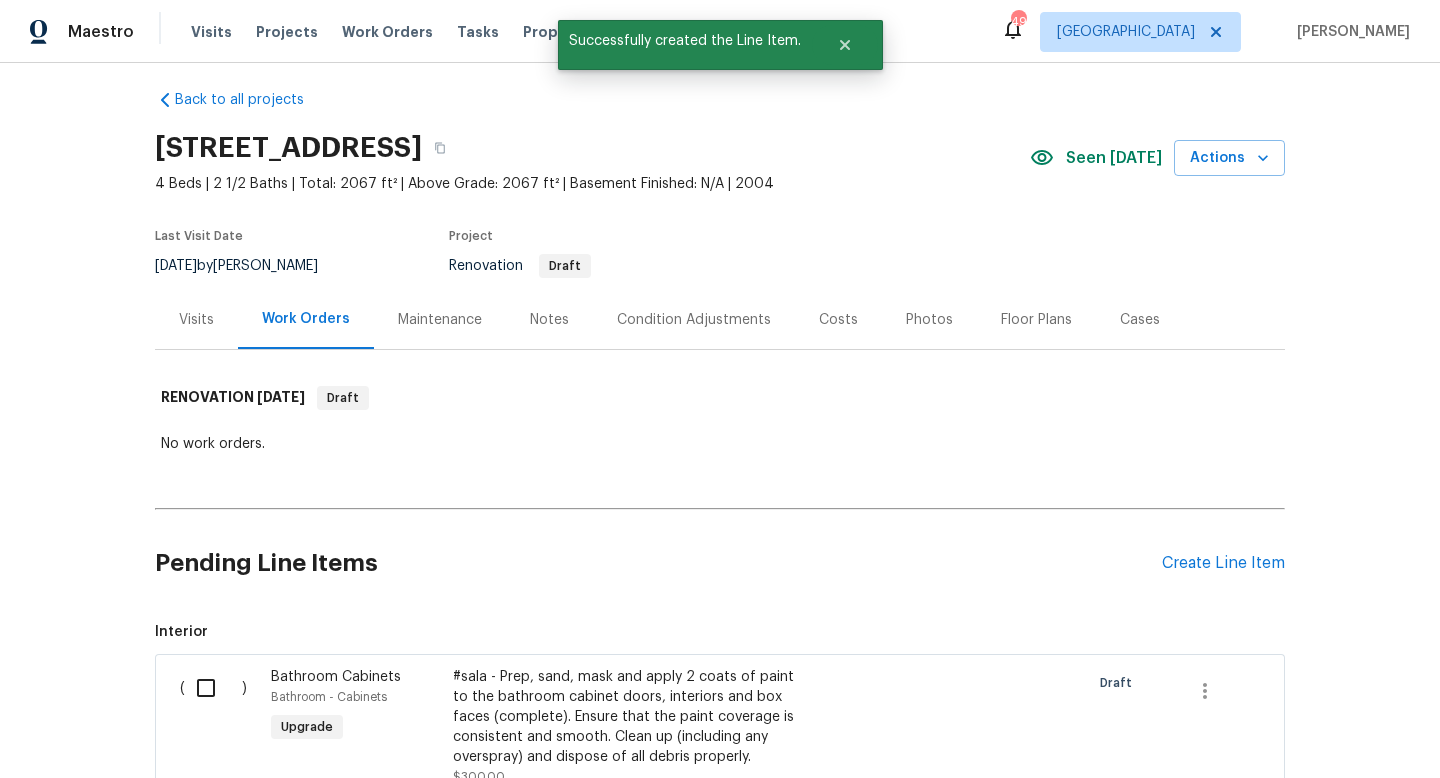 scroll, scrollTop: 406, scrollLeft: 0, axis: vertical 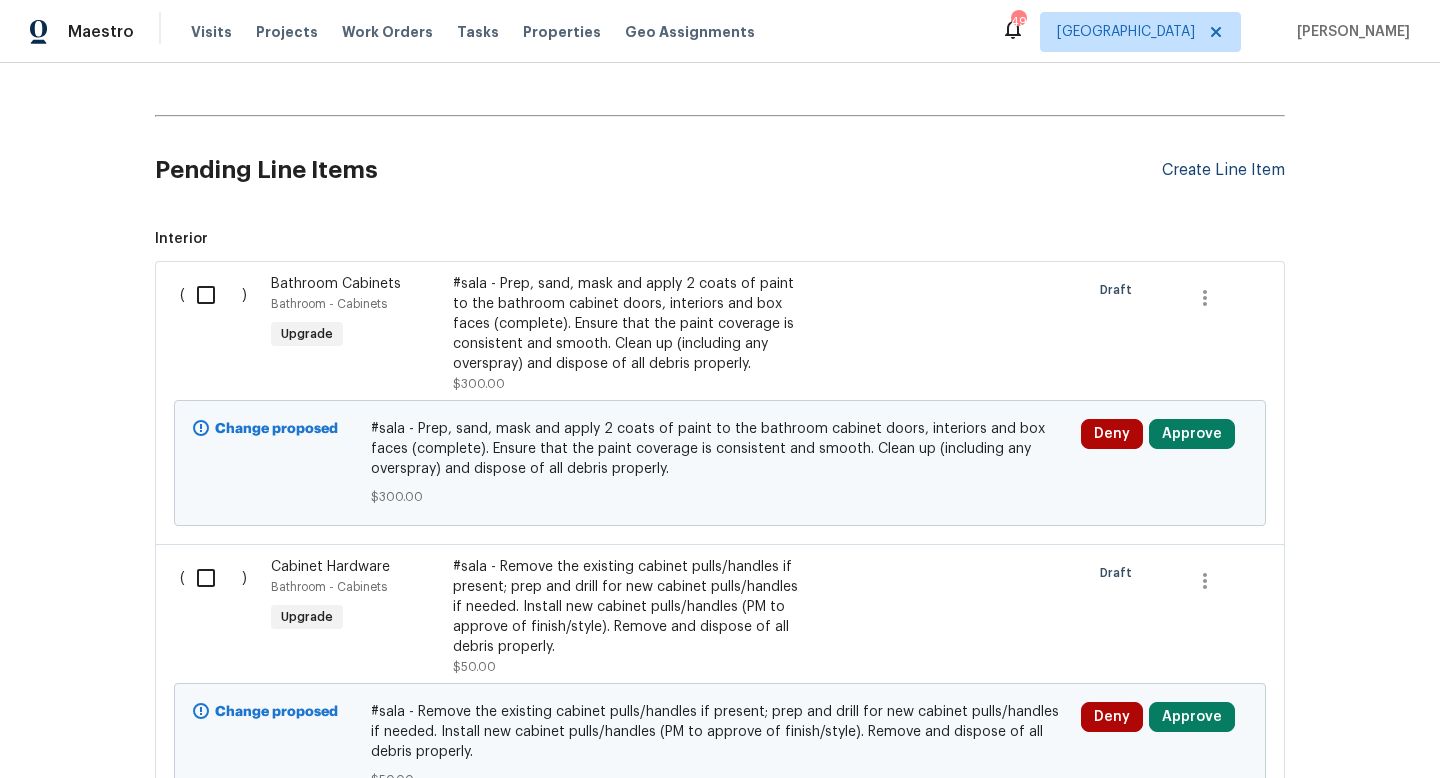 click on "Create Line Item" at bounding box center (1223, 170) 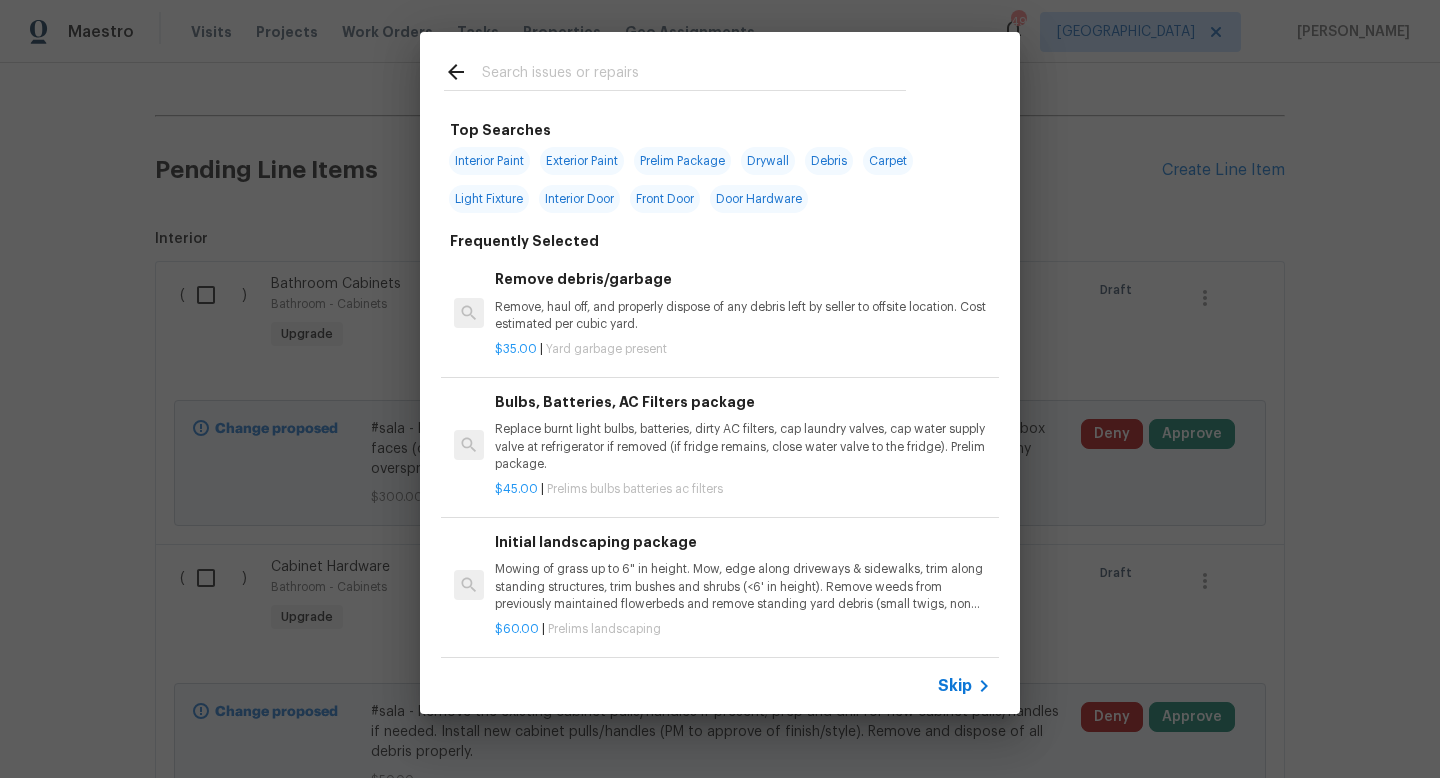 click on "Skip" at bounding box center (955, 686) 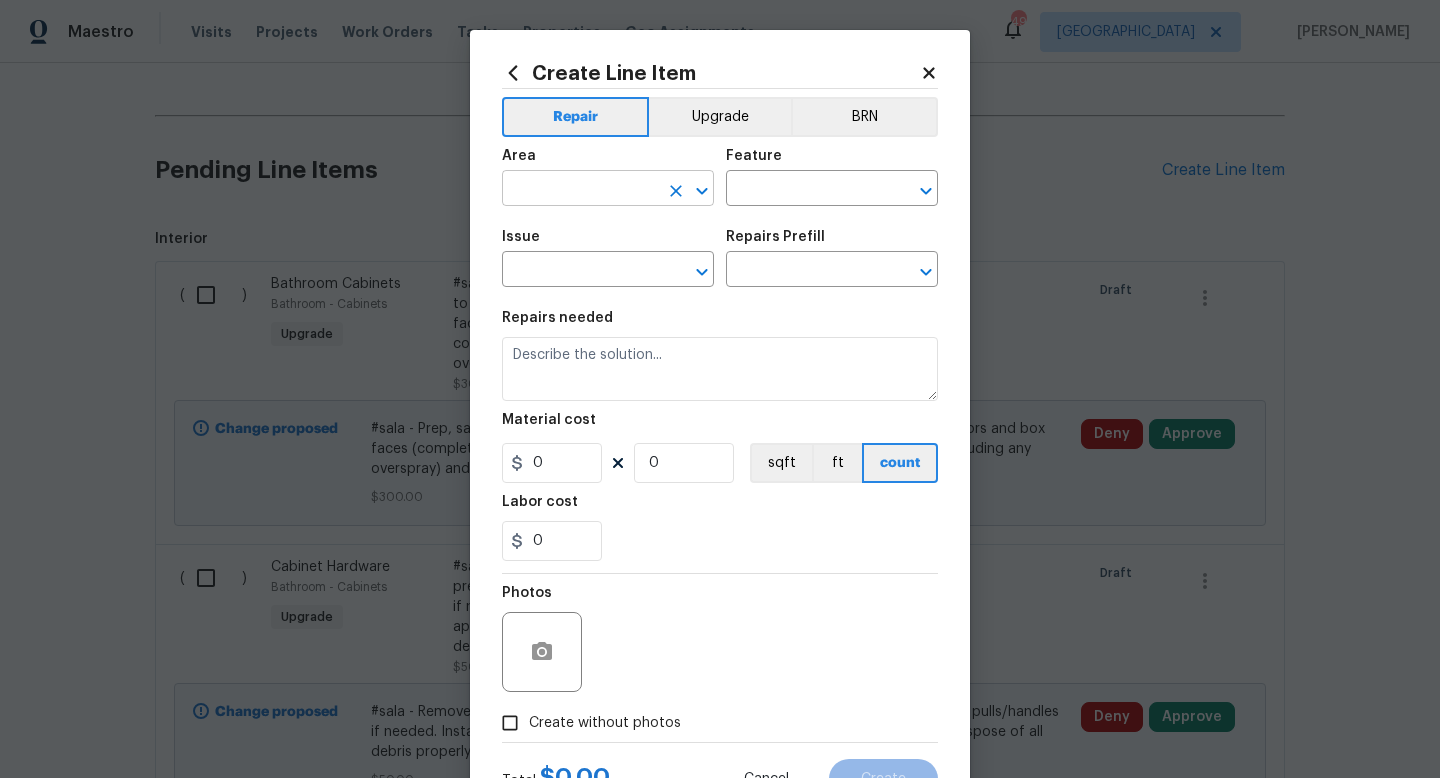 click at bounding box center [580, 190] 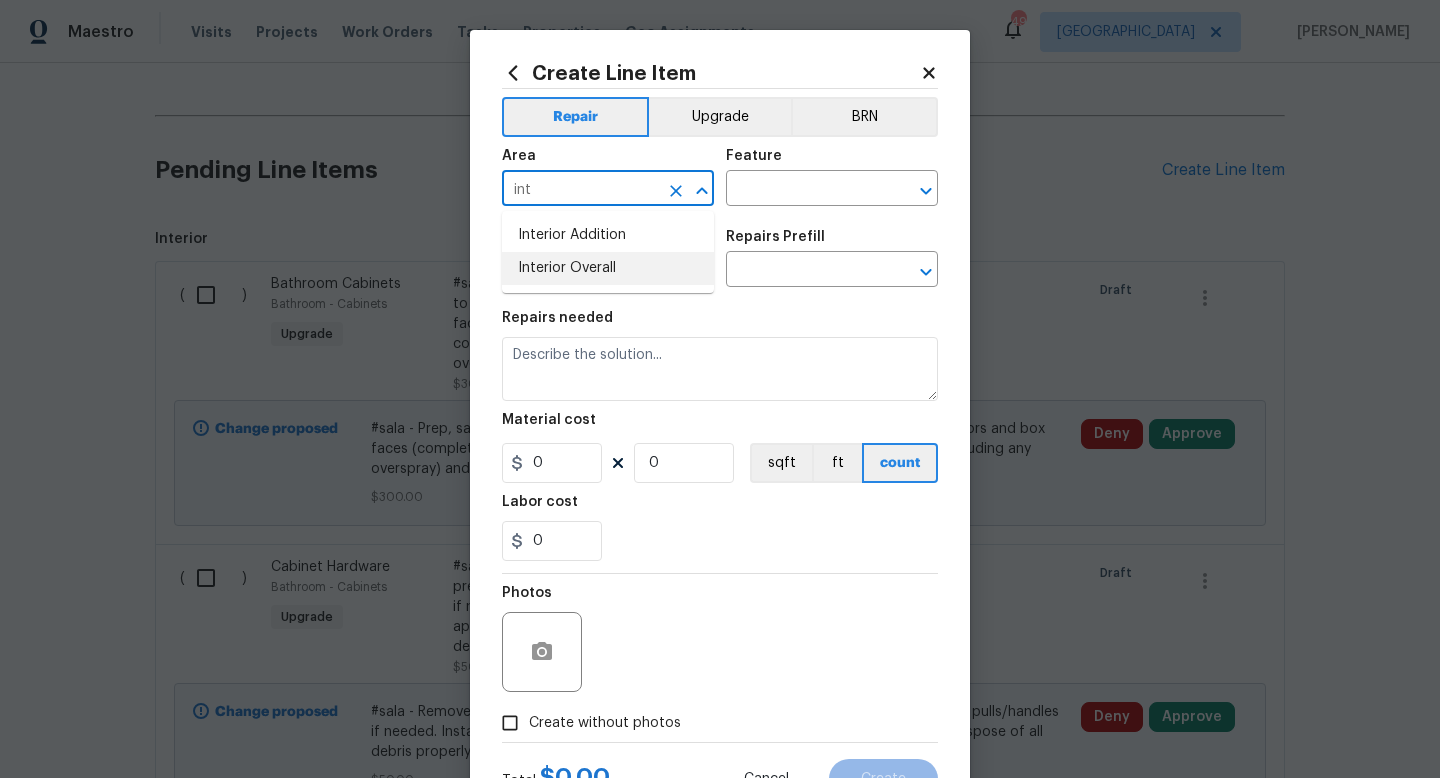 click on "Interior Overall" at bounding box center [608, 268] 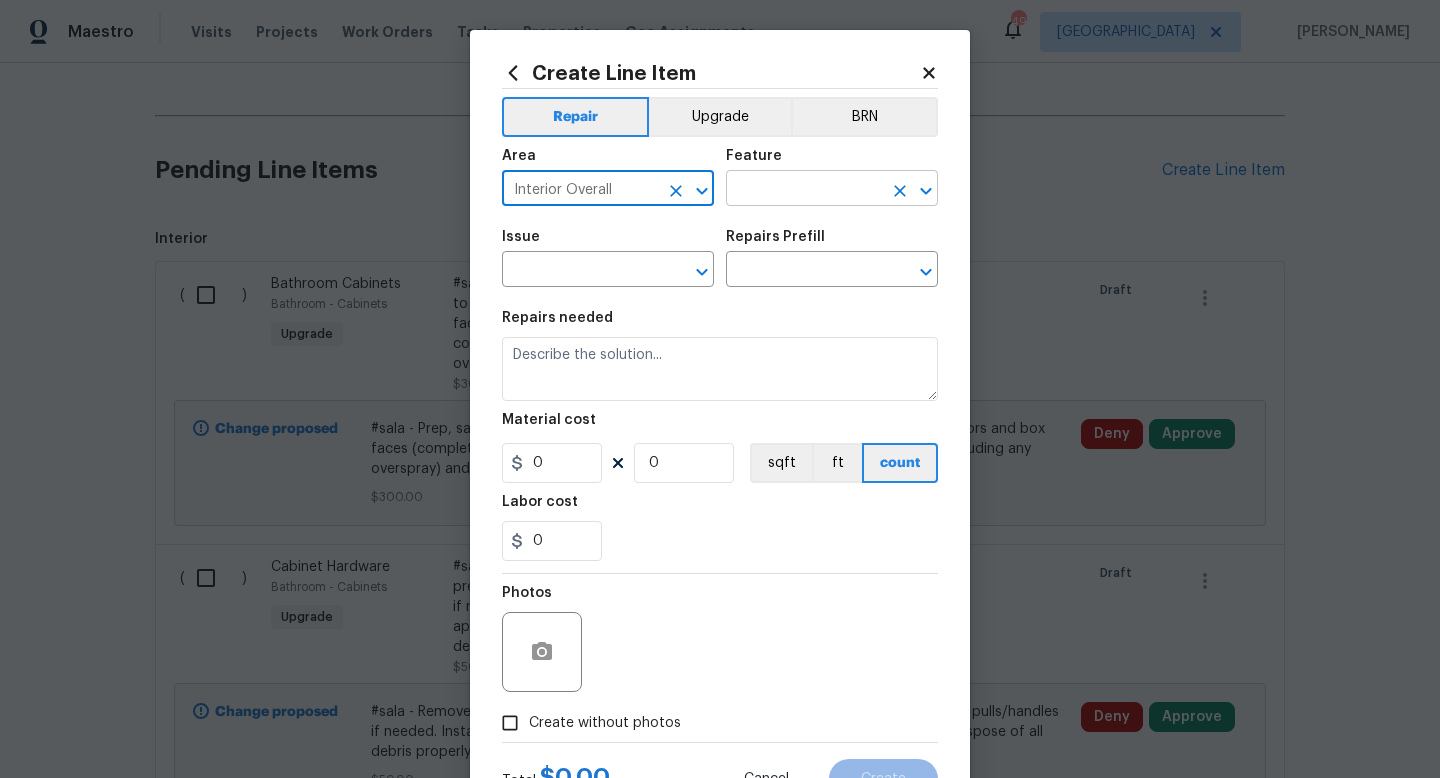 type on "Interior Overall" 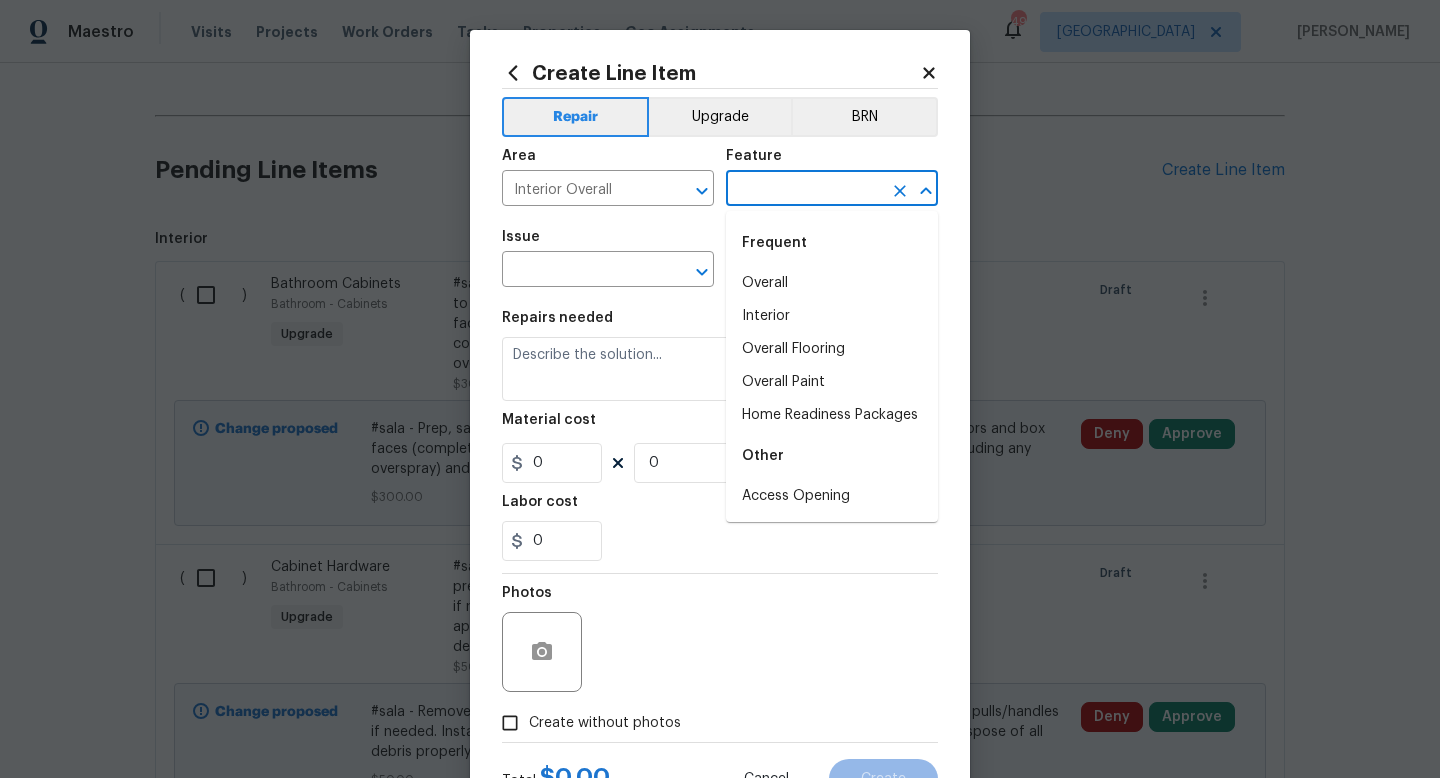 click at bounding box center (804, 190) 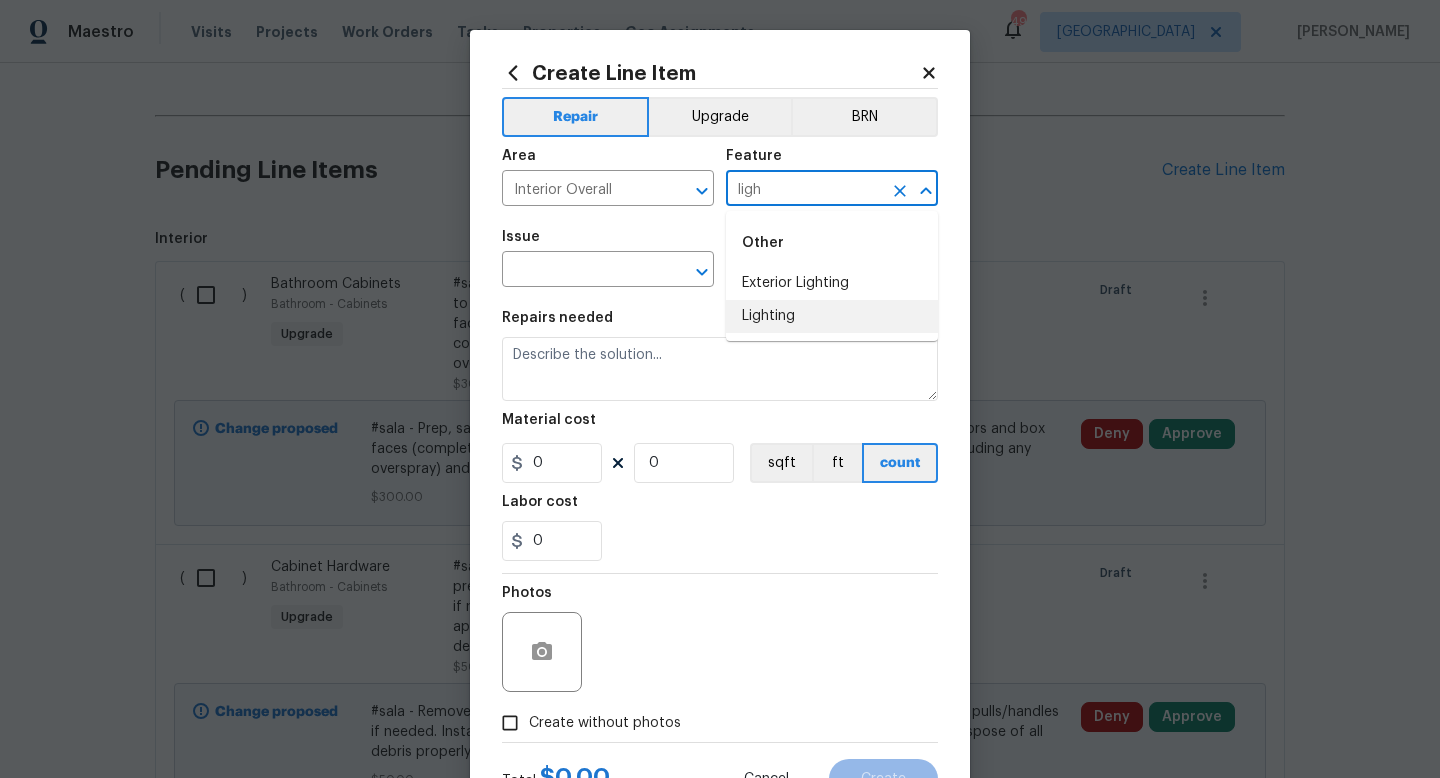 click on "Lighting" at bounding box center [832, 316] 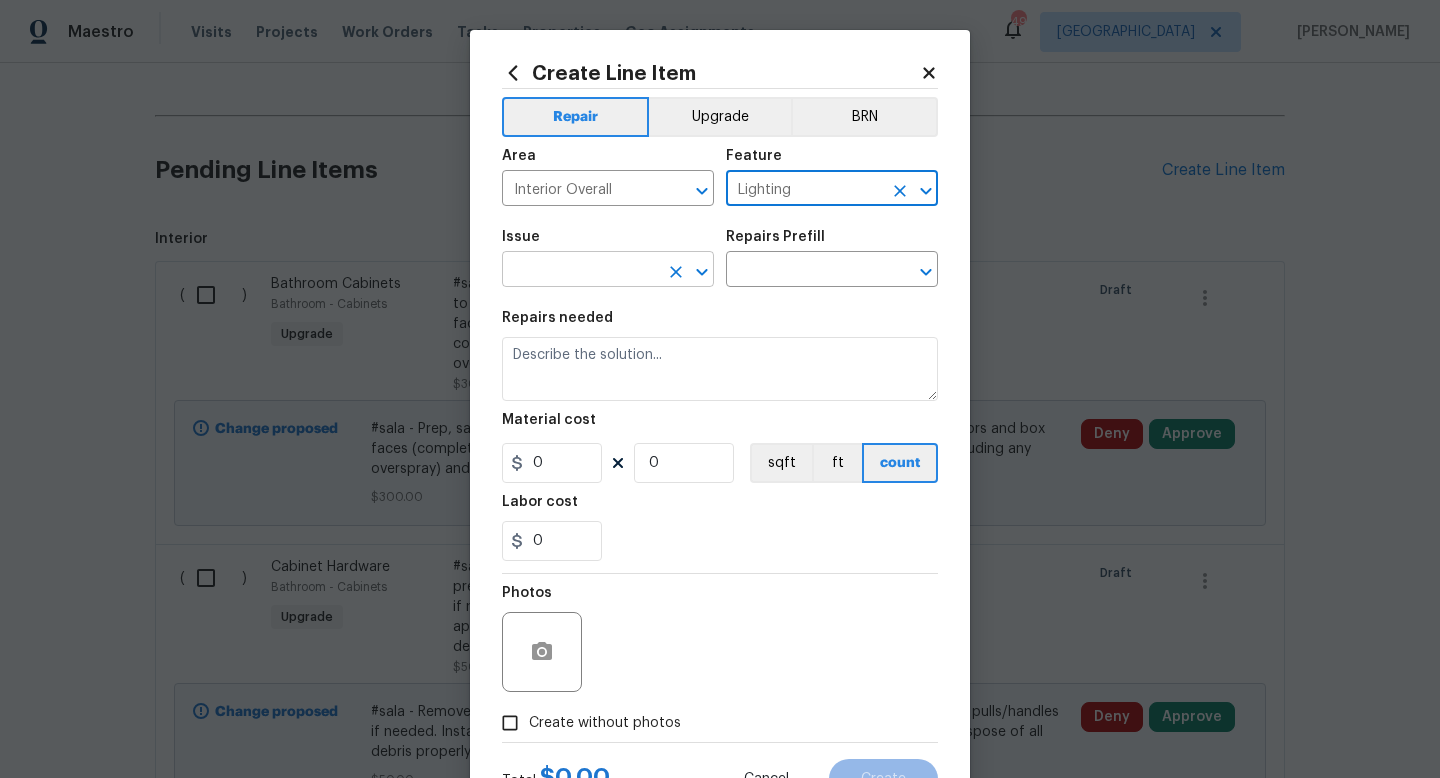 type on "Lighting" 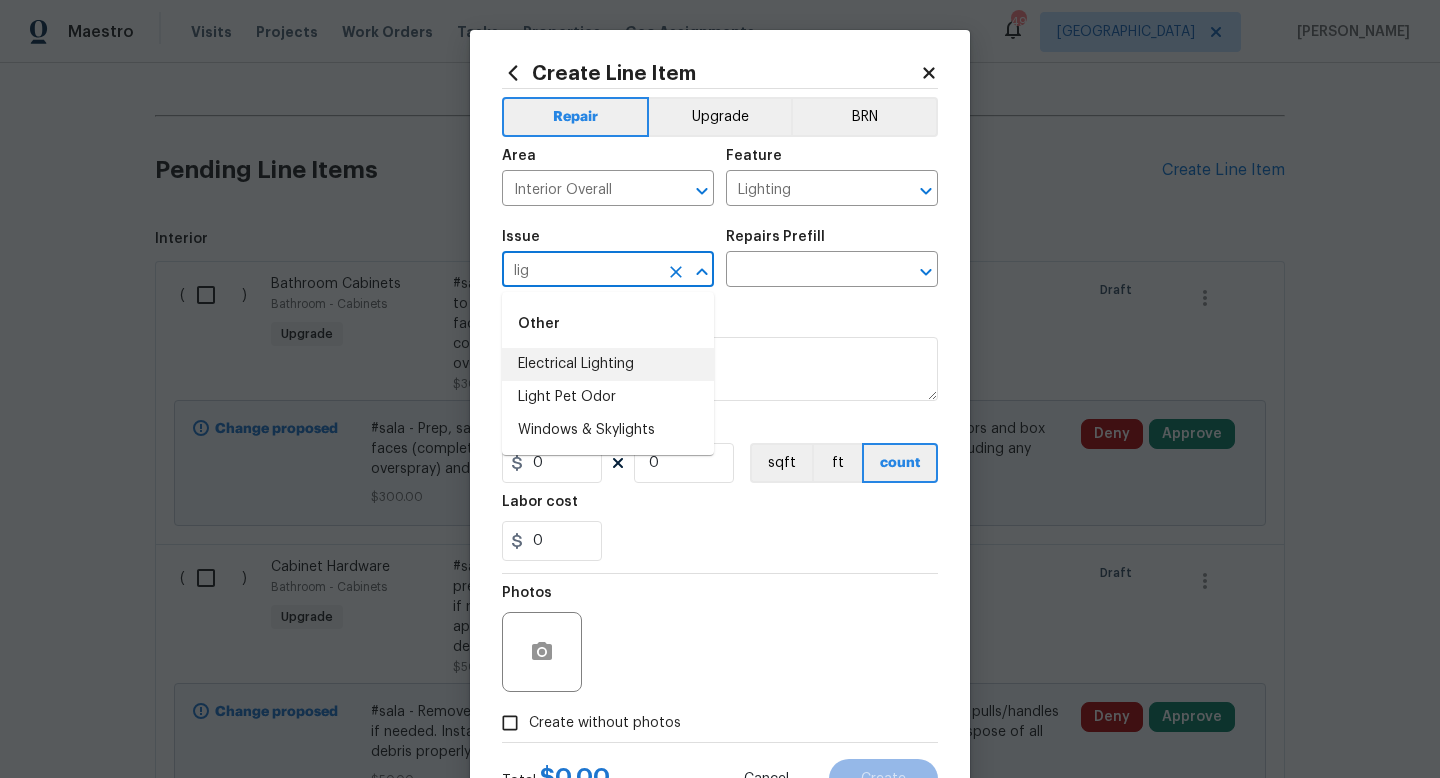click on "Electrical Lighting" at bounding box center (608, 364) 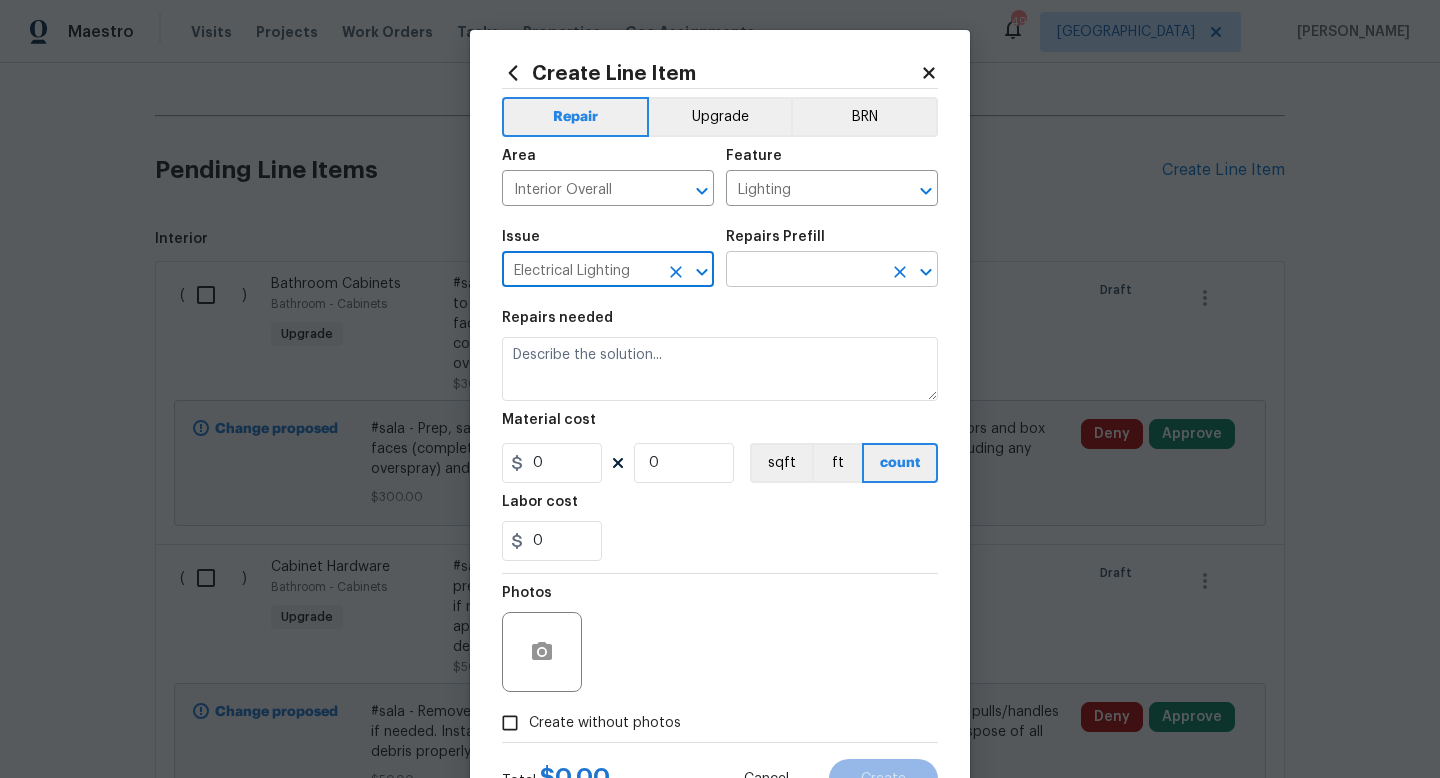 type on "Electrical Lighting" 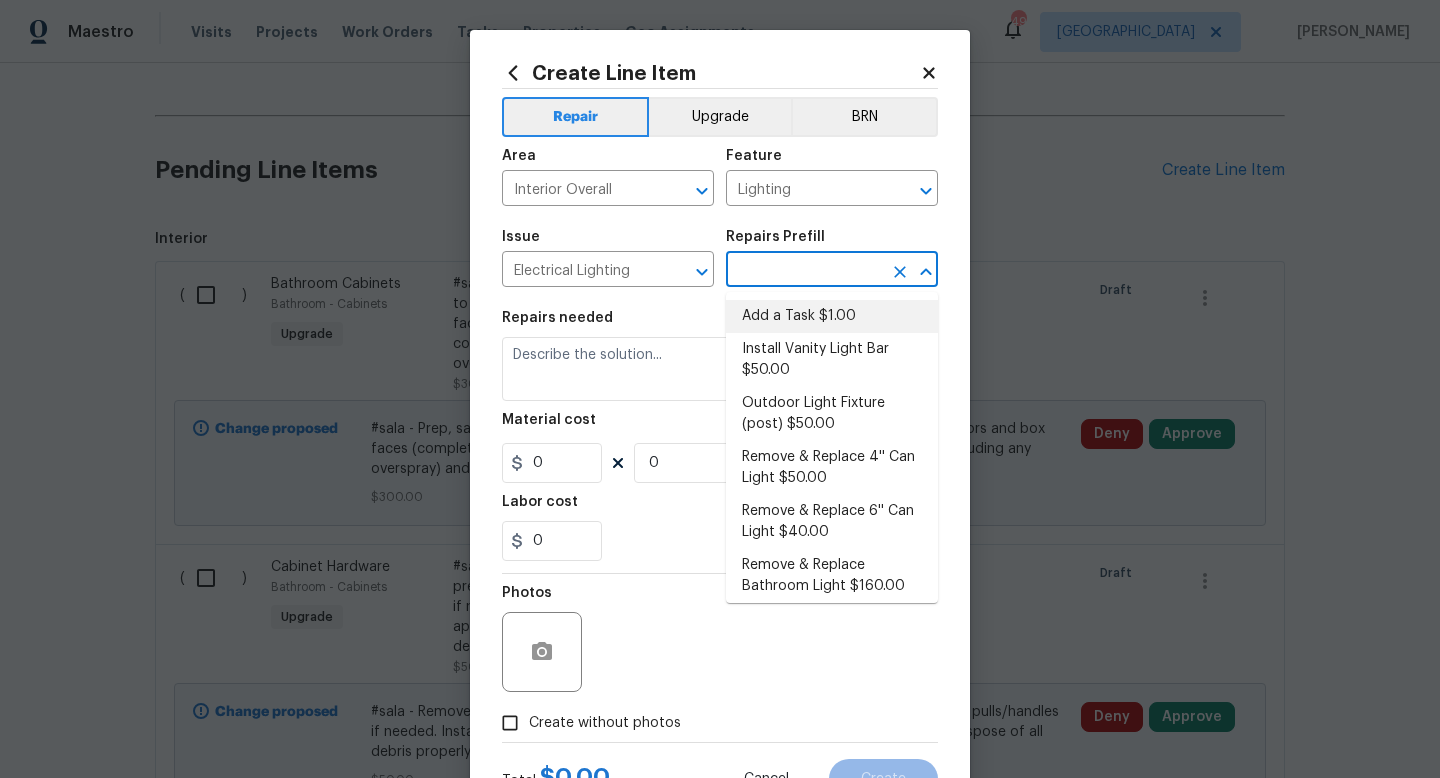 click on "Add a Task $1.00" at bounding box center [832, 316] 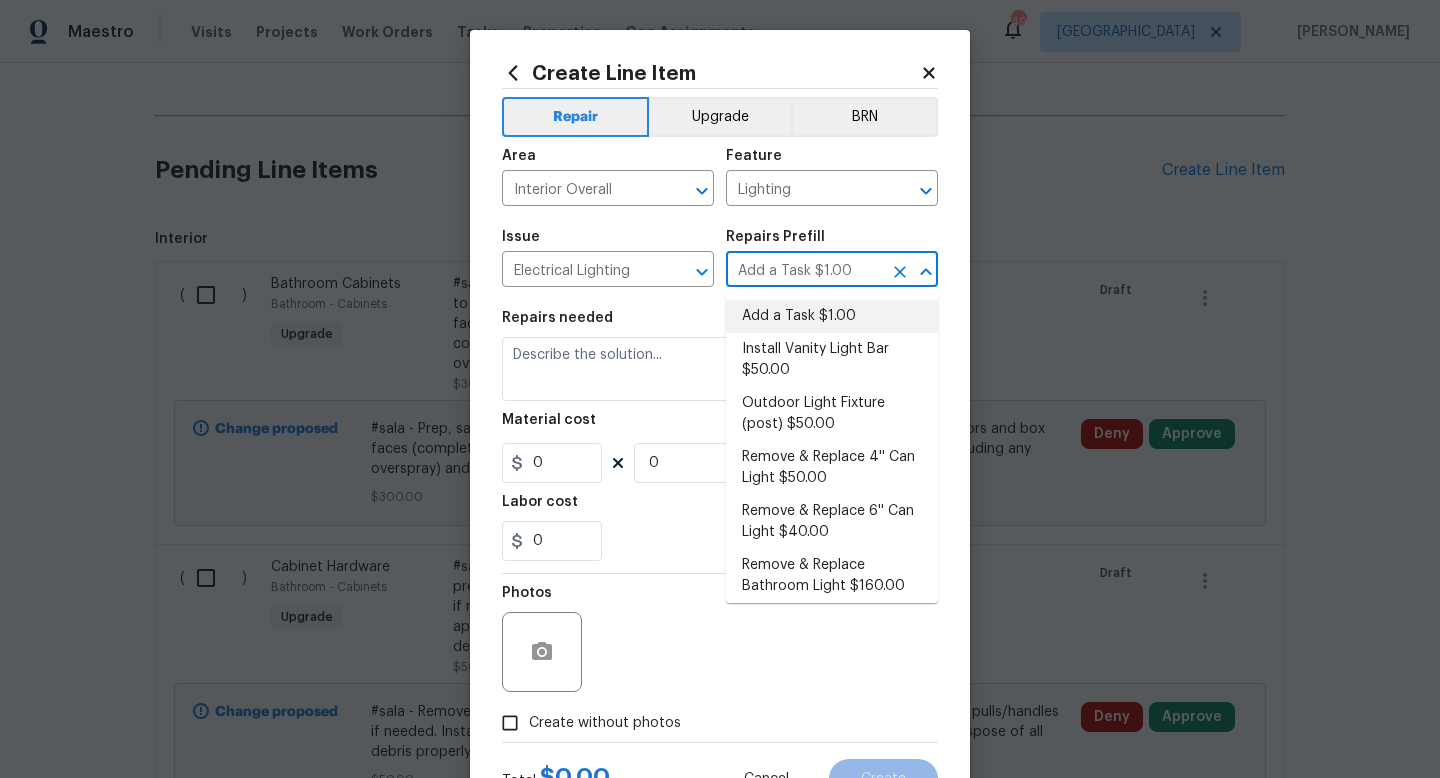 type on "HPM to detail" 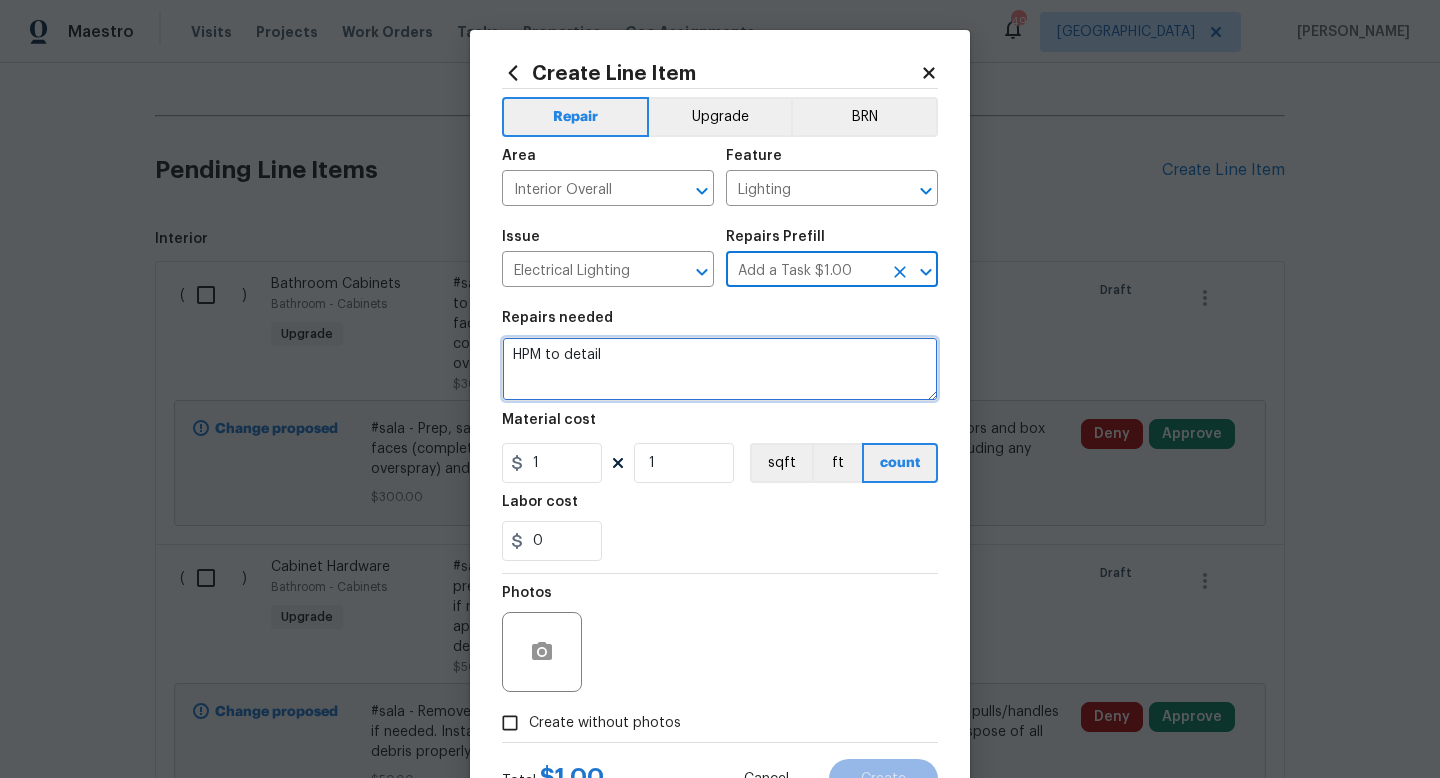 click on "HPM to detail" at bounding box center [720, 369] 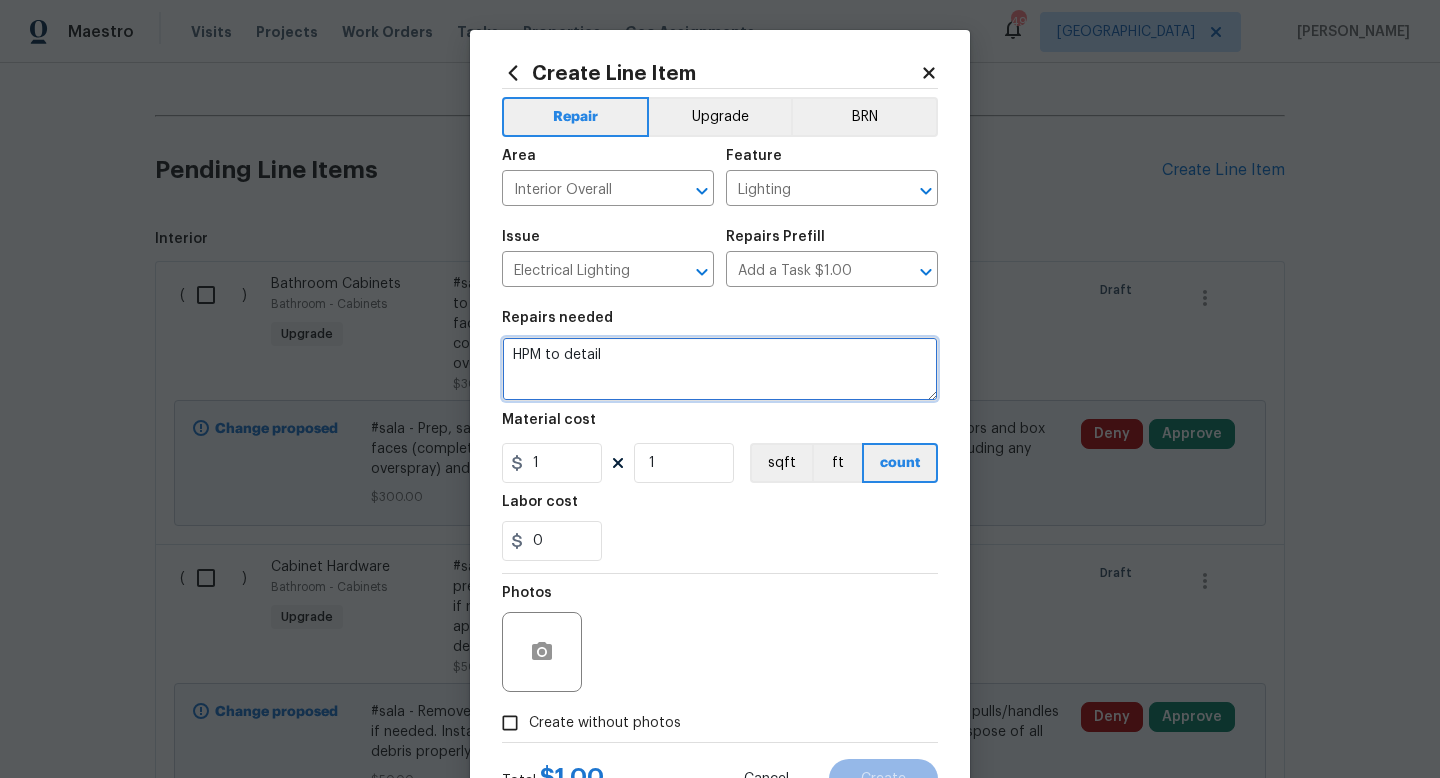click on "HPM to detail" at bounding box center (720, 369) 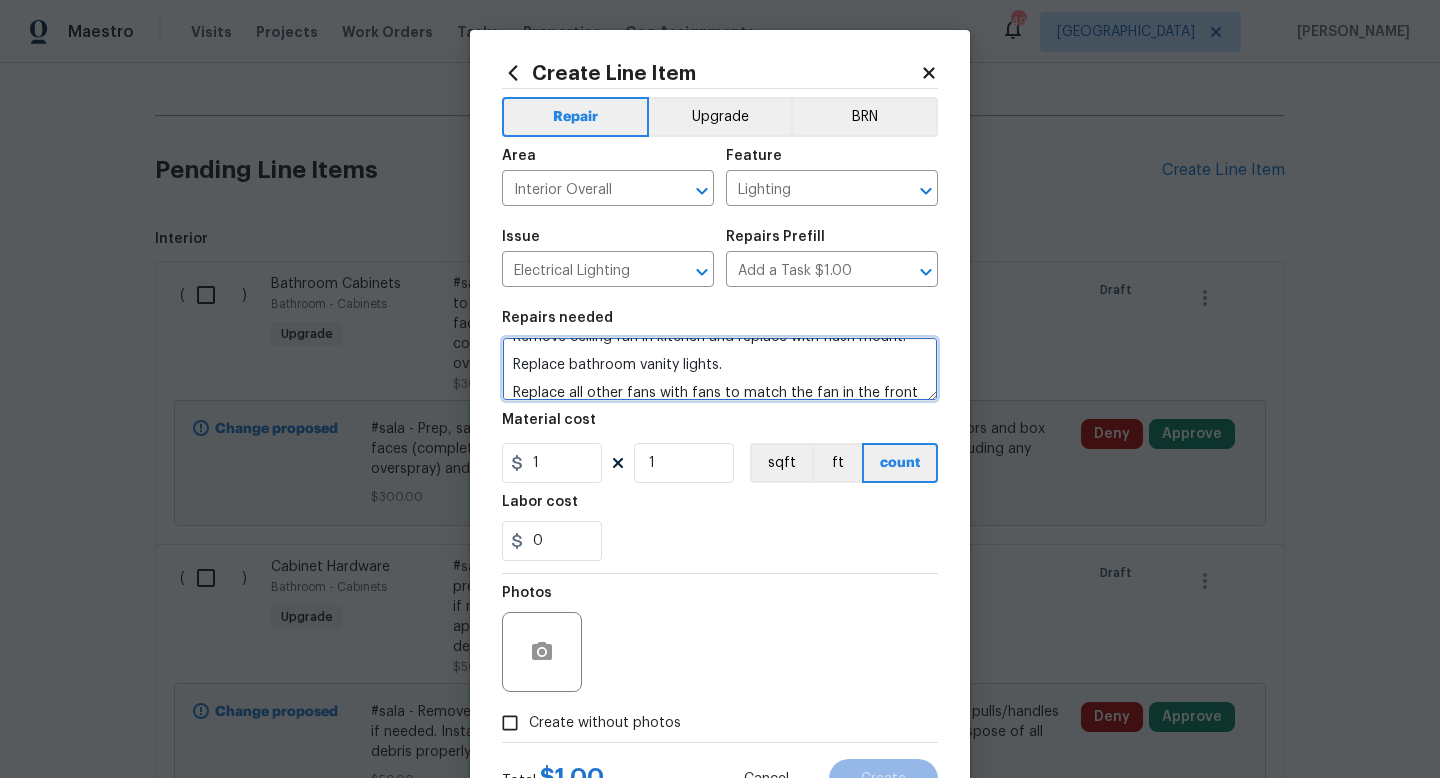 scroll, scrollTop: 74, scrollLeft: 0, axis: vertical 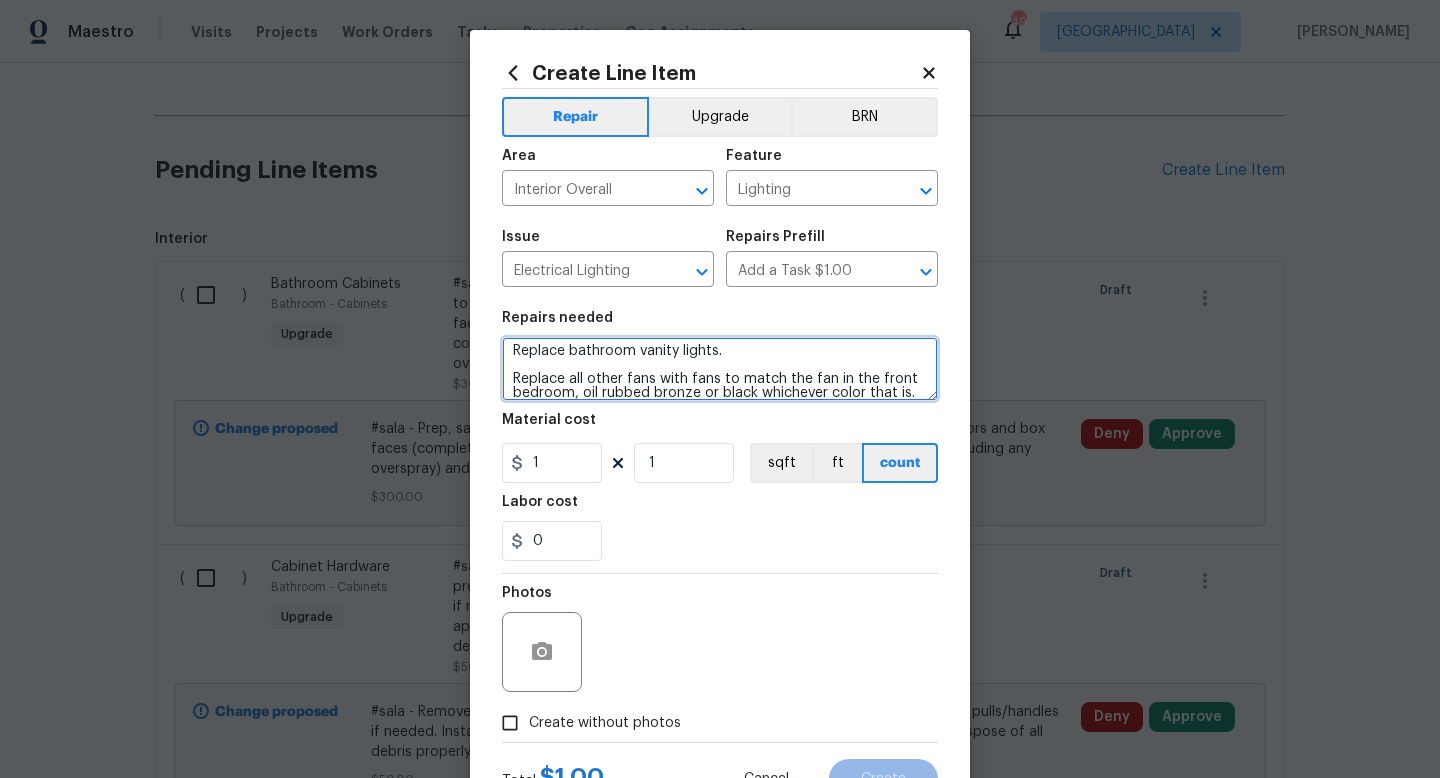 type on "Remove ceiling fans in both bathrooms and replace with flush mount lights.
Remove ceiling fan in kitchen and replace with flush mount.
Replace bathroom vanity lights.
Replace all other fans with fans to match the fan in the front bedroom, oil rubbed bronze or black whichever color that is." 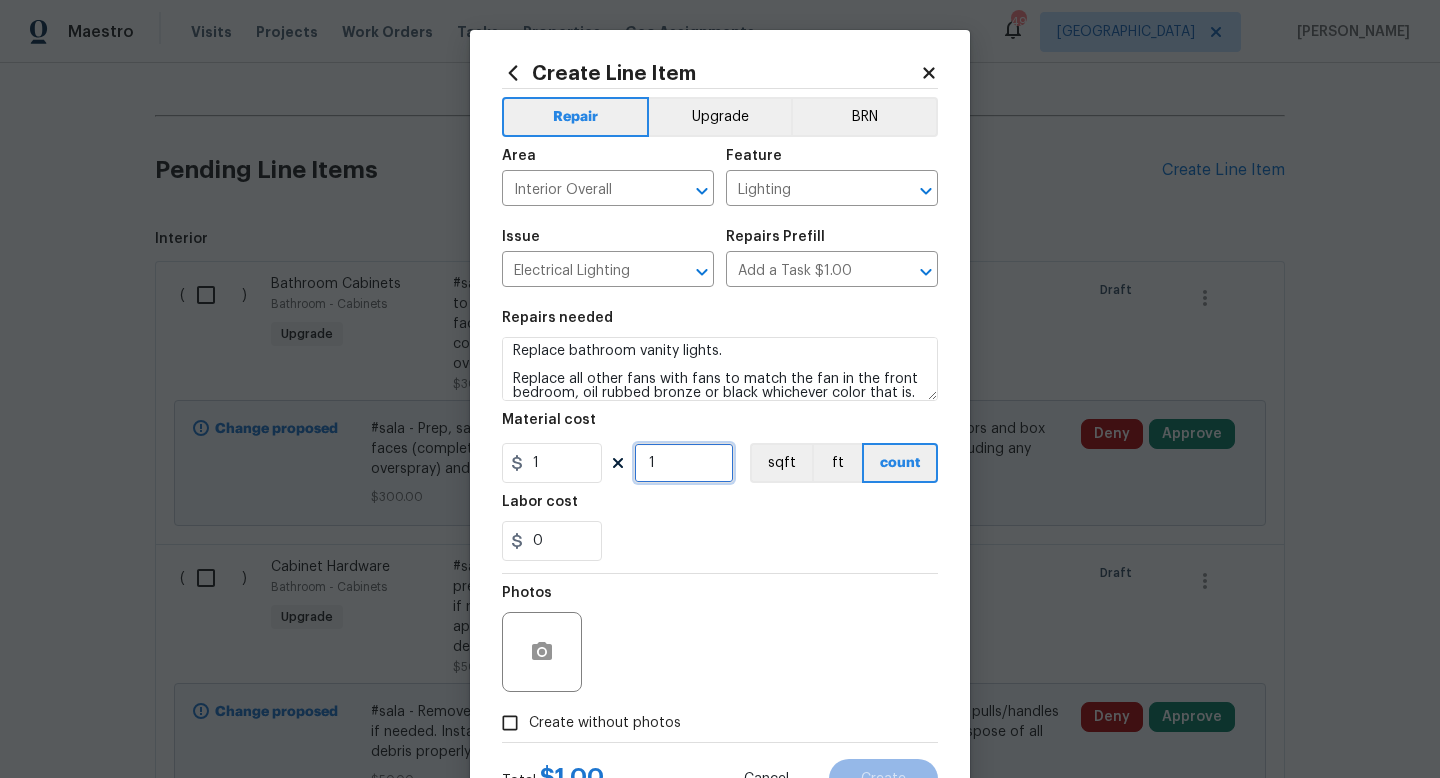 click on "1" at bounding box center (684, 463) 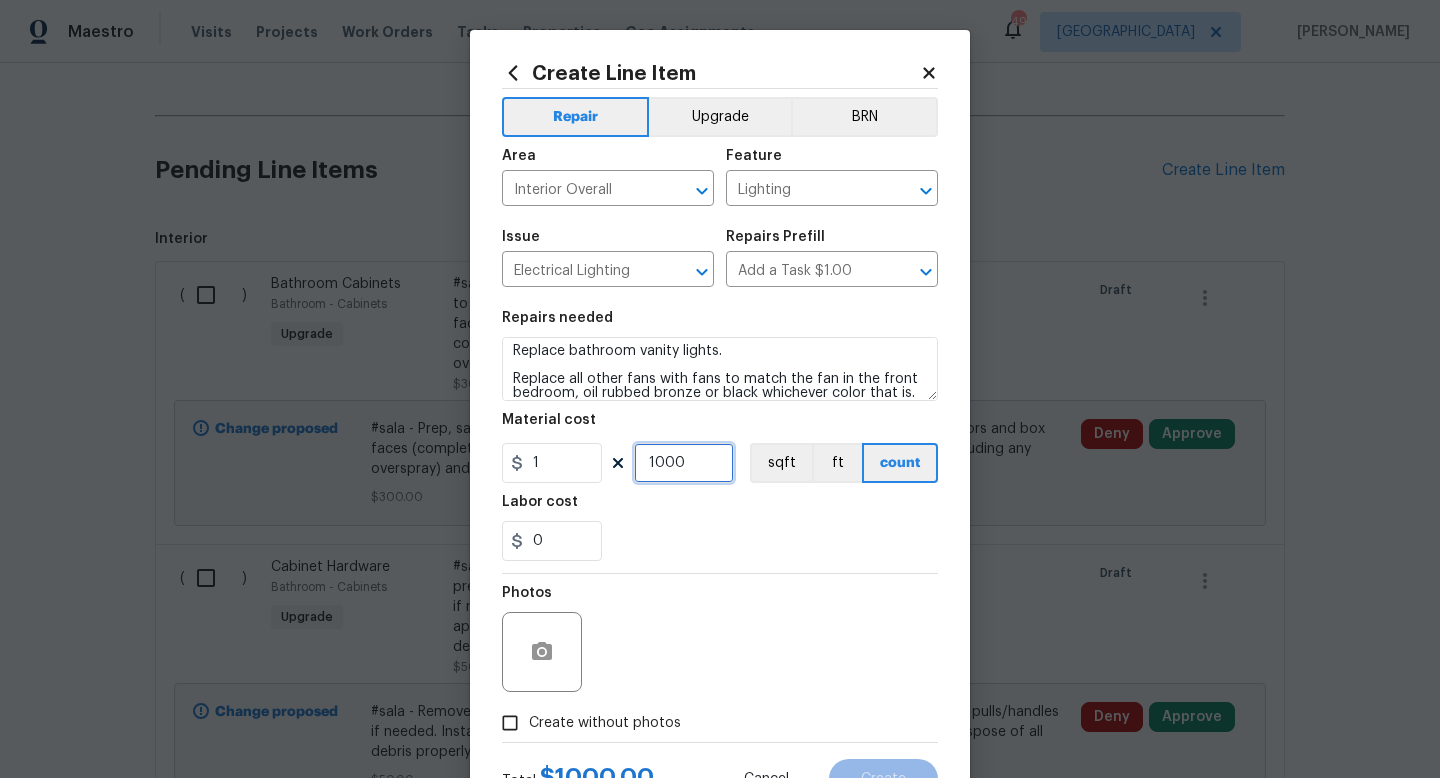 scroll, scrollTop: 84, scrollLeft: 0, axis: vertical 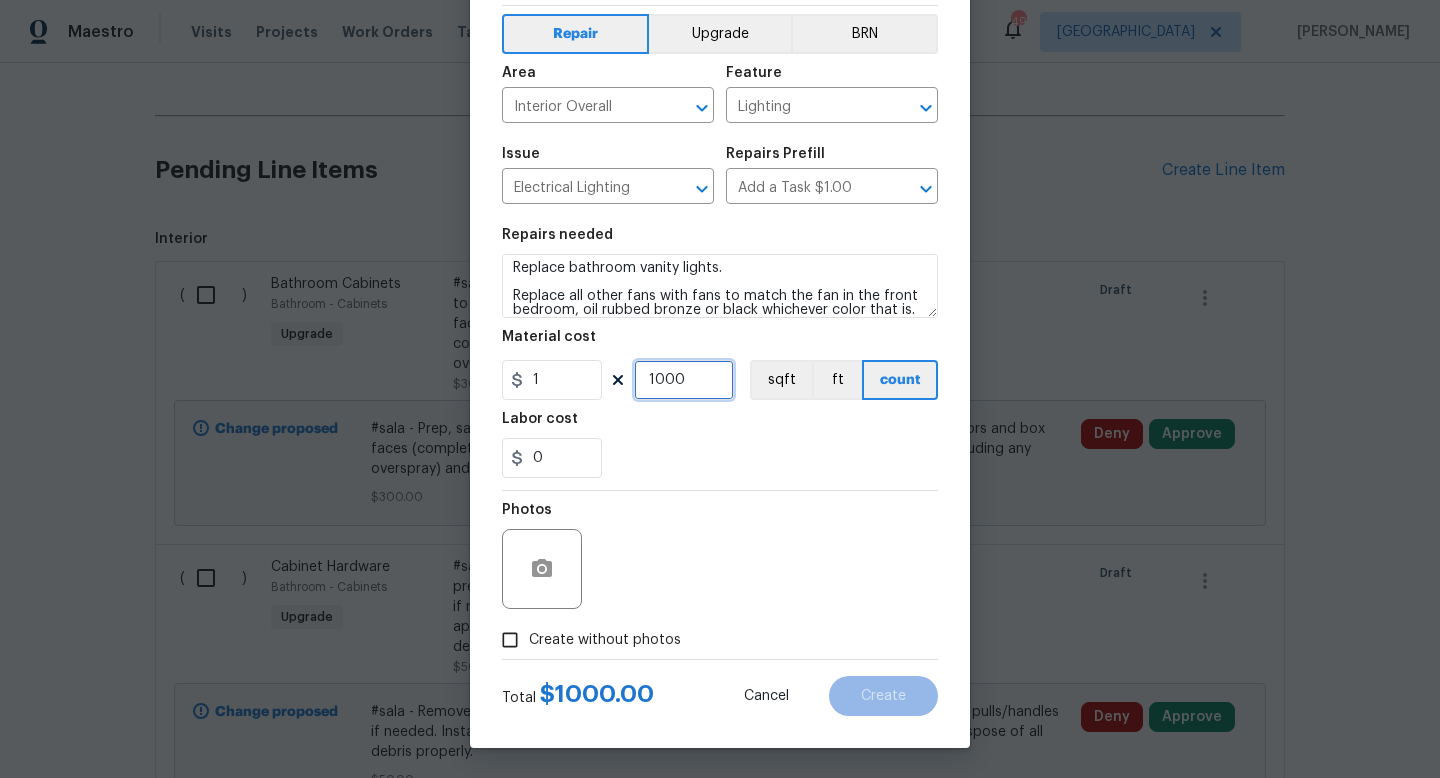 type on "1000" 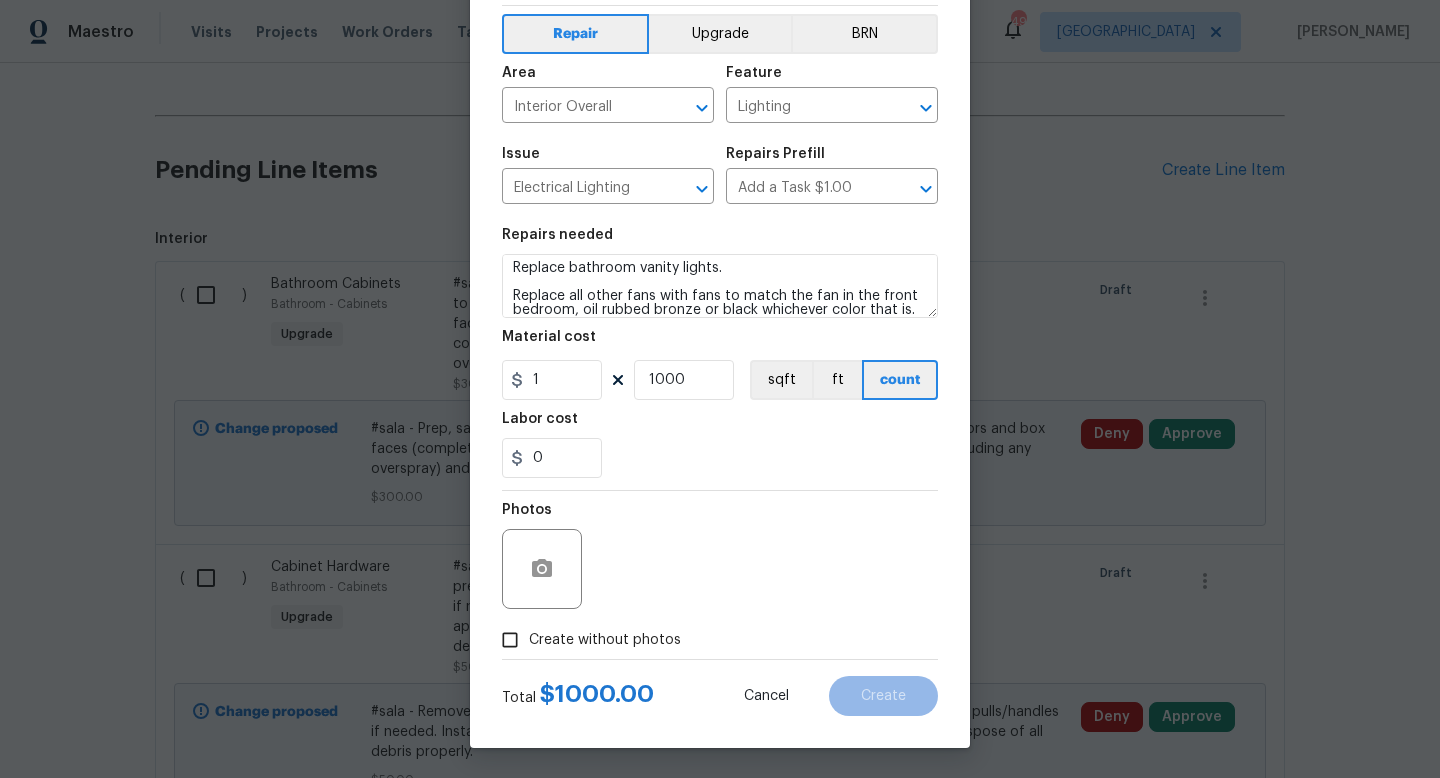 click on "Create without photos" at bounding box center (605, 640) 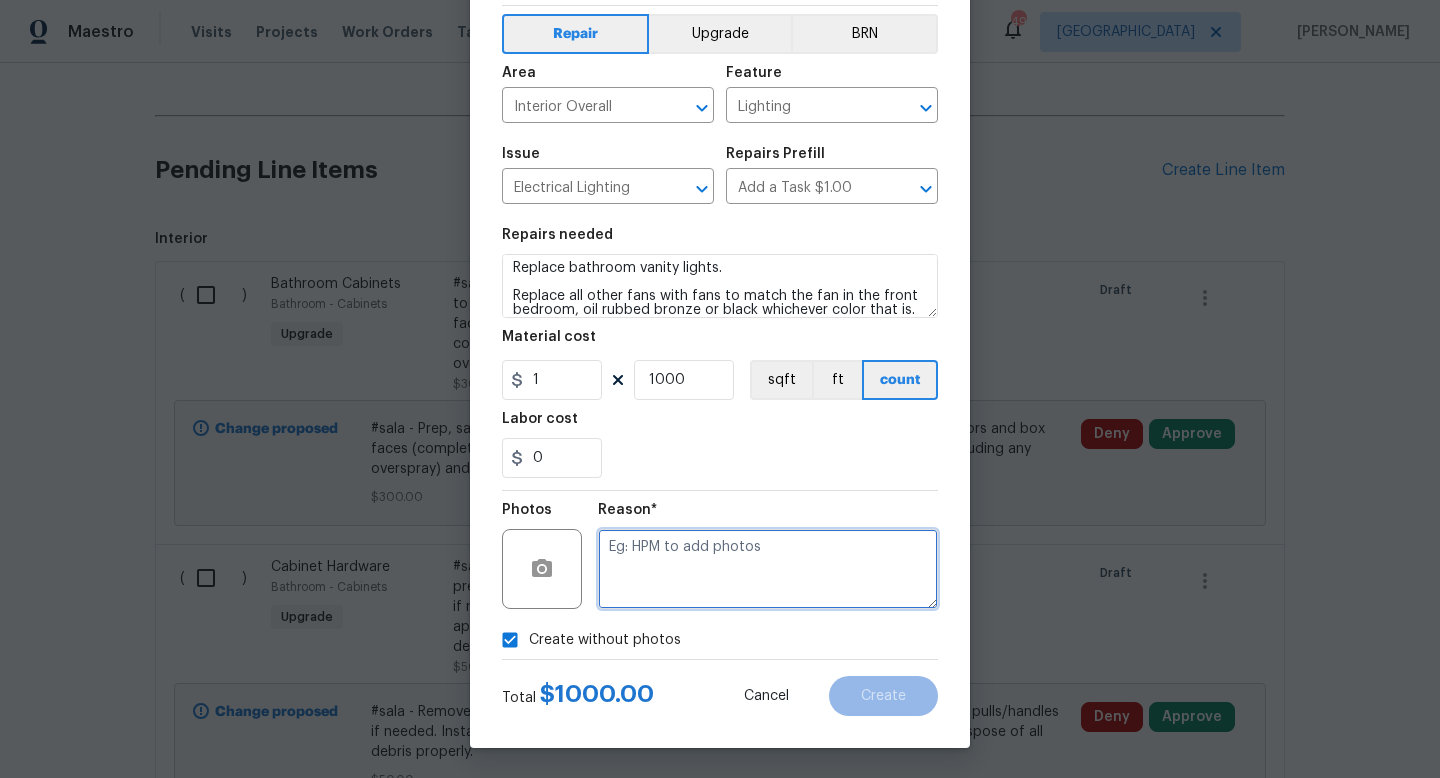 click at bounding box center [768, 569] 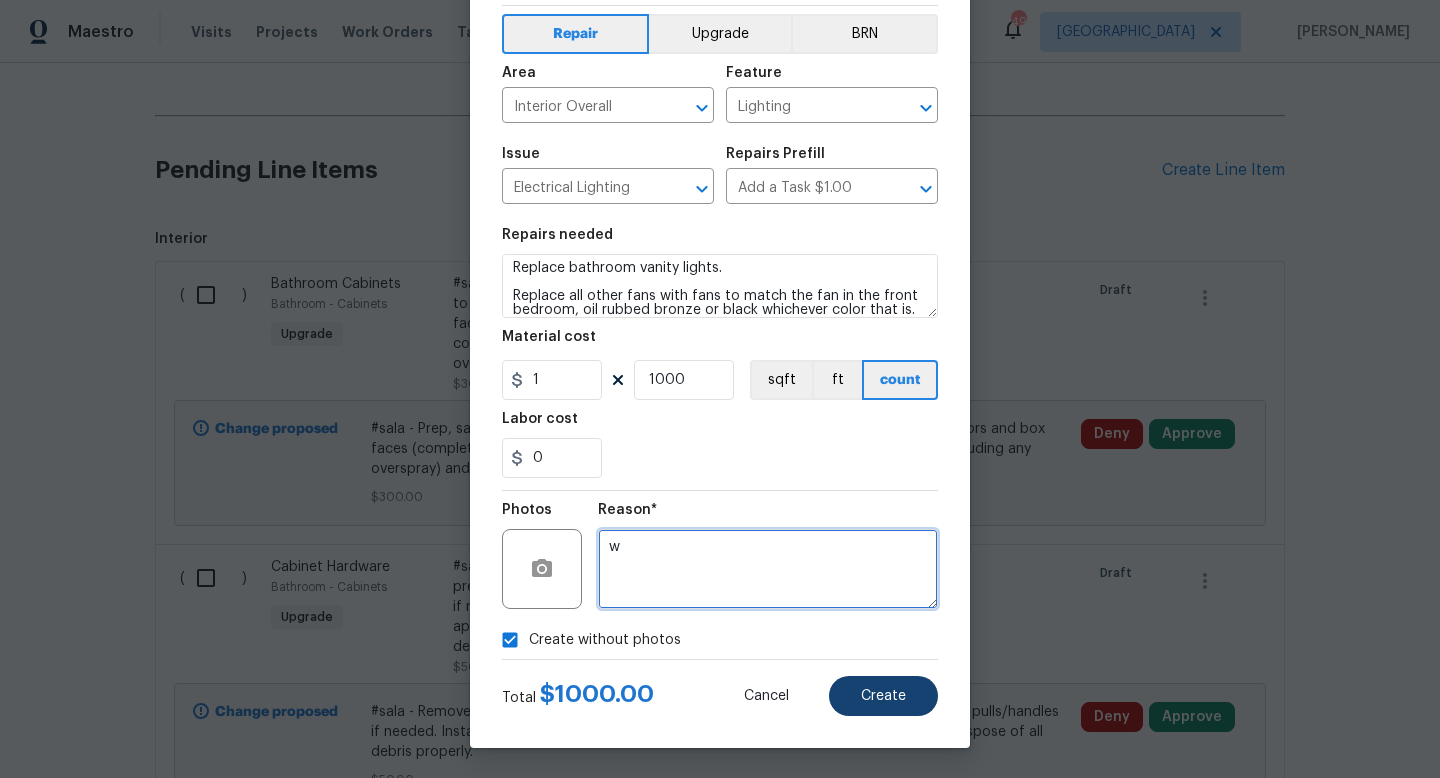 type on "w" 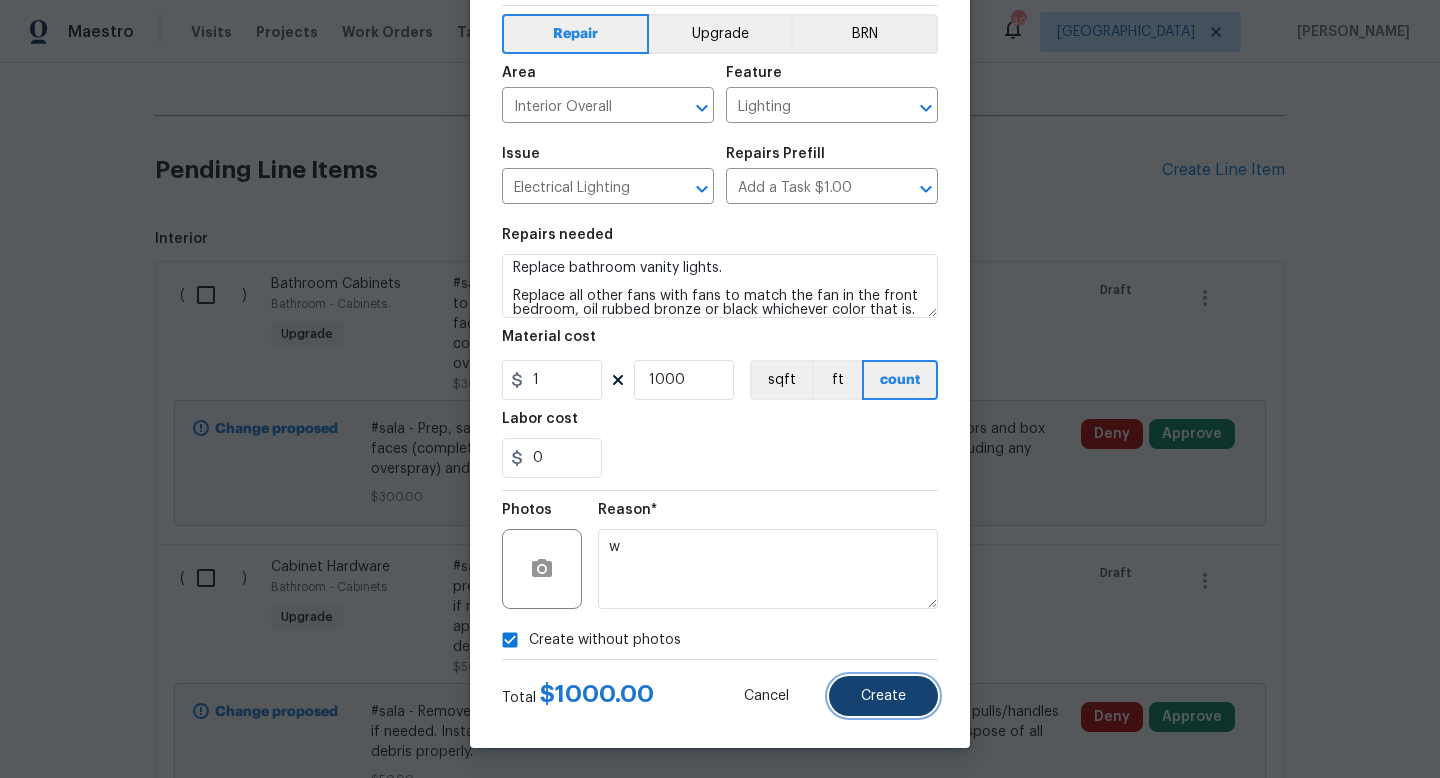 click on "Create" at bounding box center [883, 696] 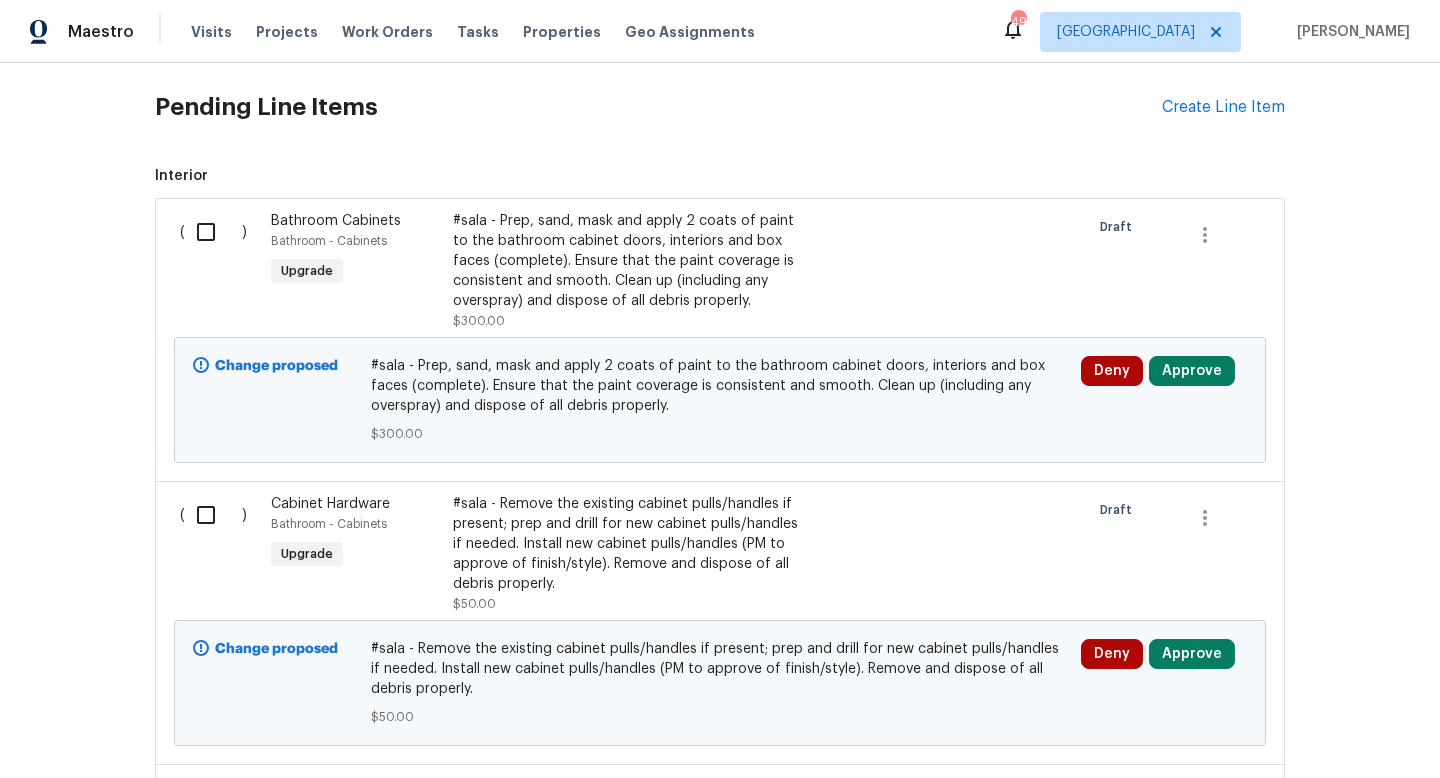 scroll, scrollTop: 467, scrollLeft: 0, axis: vertical 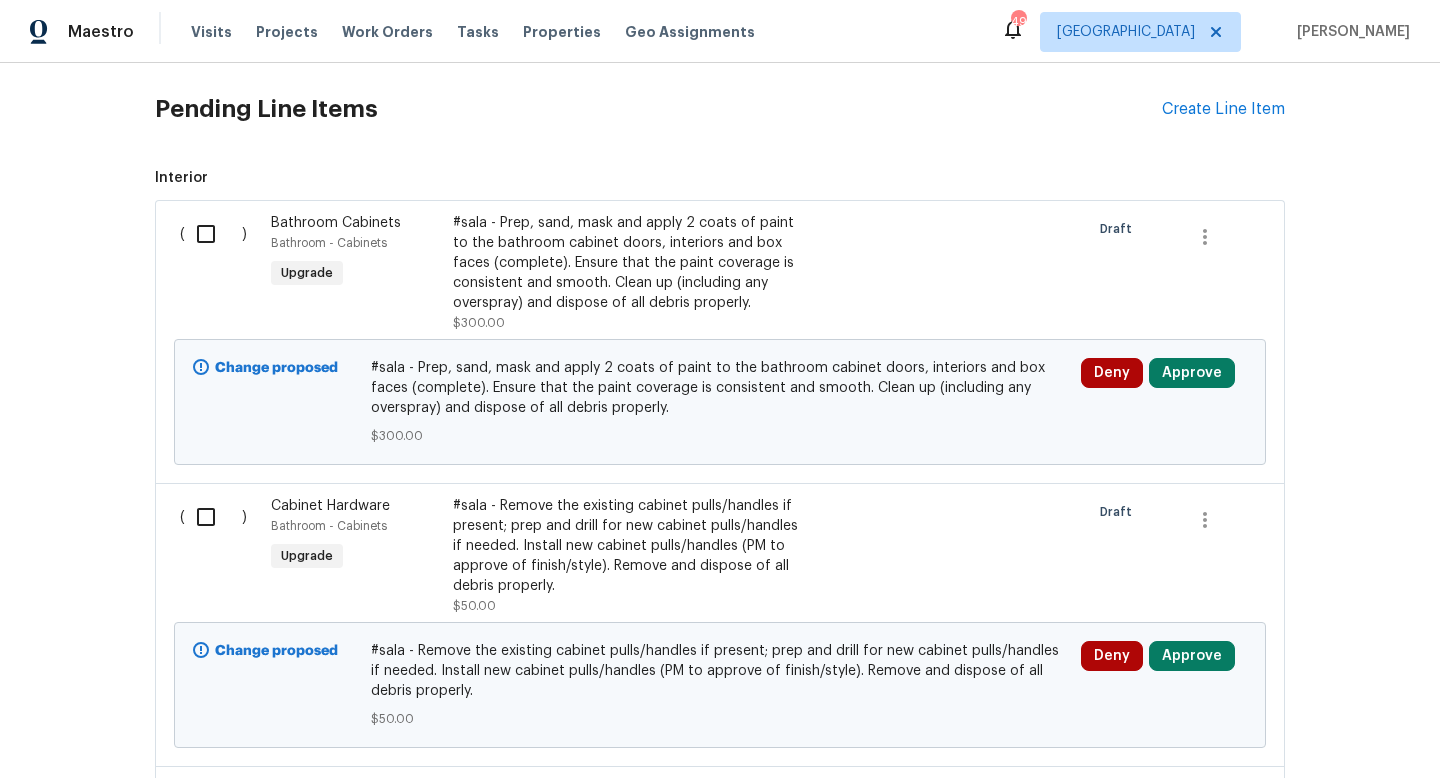click at bounding box center (213, 234) 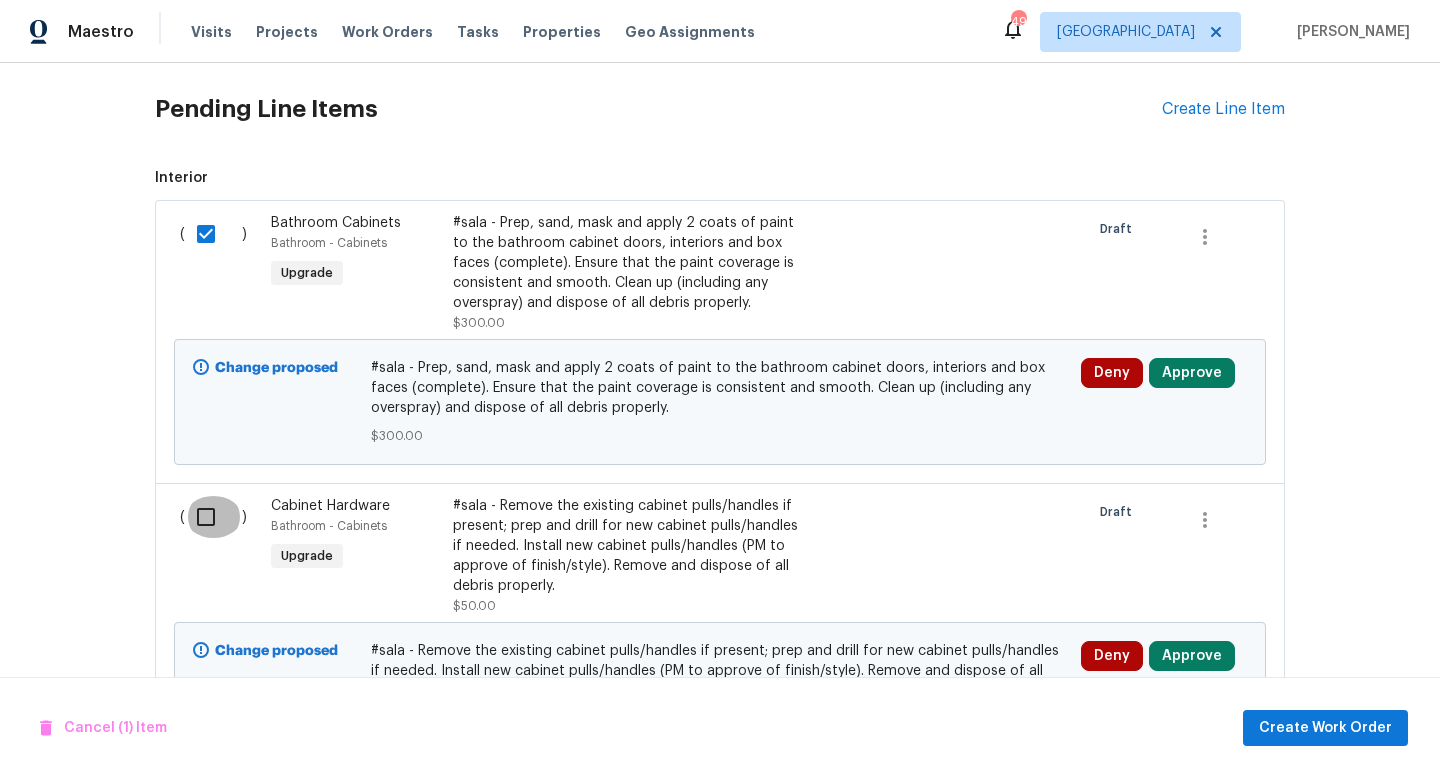 click at bounding box center (213, 517) 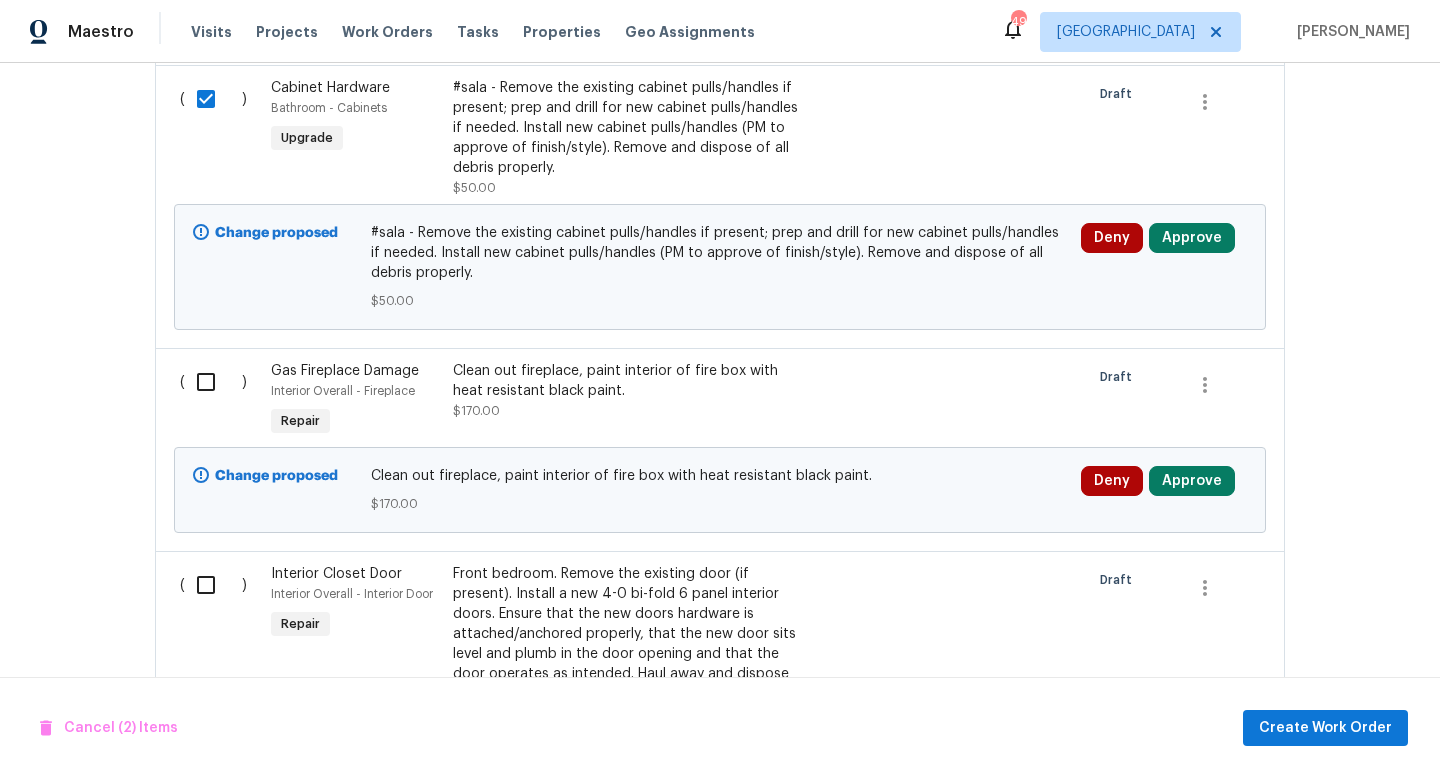 scroll, scrollTop: 886, scrollLeft: 0, axis: vertical 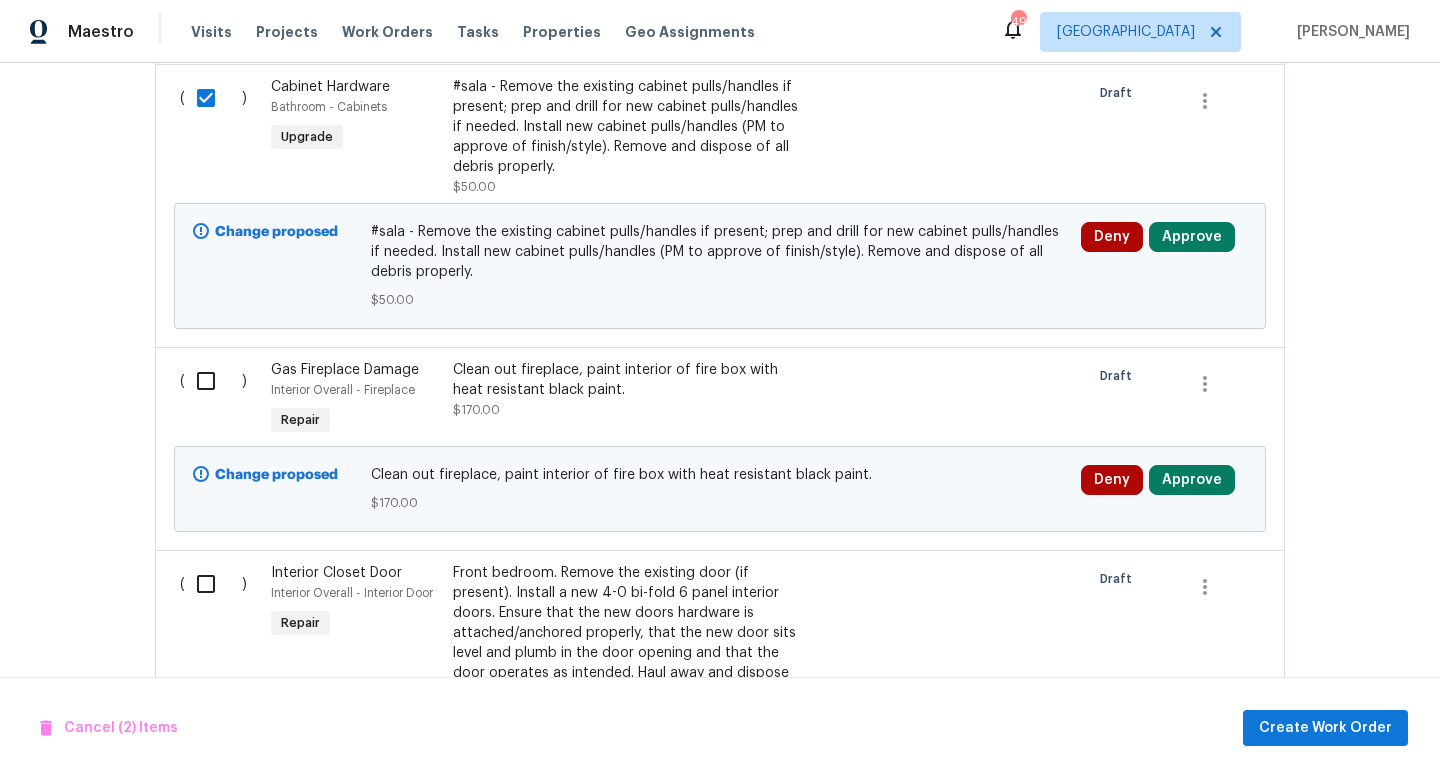 click at bounding box center [213, 381] 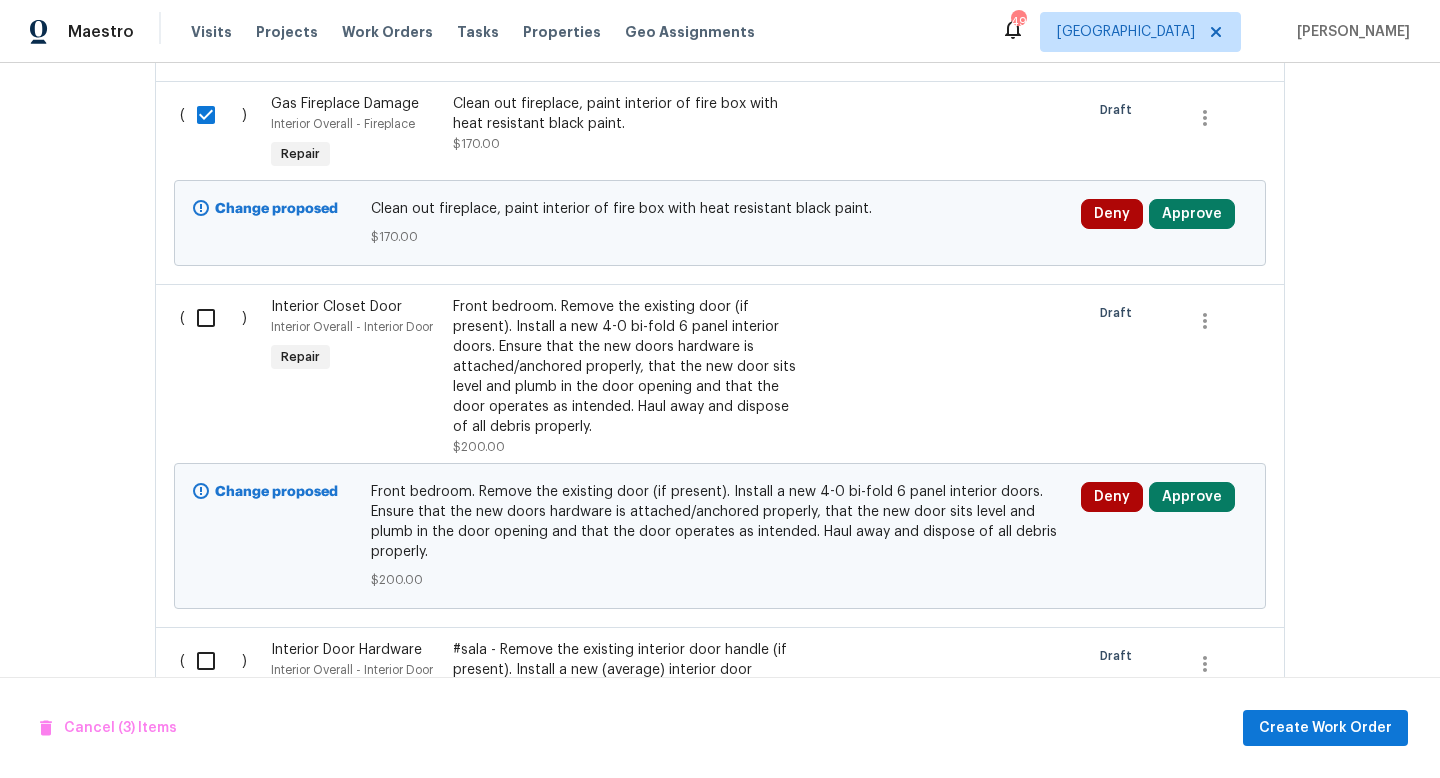 scroll, scrollTop: 1189, scrollLeft: 0, axis: vertical 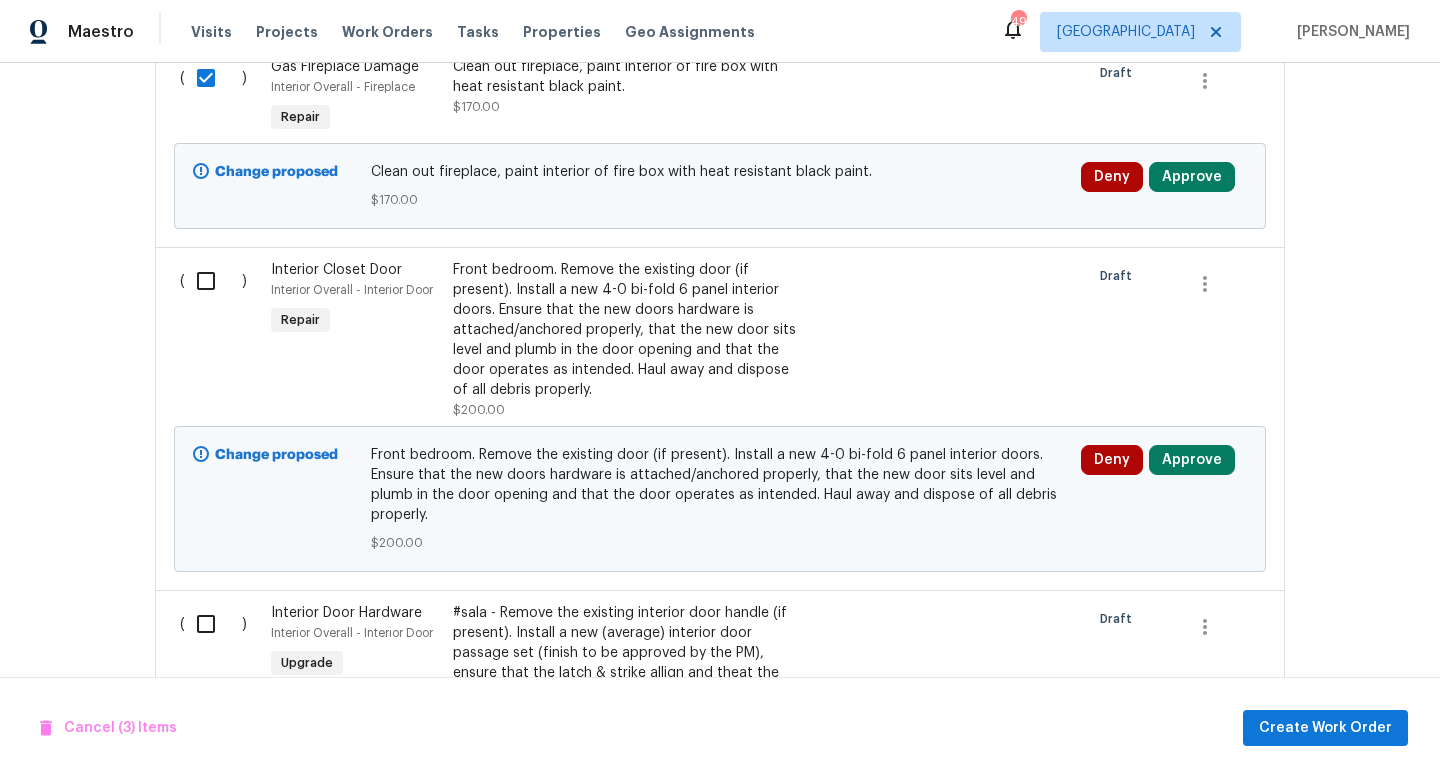click at bounding box center (213, 281) 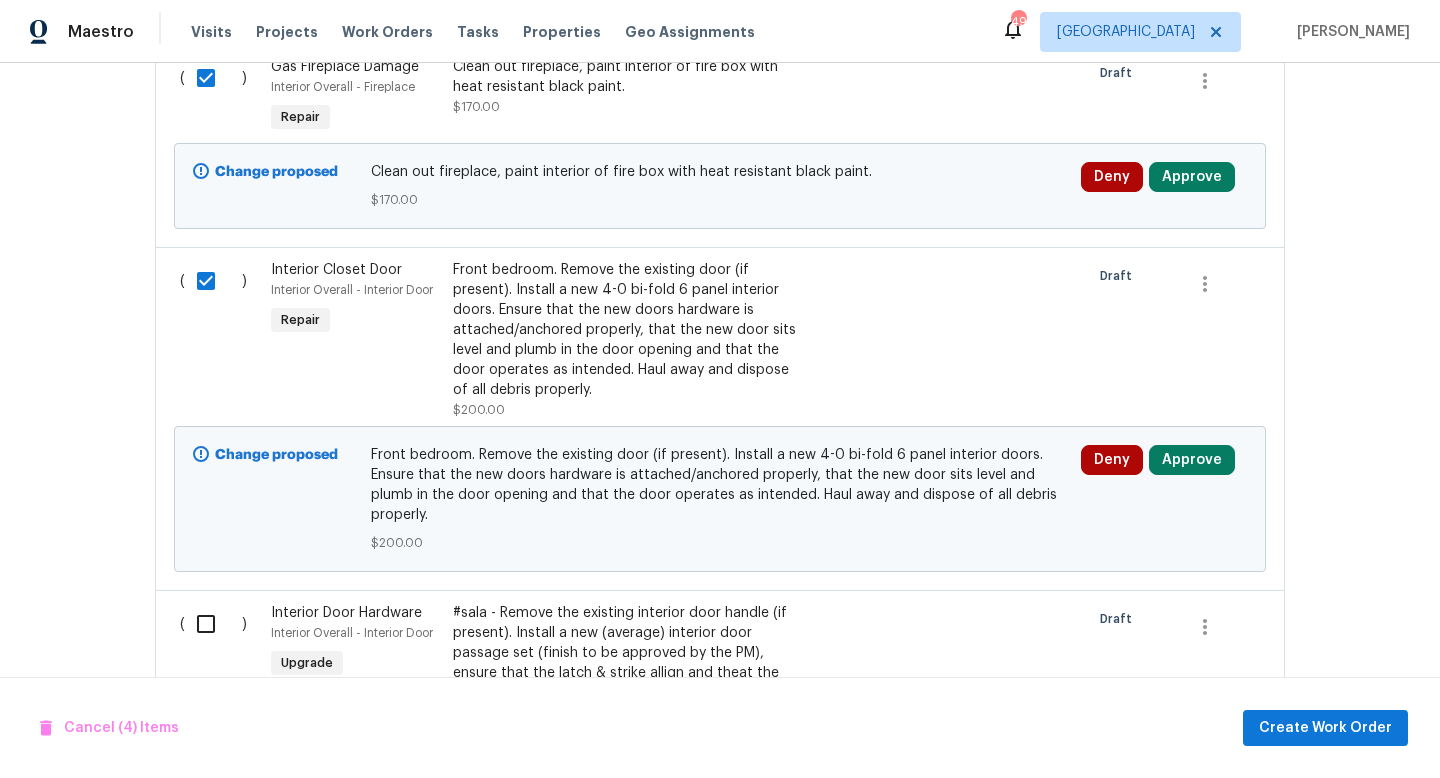 click at bounding box center [213, 624] 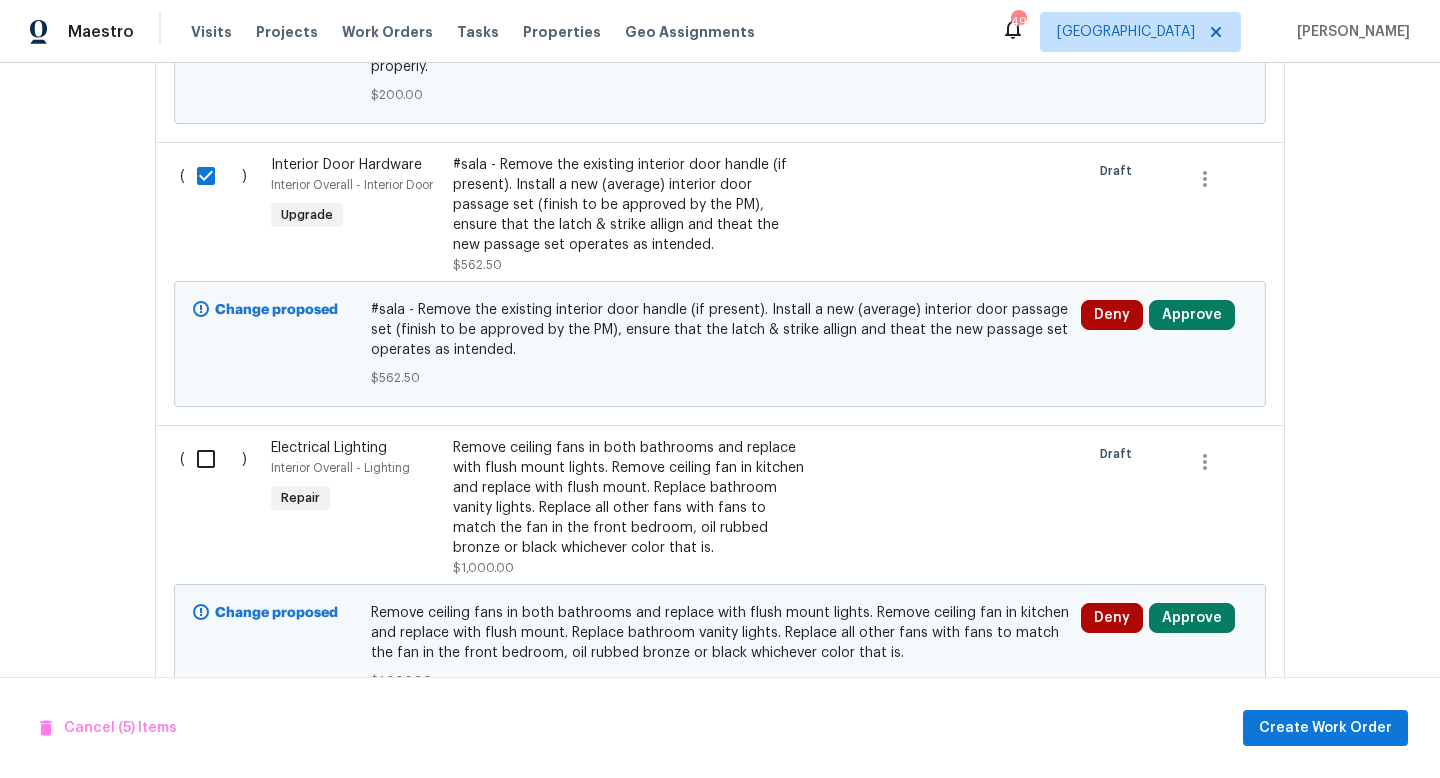 scroll, scrollTop: 1747, scrollLeft: 0, axis: vertical 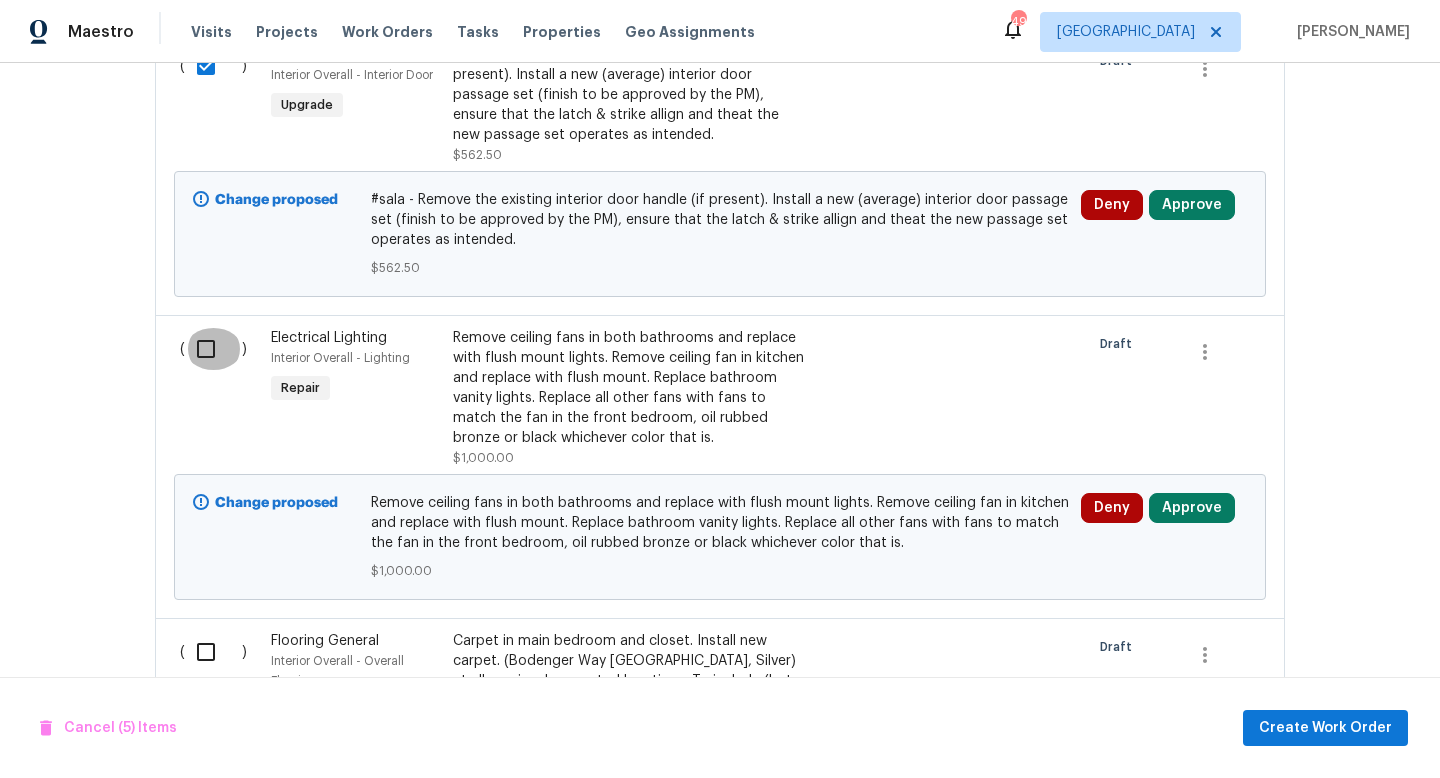 click at bounding box center [213, 349] 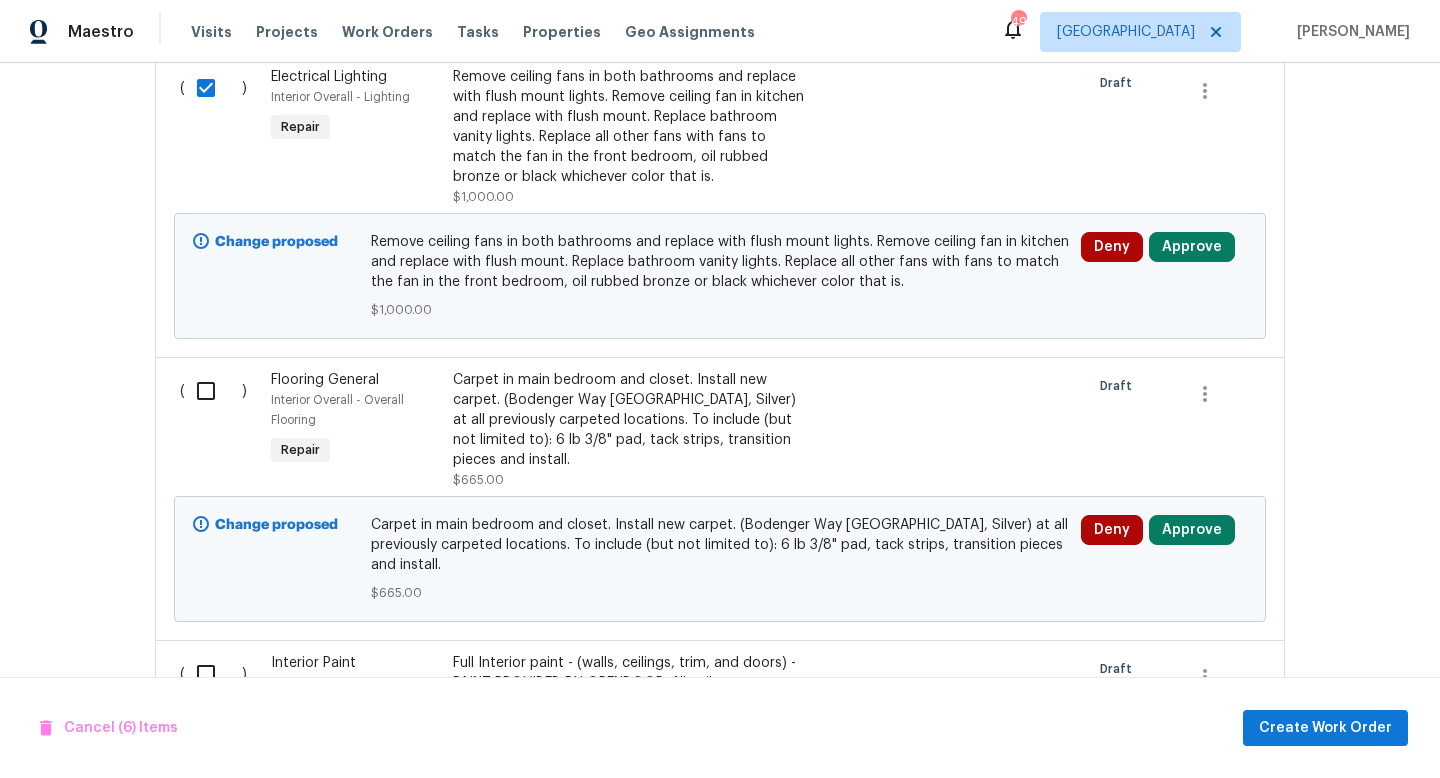 scroll, scrollTop: 2009, scrollLeft: 0, axis: vertical 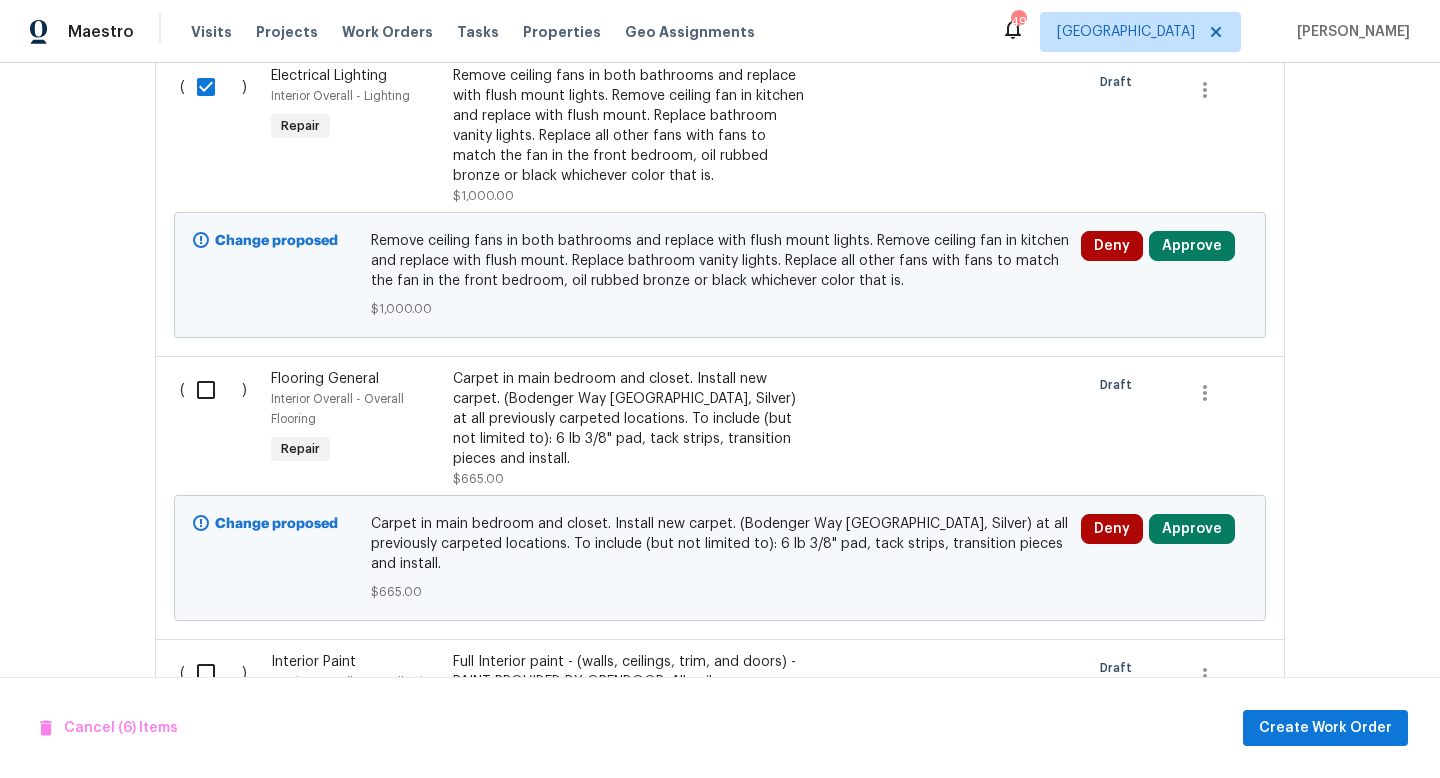 click at bounding box center (213, 390) 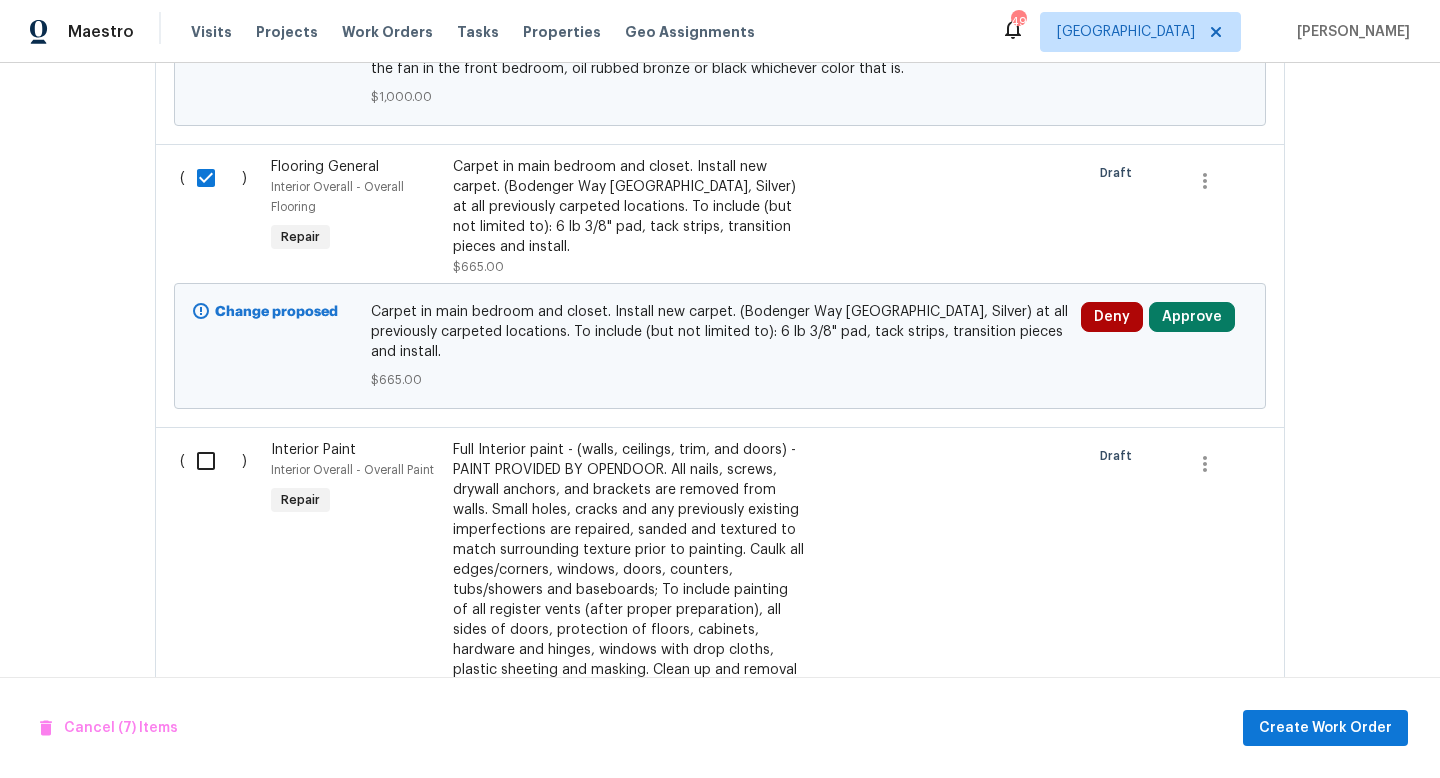 scroll, scrollTop: 2231, scrollLeft: 0, axis: vertical 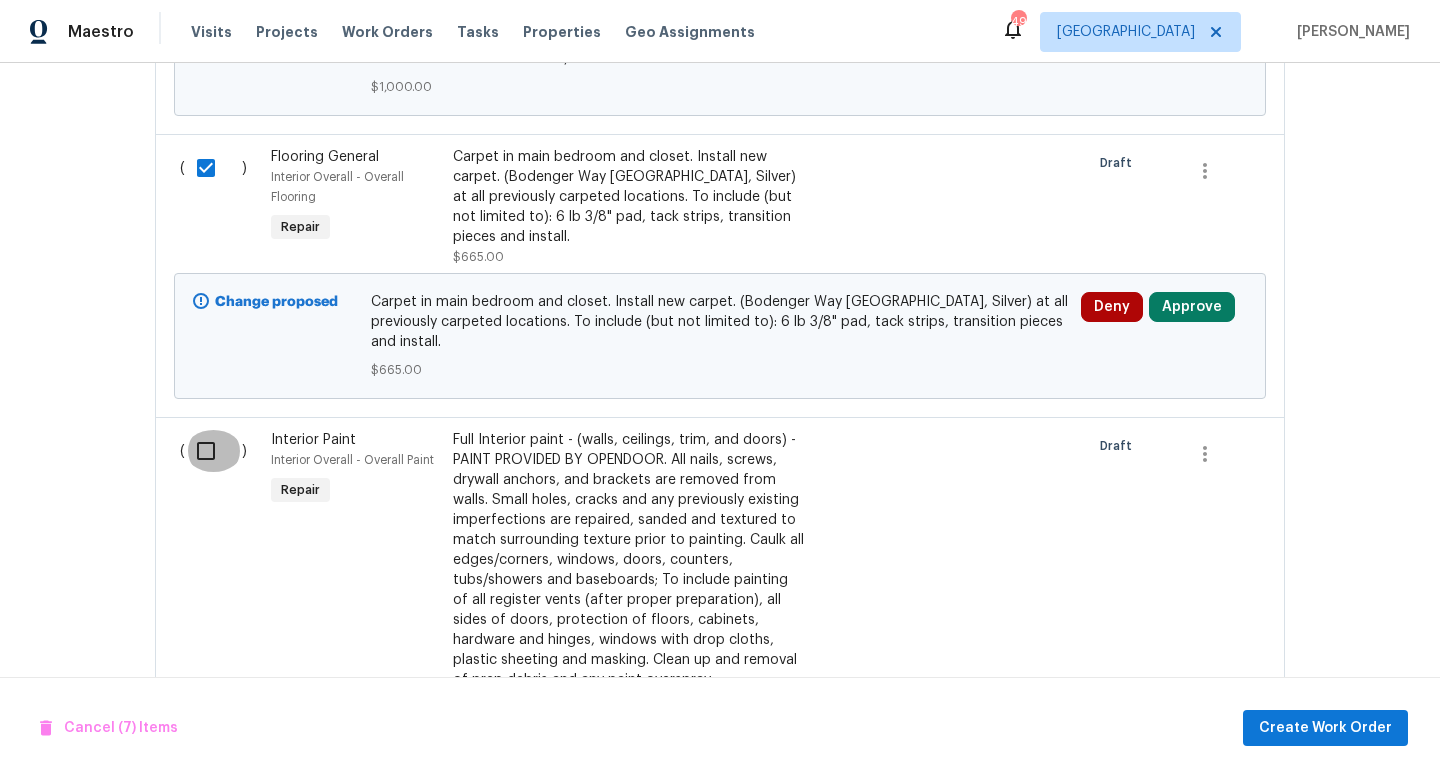 click at bounding box center [213, 451] 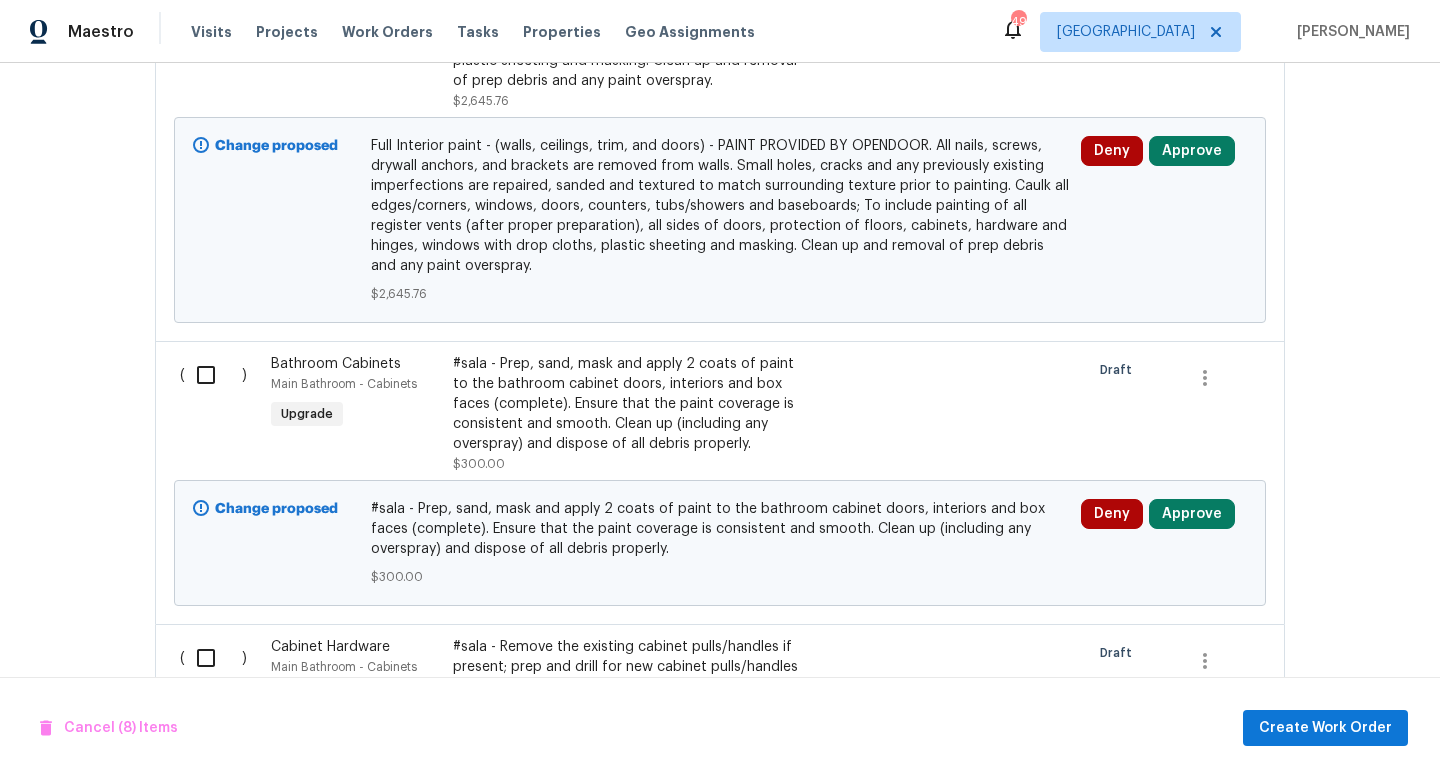 scroll, scrollTop: 2841, scrollLeft: 0, axis: vertical 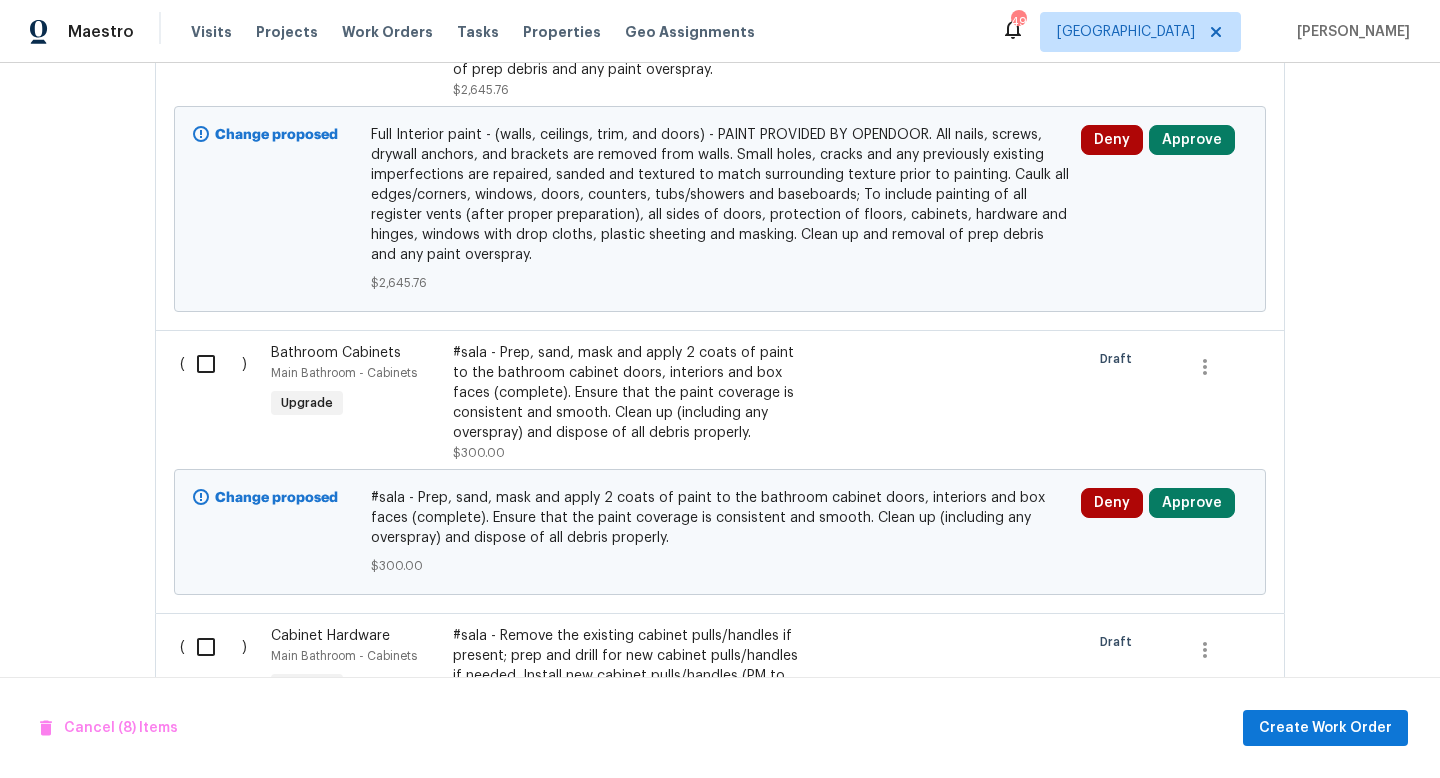 click at bounding box center (213, 364) 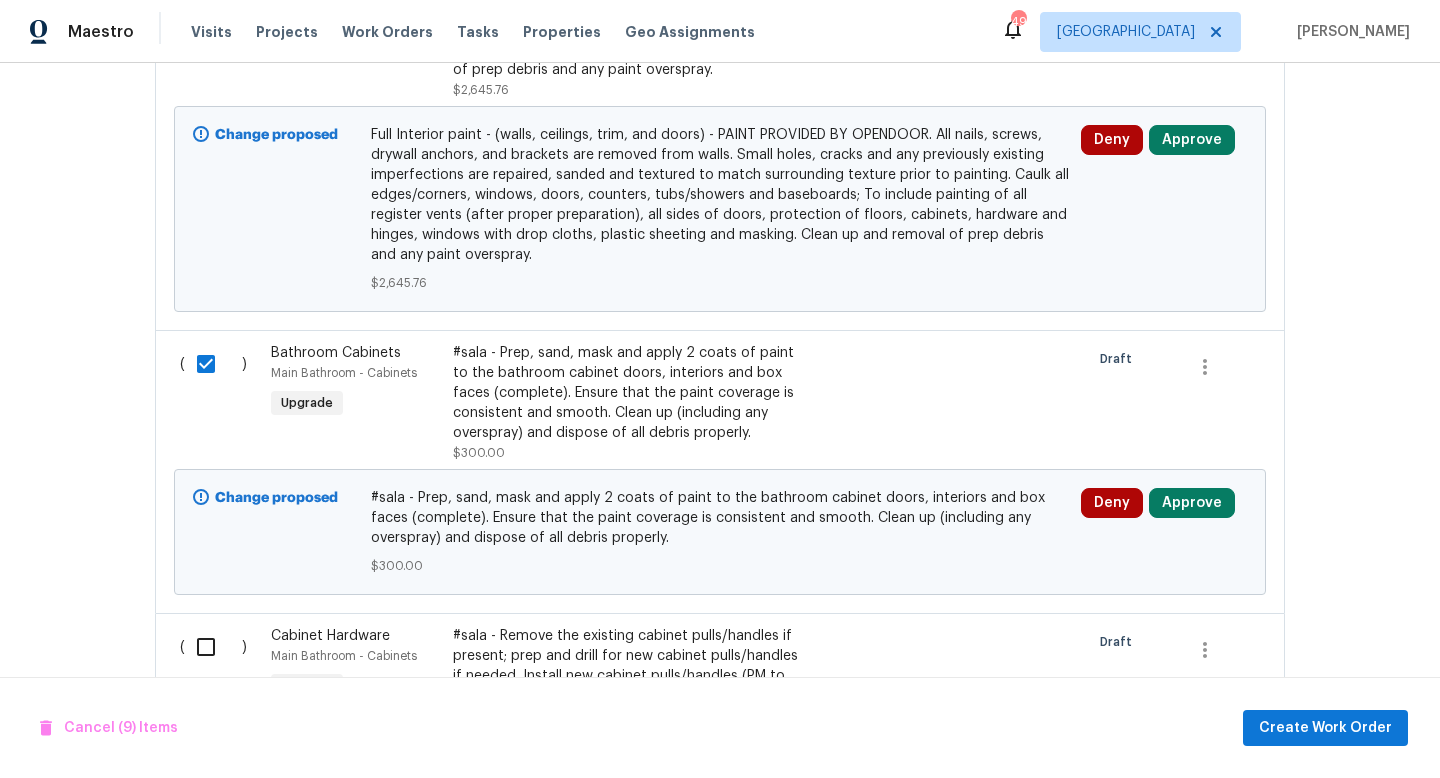 scroll, scrollTop: 3081, scrollLeft: 0, axis: vertical 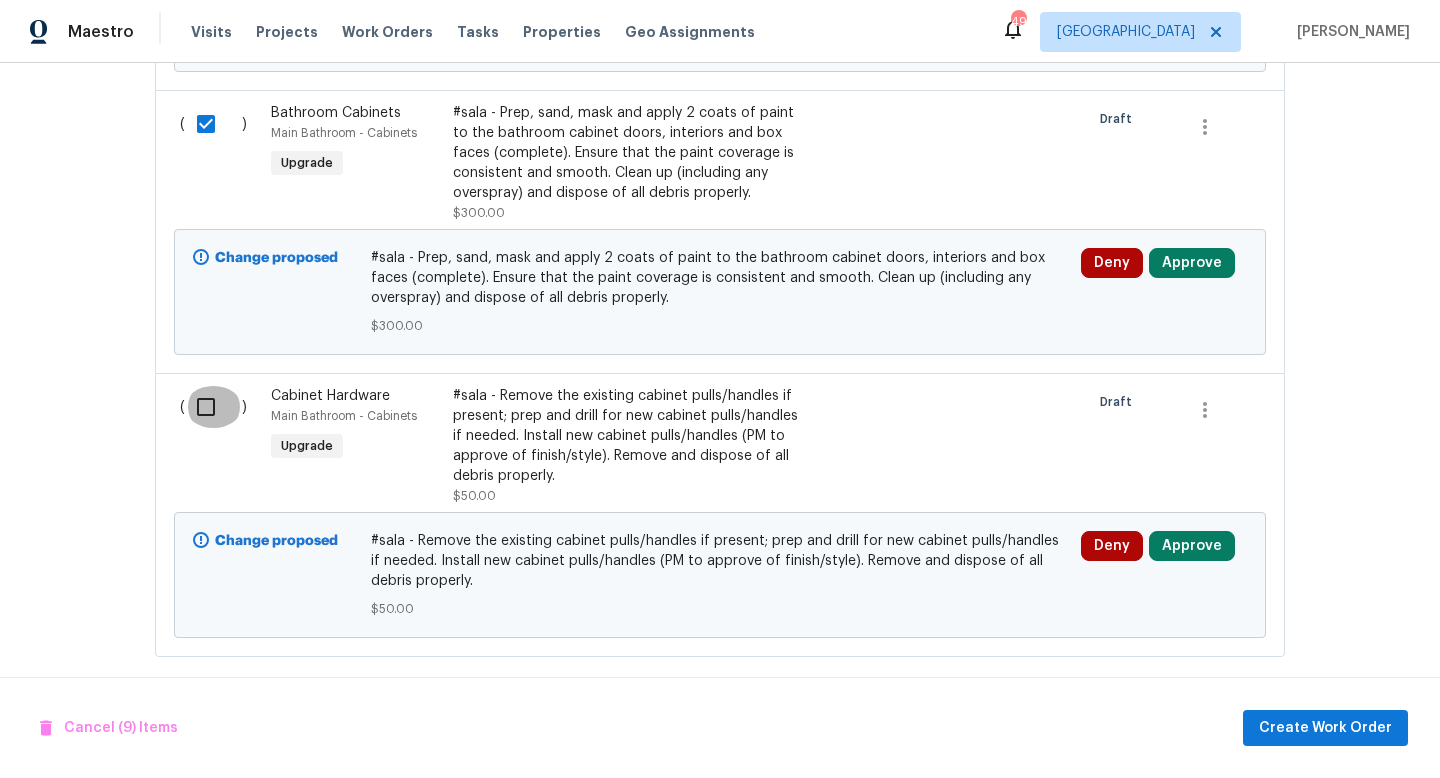 click at bounding box center [213, 407] 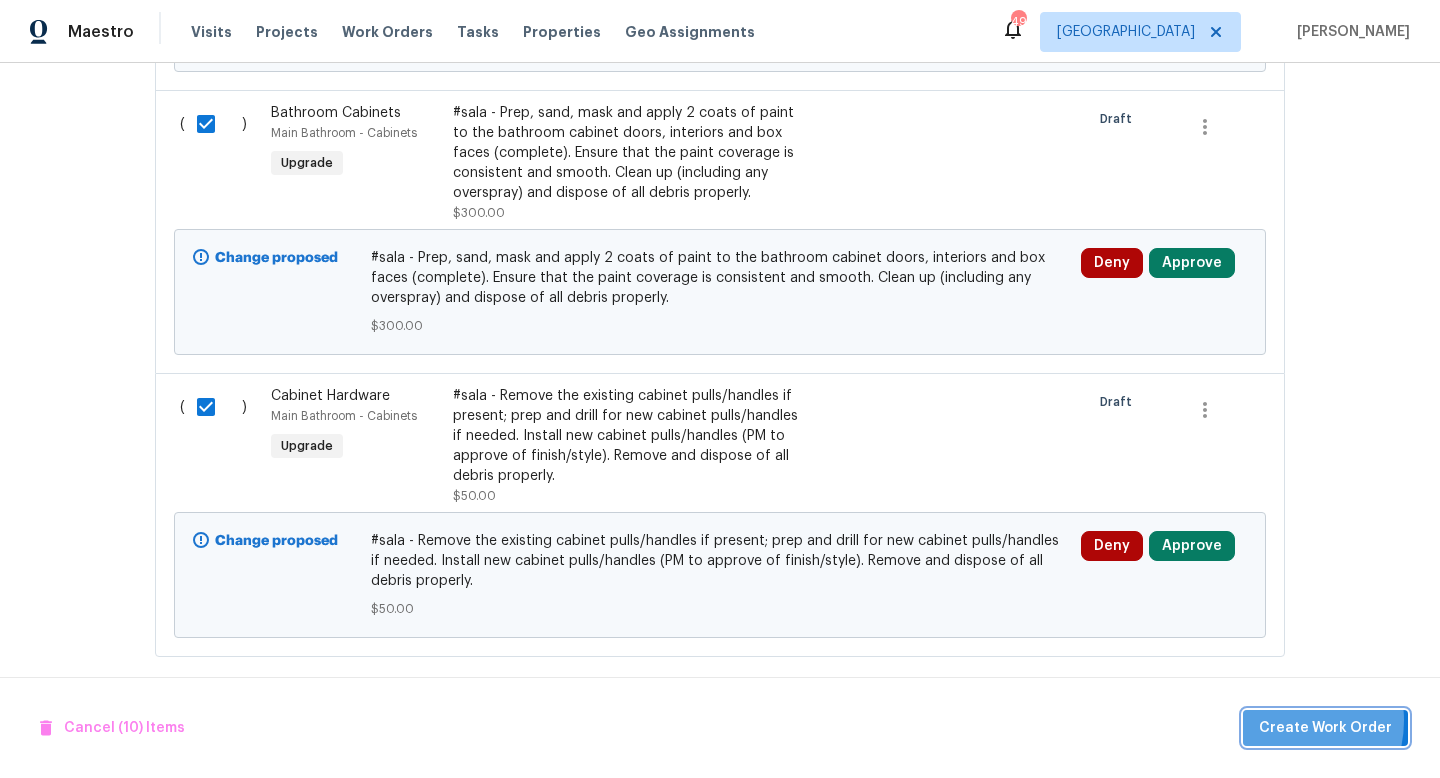 click on "Create Work Order" at bounding box center [1325, 728] 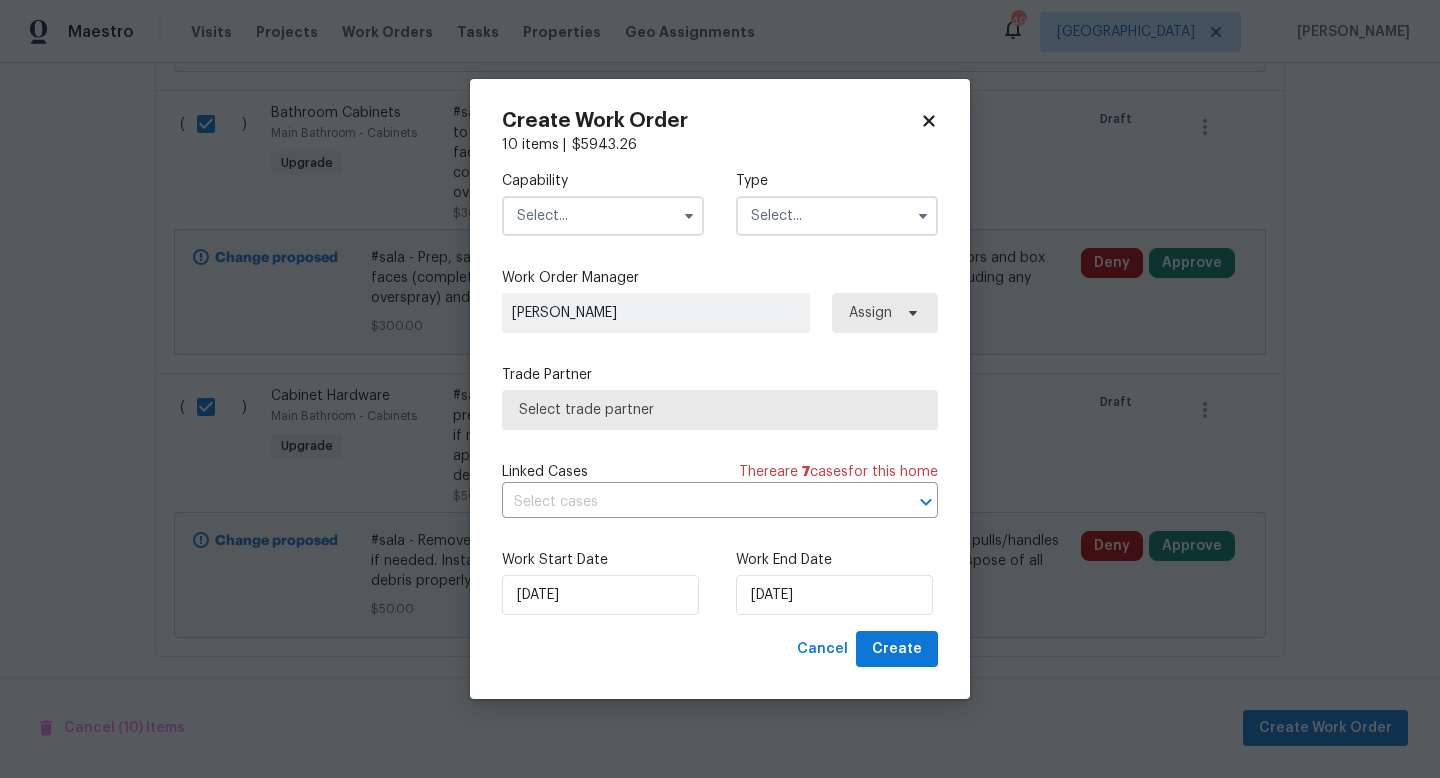 click at bounding box center [603, 216] 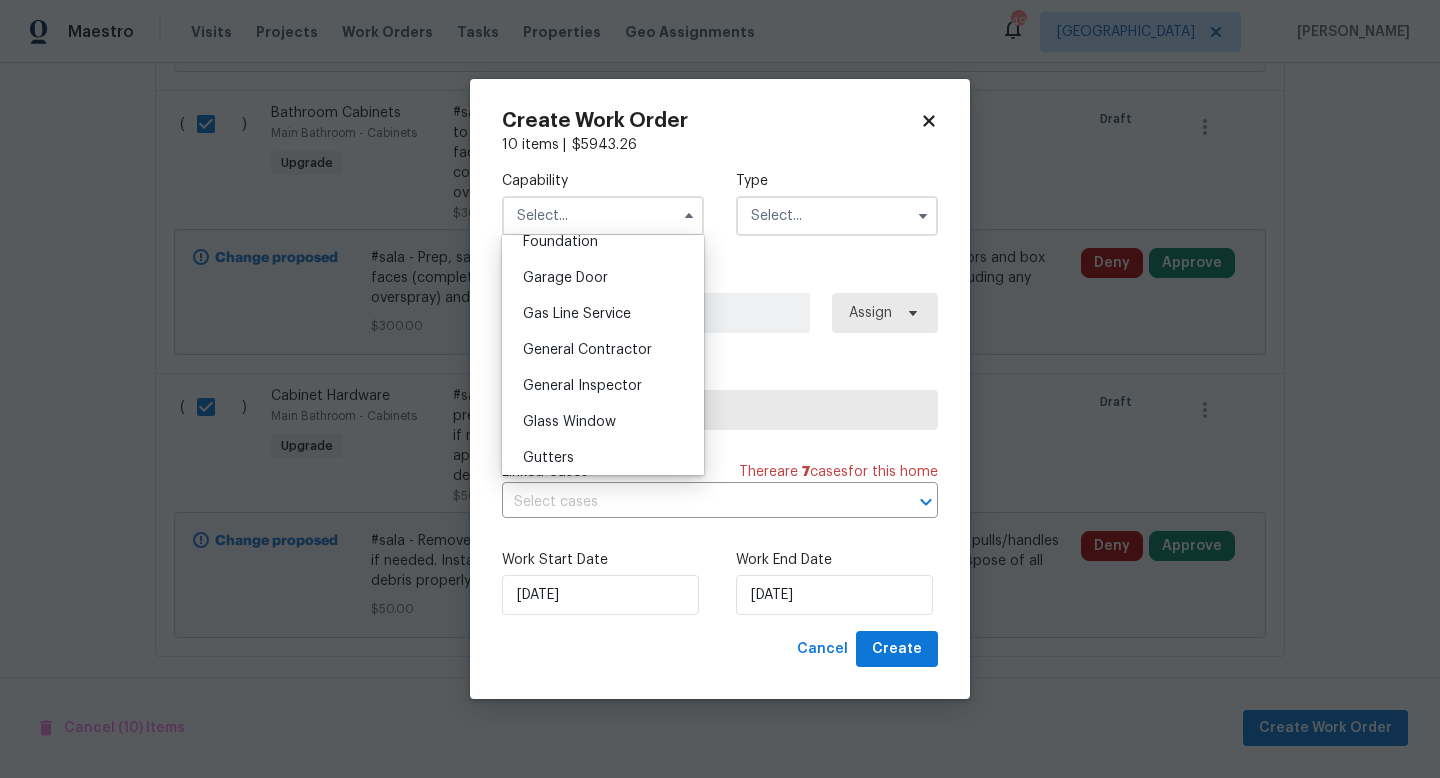 scroll, scrollTop: 875, scrollLeft: 0, axis: vertical 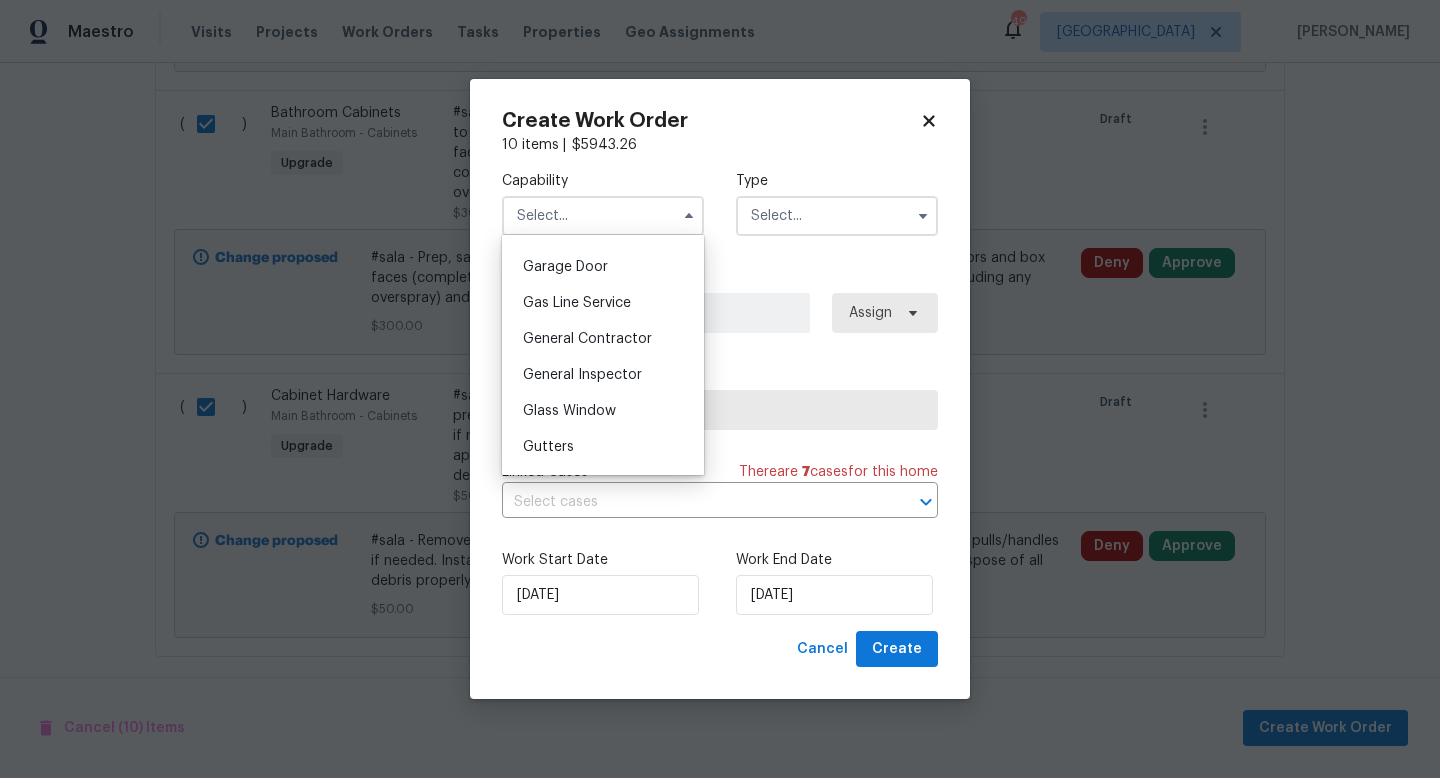 click on "General Contractor" at bounding box center [603, 339] 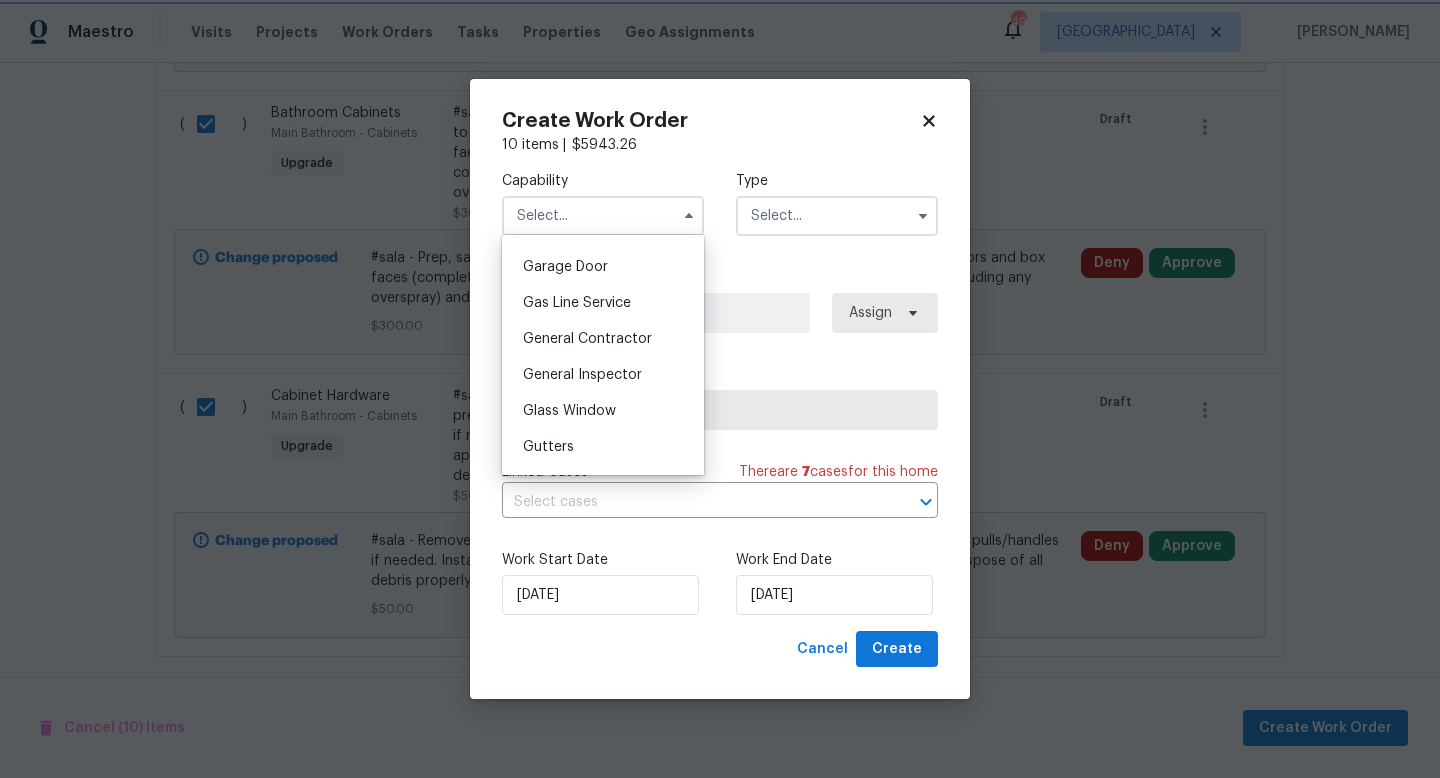 type on "General Contractor" 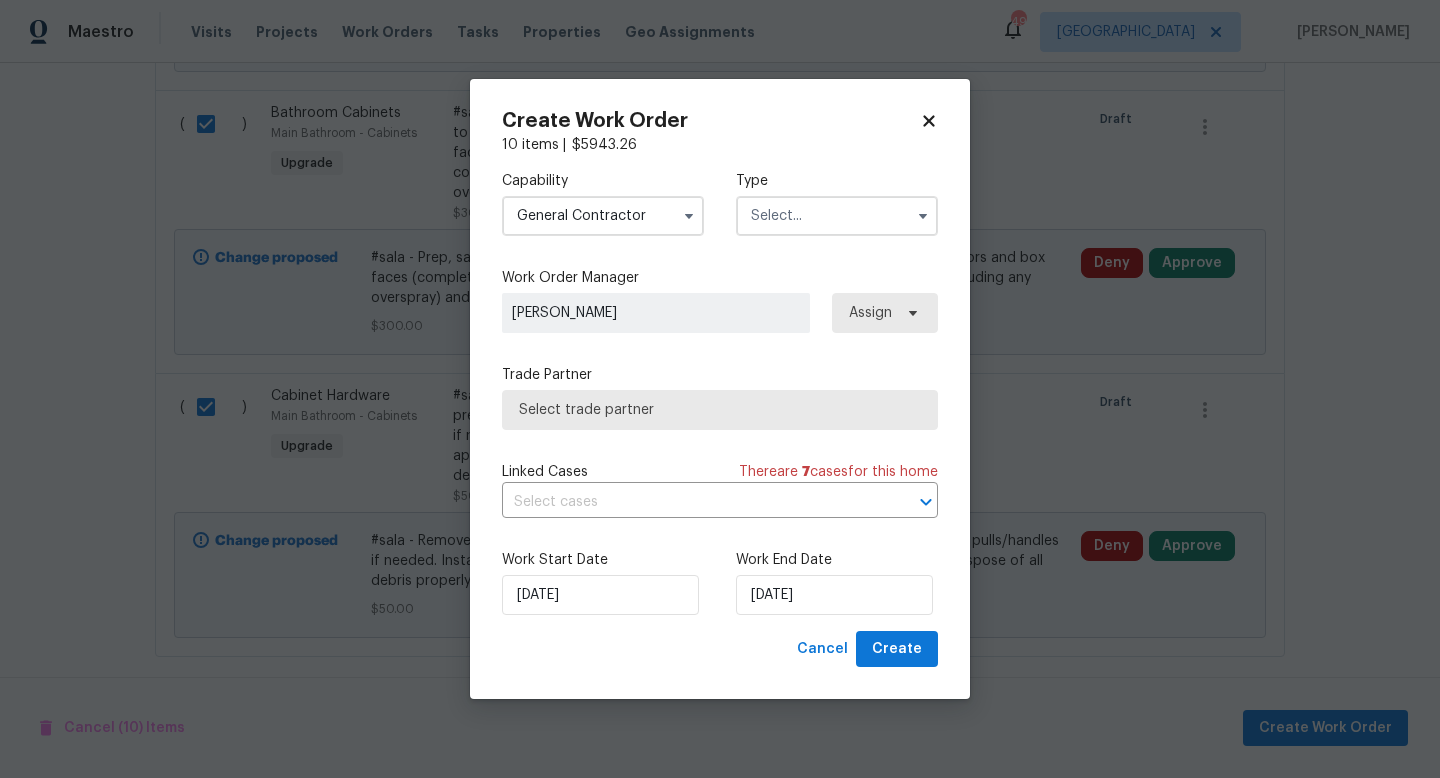 click at bounding box center [837, 216] 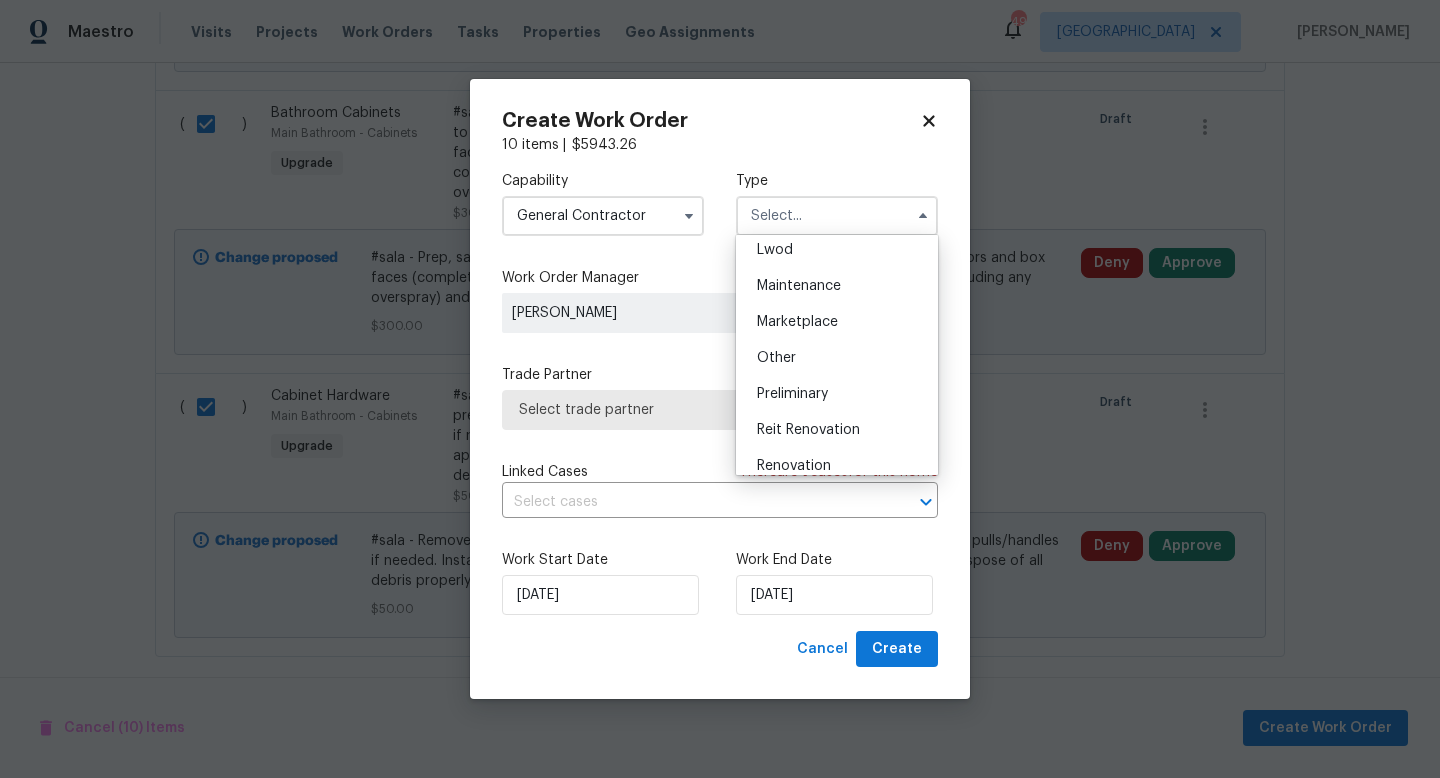 scroll, scrollTop: 298, scrollLeft: 0, axis: vertical 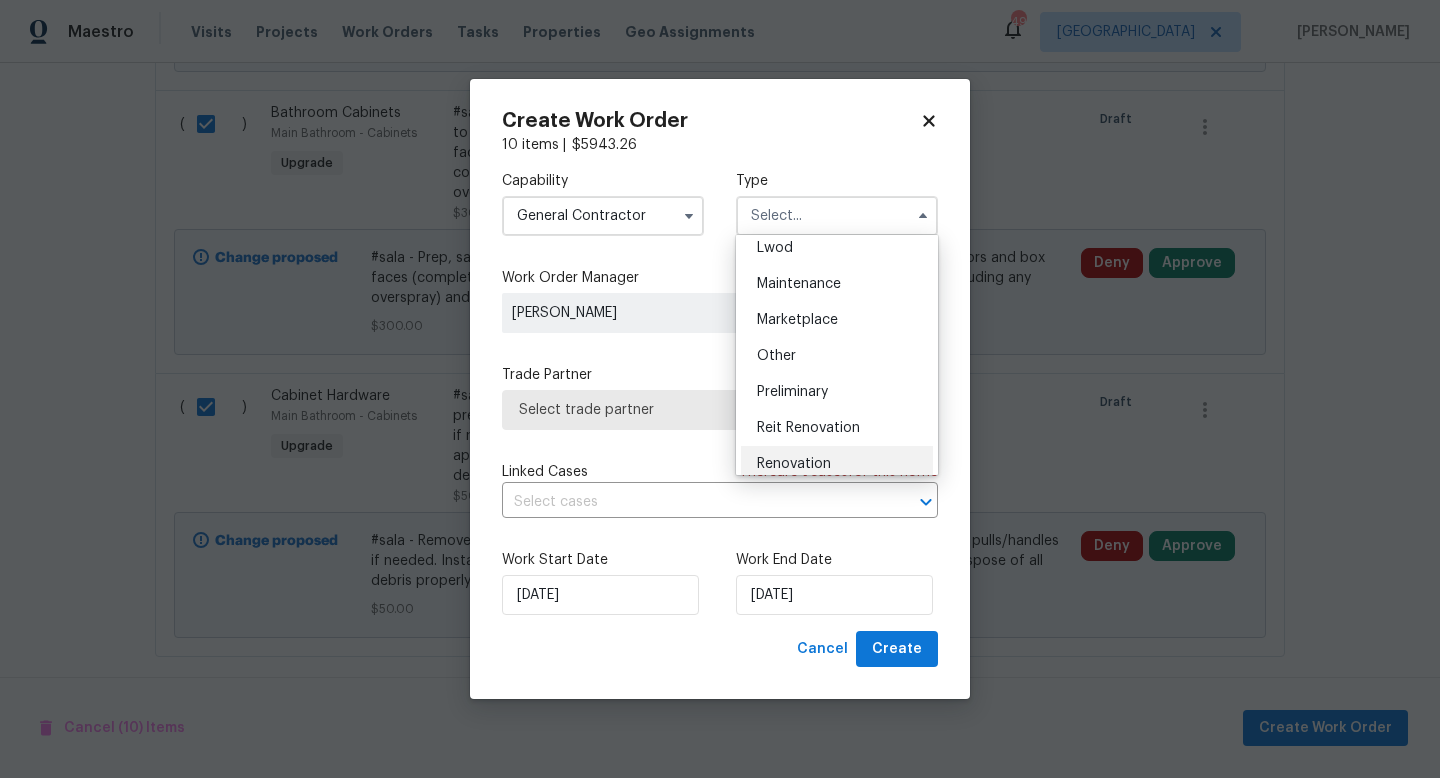 click on "Renovation" at bounding box center (794, 464) 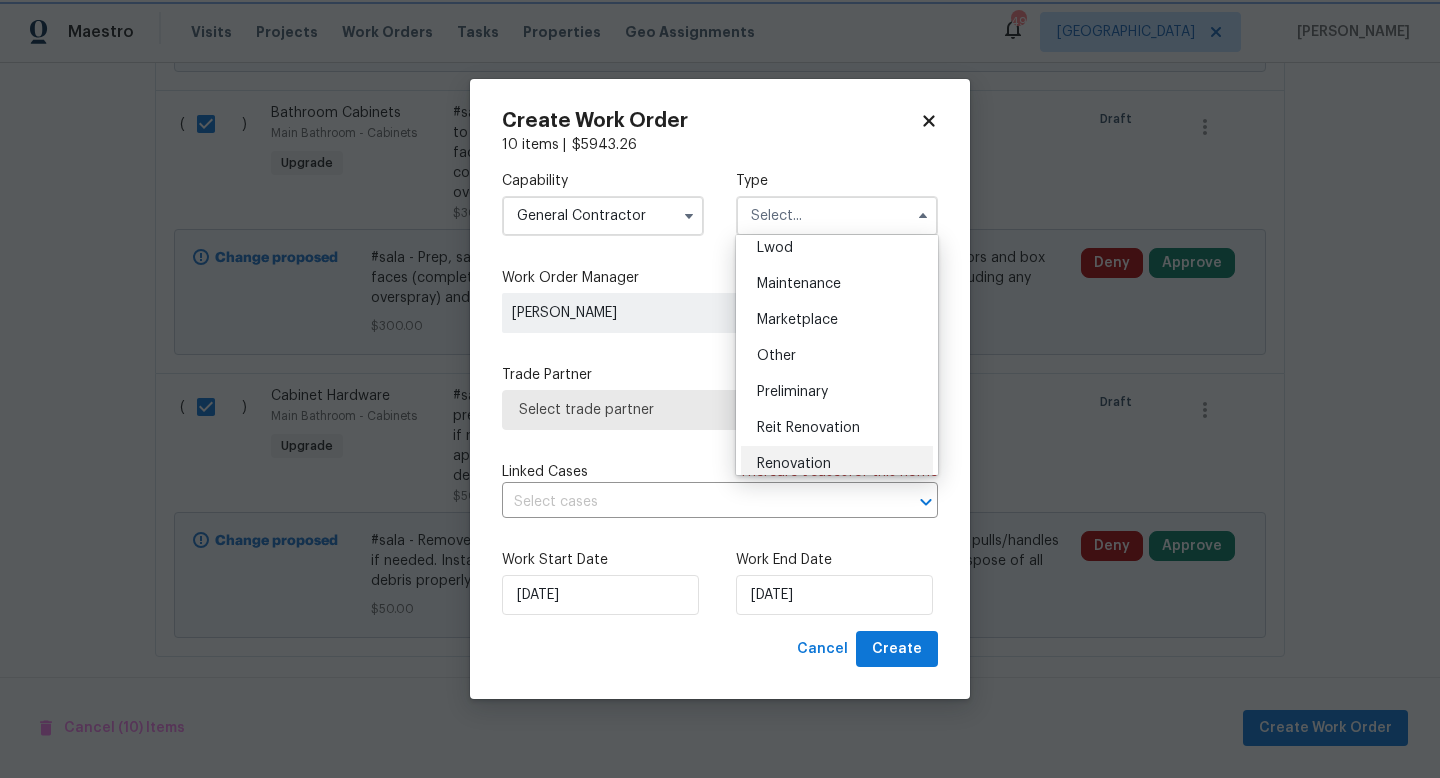 type on "Renovation" 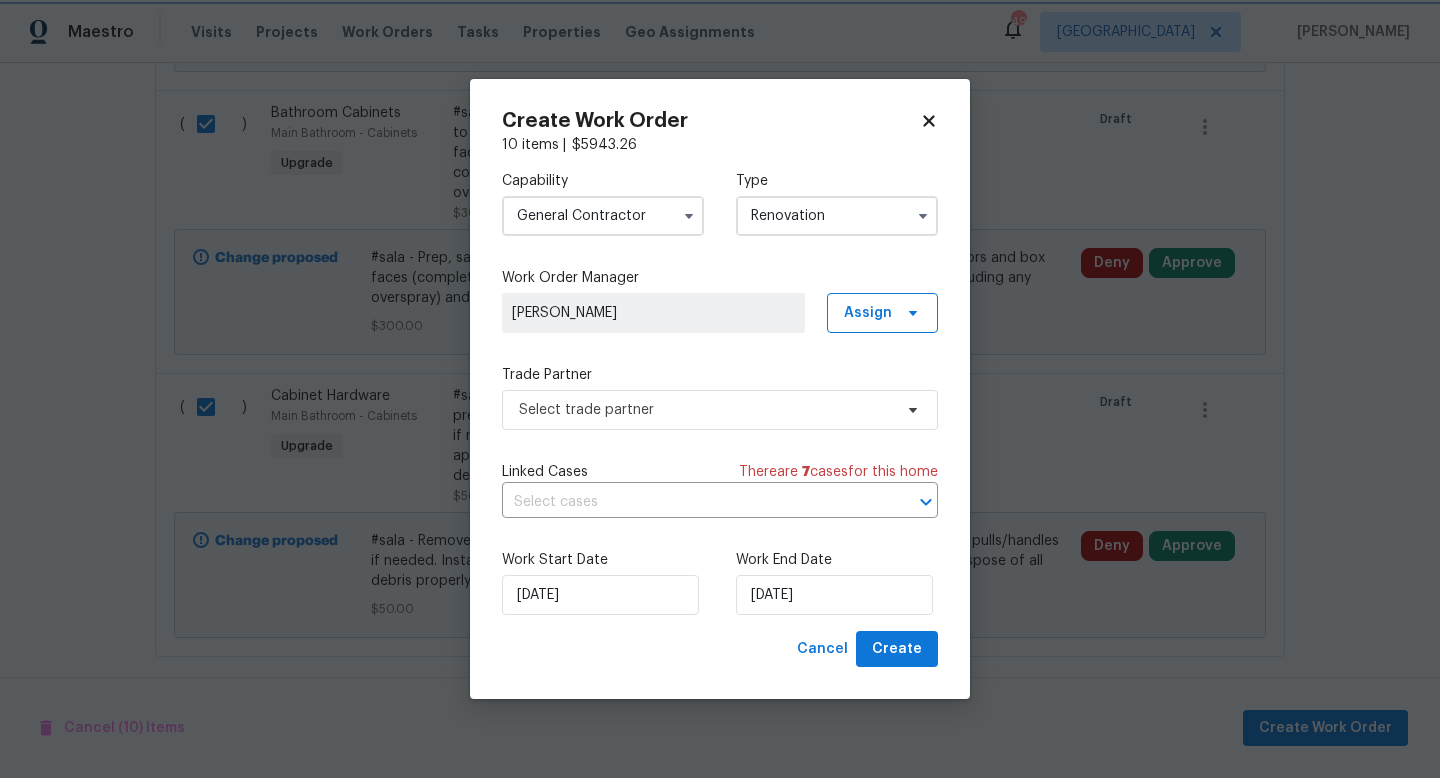 scroll, scrollTop: 0, scrollLeft: 0, axis: both 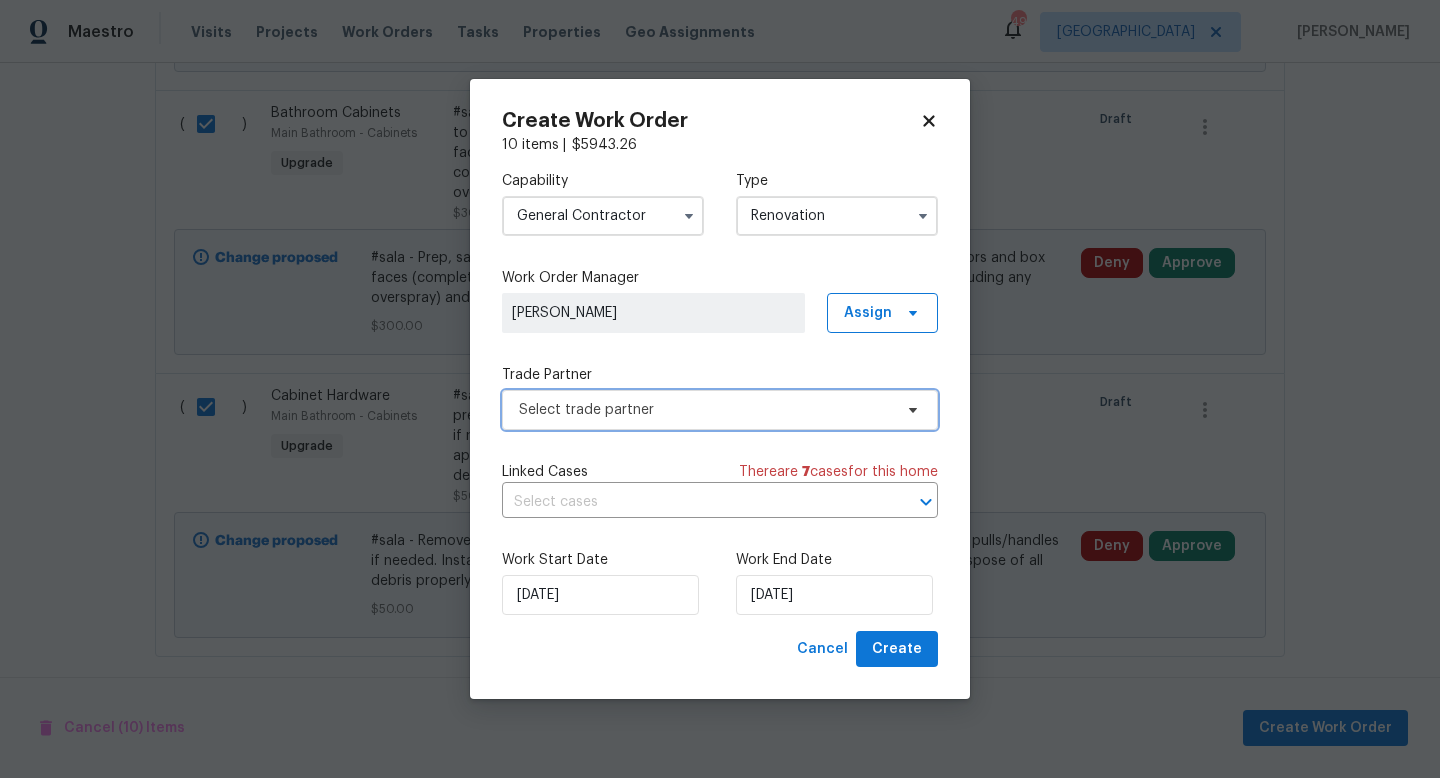 click on "Select trade partner" at bounding box center (705, 410) 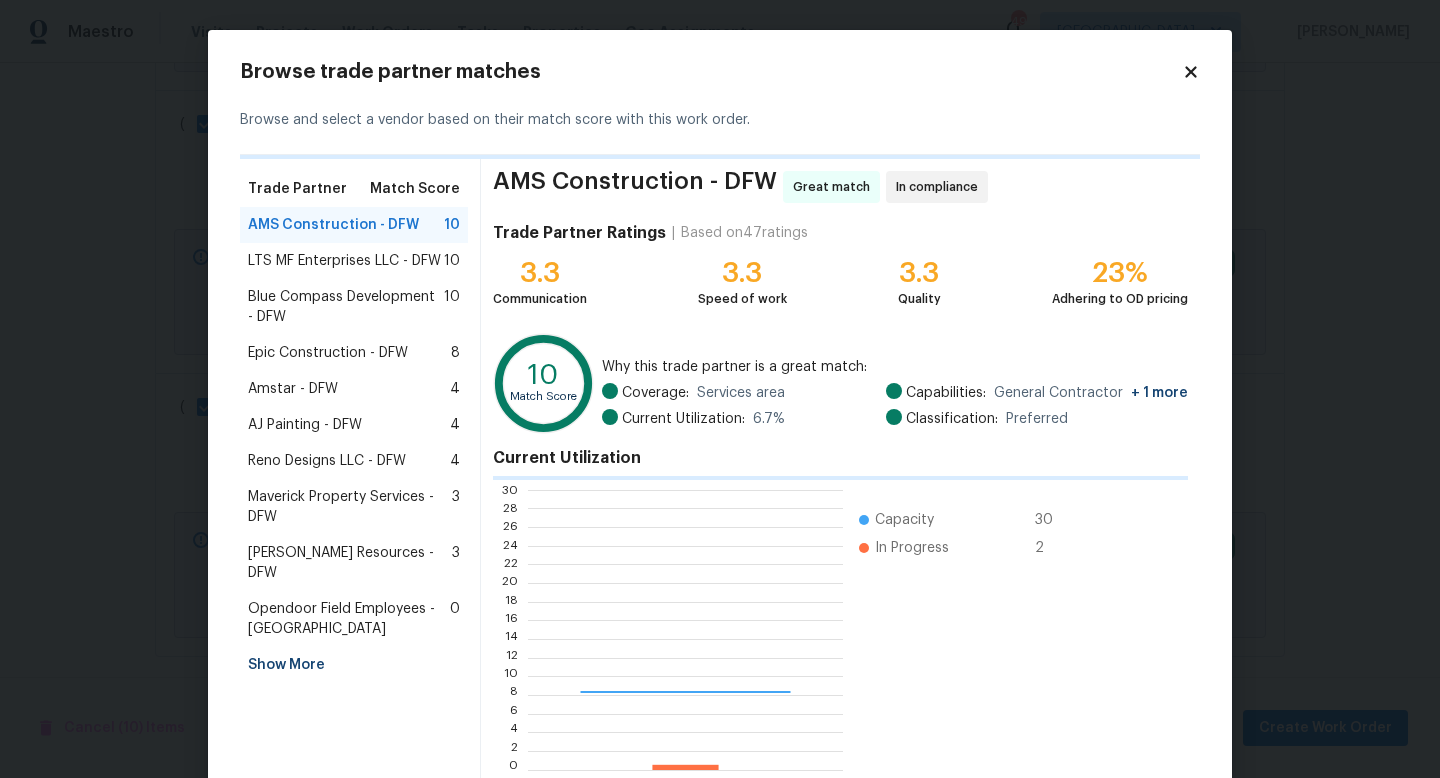 scroll, scrollTop: 2, scrollLeft: 2, axis: both 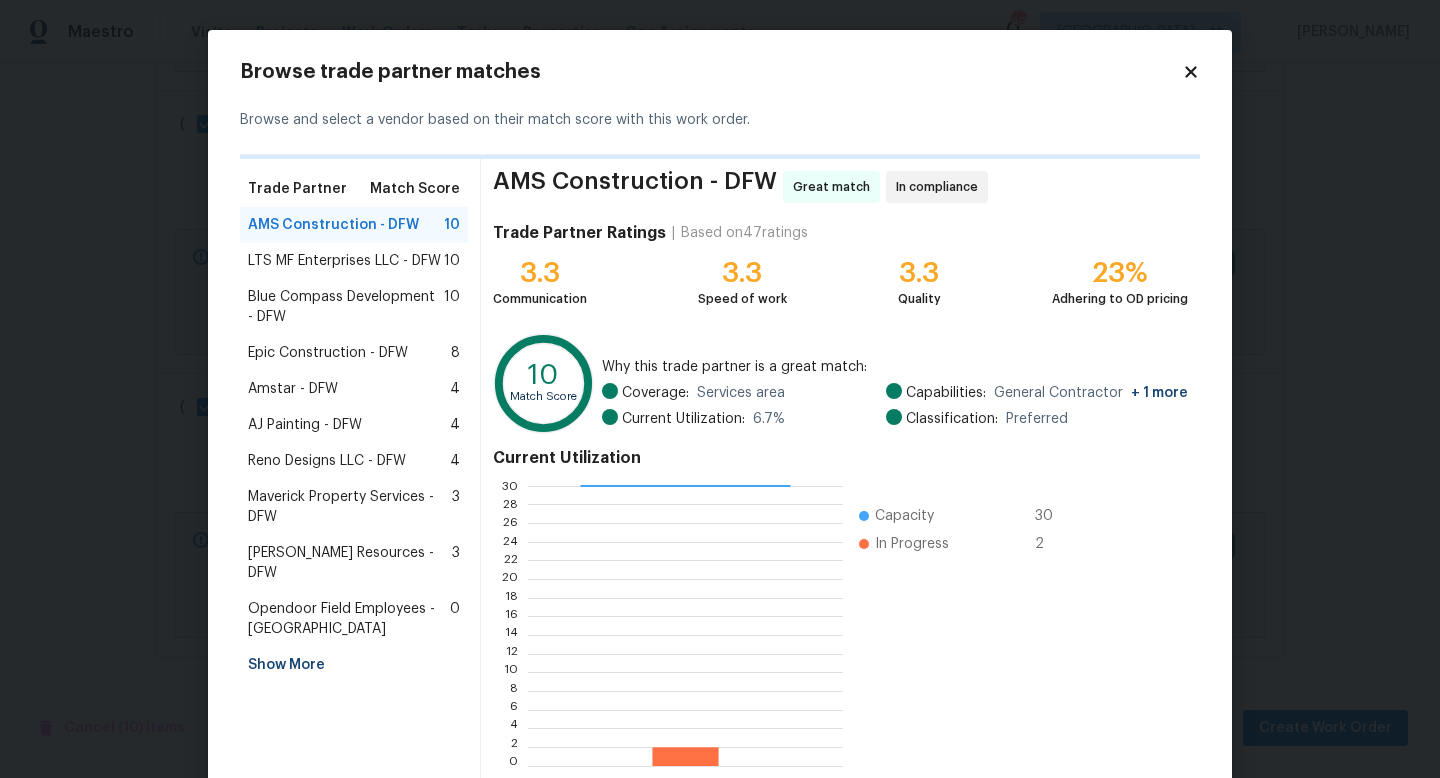 click on "LTS MF Enterprises LLC - DFW" at bounding box center (344, 261) 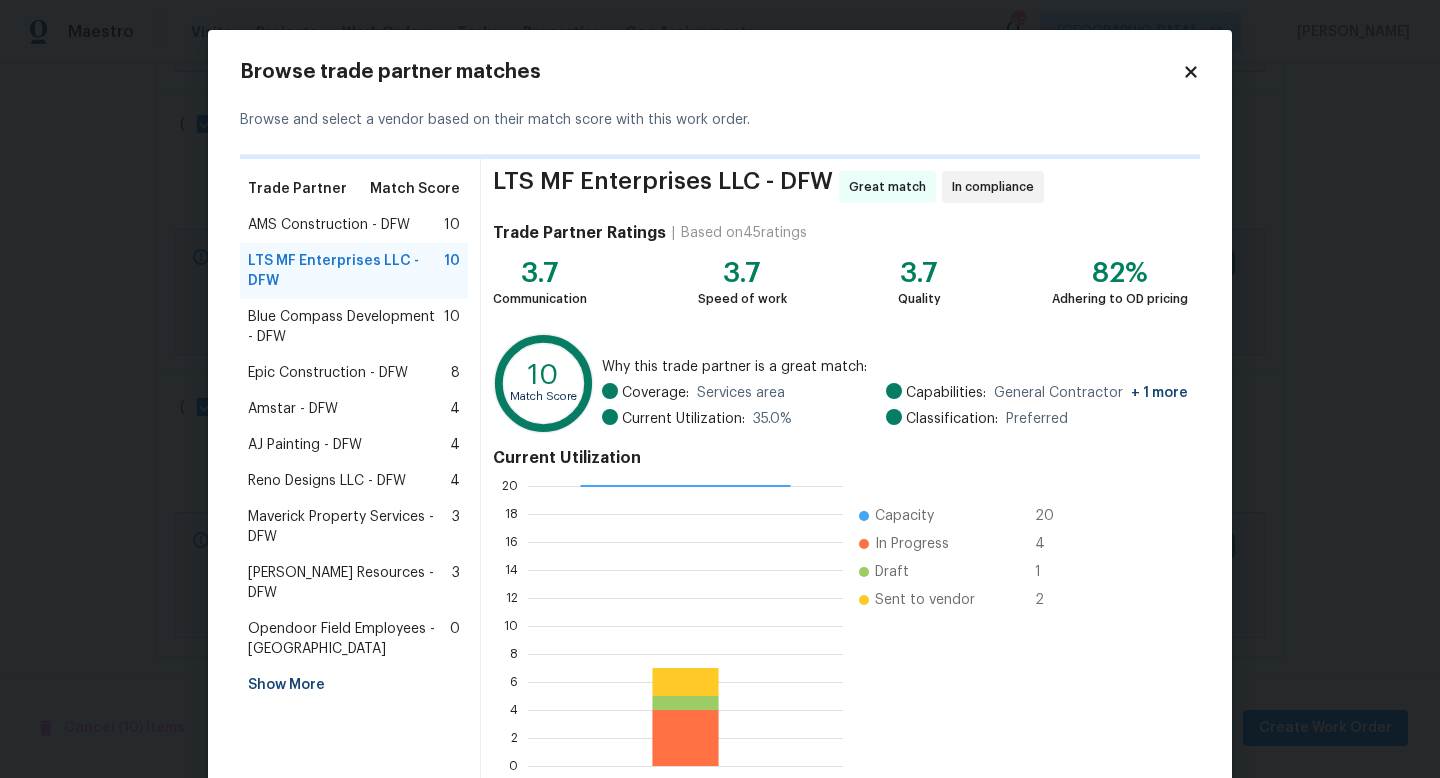 scroll, scrollTop: 108, scrollLeft: 0, axis: vertical 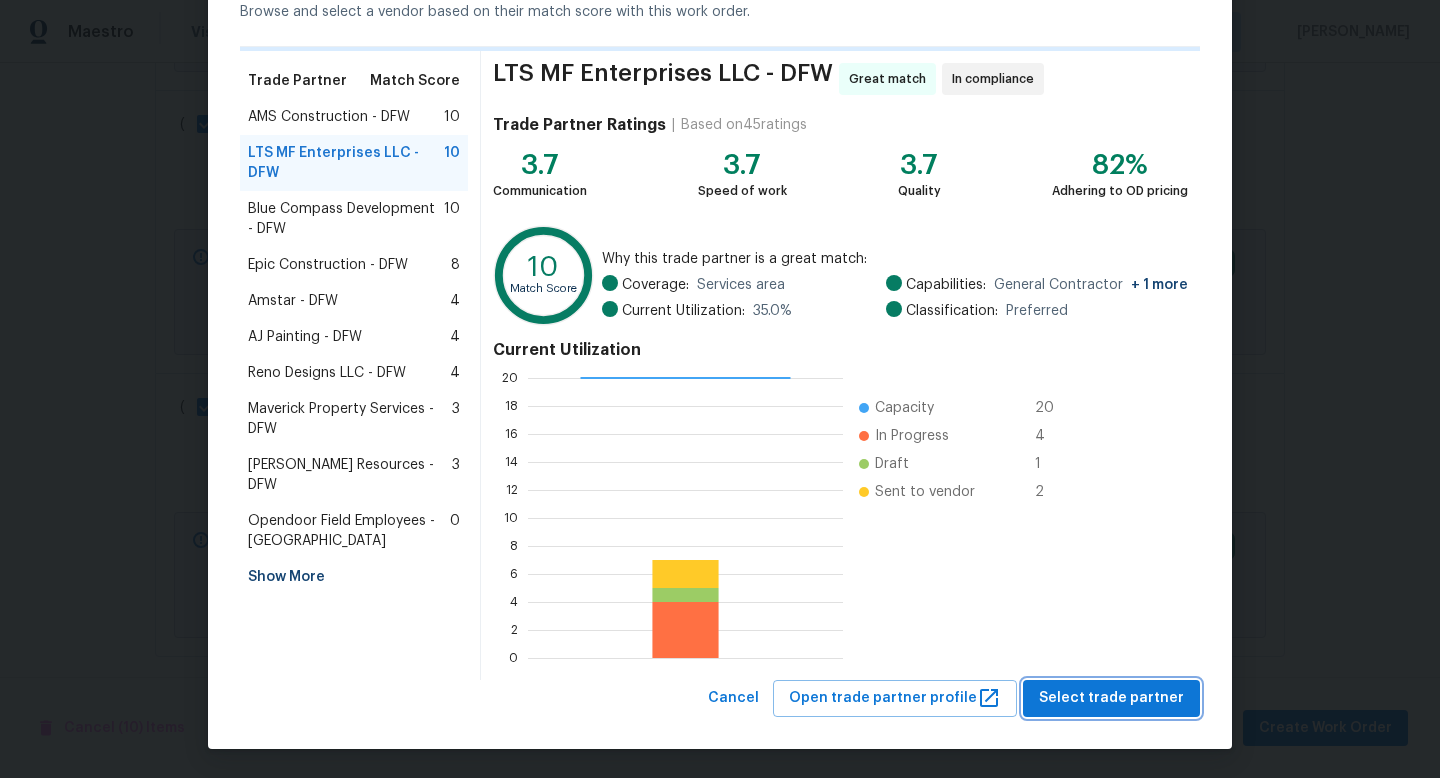 click on "Select trade partner" at bounding box center (1111, 698) 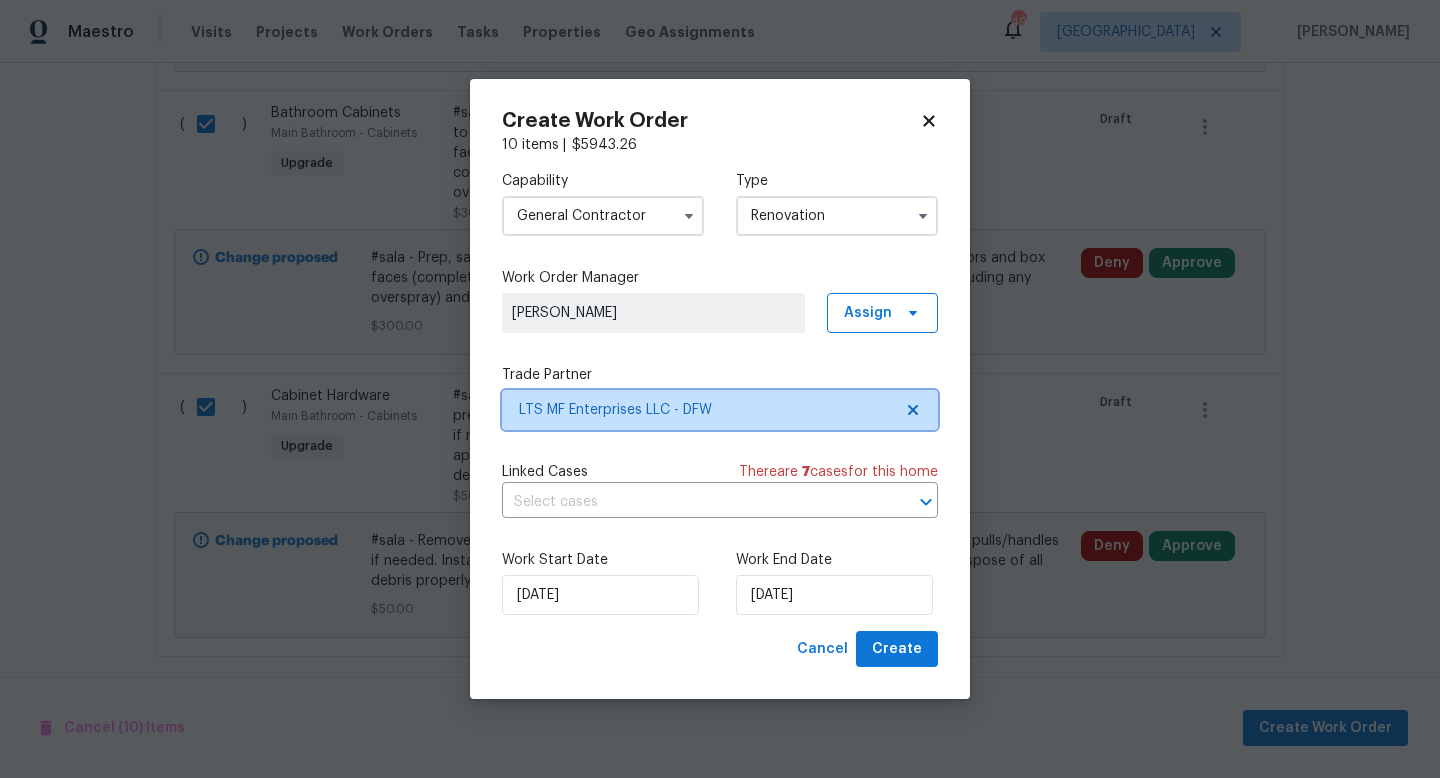 scroll, scrollTop: 0, scrollLeft: 0, axis: both 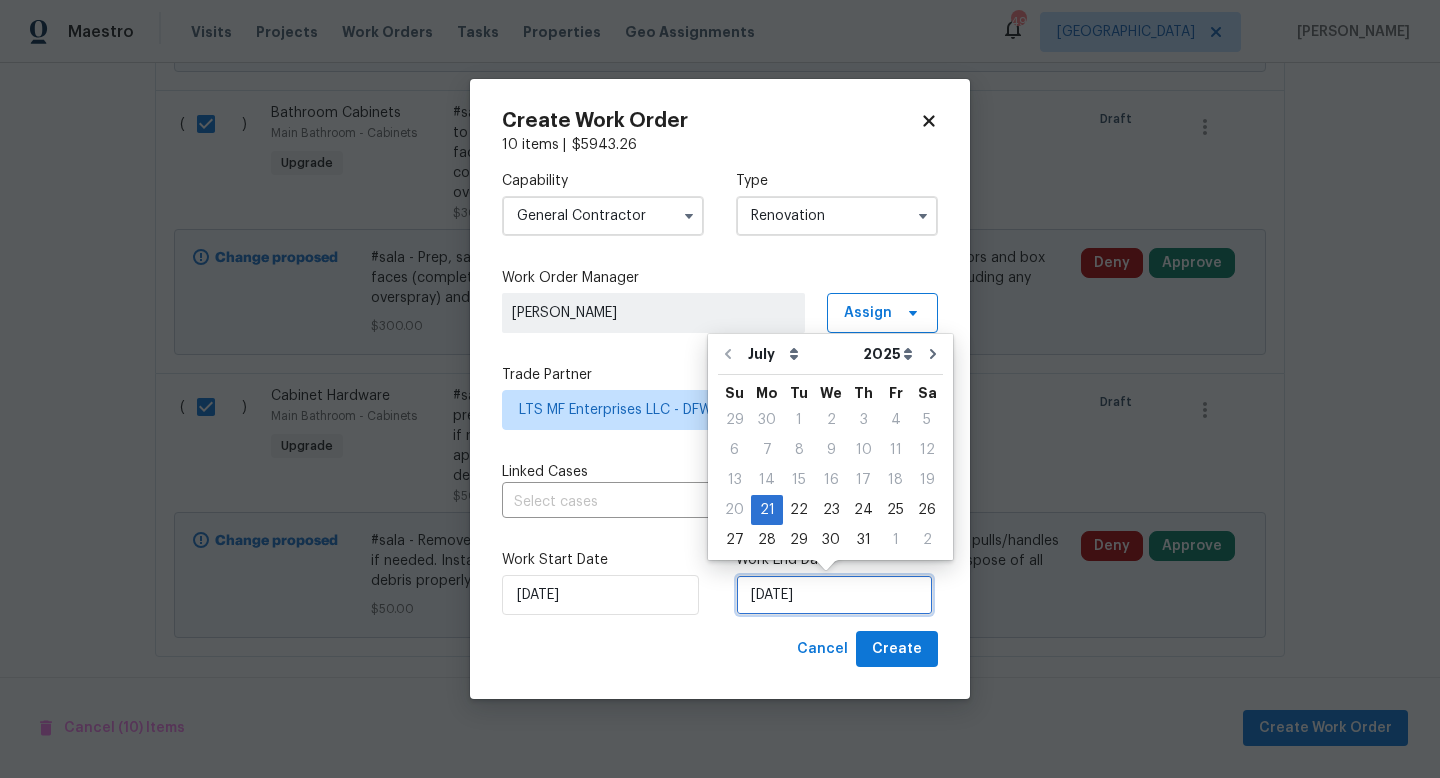 click on "[DATE]" at bounding box center [834, 595] 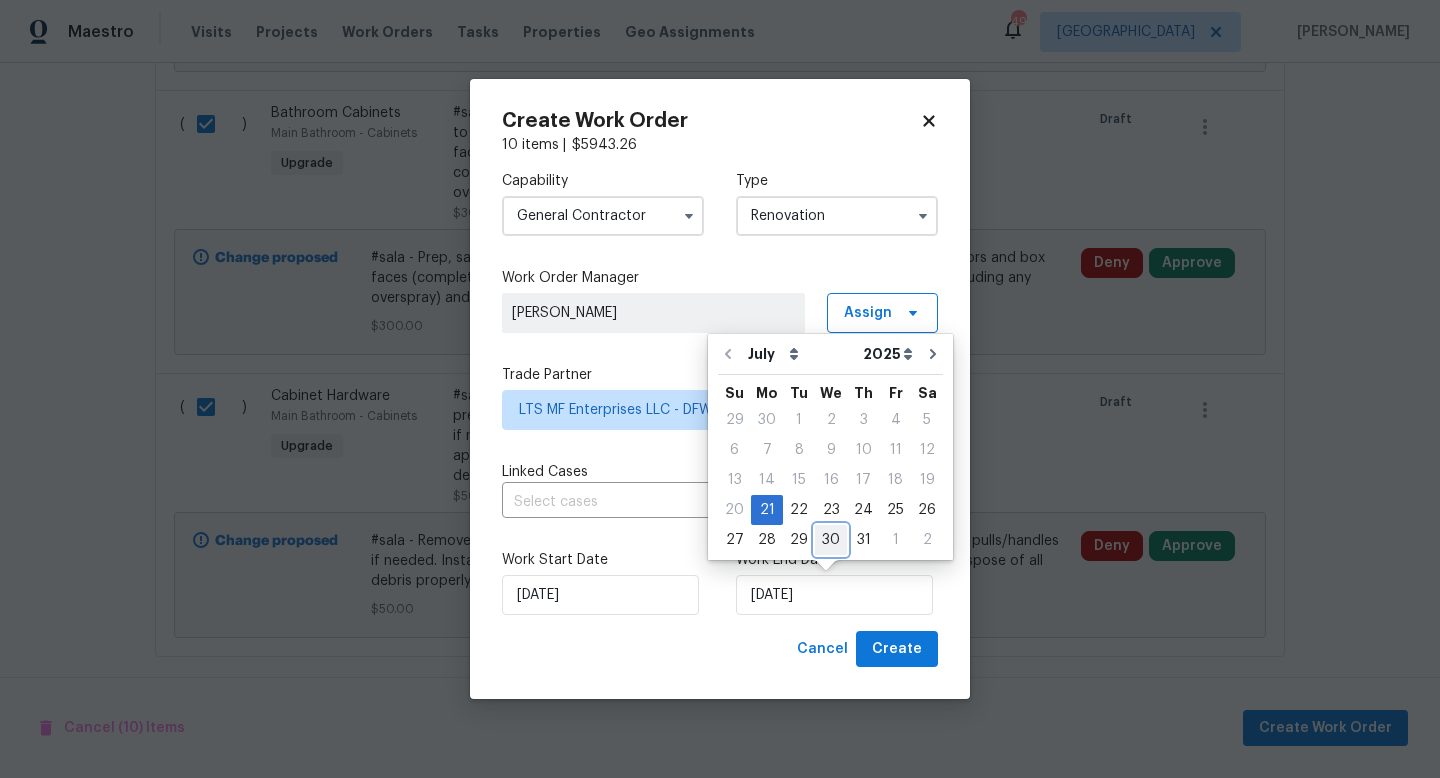 click on "30" at bounding box center [831, 540] 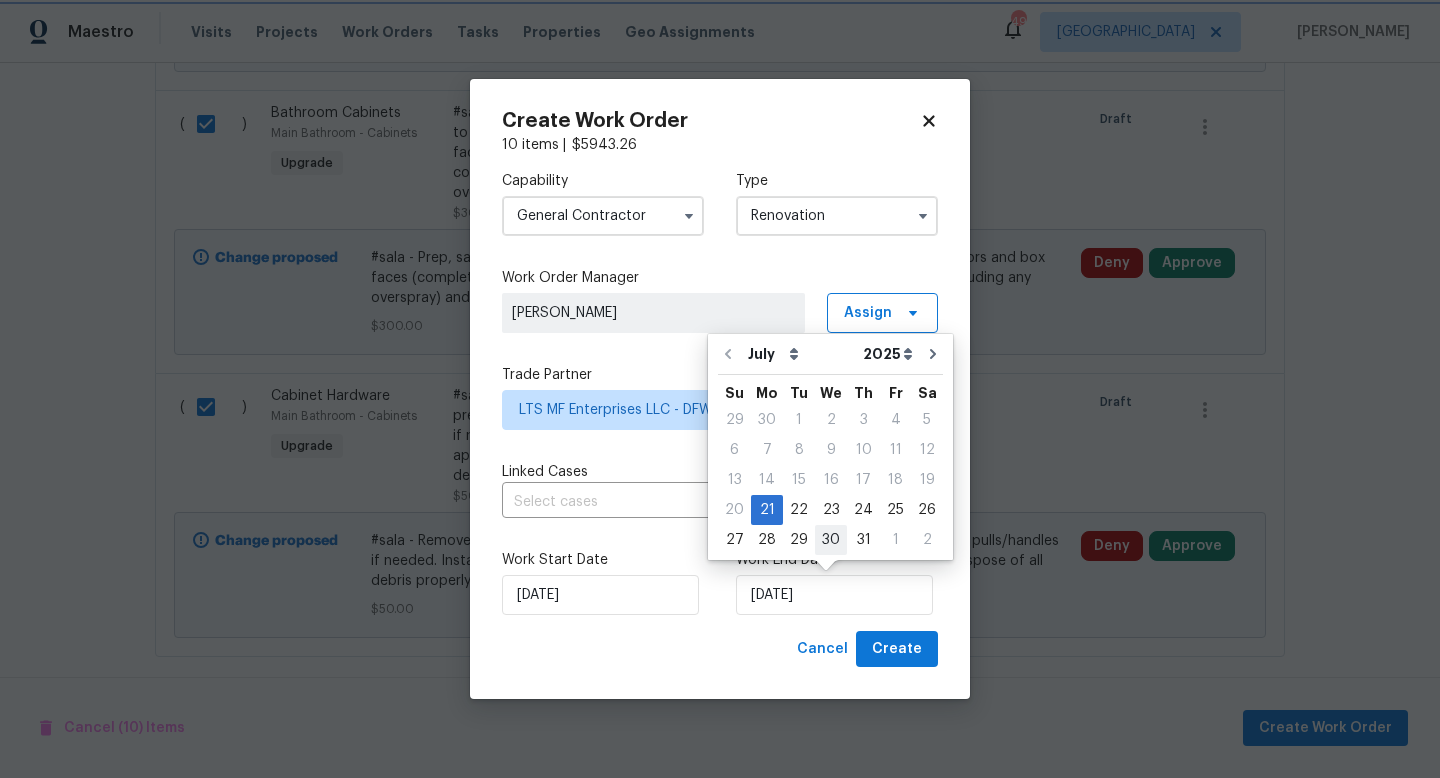 type on "[DATE]" 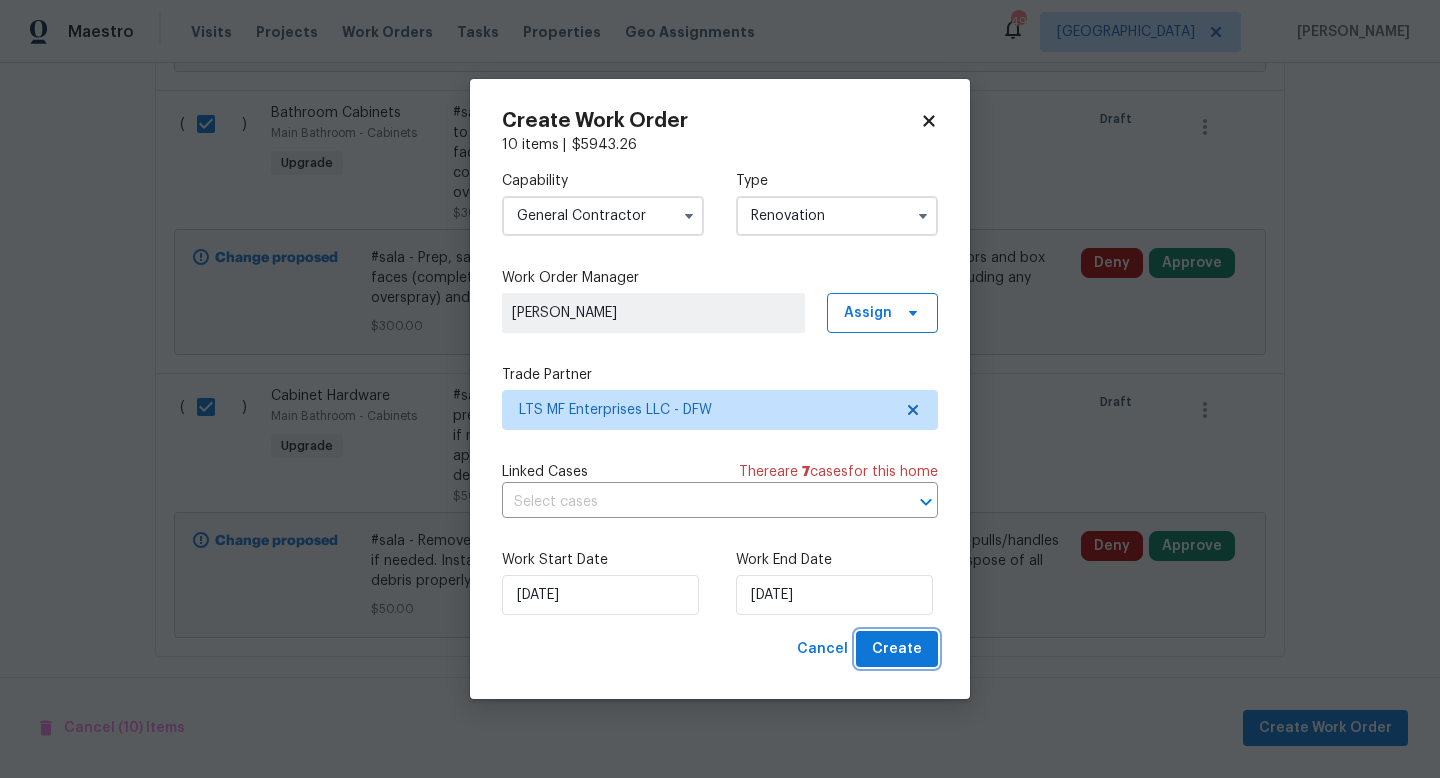 click on "Create" at bounding box center (897, 649) 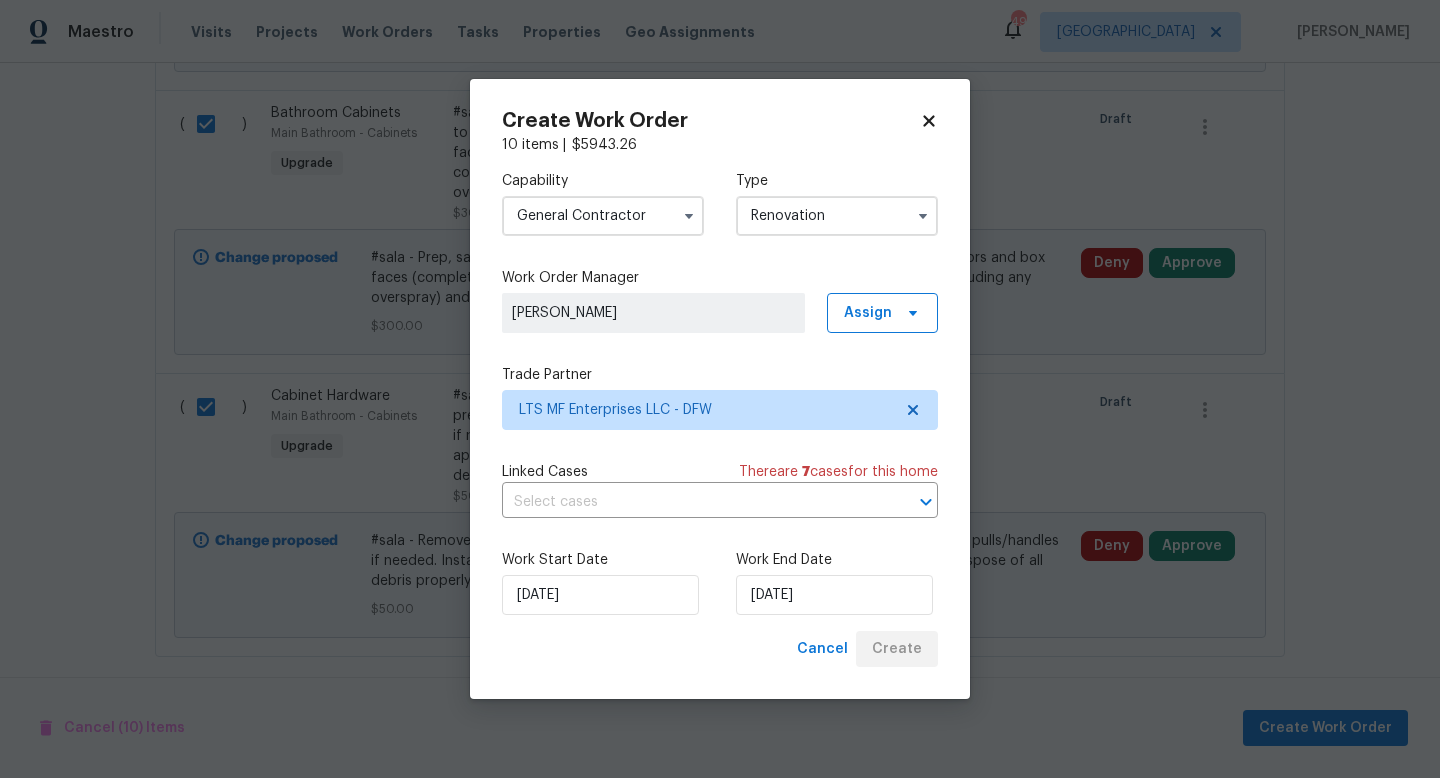 scroll, scrollTop: 54, scrollLeft: 0, axis: vertical 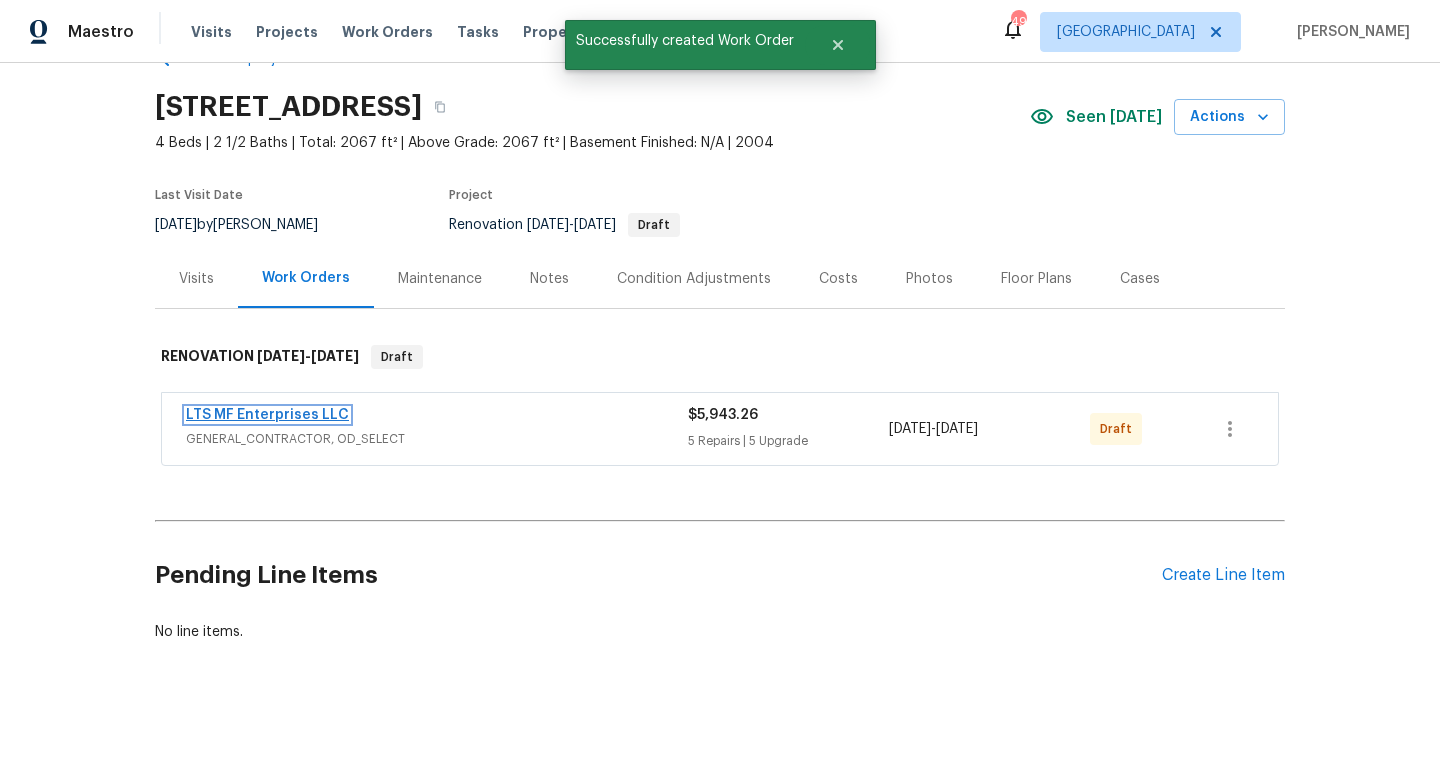 click on "LTS MF Enterprises LLC" at bounding box center (267, 415) 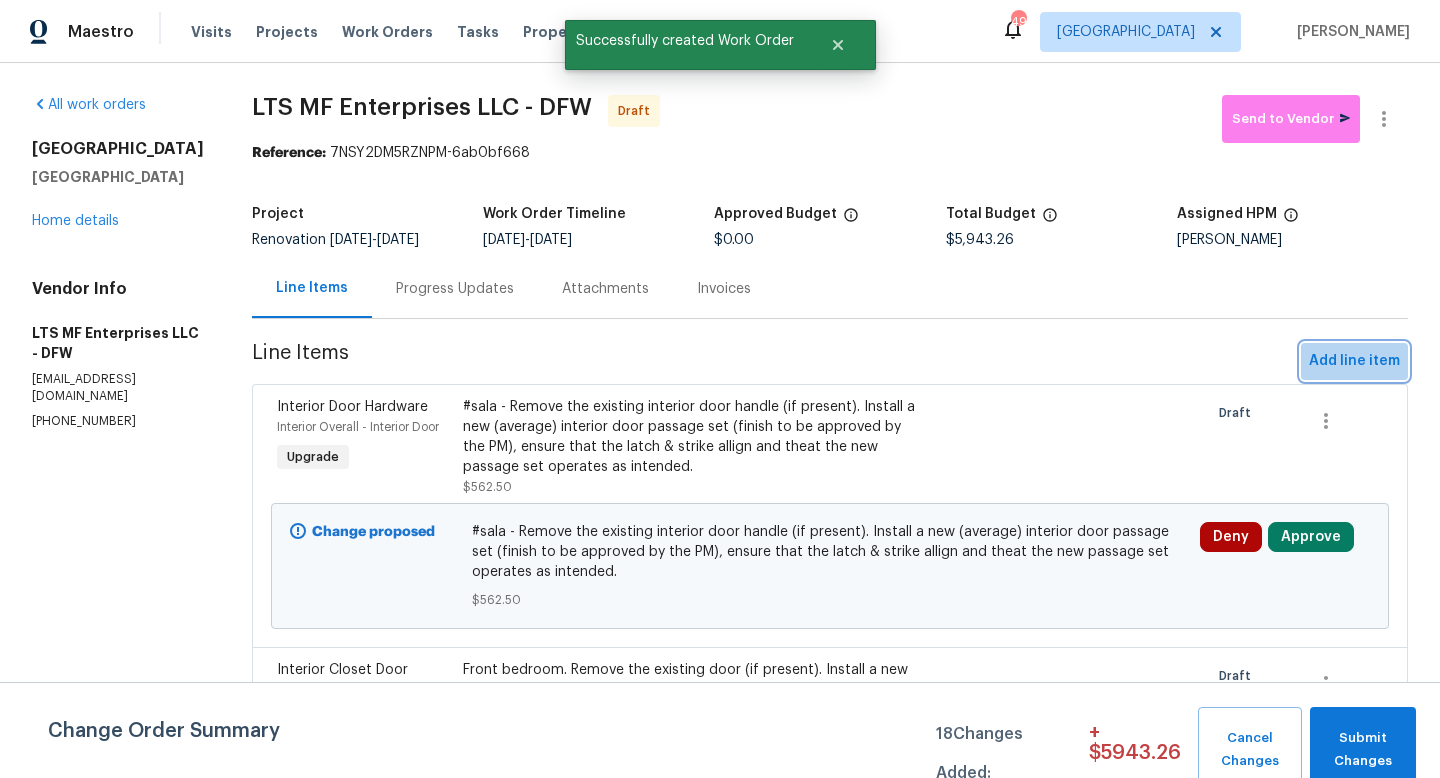 click on "Add line item" at bounding box center (1354, 361) 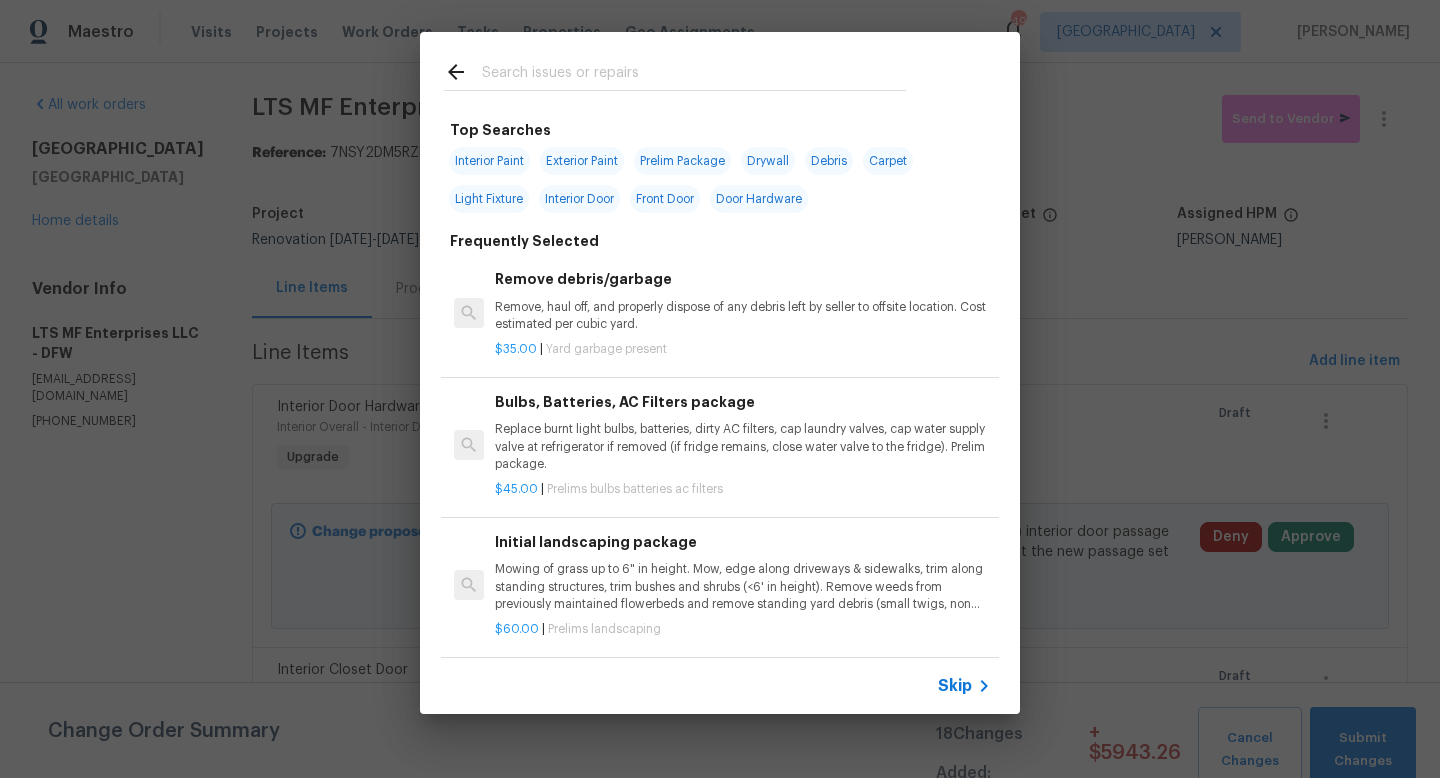 click 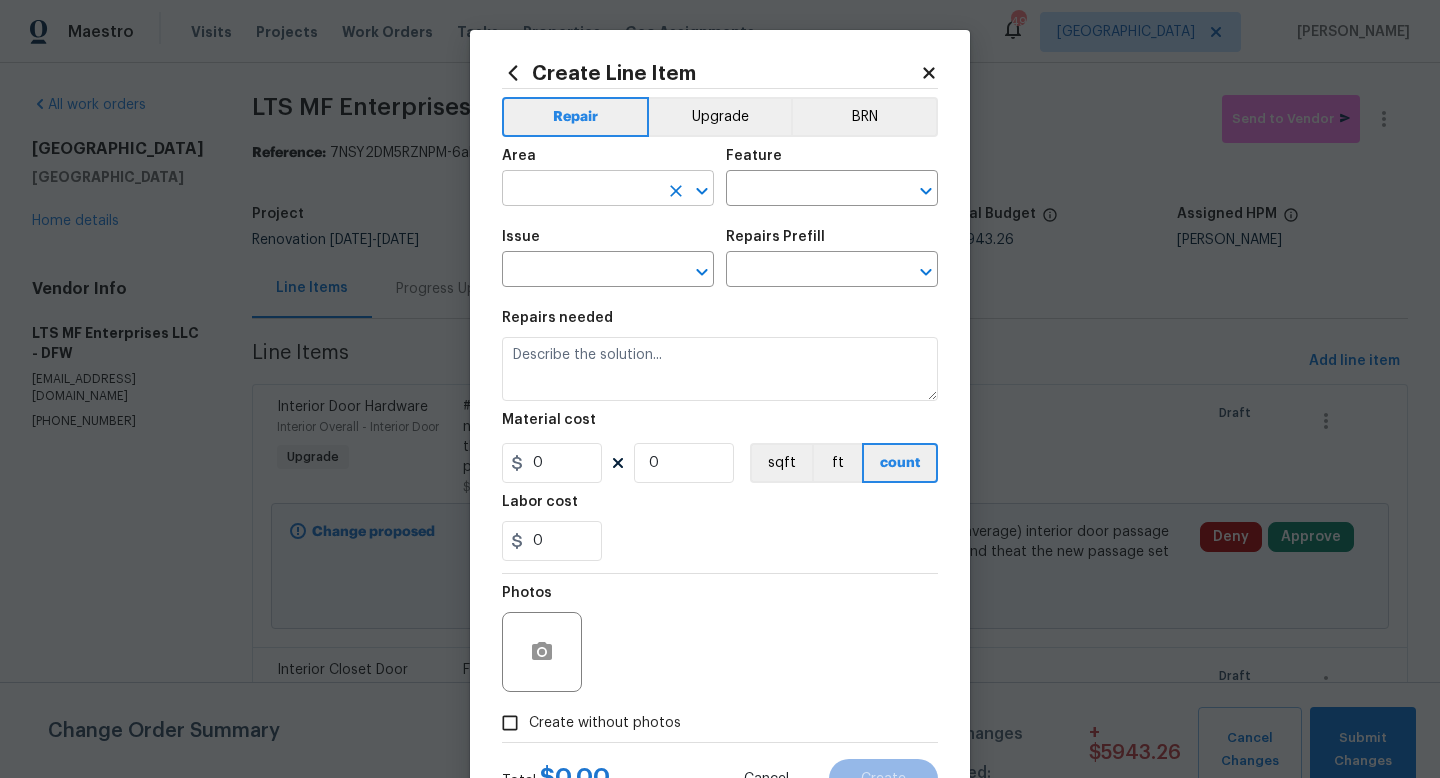 click at bounding box center (580, 190) 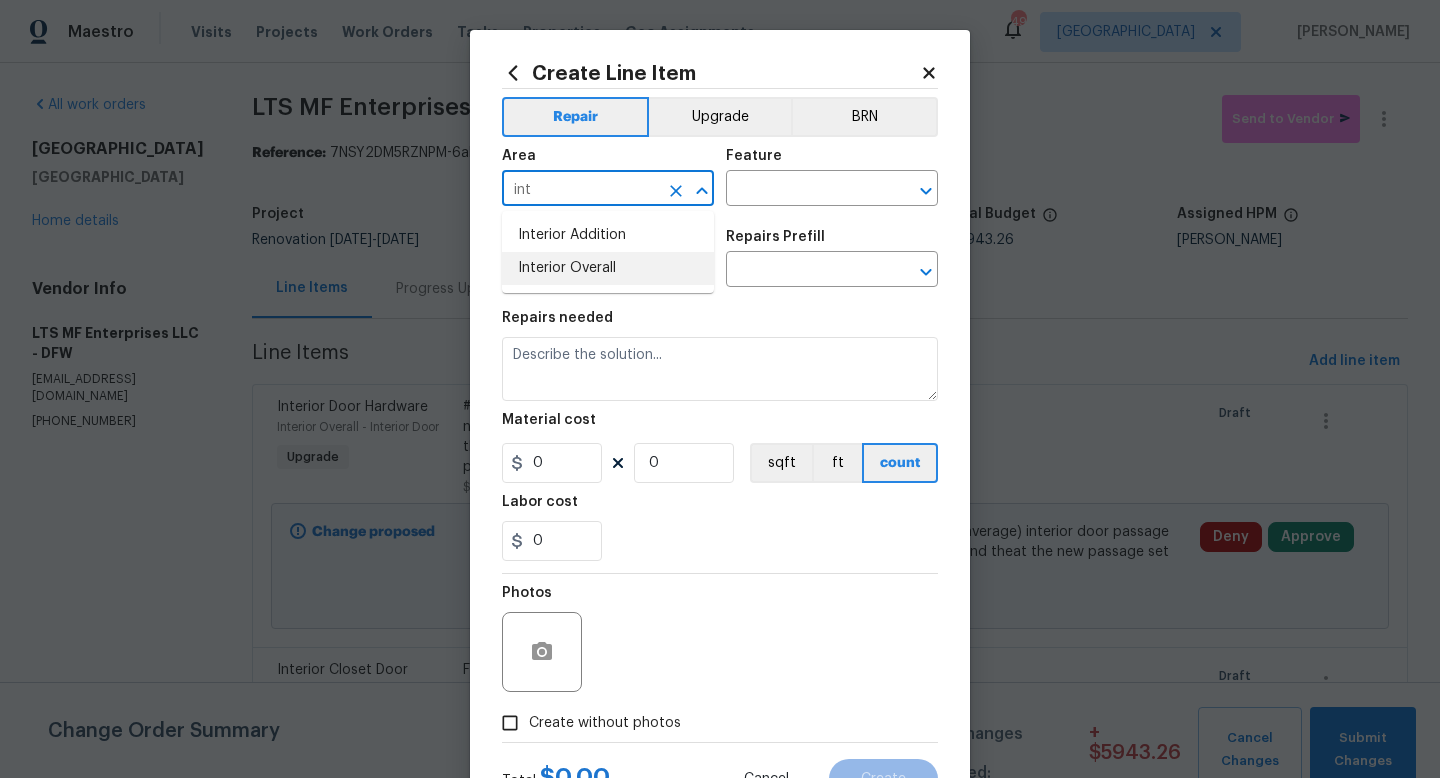 click on "Interior Overall" at bounding box center (608, 268) 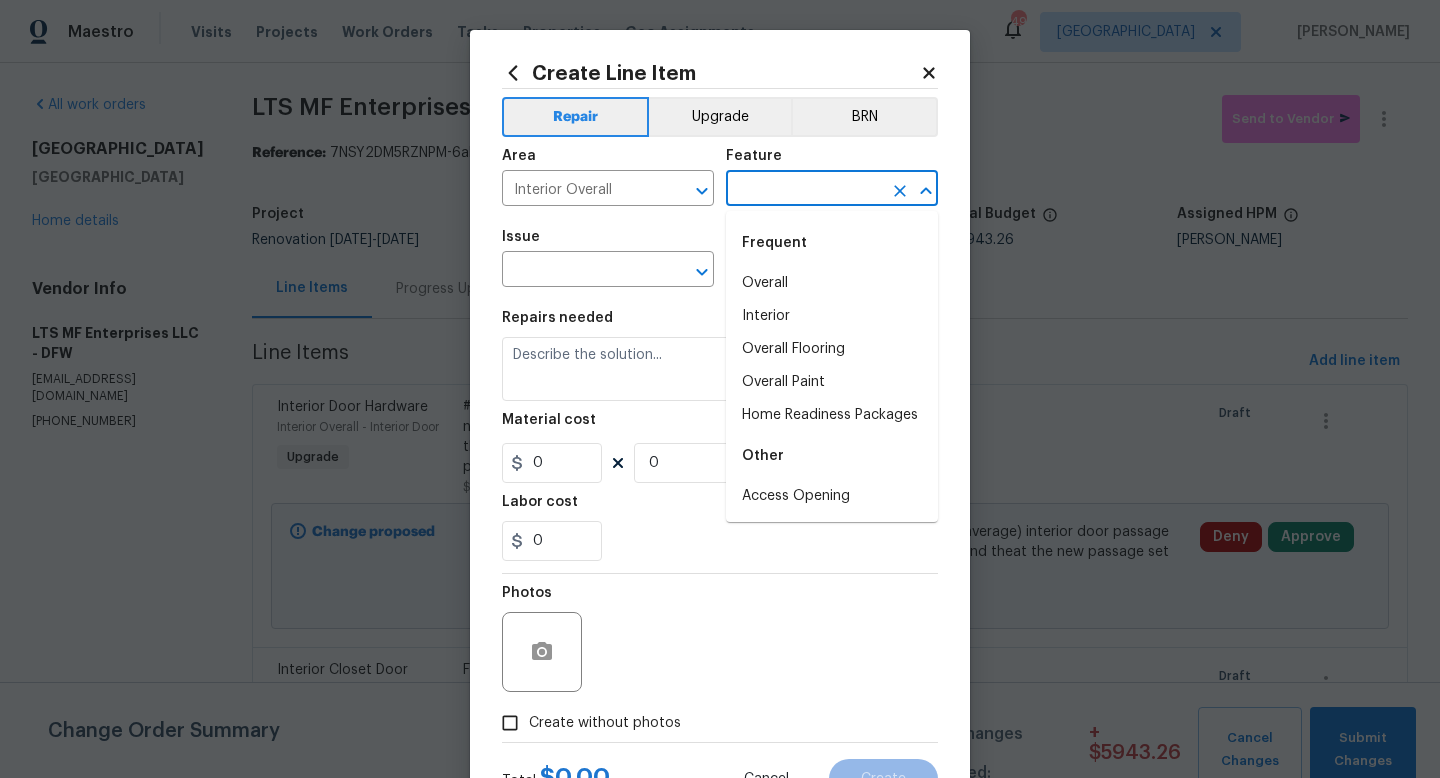 click at bounding box center [804, 190] 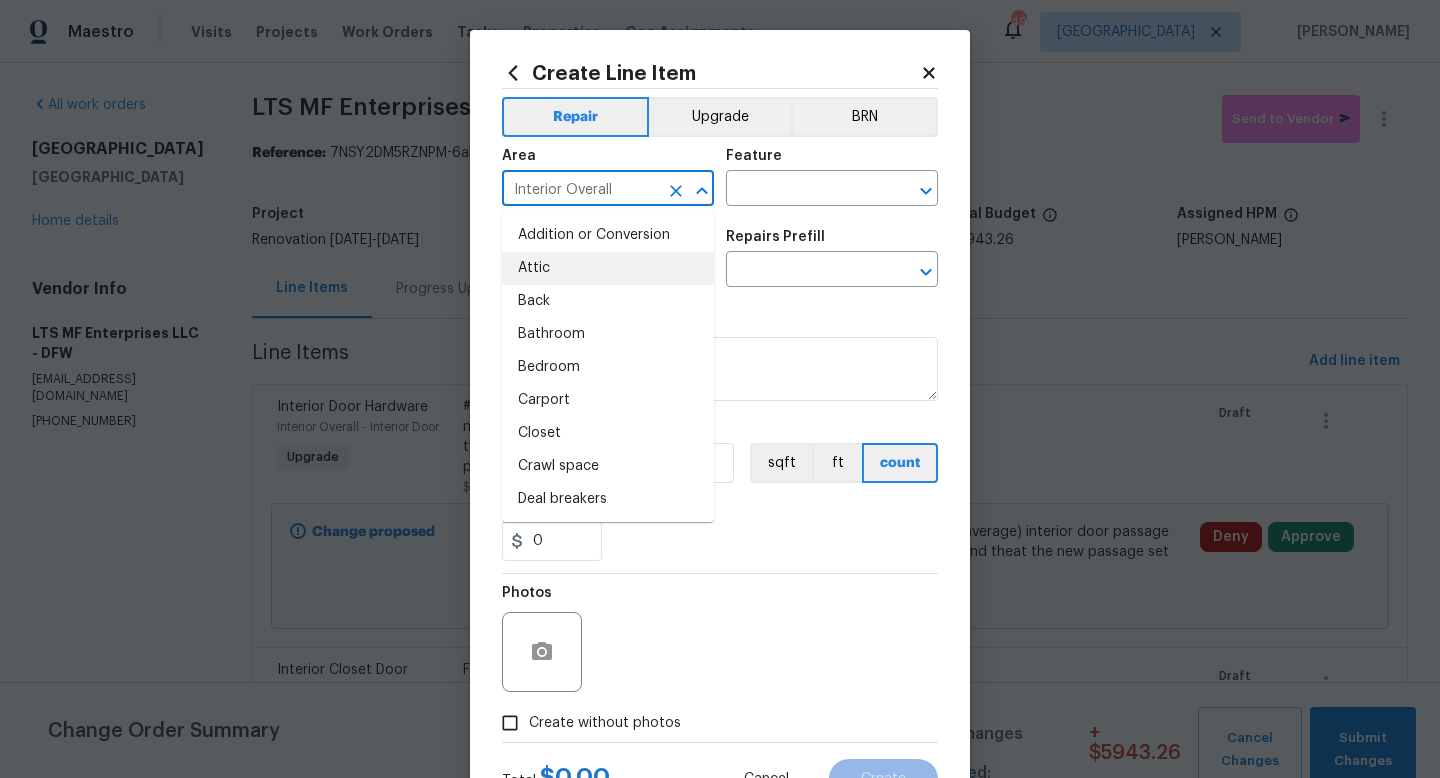 click on "Interior Overall" at bounding box center (580, 190) 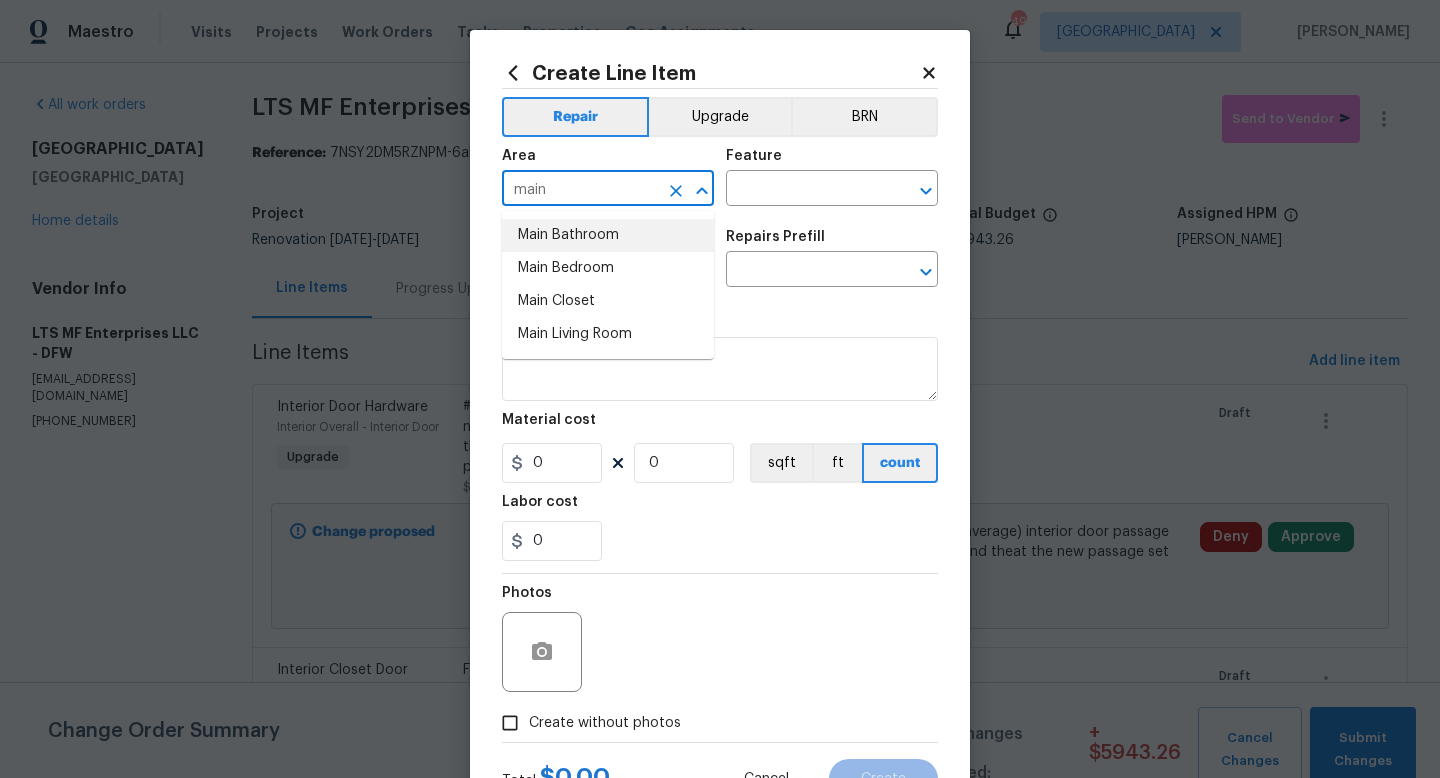 click on "Main Bathroom" at bounding box center (608, 235) 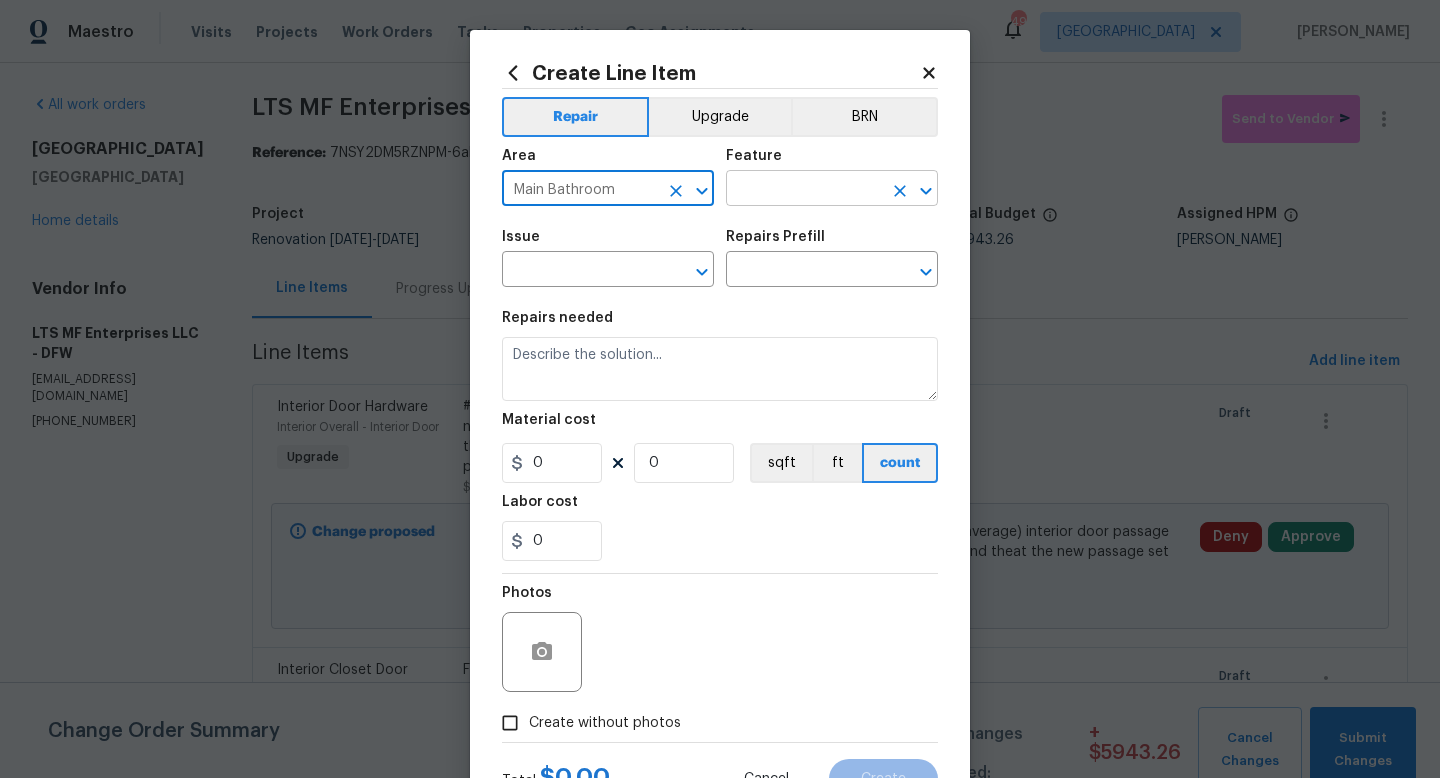 type on "Main Bathroom" 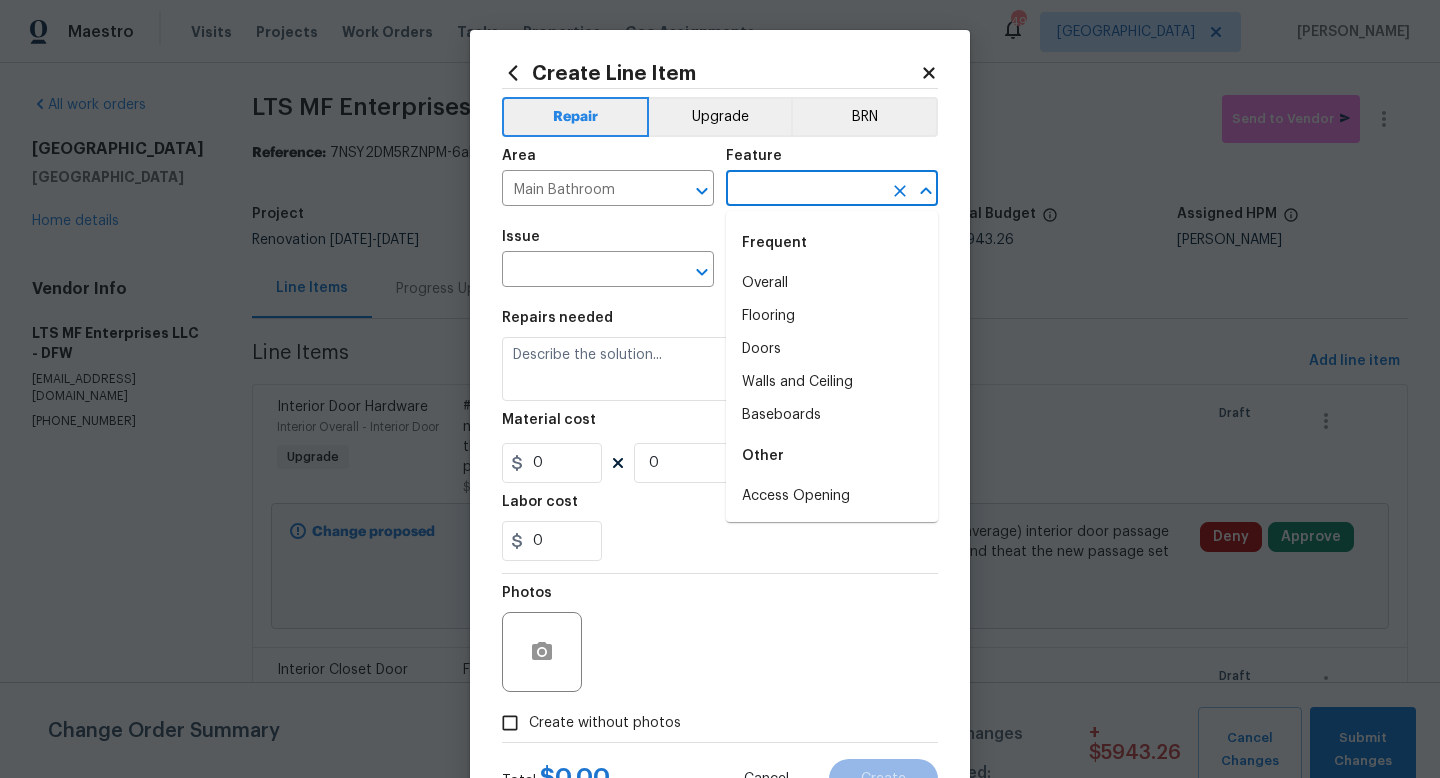 click at bounding box center (804, 190) 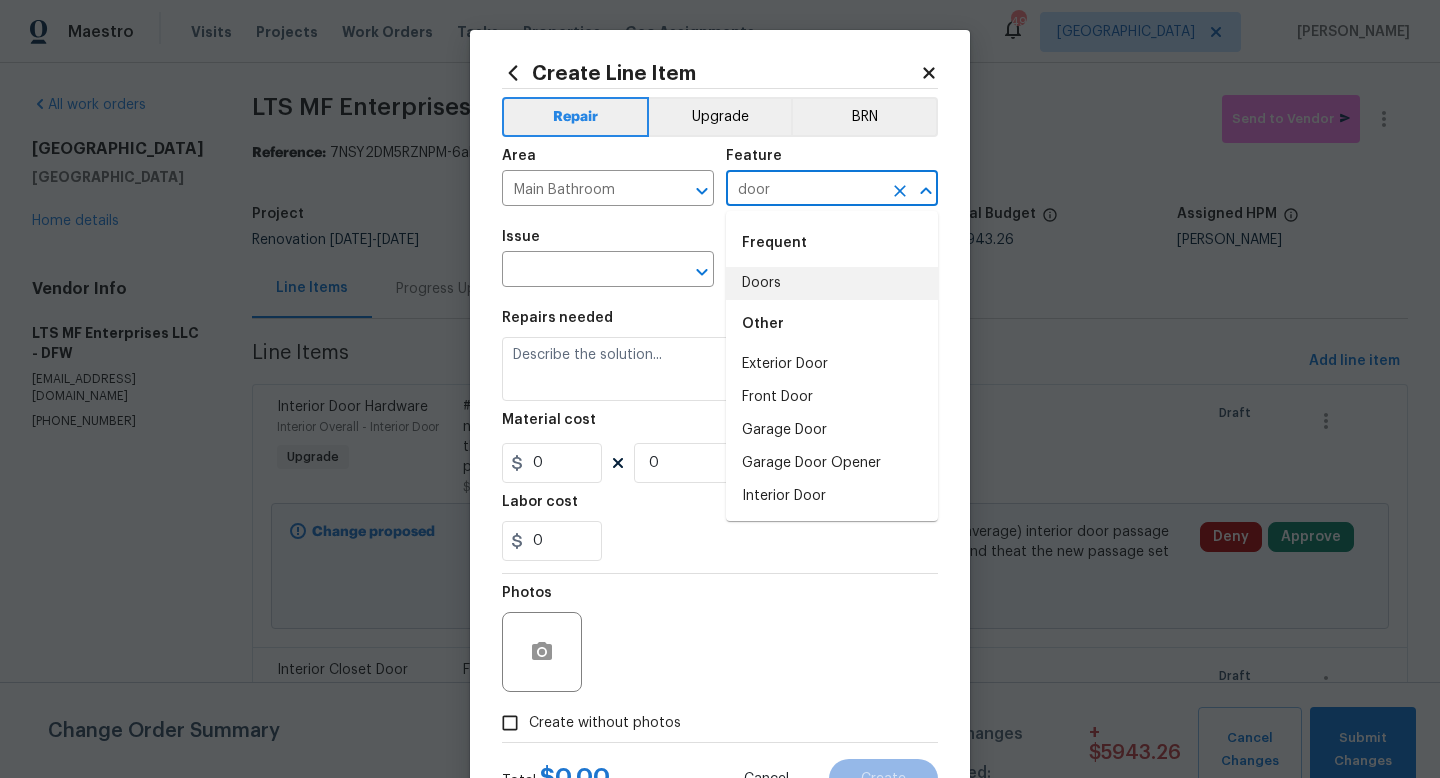 click on "Doors" at bounding box center [832, 283] 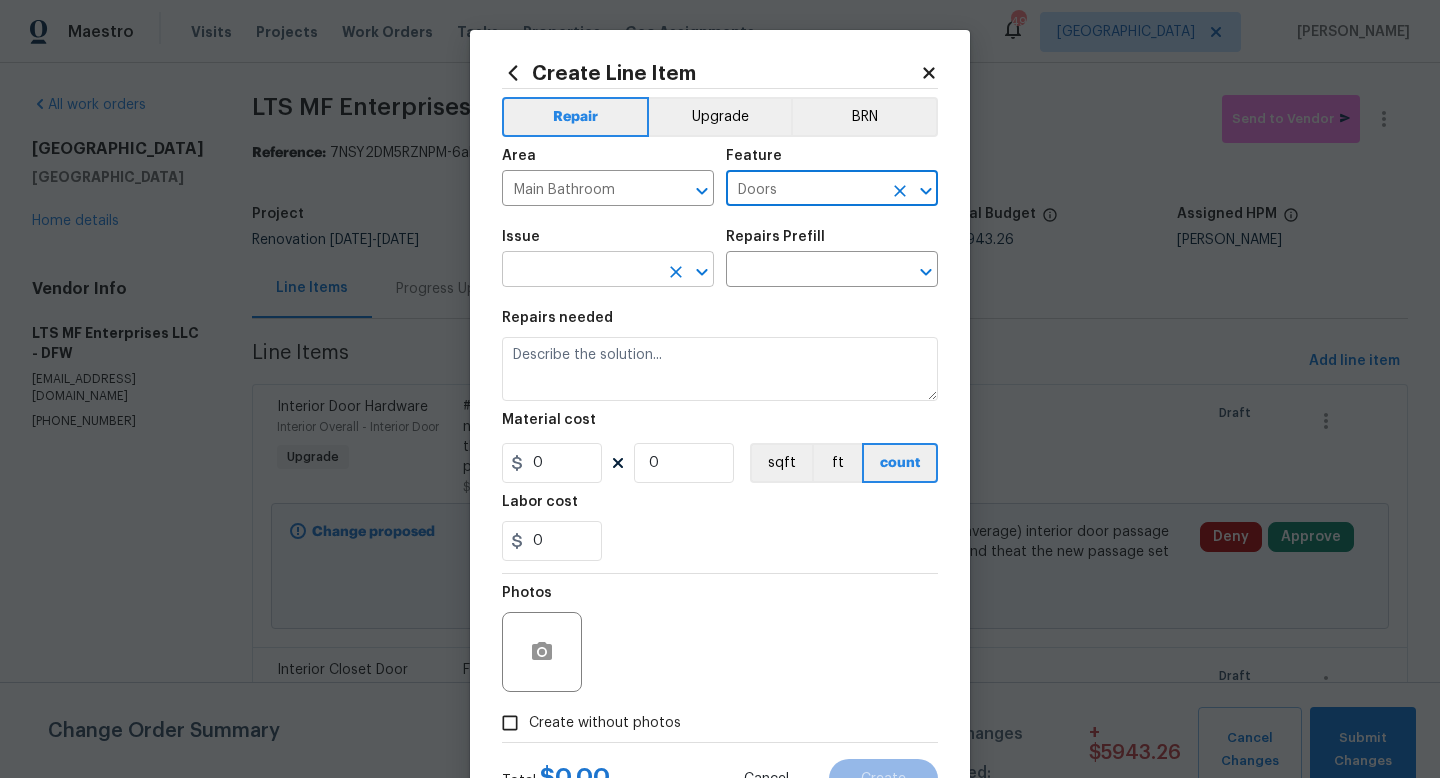 type on "Doors" 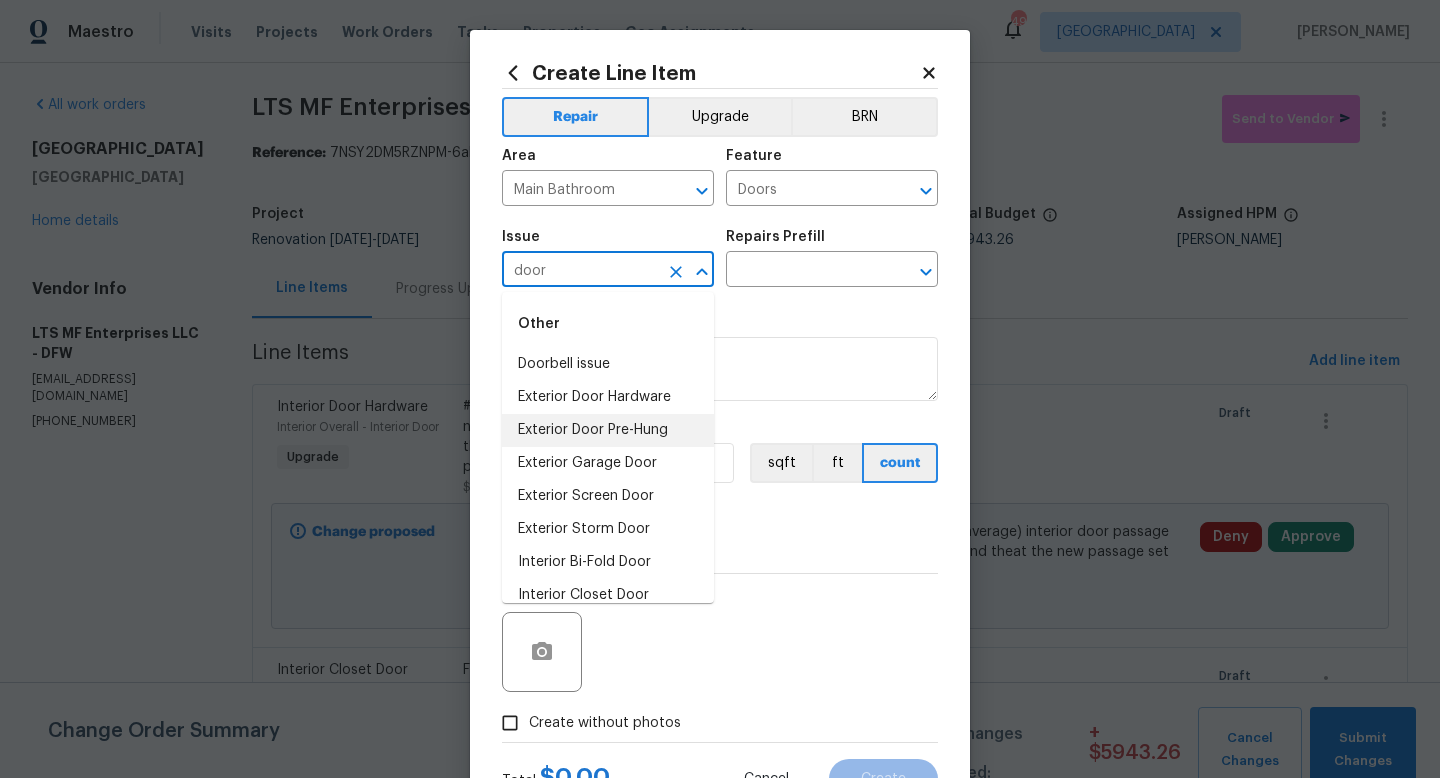scroll, scrollTop: 116, scrollLeft: 0, axis: vertical 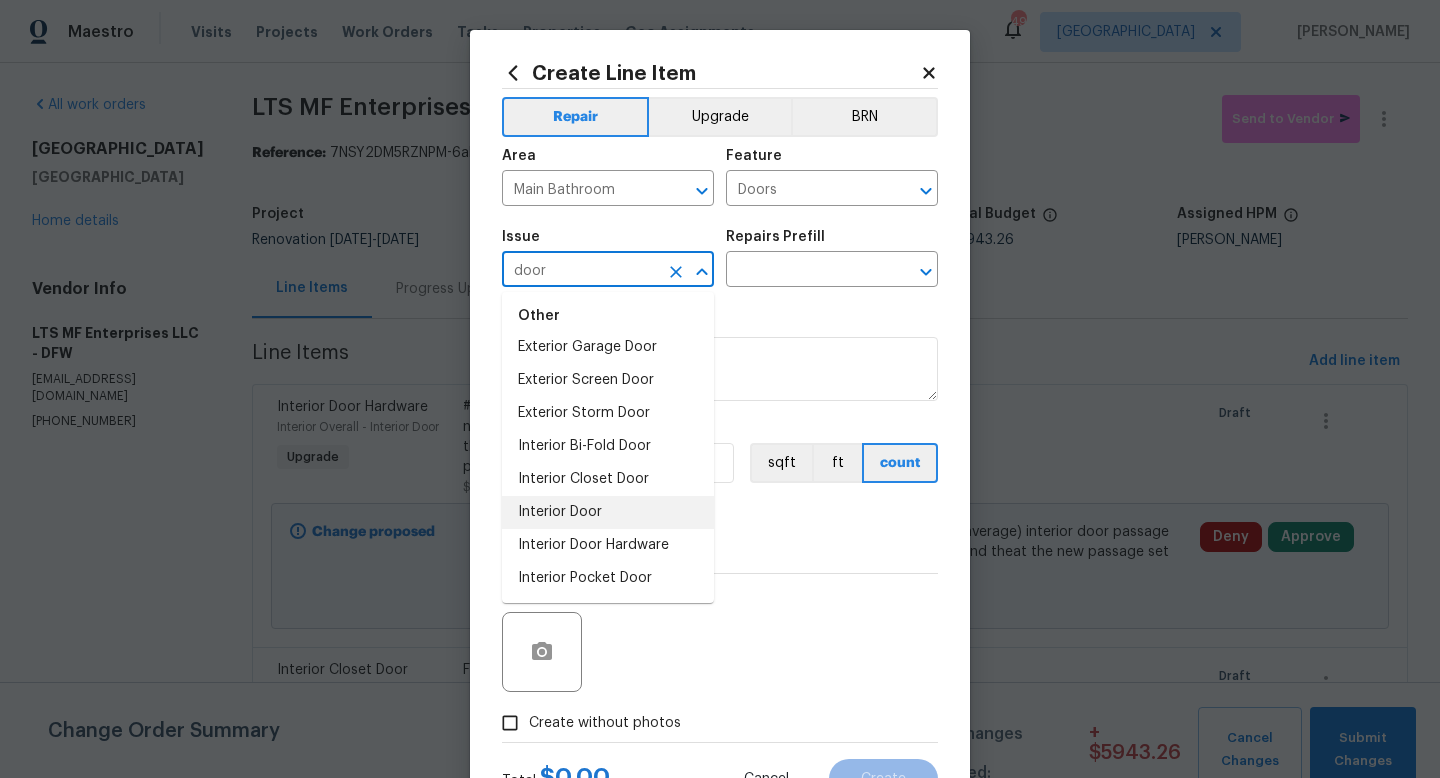 click on "Interior Door" at bounding box center [608, 512] 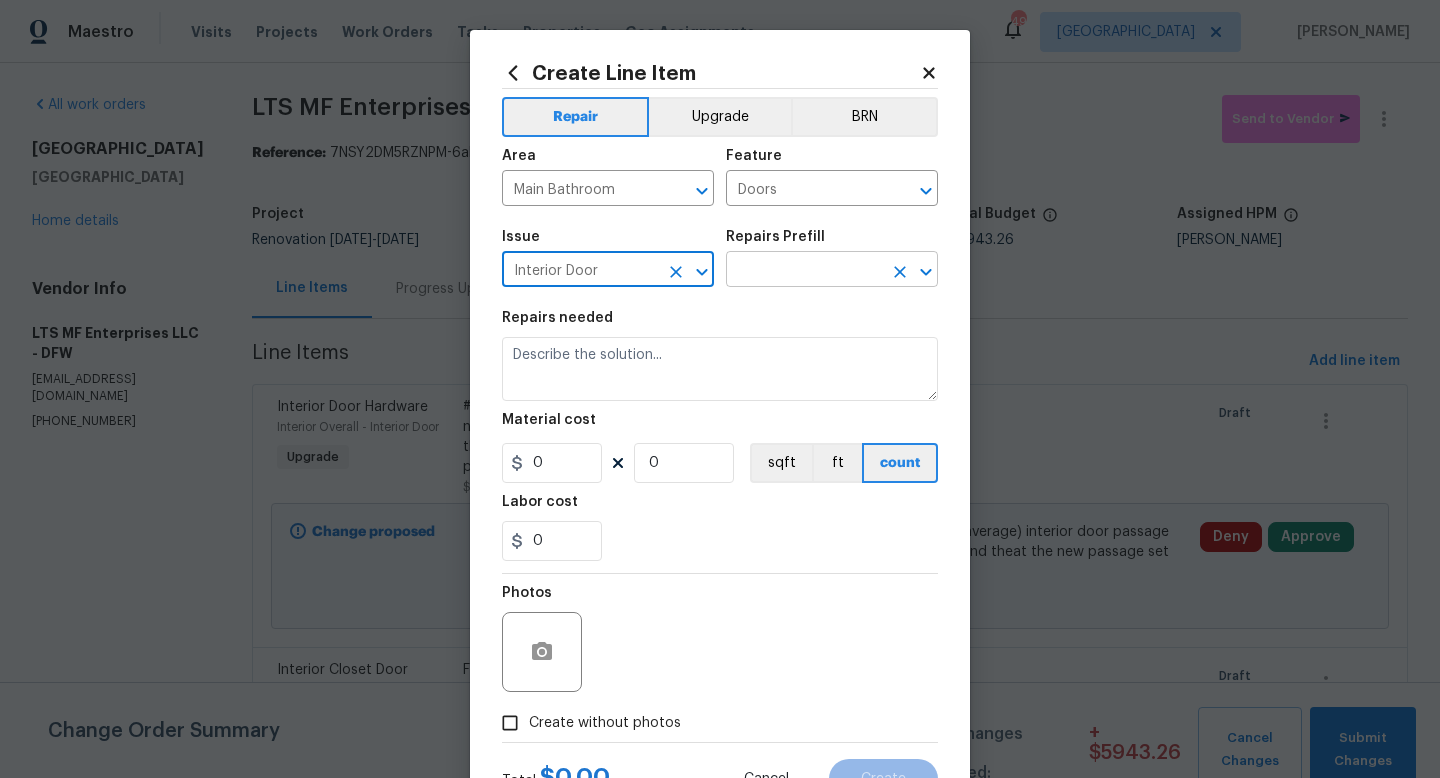 type on "Interior Door" 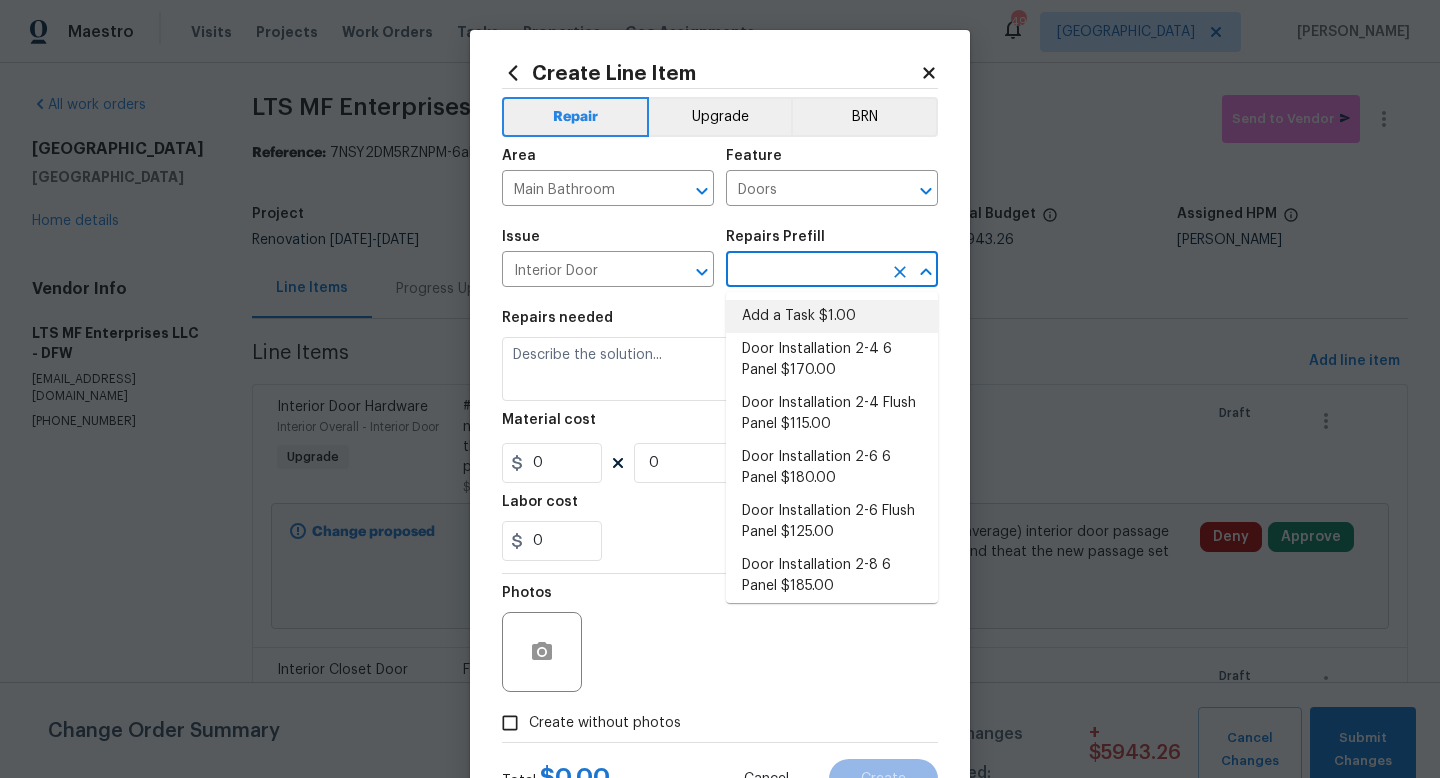 click on "Add a Task $1.00" at bounding box center (832, 316) 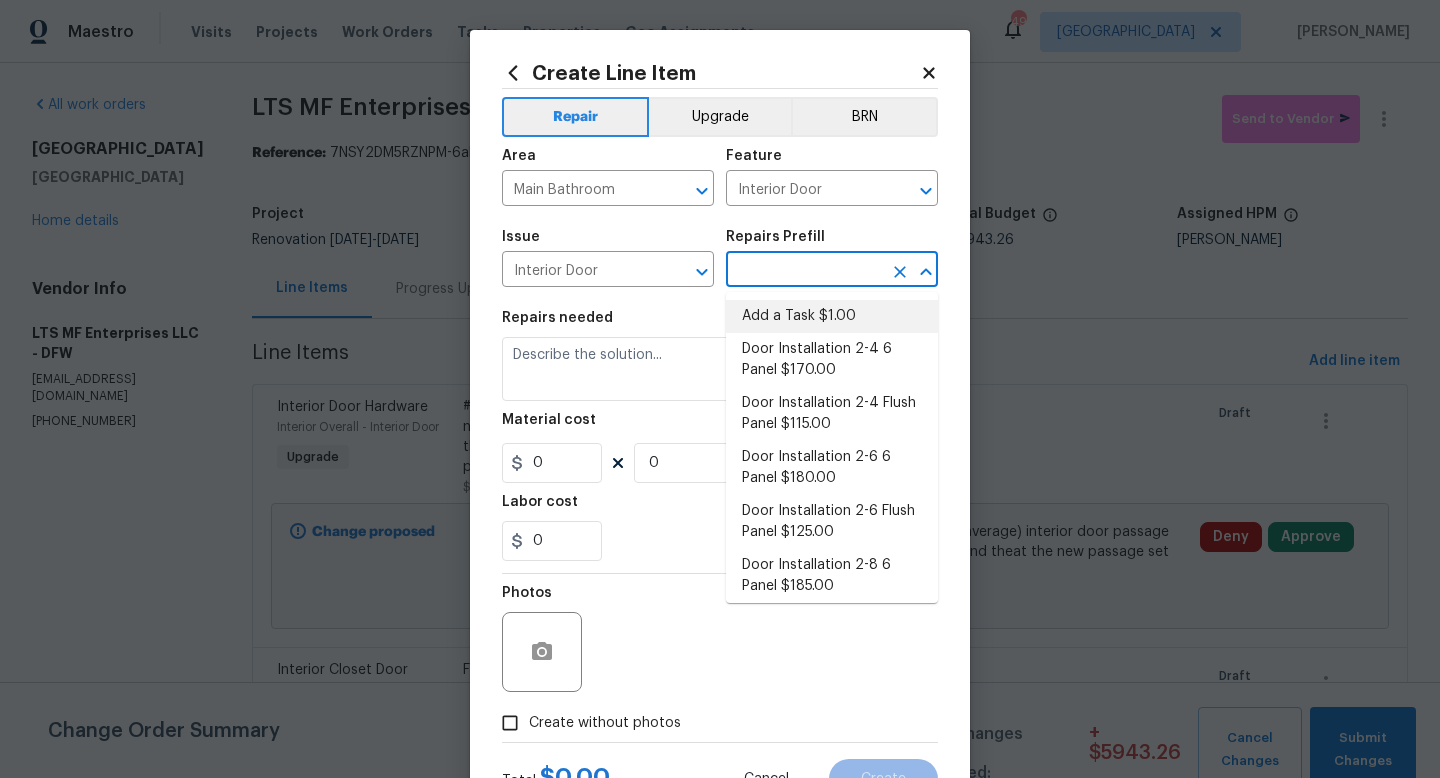 type on "Add a Task $1.00" 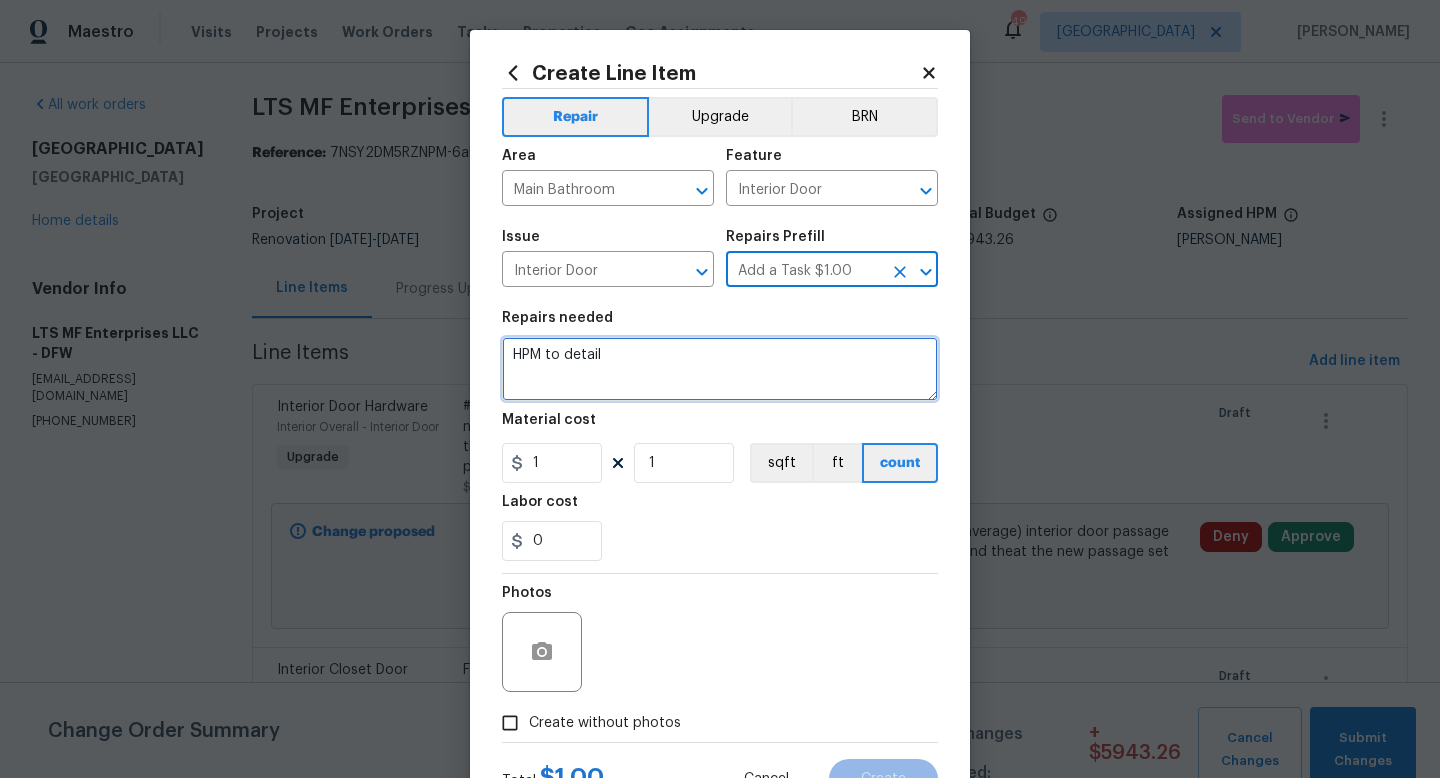click on "HPM to detail" at bounding box center (720, 369) 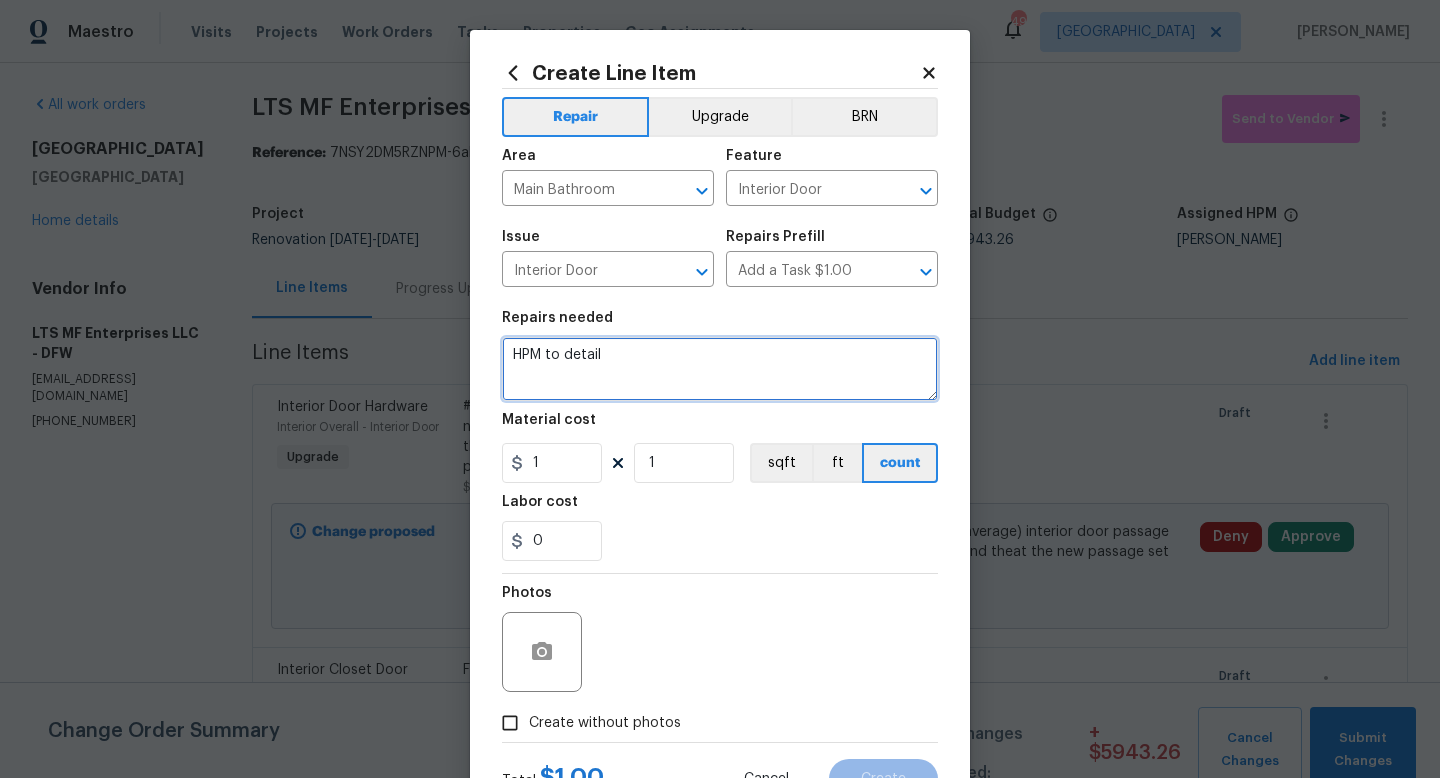 click on "HPM to detail" at bounding box center (720, 369) 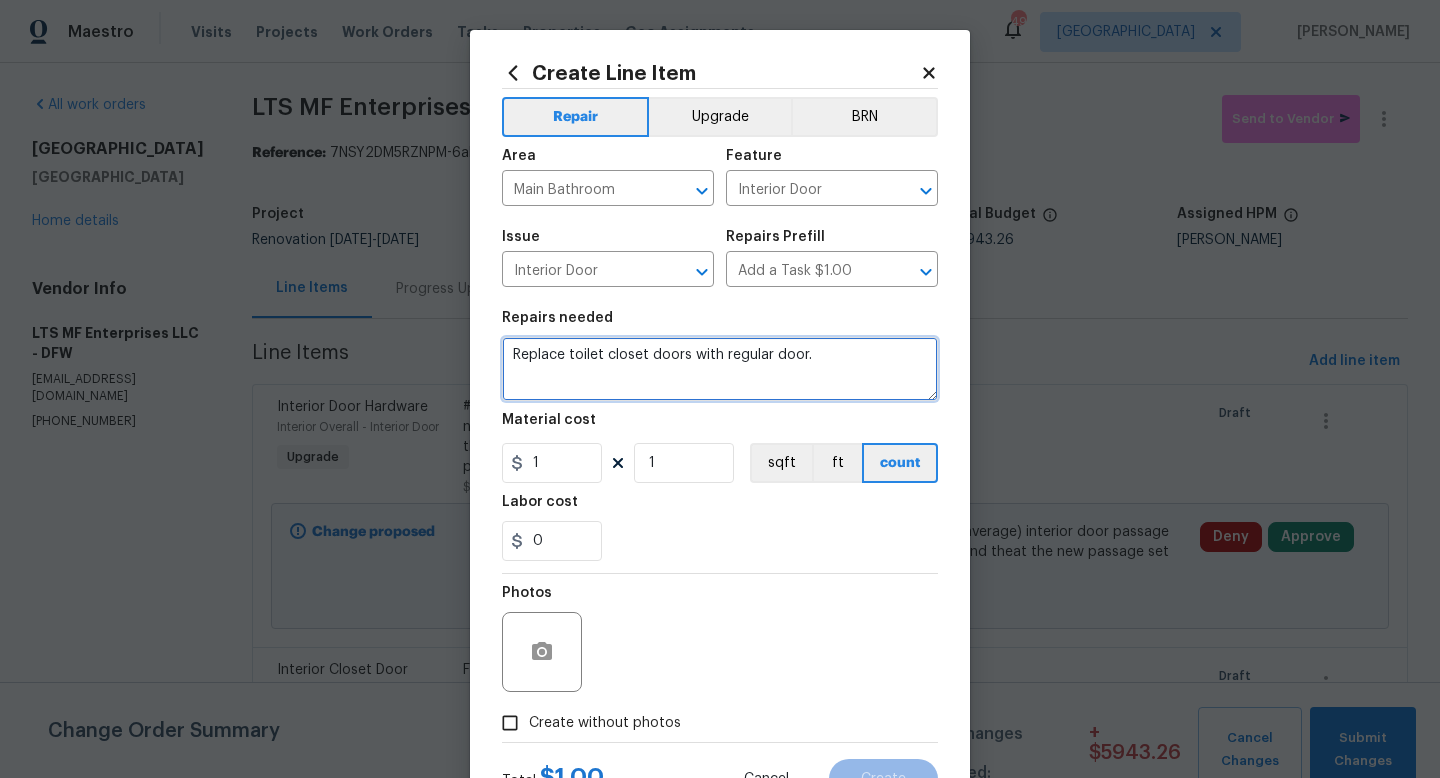 type on "Replace toilet closet doors with regular door." 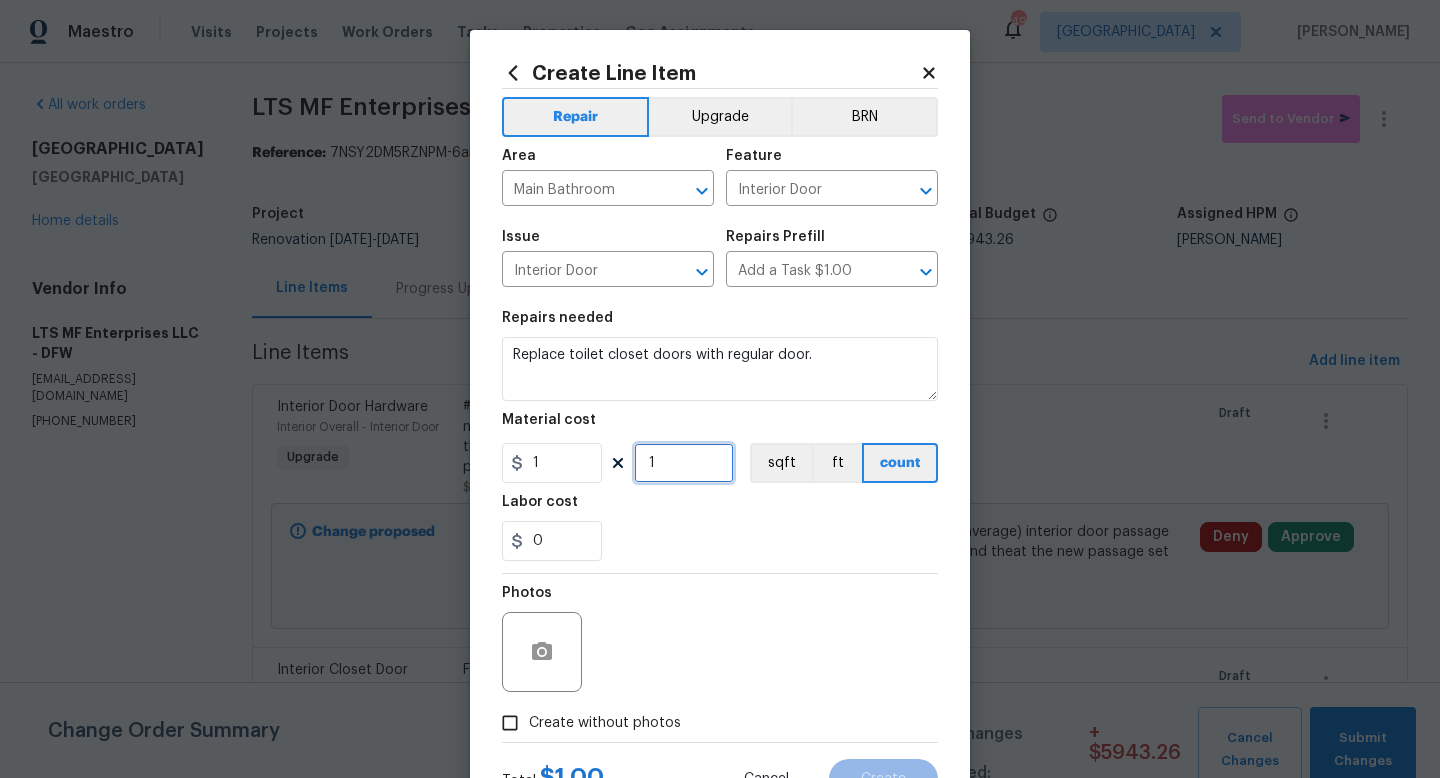click on "1" at bounding box center (684, 463) 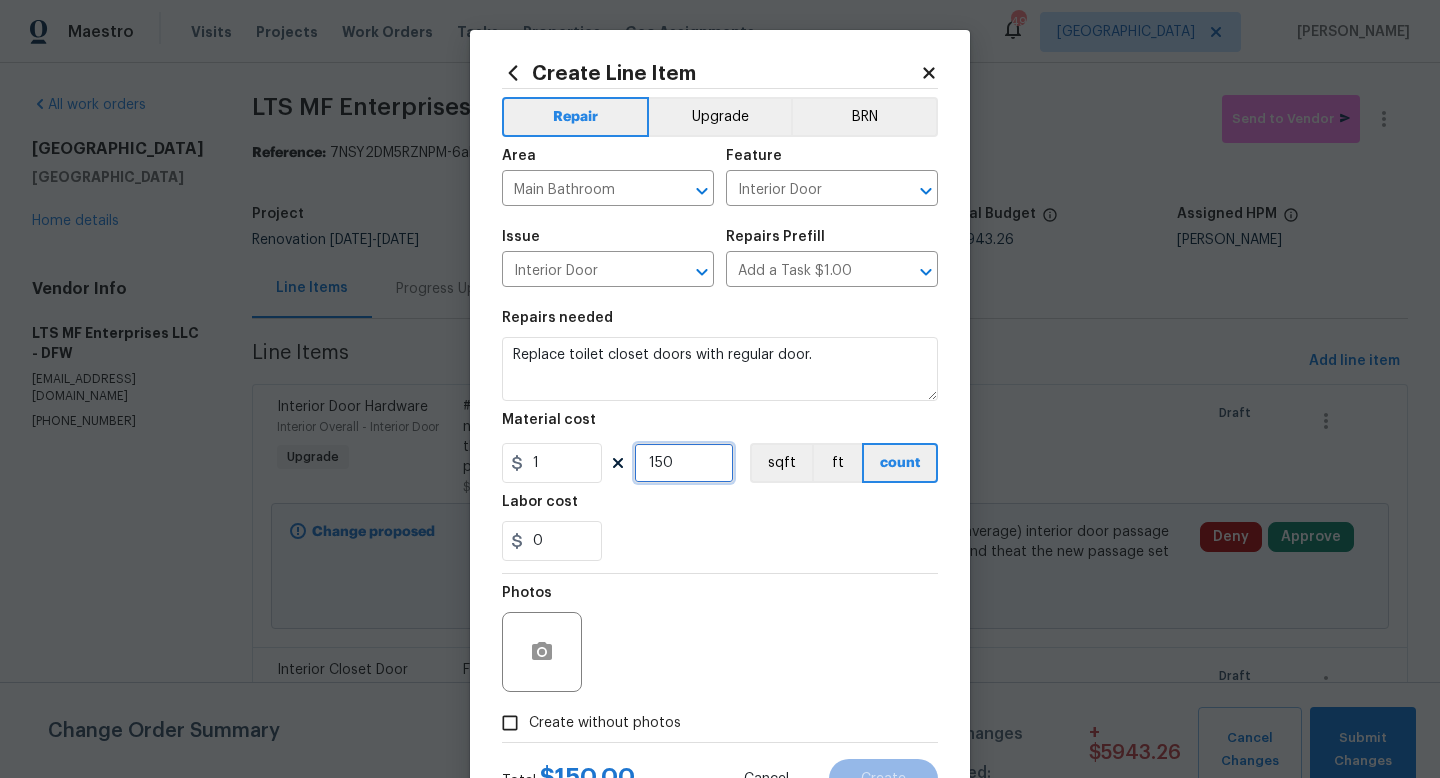 scroll, scrollTop: 84, scrollLeft: 0, axis: vertical 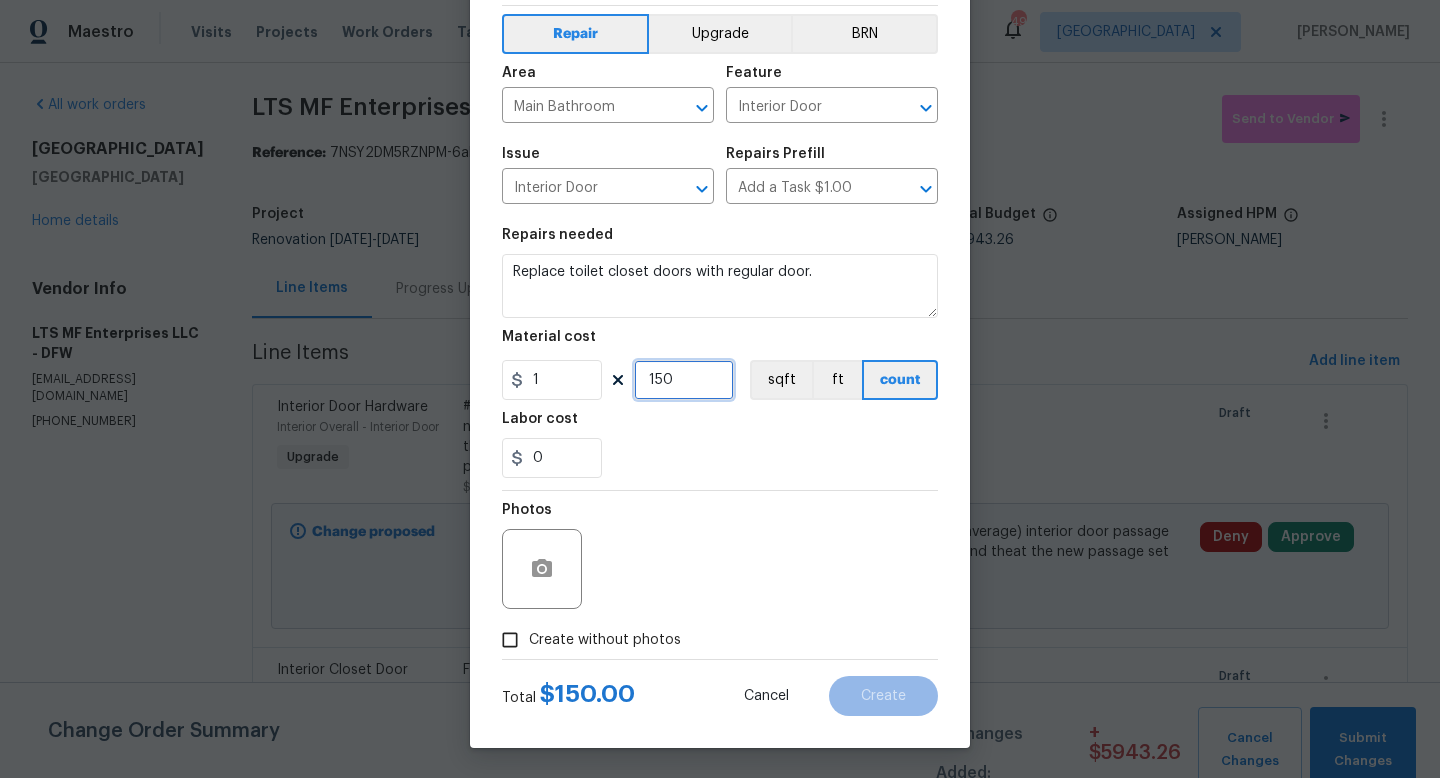 type on "150" 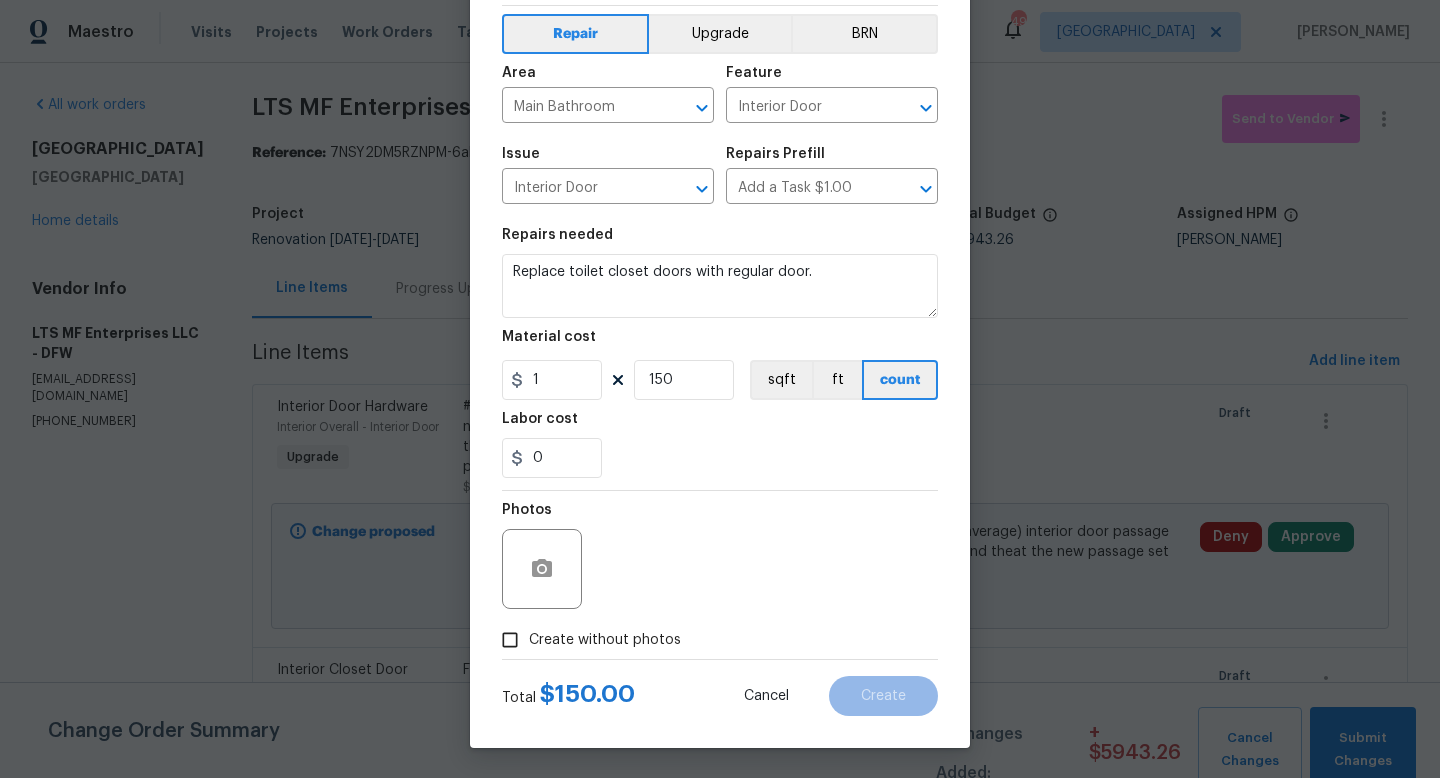 click on "Create without photos" at bounding box center (605, 640) 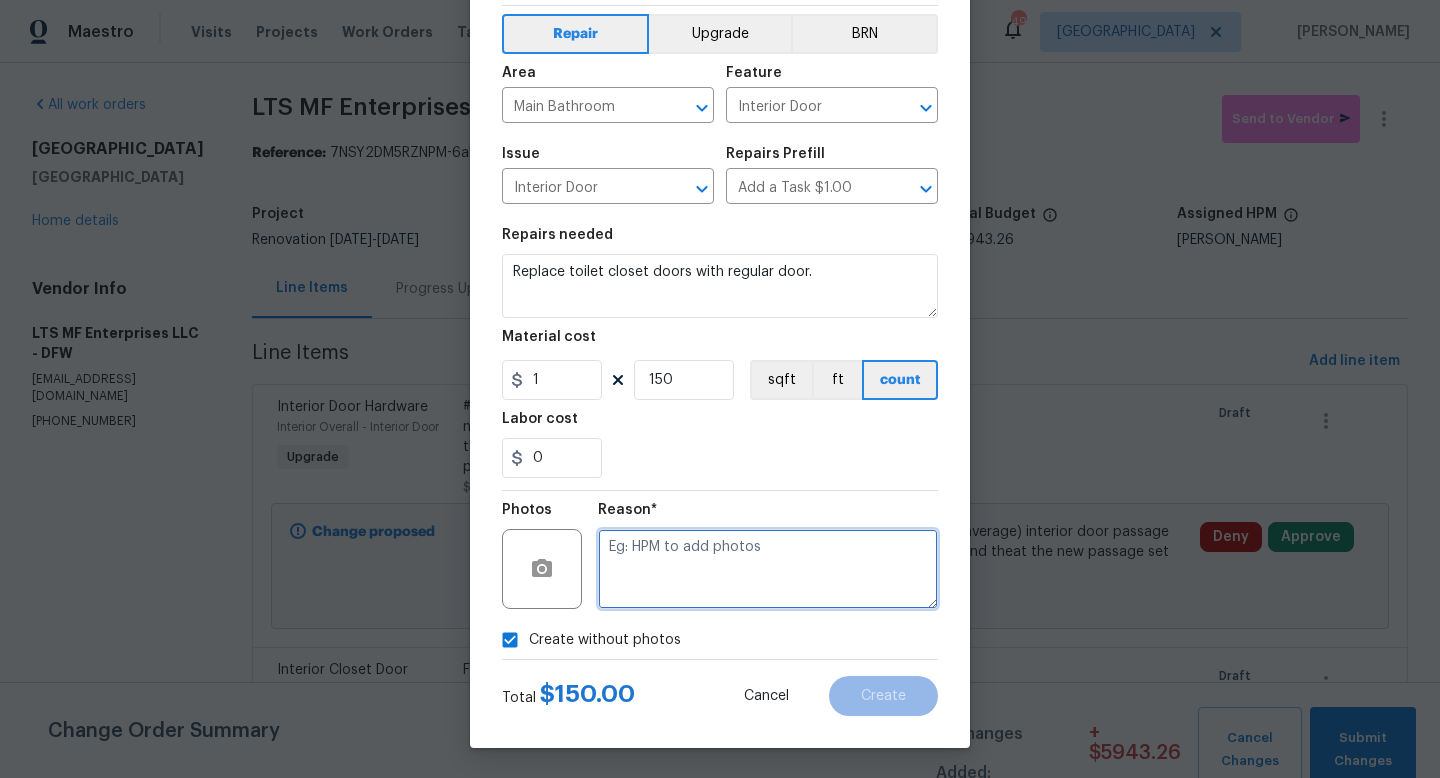click at bounding box center [768, 569] 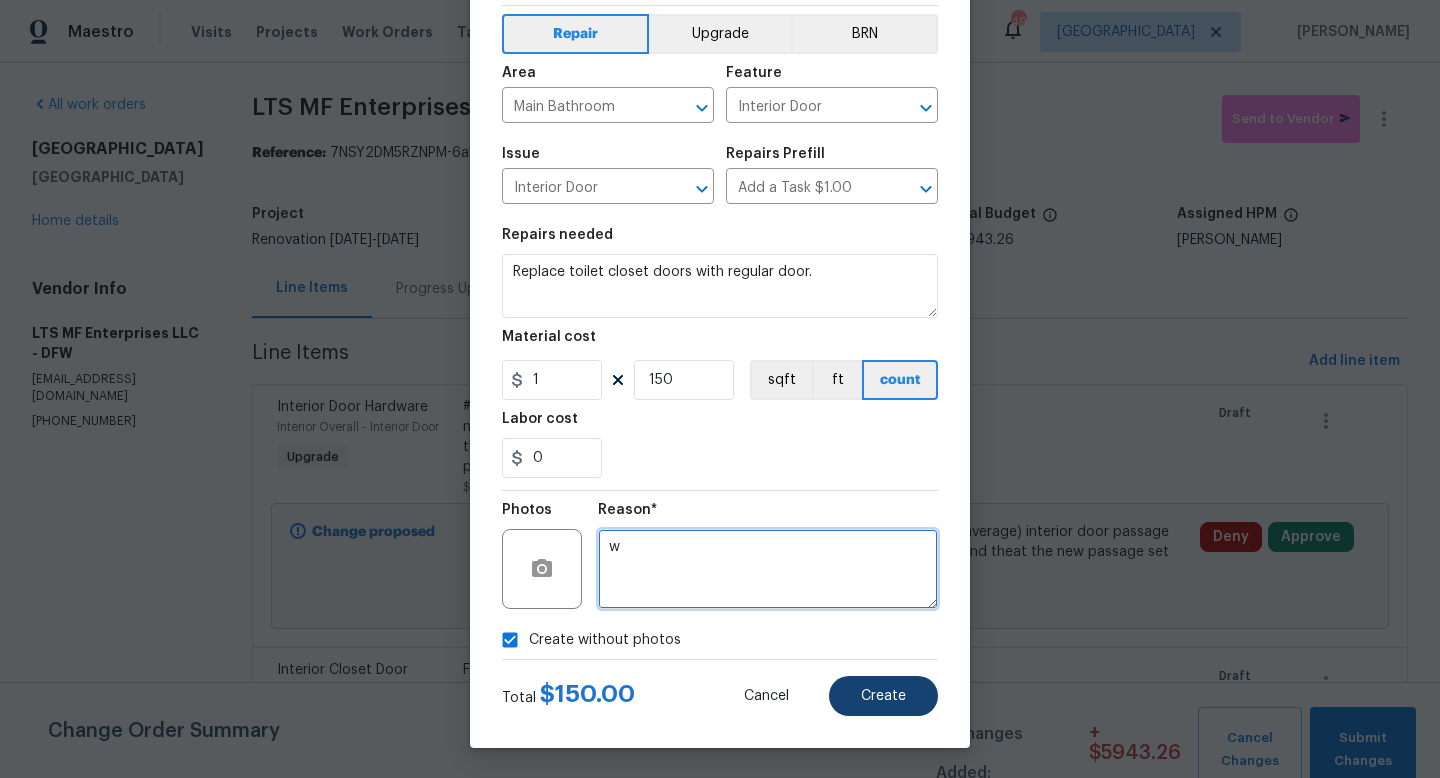 type on "w" 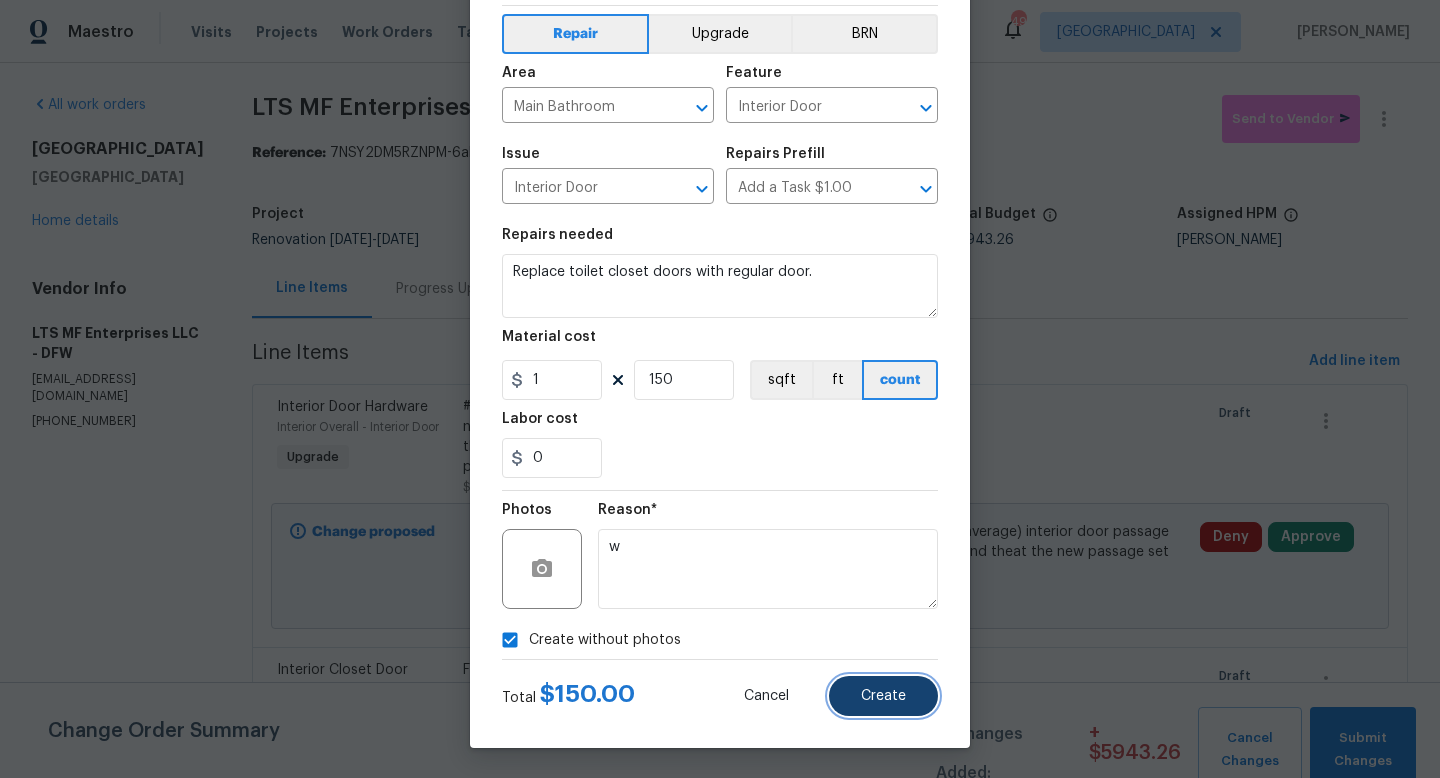 click on "Create" at bounding box center (883, 696) 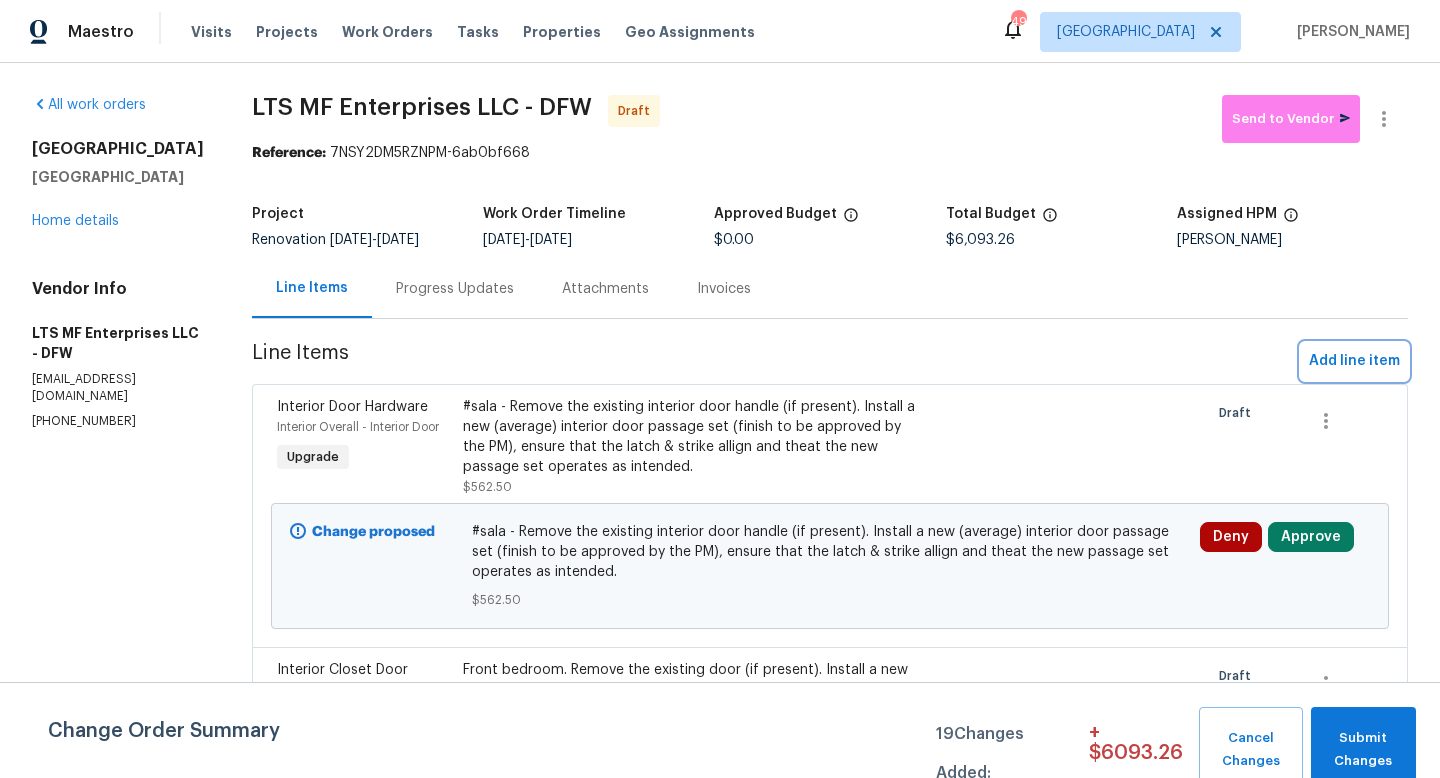 click on "Add line item" at bounding box center (1354, 361) 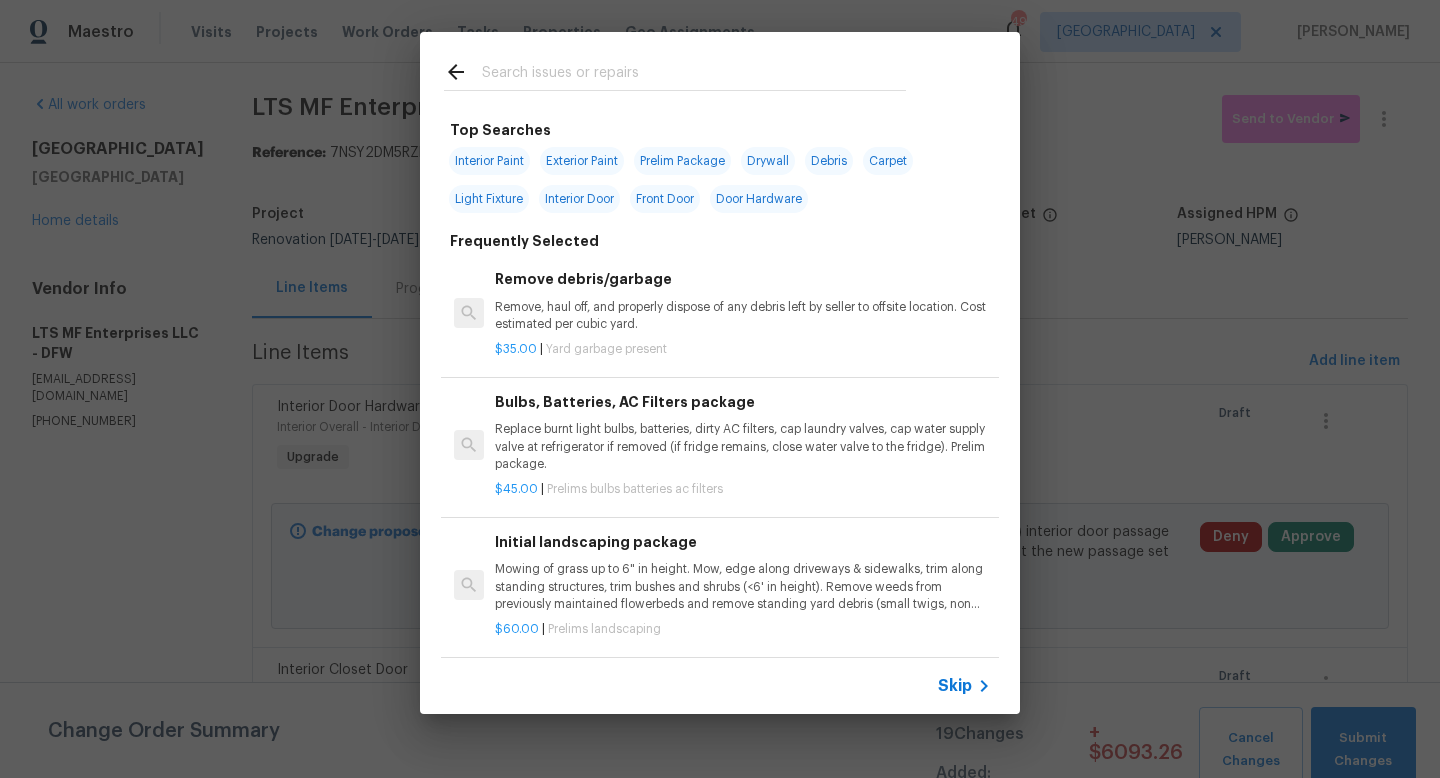 click 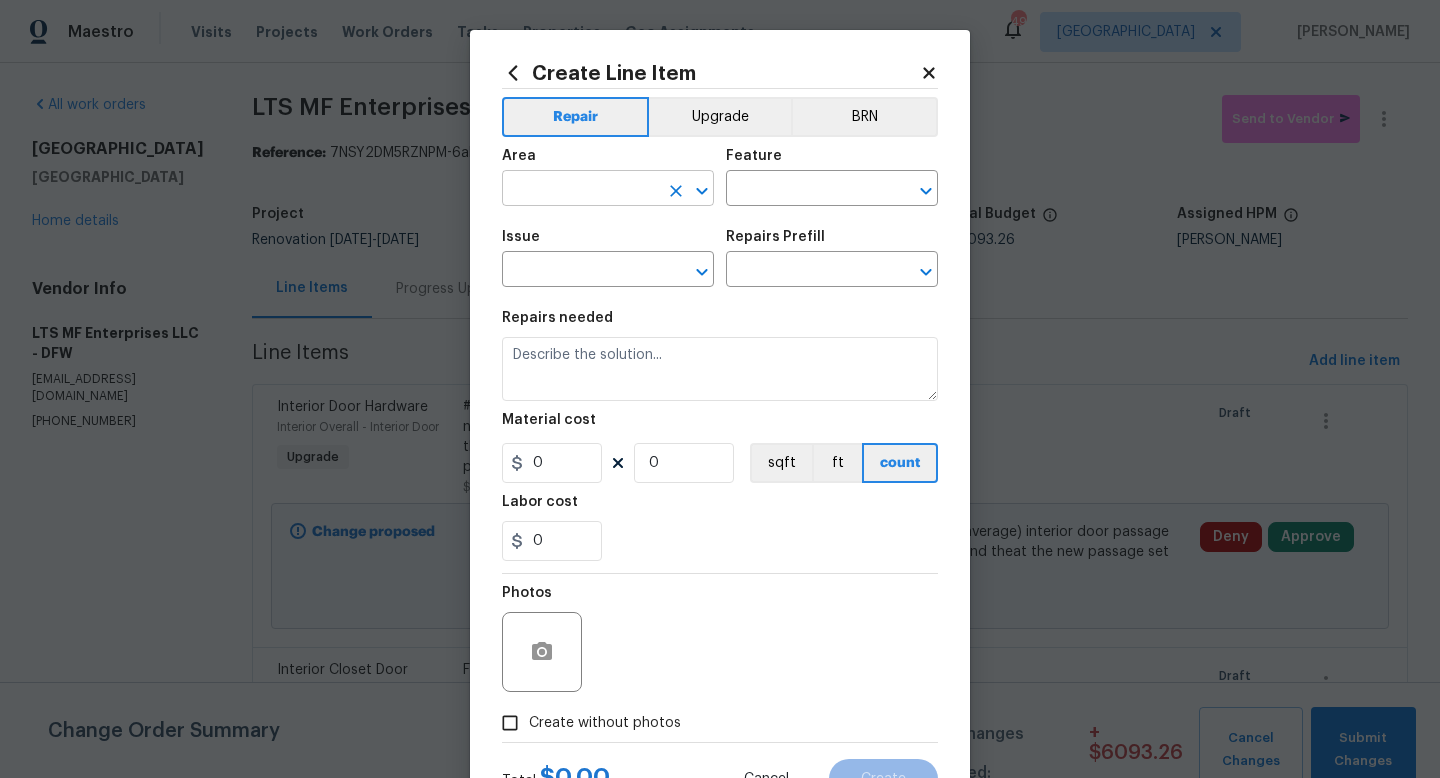 click at bounding box center (580, 190) 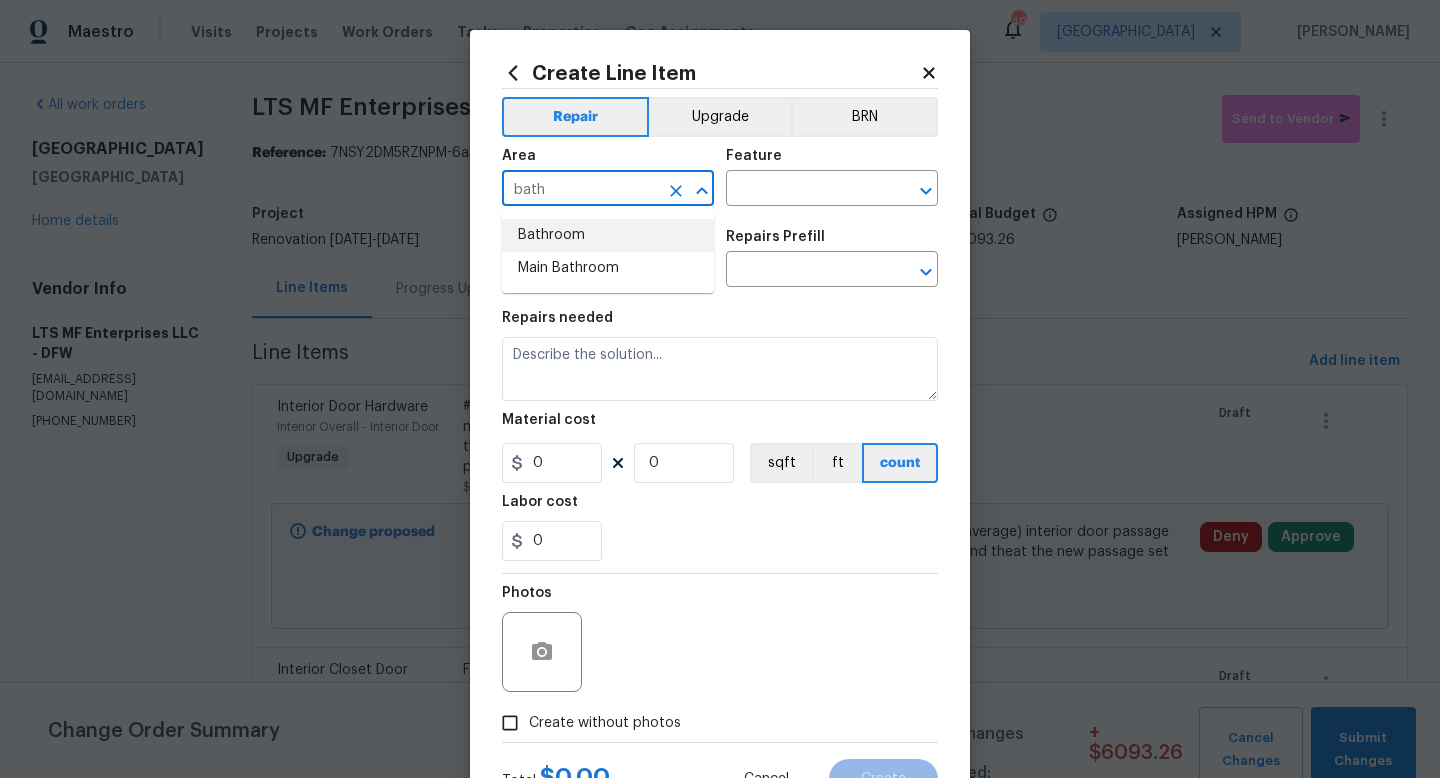 click on "Bathroom" at bounding box center [608, 235] 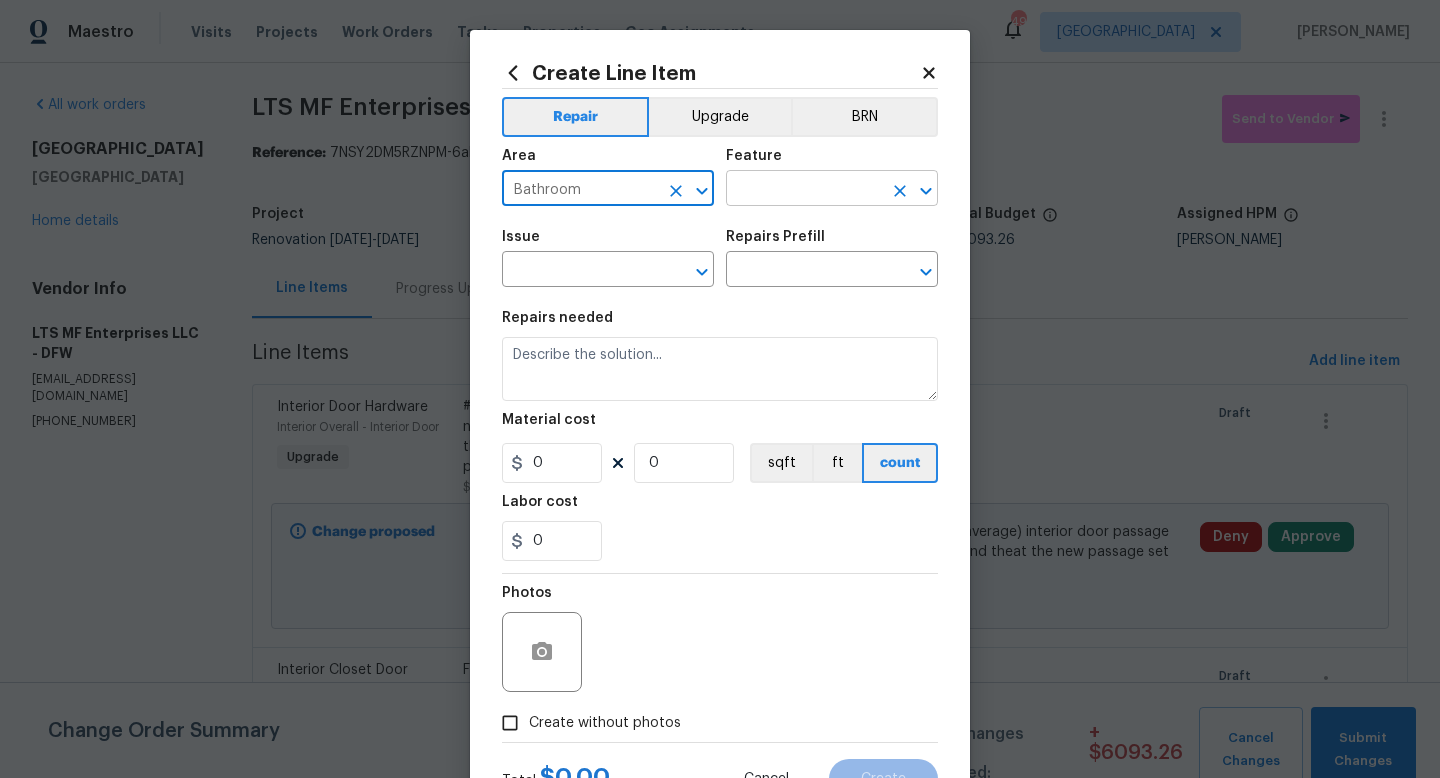 type on "Bathroom" 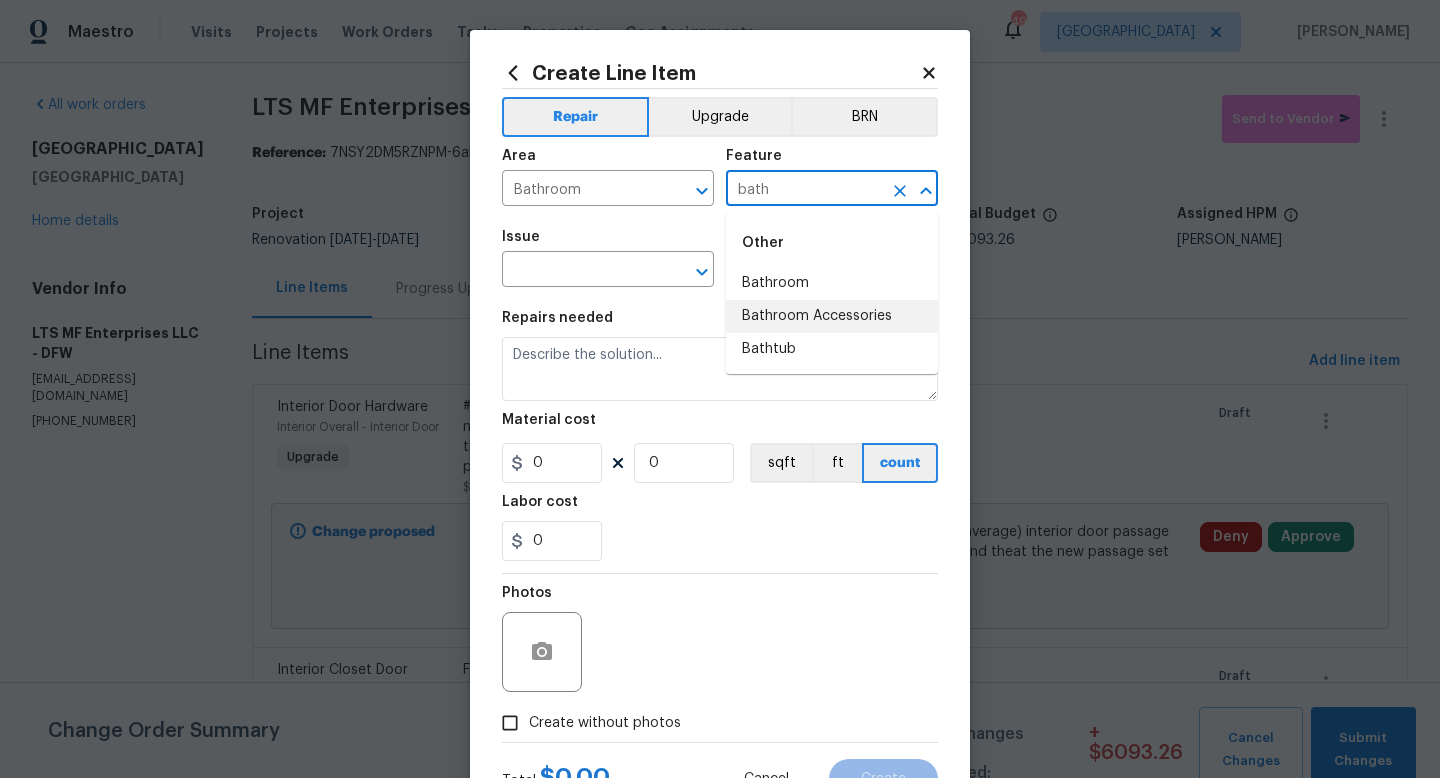 click on "Bathroom Accessories" at bounding box center (832, 316) 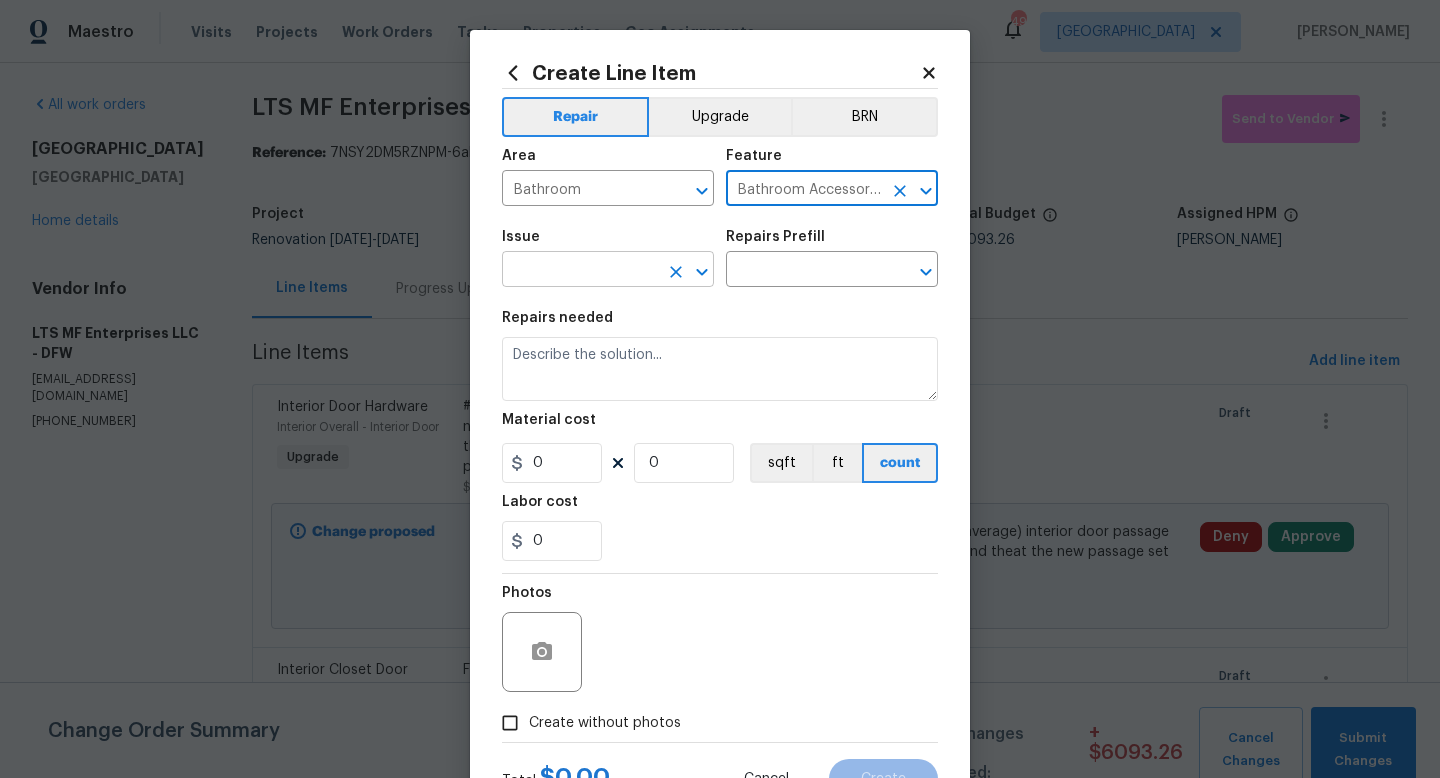 type on "Bathroom Accessories" 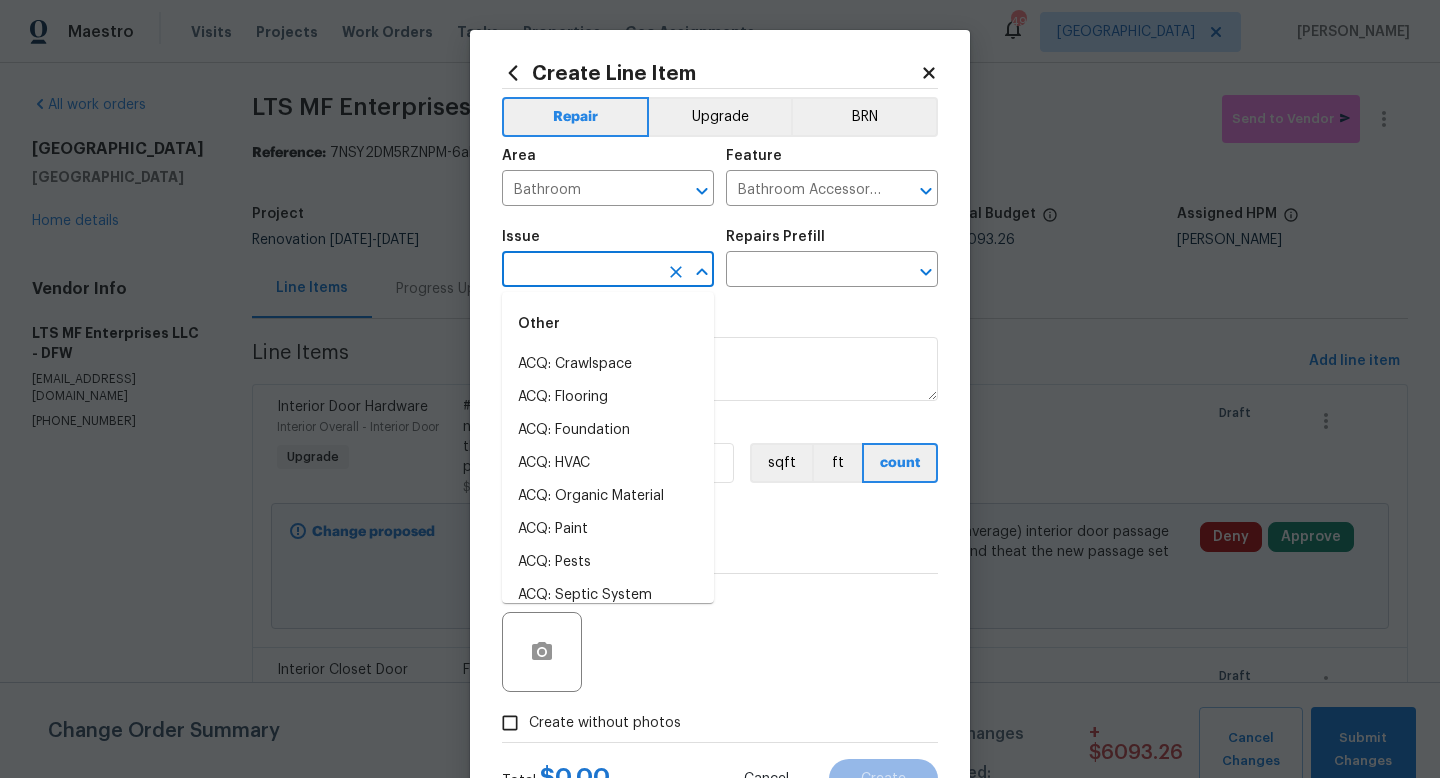 click at bounding box center (580, 271) 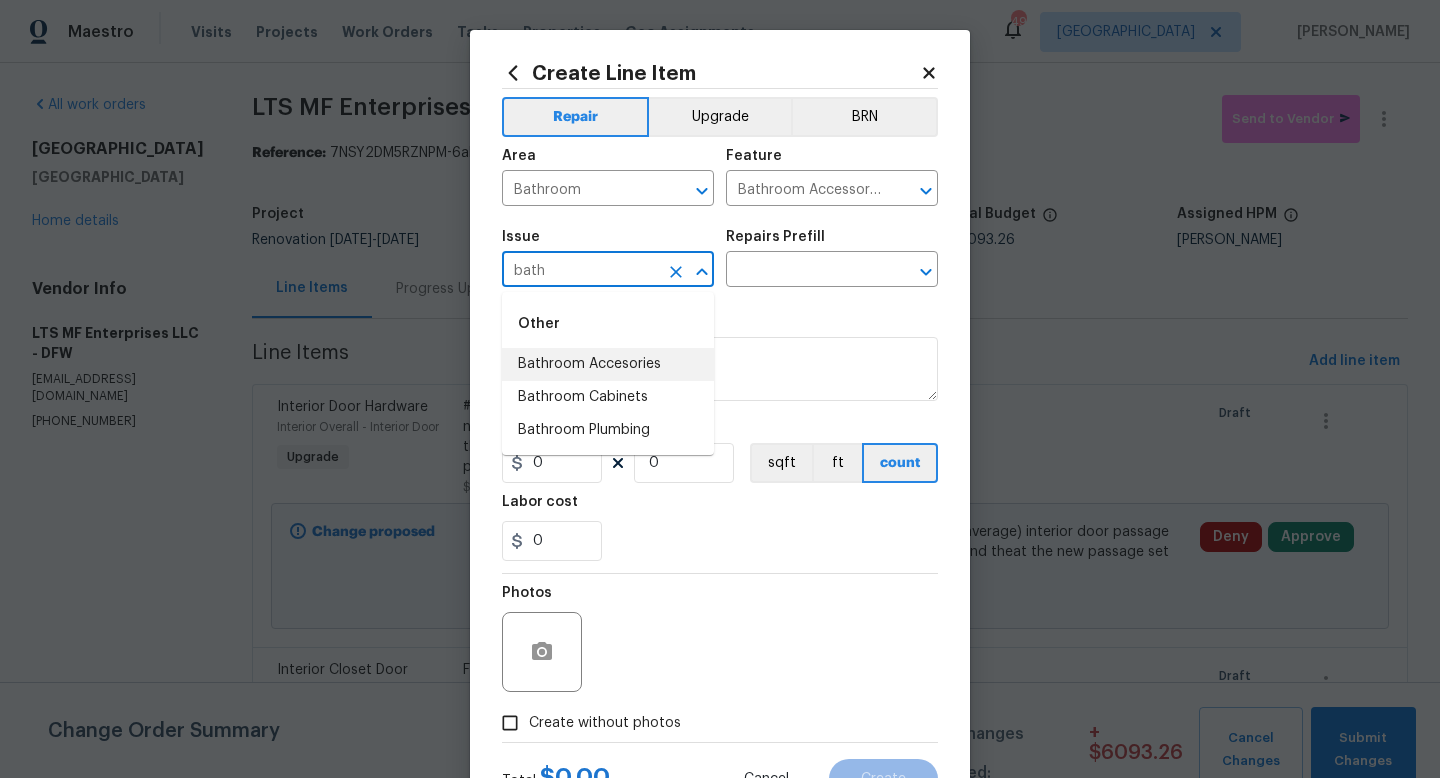 click on "Bathroom Accesories" at bounding box center [608, 364] 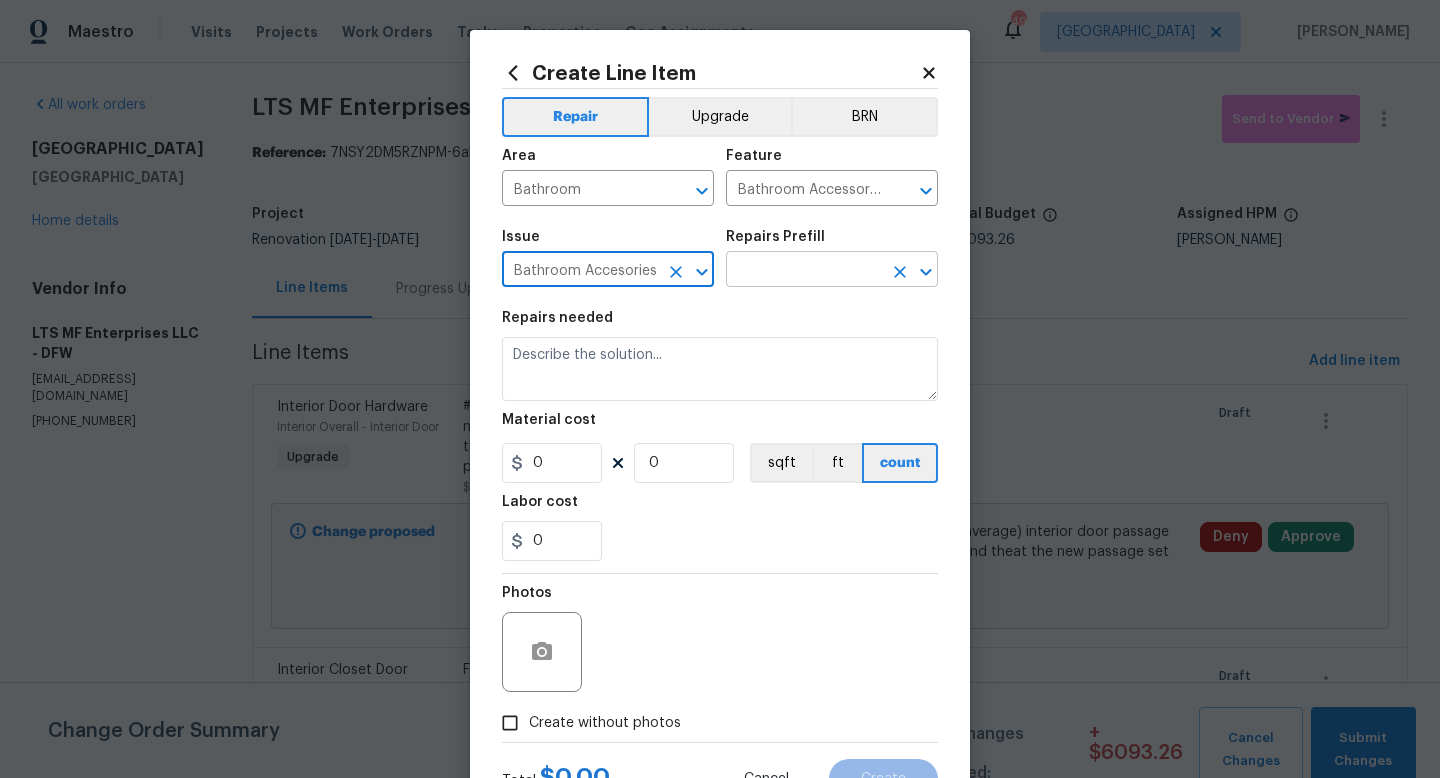 type on "Bathroom Accesories" 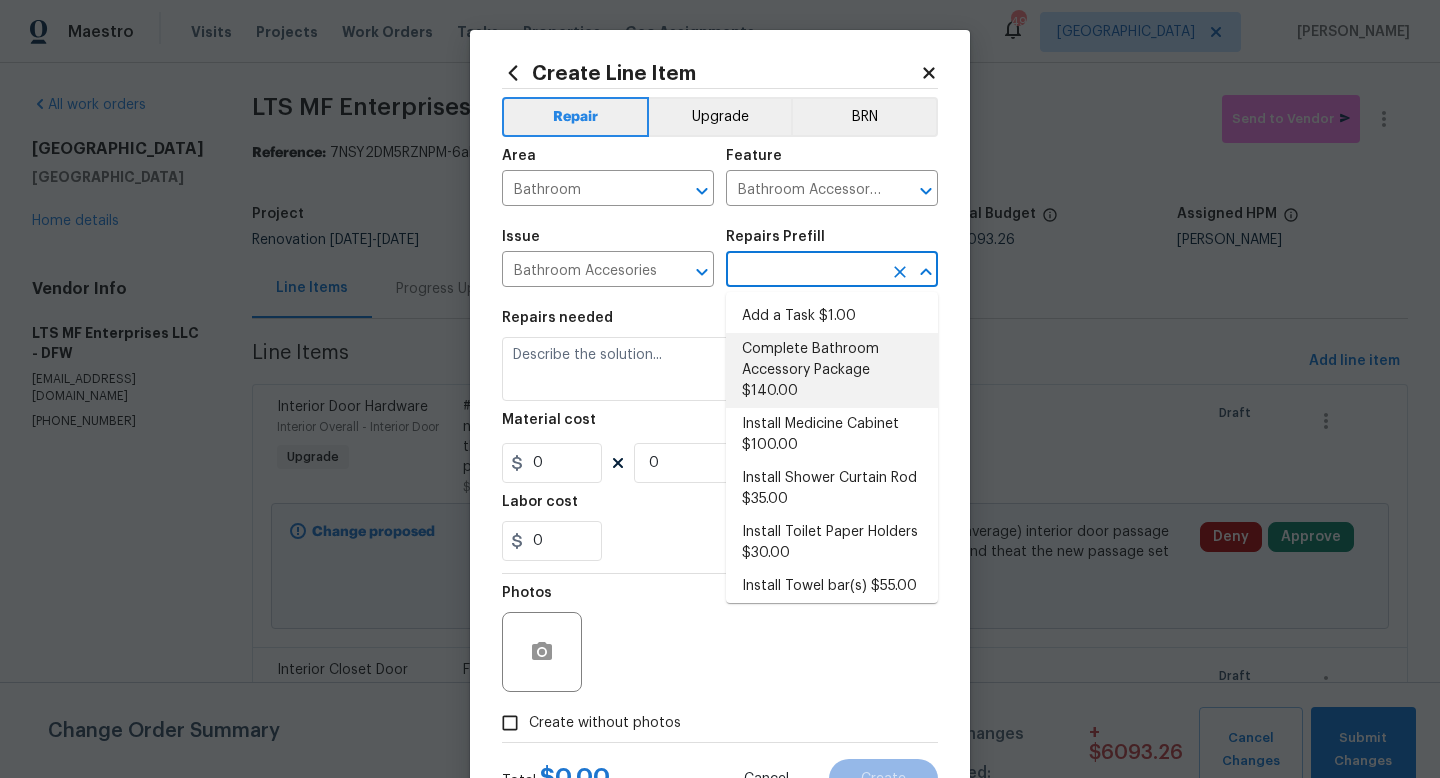 click on "Complete Bathroom Accessory Package $140.00" at bounding box center (832, 370) 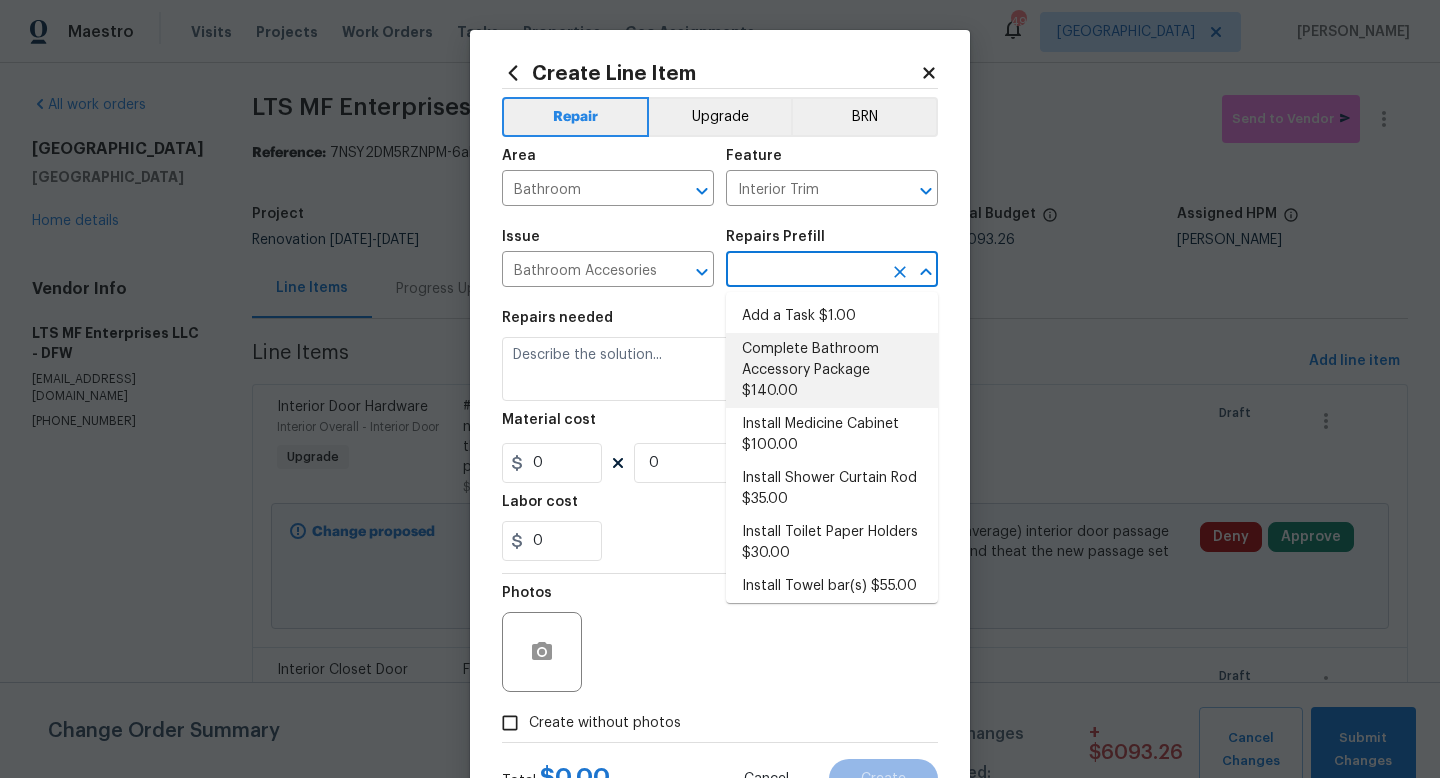 type on "Complete Bathroom Accessory Package $140.00" 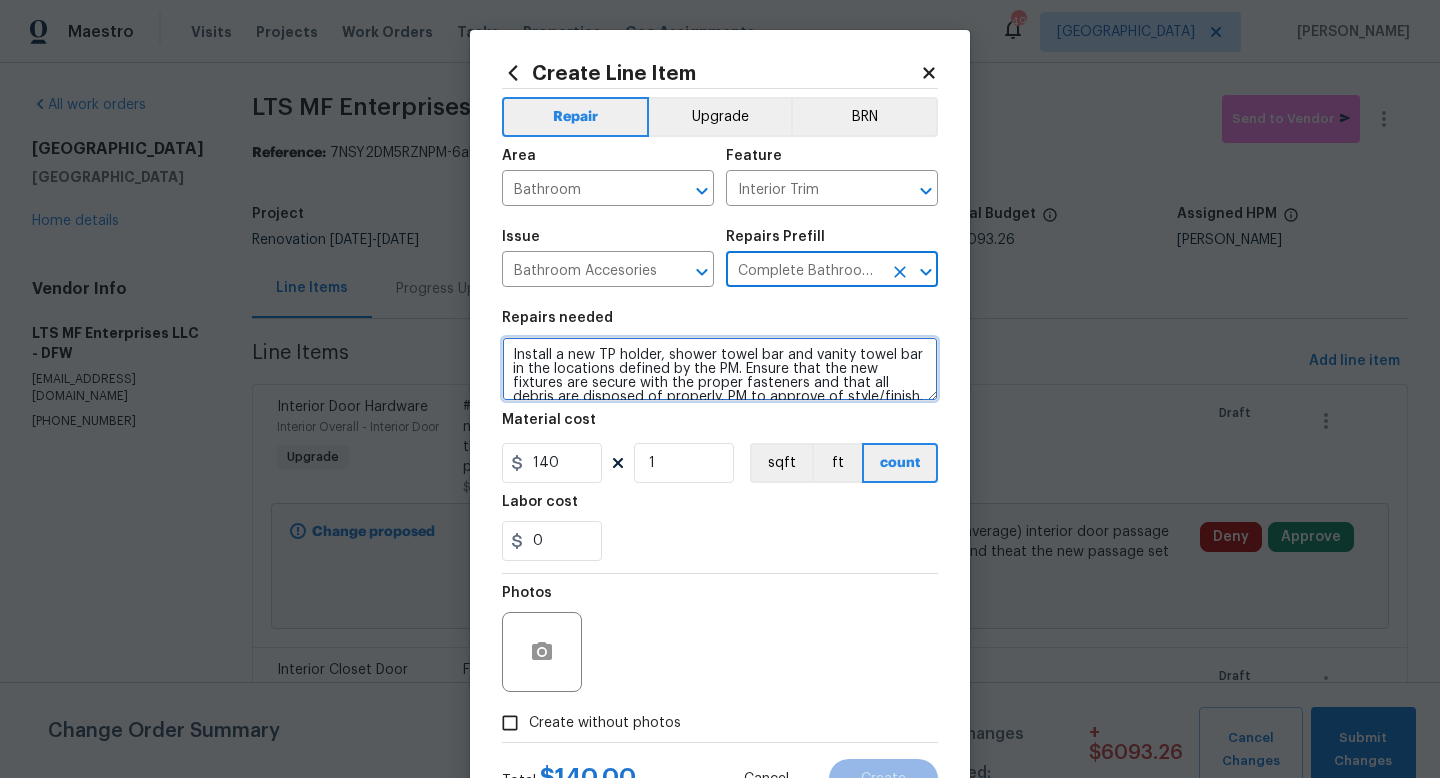 click on "Install a new TP holder, shower towel bar and vanity towel bar in the locations defined by the PM. Ensure that the new fixtures are secure with the proper fasteners and that all debris are disposed of properly. PM to approve of style/finish." at bounding box center [720, 369] 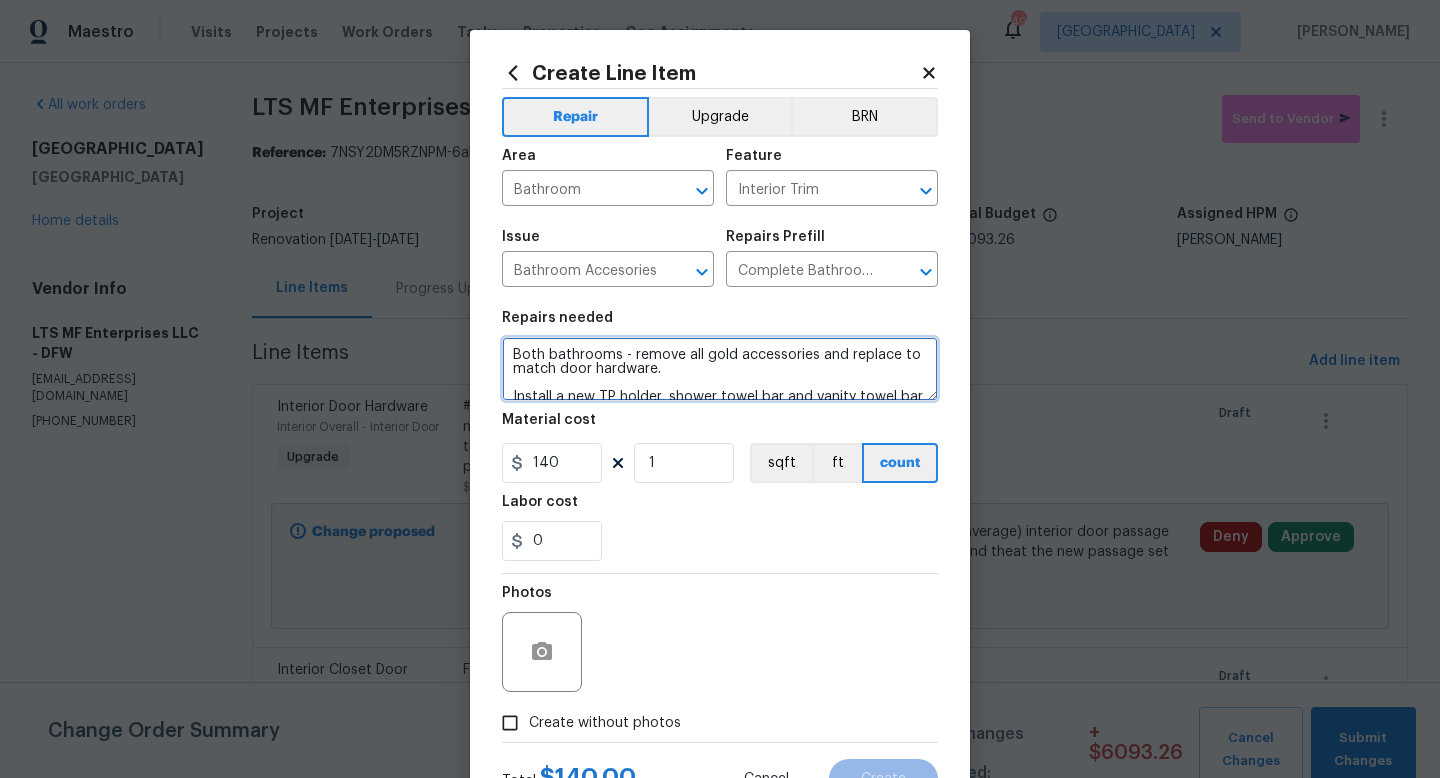 type on "Both bathrooms - remove all gold accessories and replace to match door hardware.
Install a new TP holder, shower towel bar and vanity towel bar in the locations defined by the PM. Ensure that the new fixtures are secure with the proper fasteners and that all debris are disposed of properly. PM to approve of style/finish." 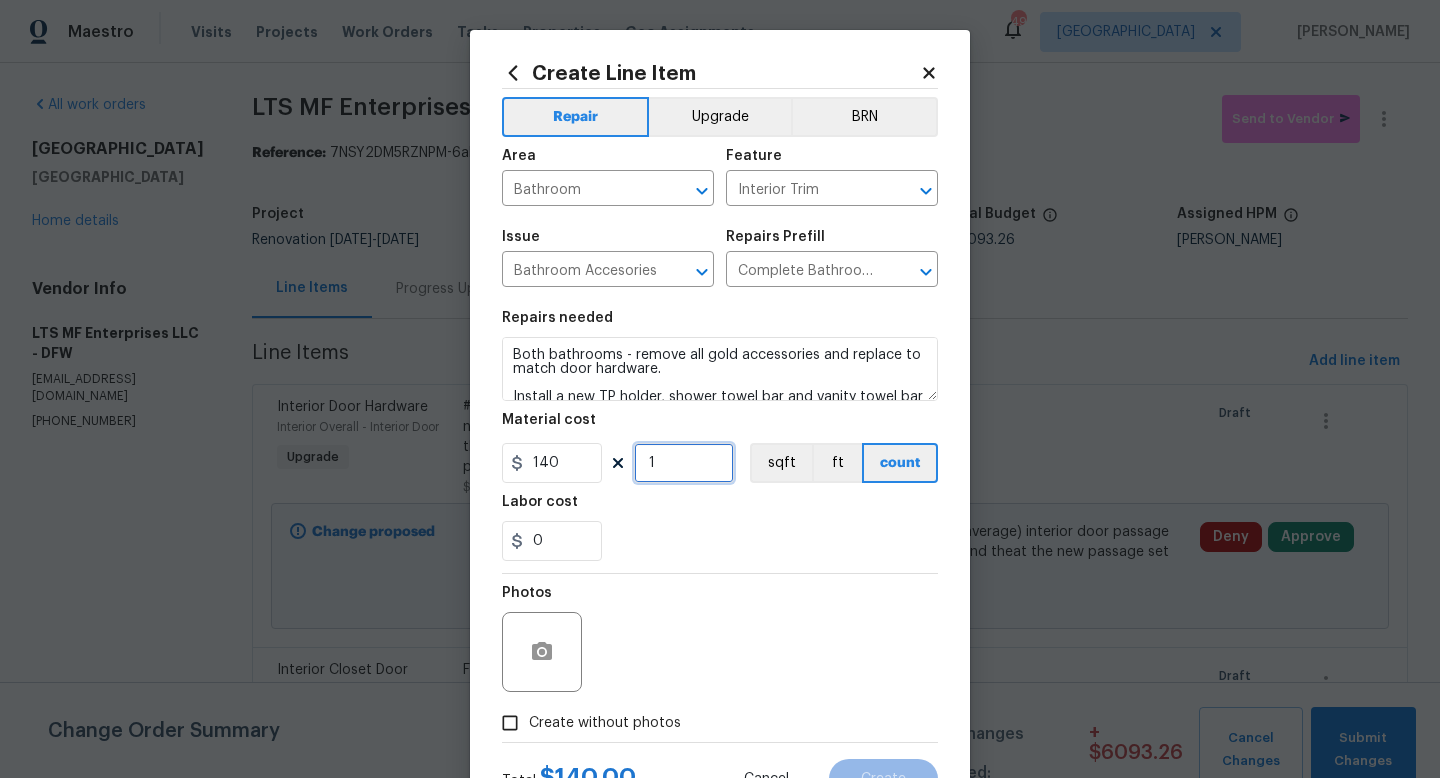 click on "1" at bounding box center (684, 463) 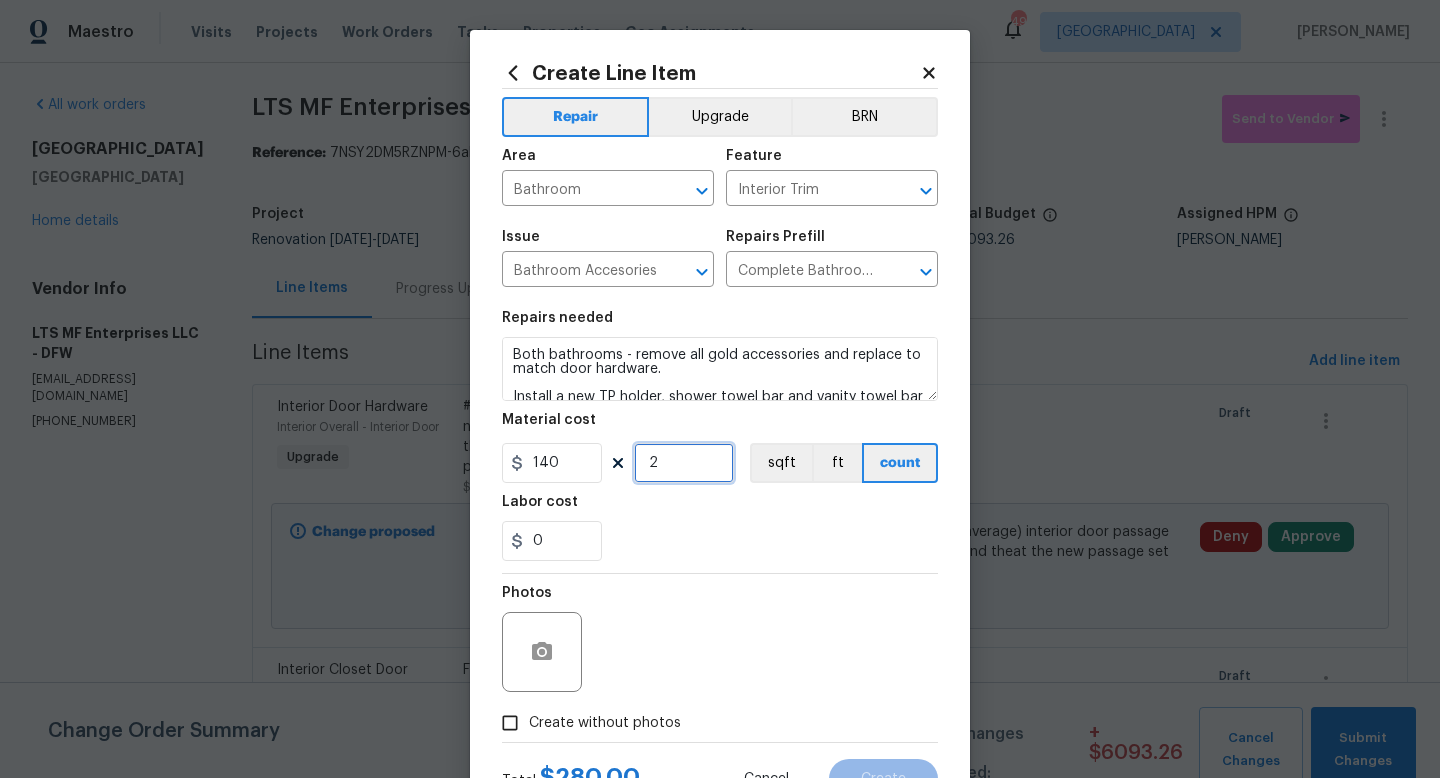 scroll, scrollTop: 84, scrollLeft: 0, axis: vertical 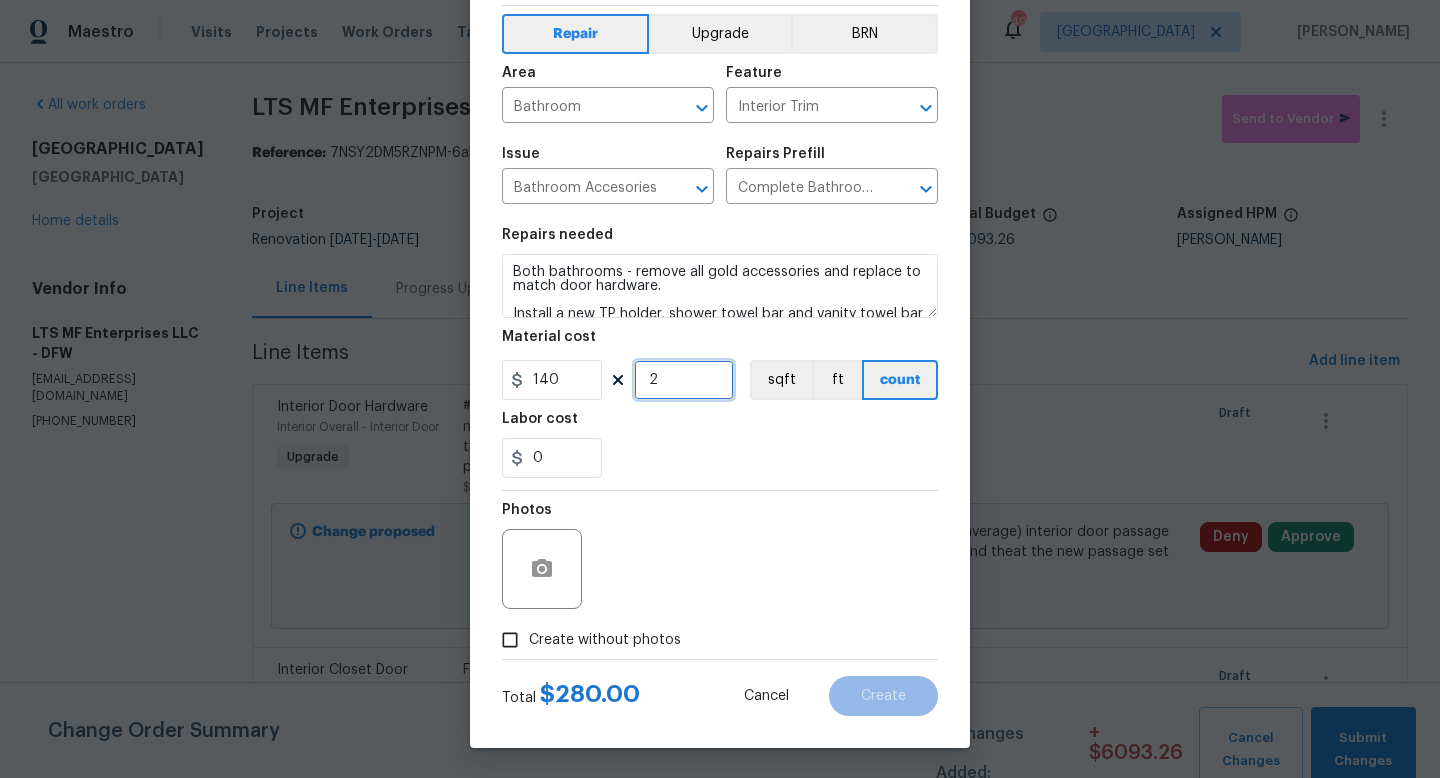 type on "2" 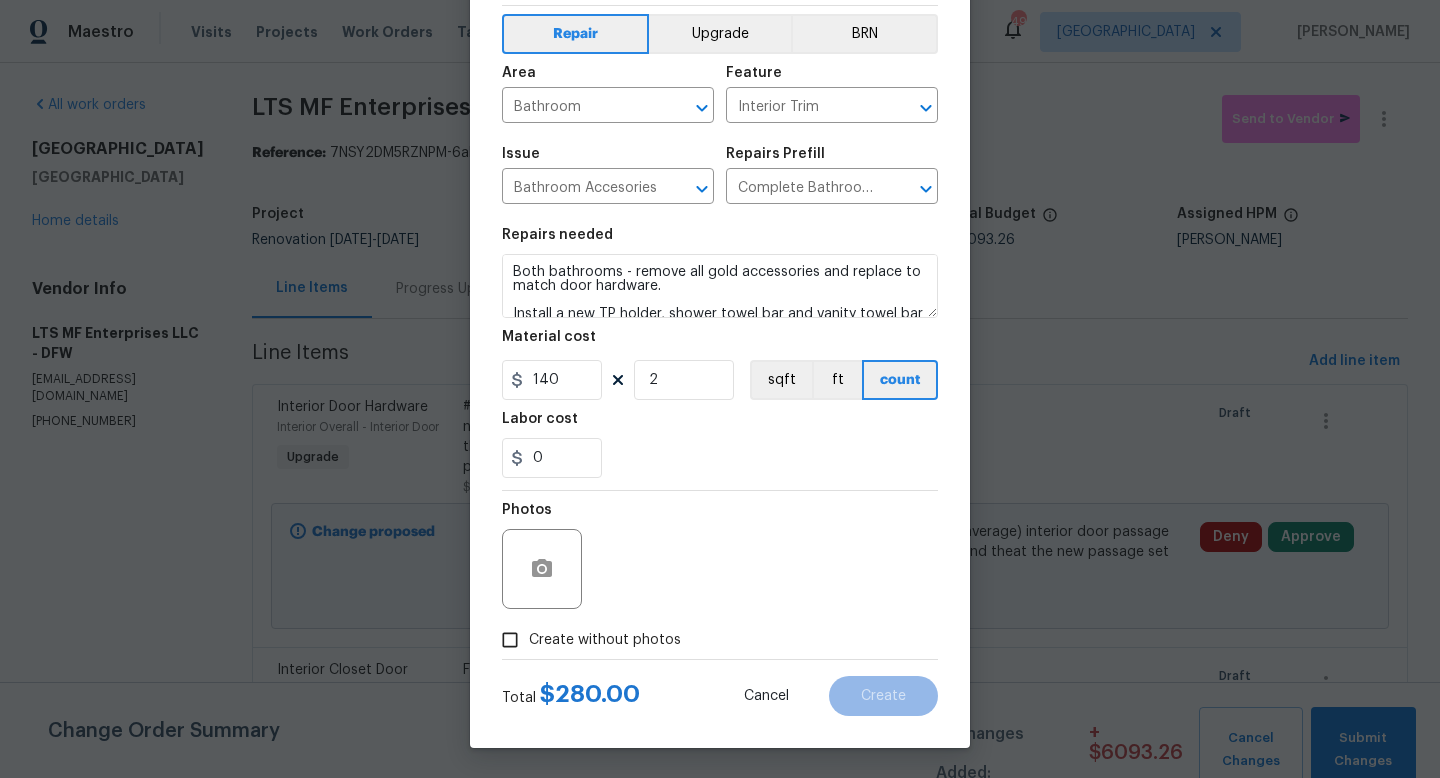 click on "Create without photos" at bounding box center [605, 640] 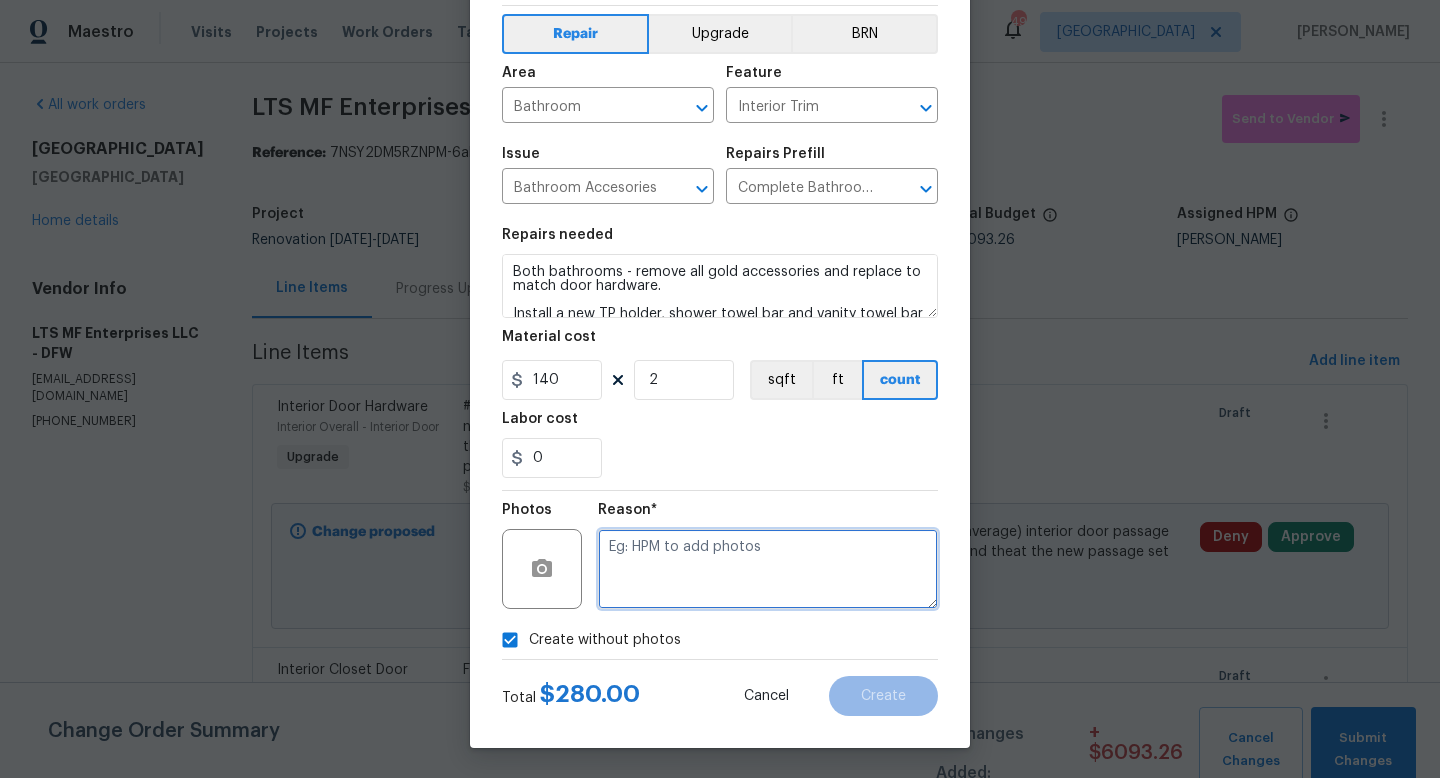 click at bounding box center [768, 569] 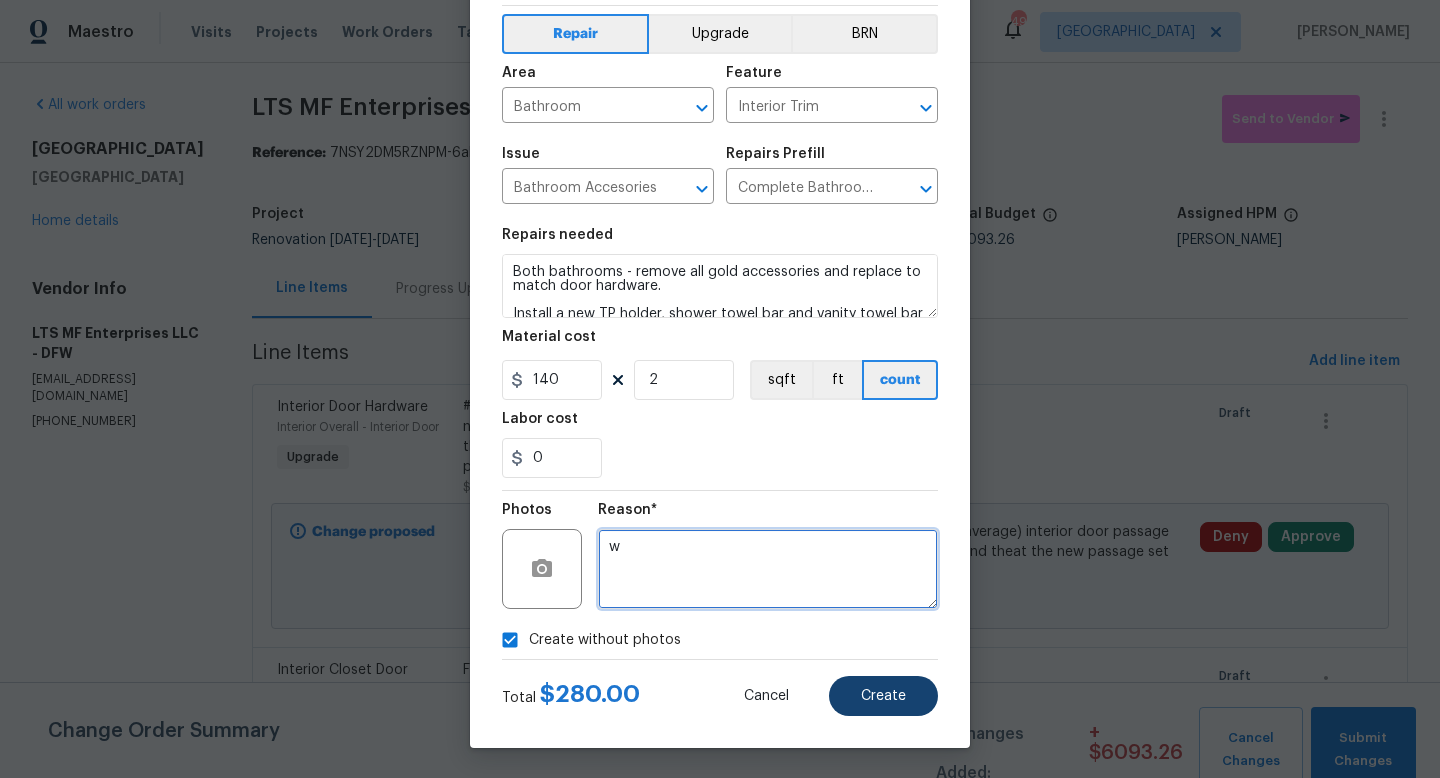 type on "w" 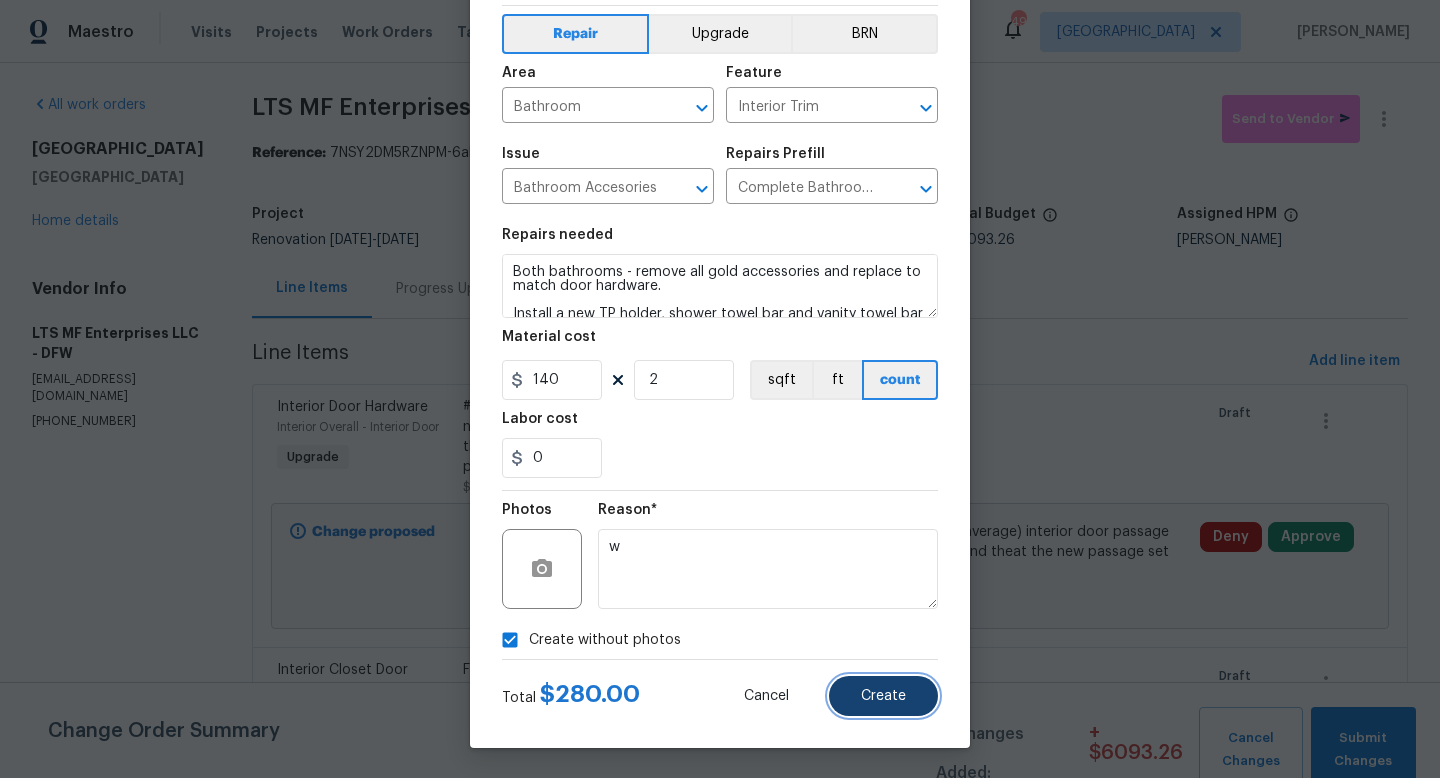 click on "Create" at bounding box center [883, 696] 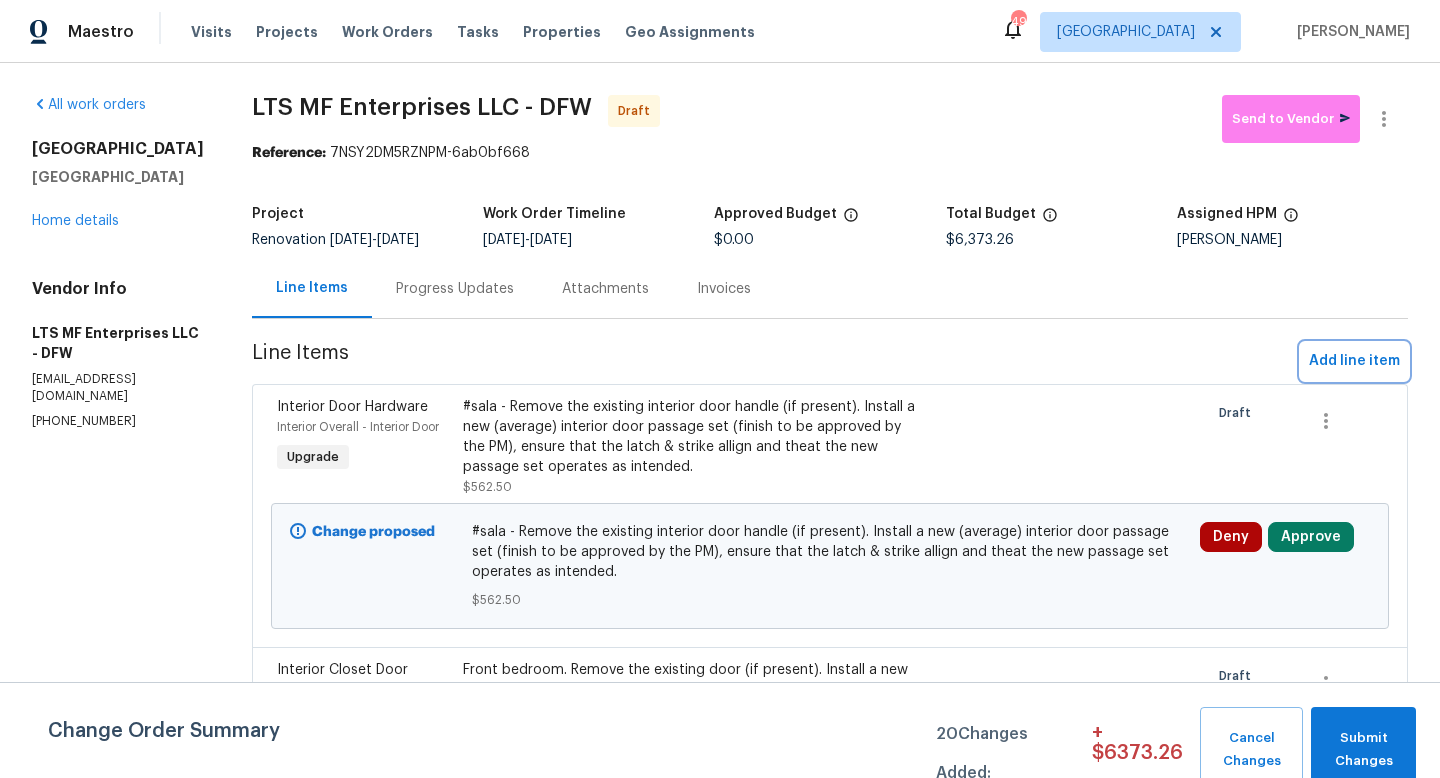 click on "Add line item" at bounding box center (1354, 361) 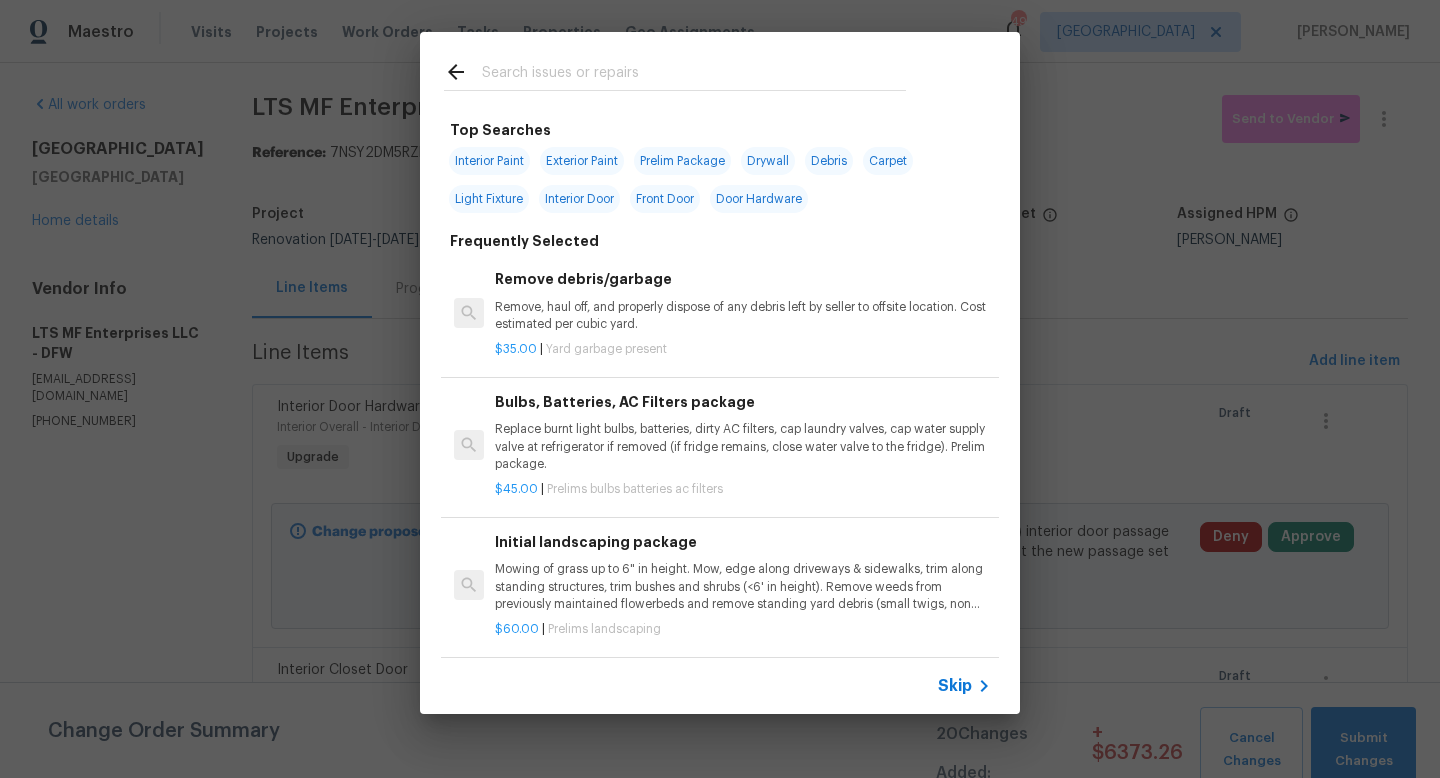 click on "Skip" at bounding box center (967, 686) 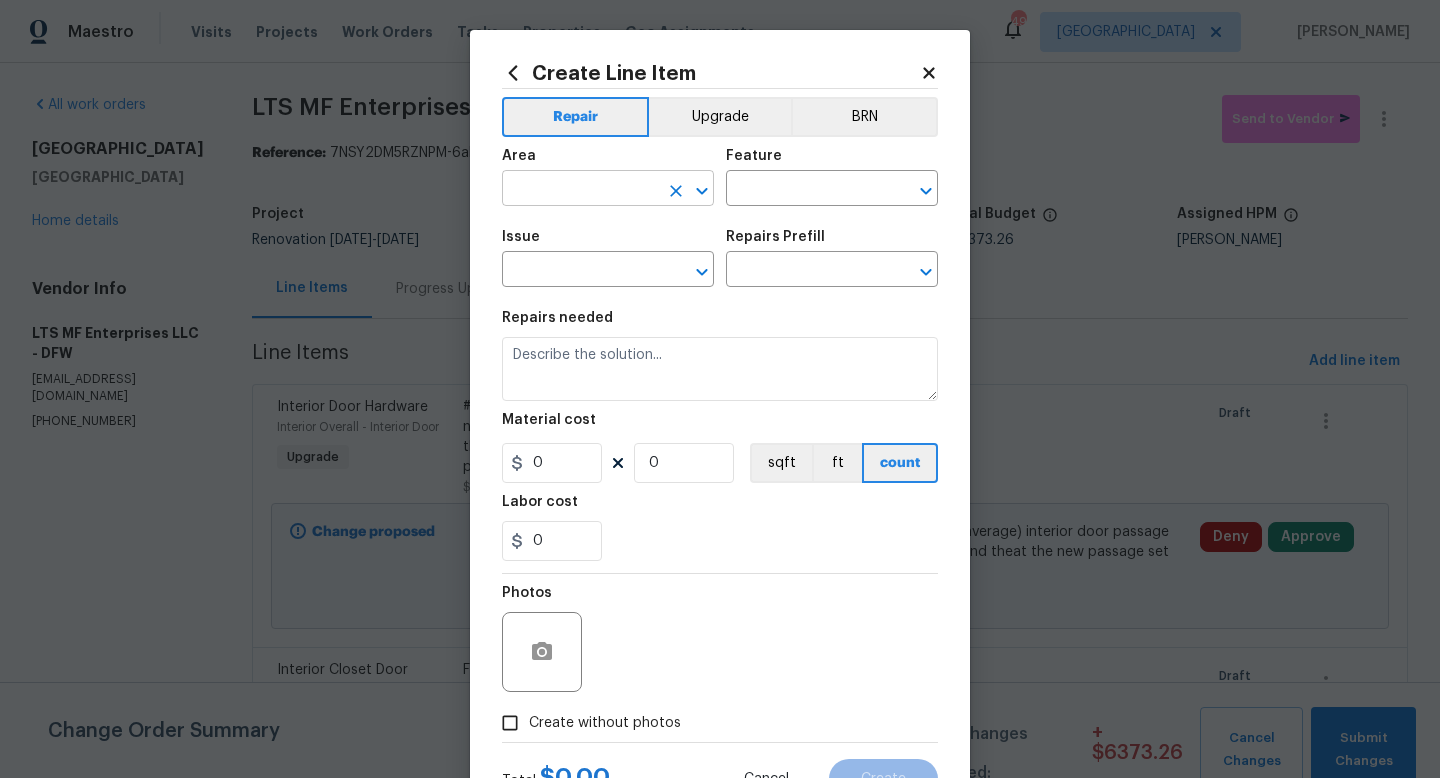 click at bounding box center [580, 190] 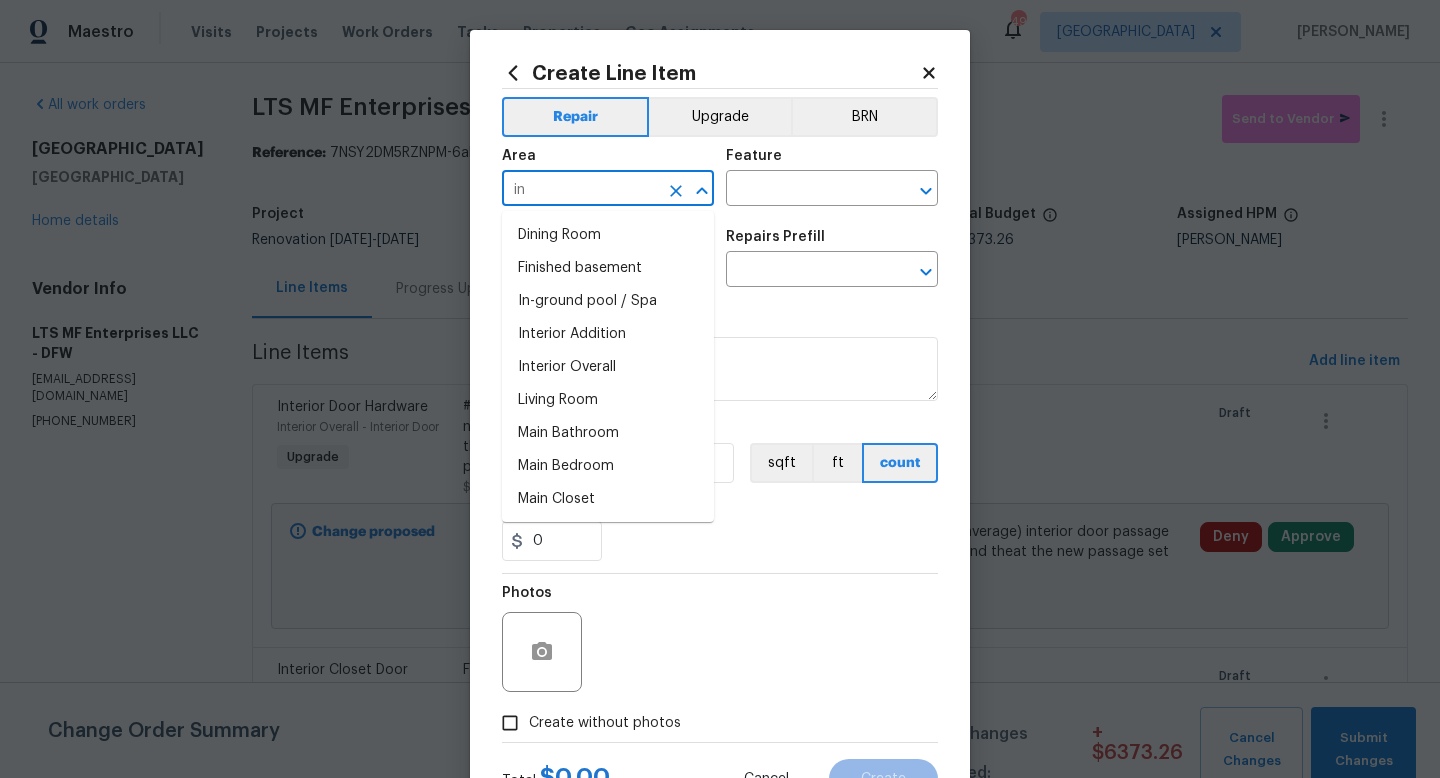 type on "i" 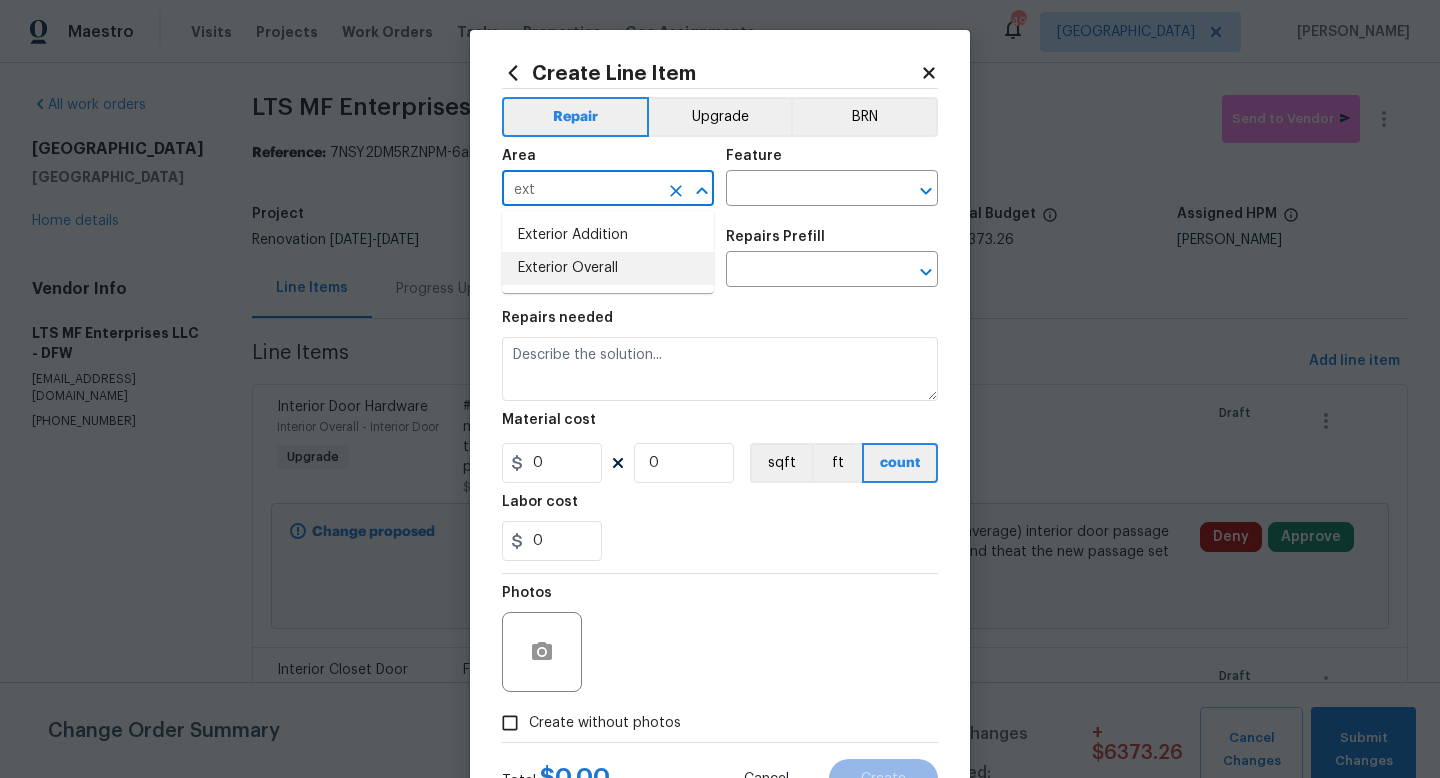 click on "Exterior Overall" at bounding box center (608, 268) 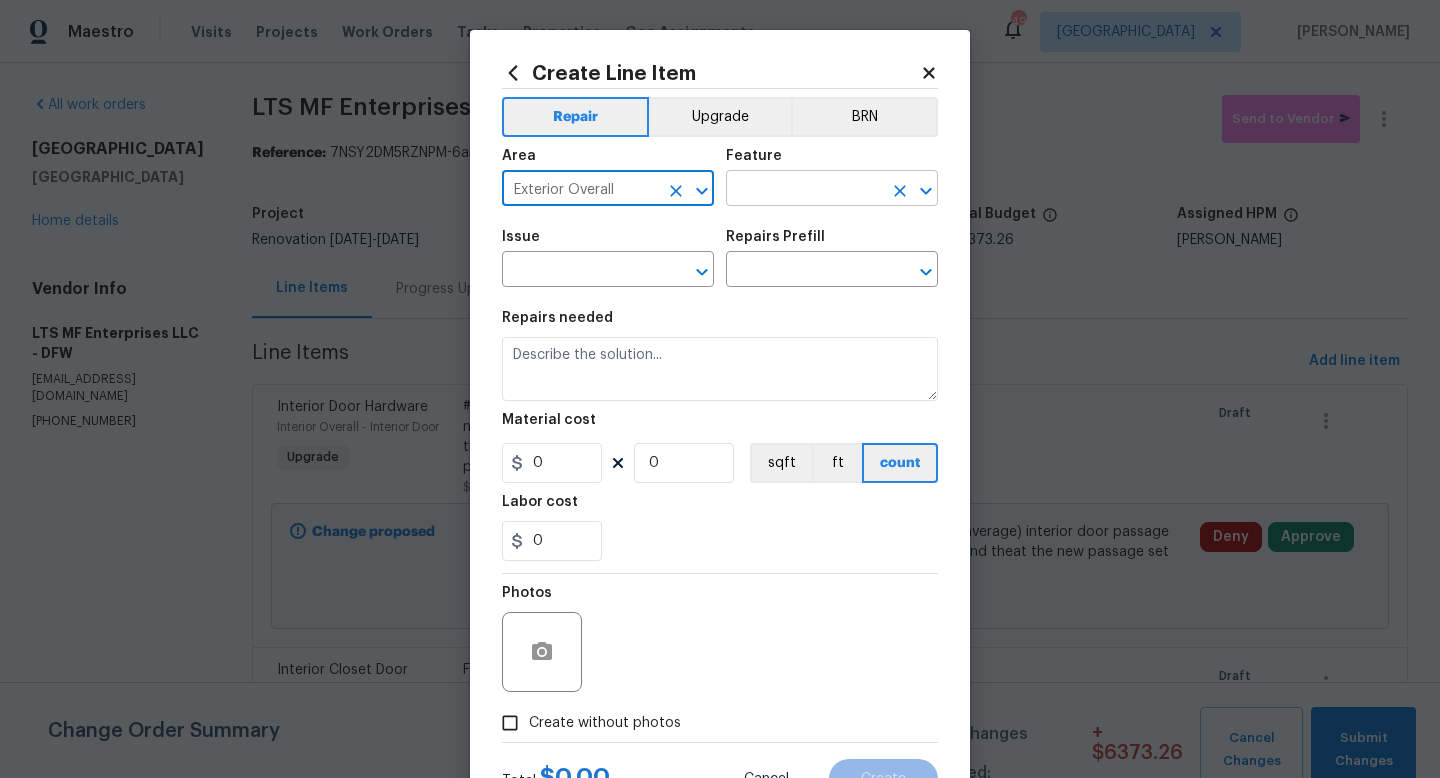 type on "Exterior Overall" 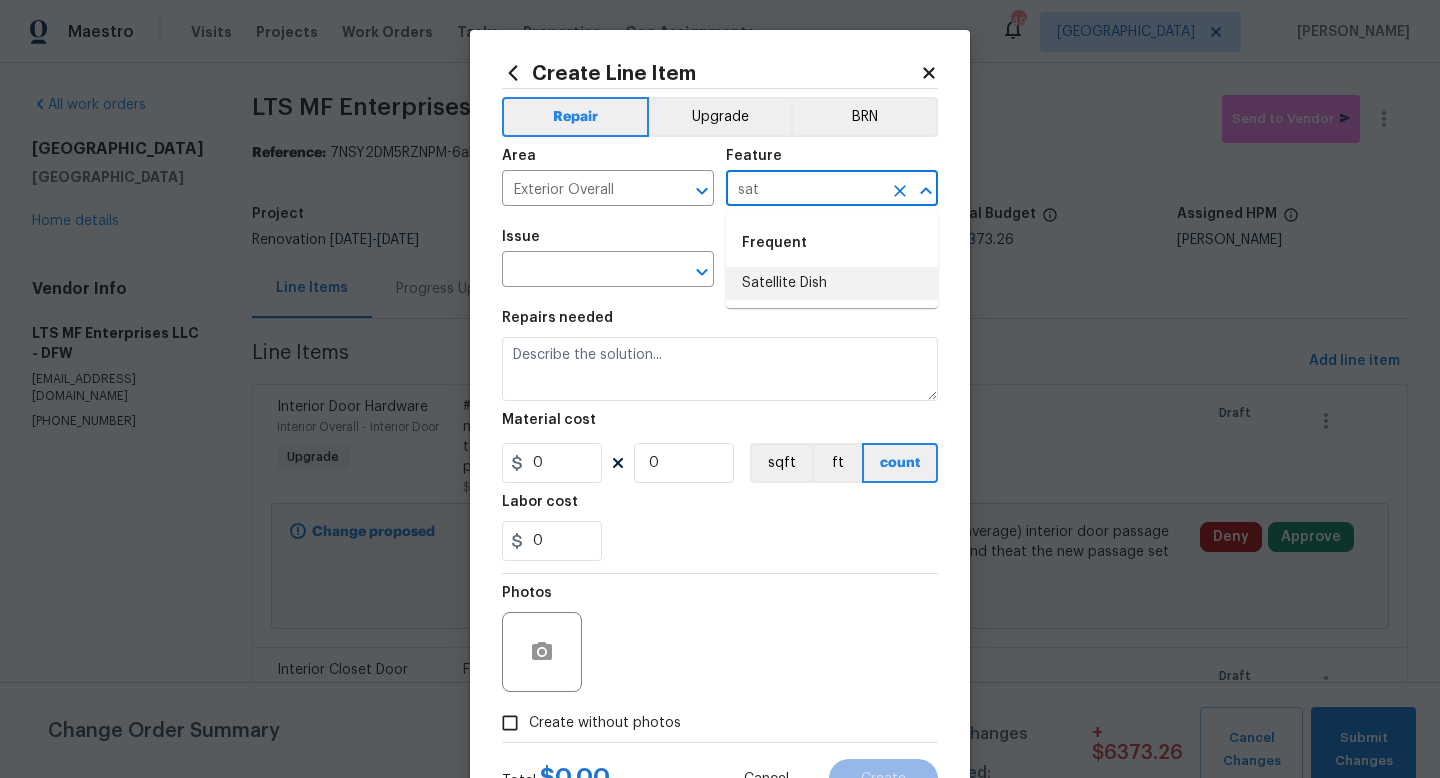 click on "Satellite Dish" at bounding box center [832, 283] 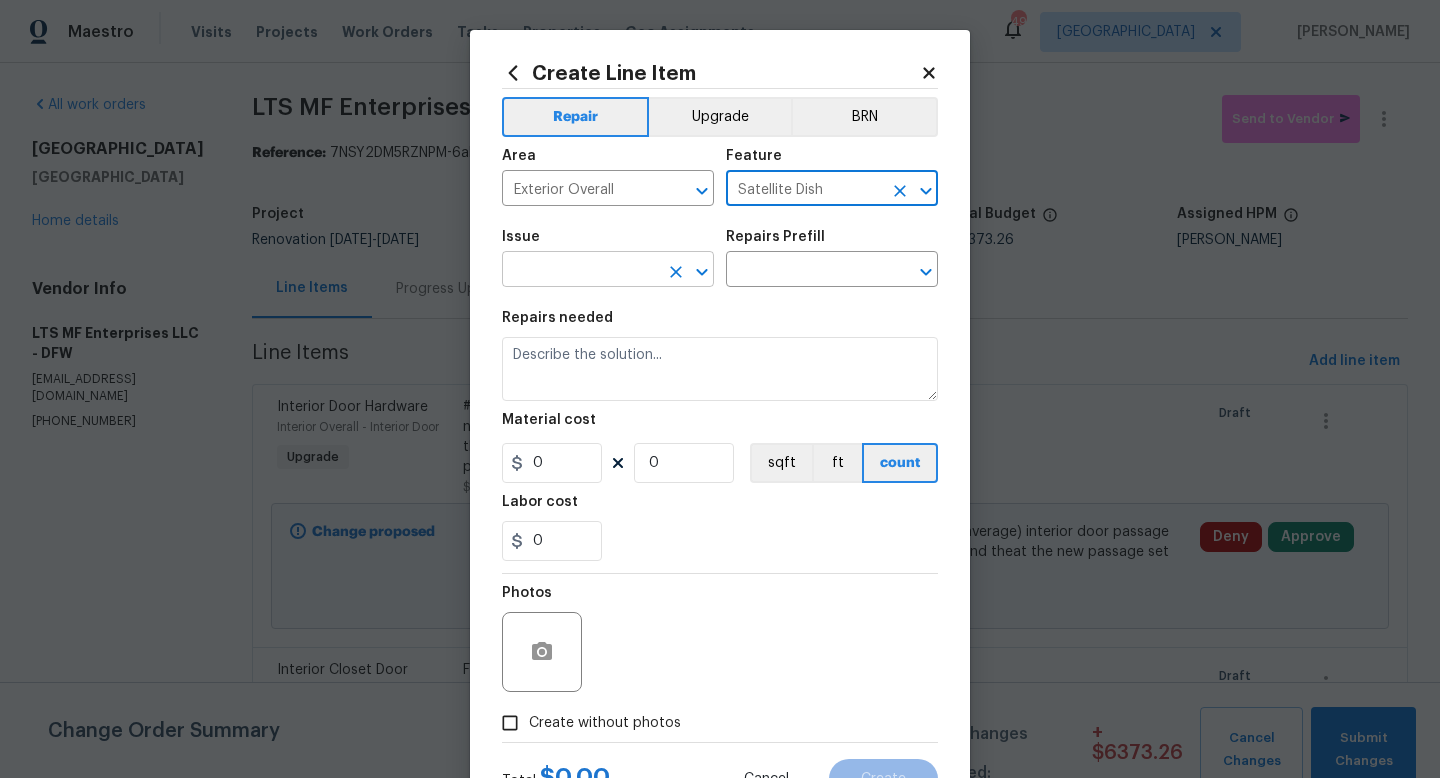 type on "Satellite Dish" 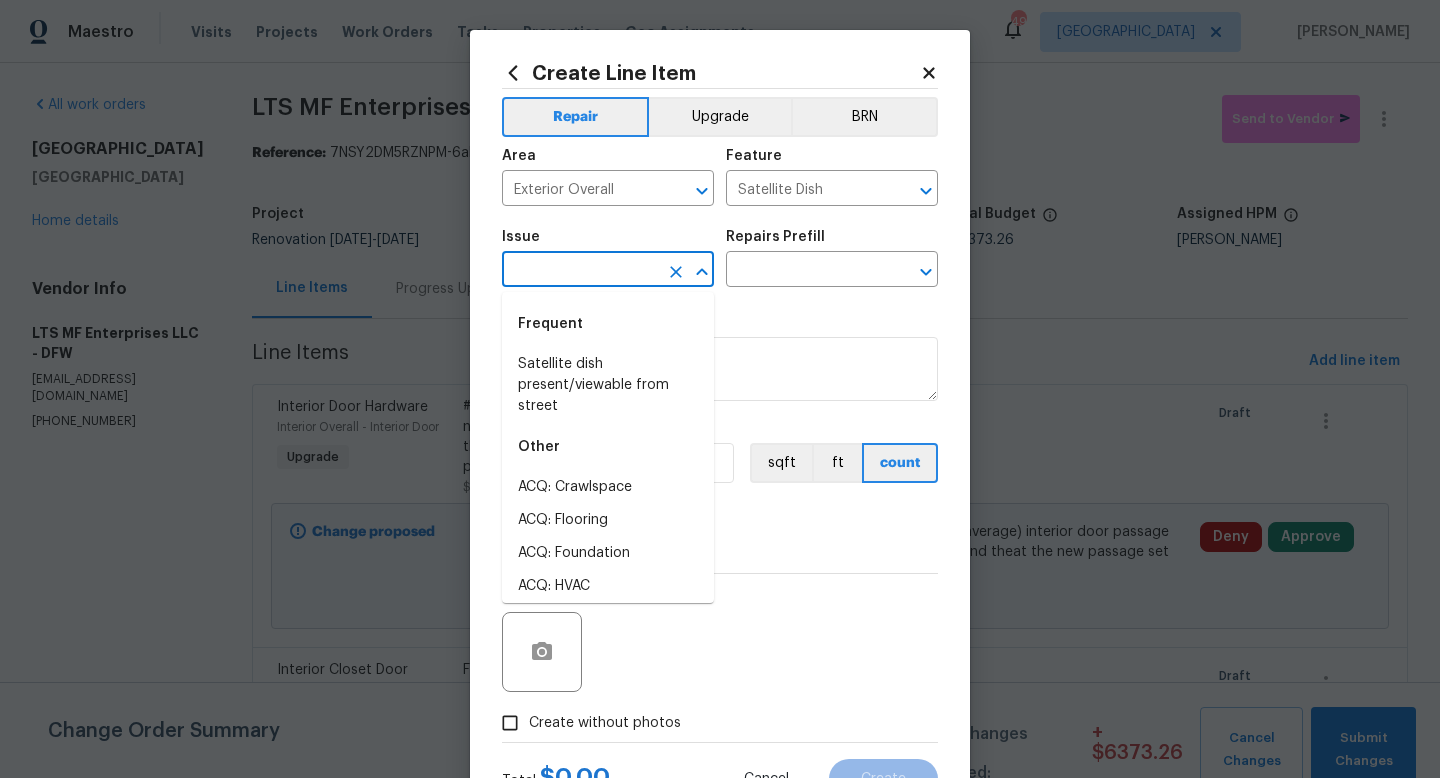 click at bounding box center [580, 271] 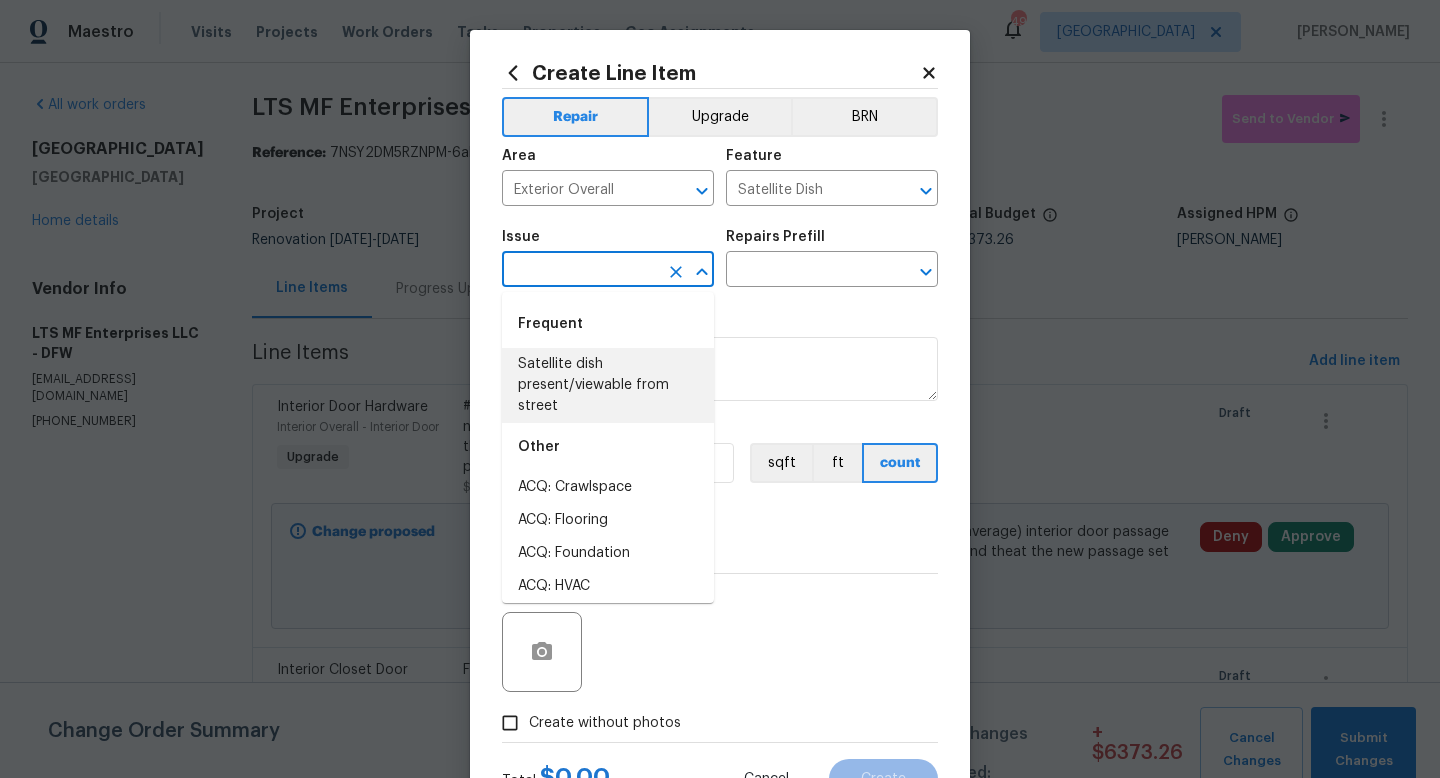 click on "Satellite dish present/viewable from street" at bounding box center [608, 385] 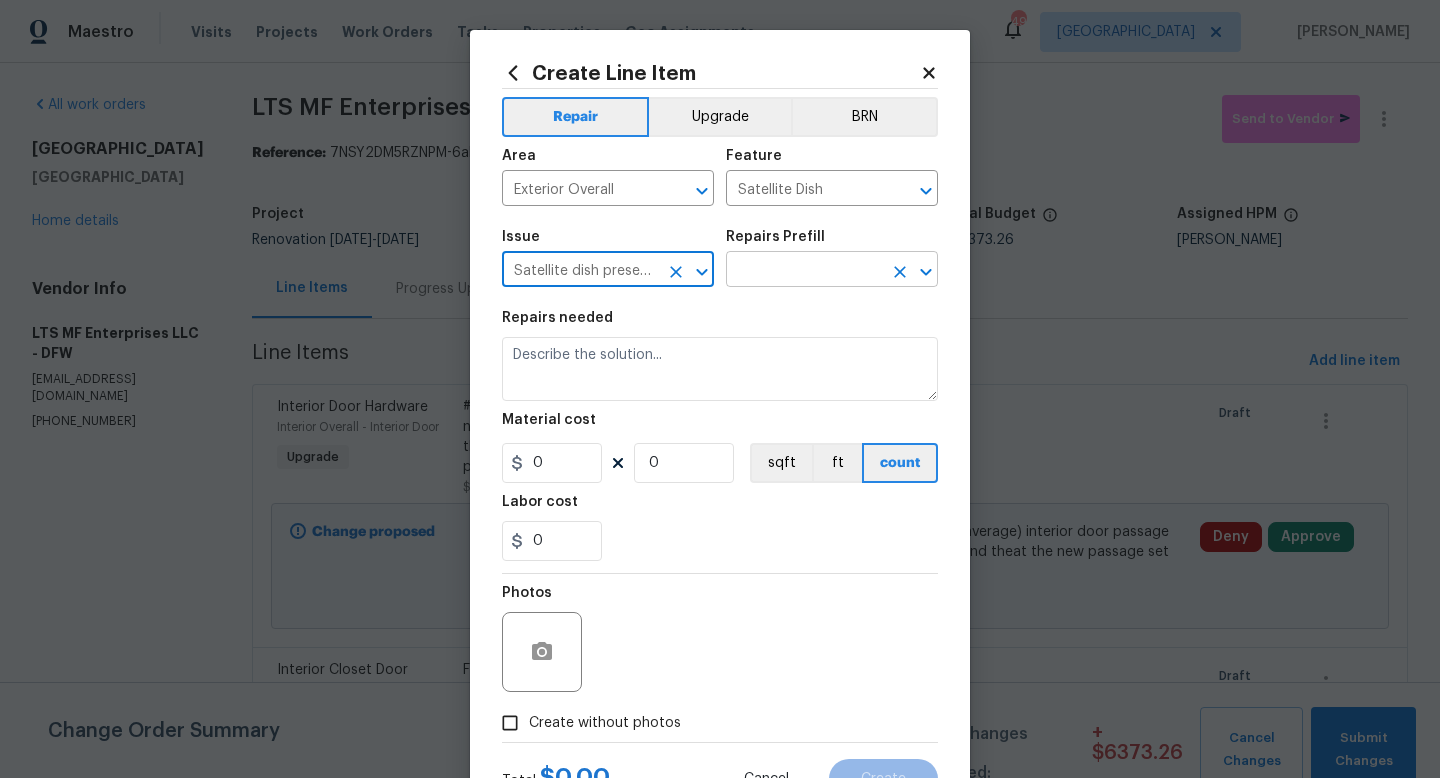click at bounding box center (804, 271) 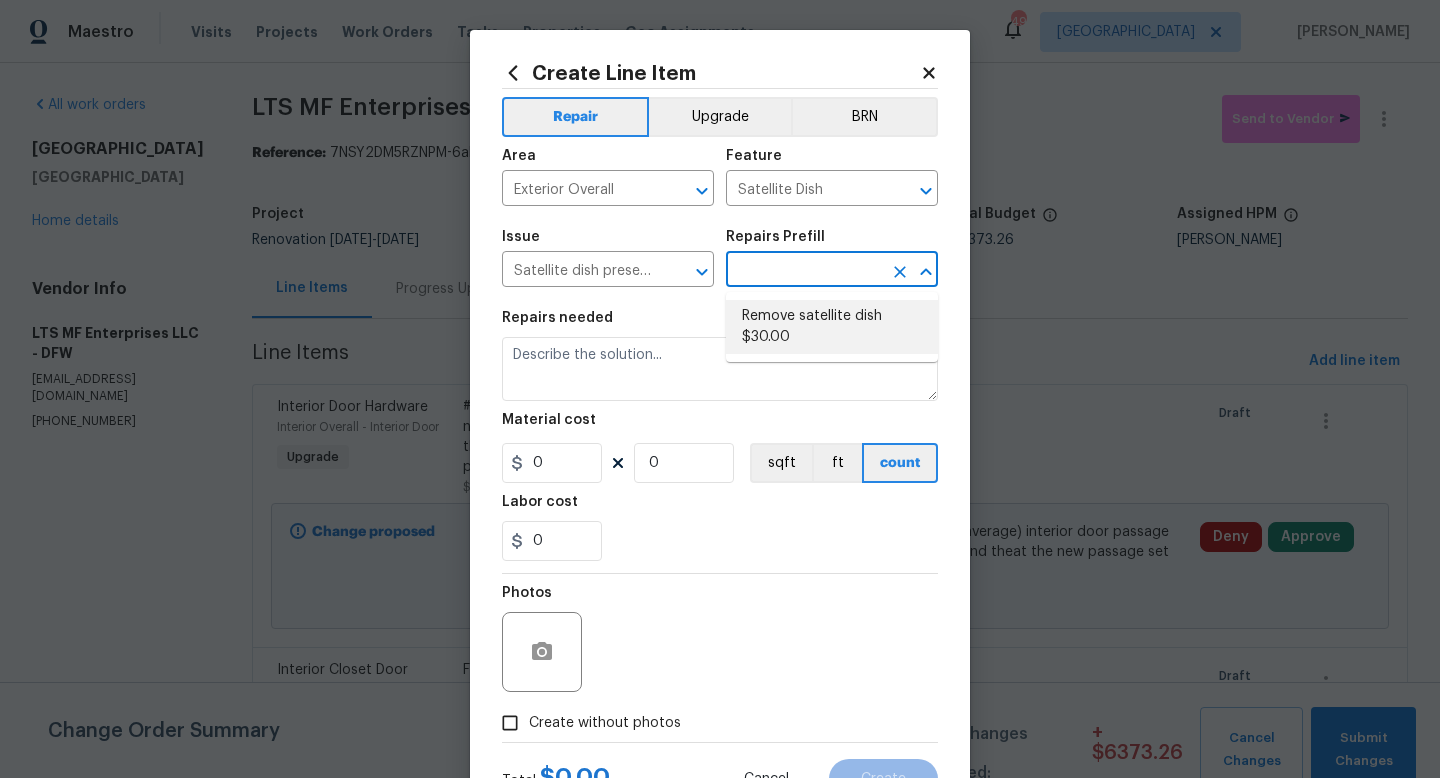 click on "Remove satellite dish $30.00" at bounding box center (832, 327) 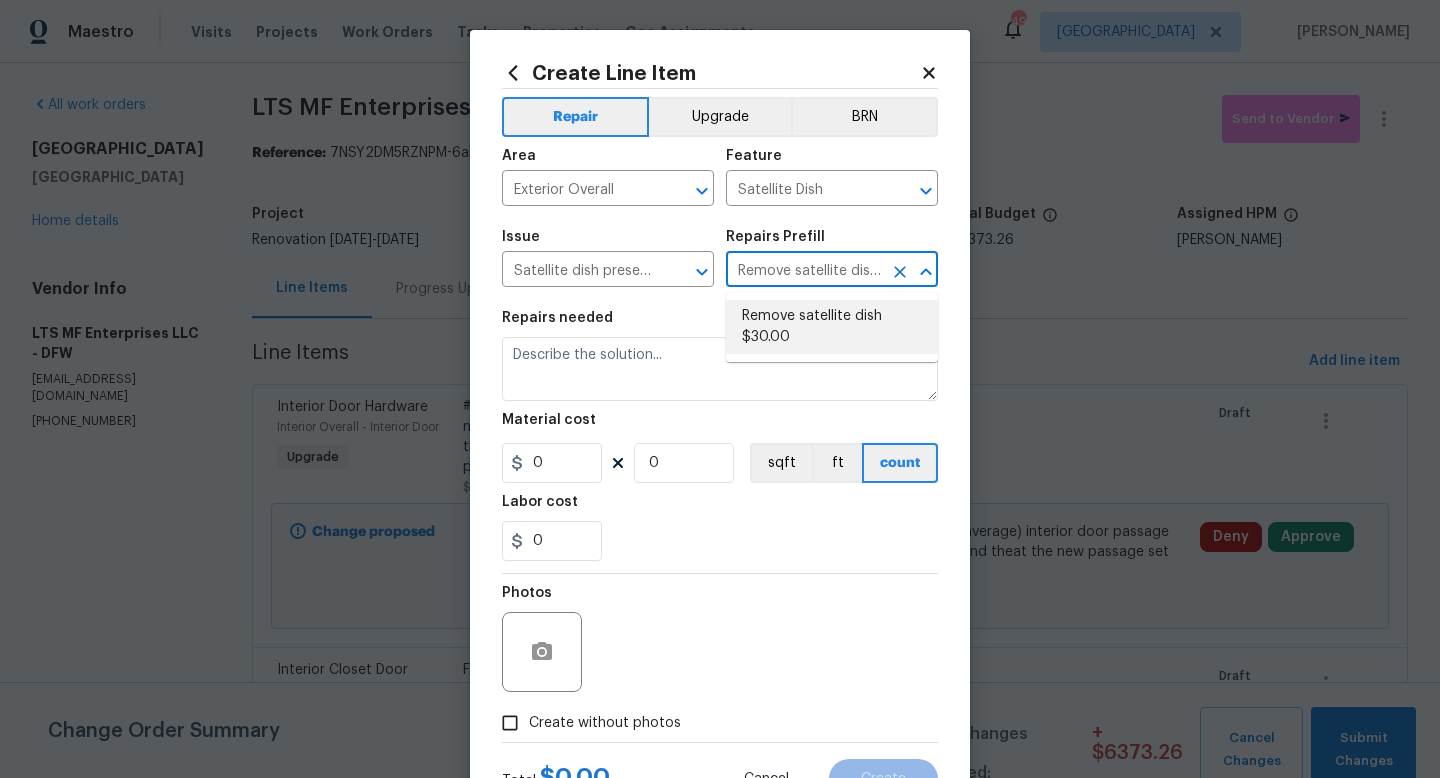 type on "Remove satellite dish, J mount, and all associated wiring/cabling. Leave bracket attached to the roof." 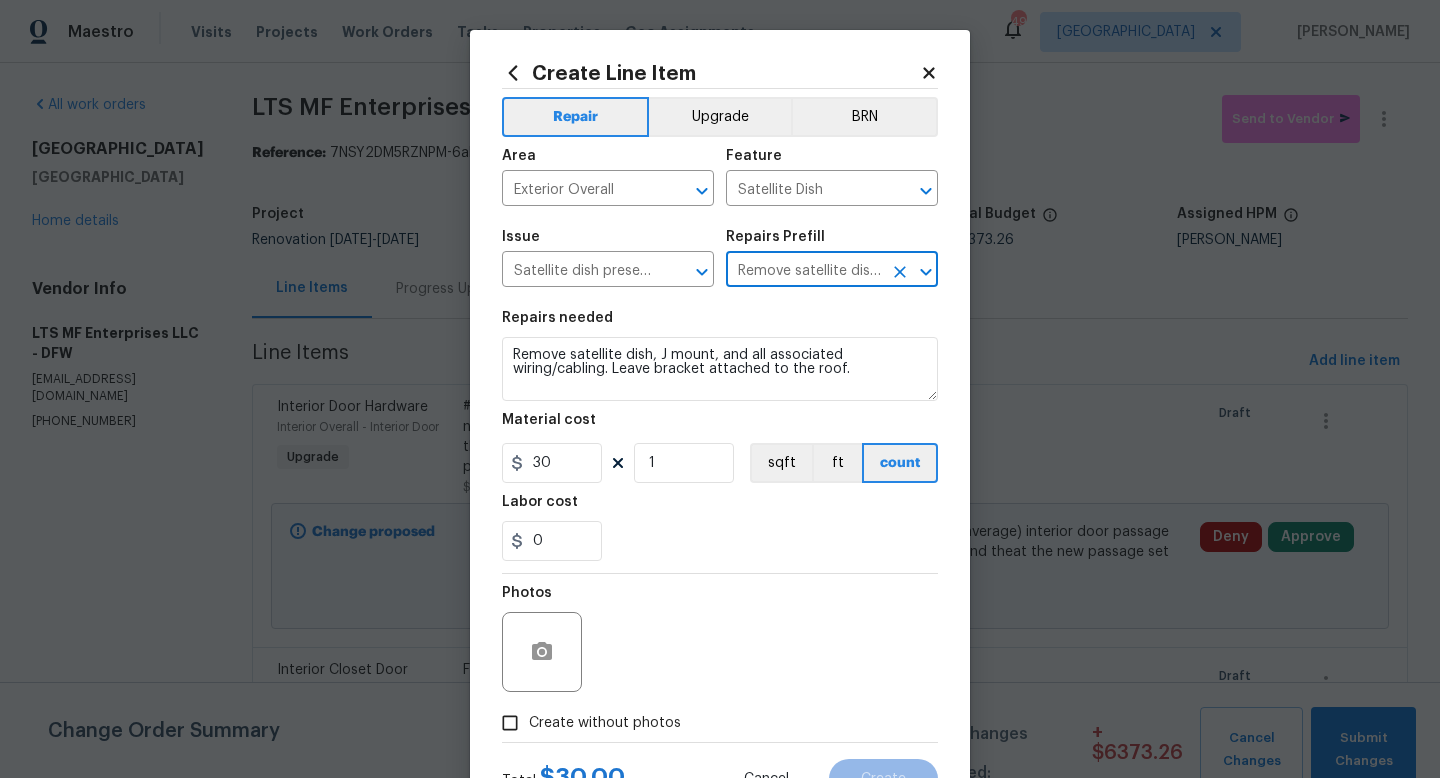 scroll, scrollTop: 84, scrollLeft: 0, axis: vertical 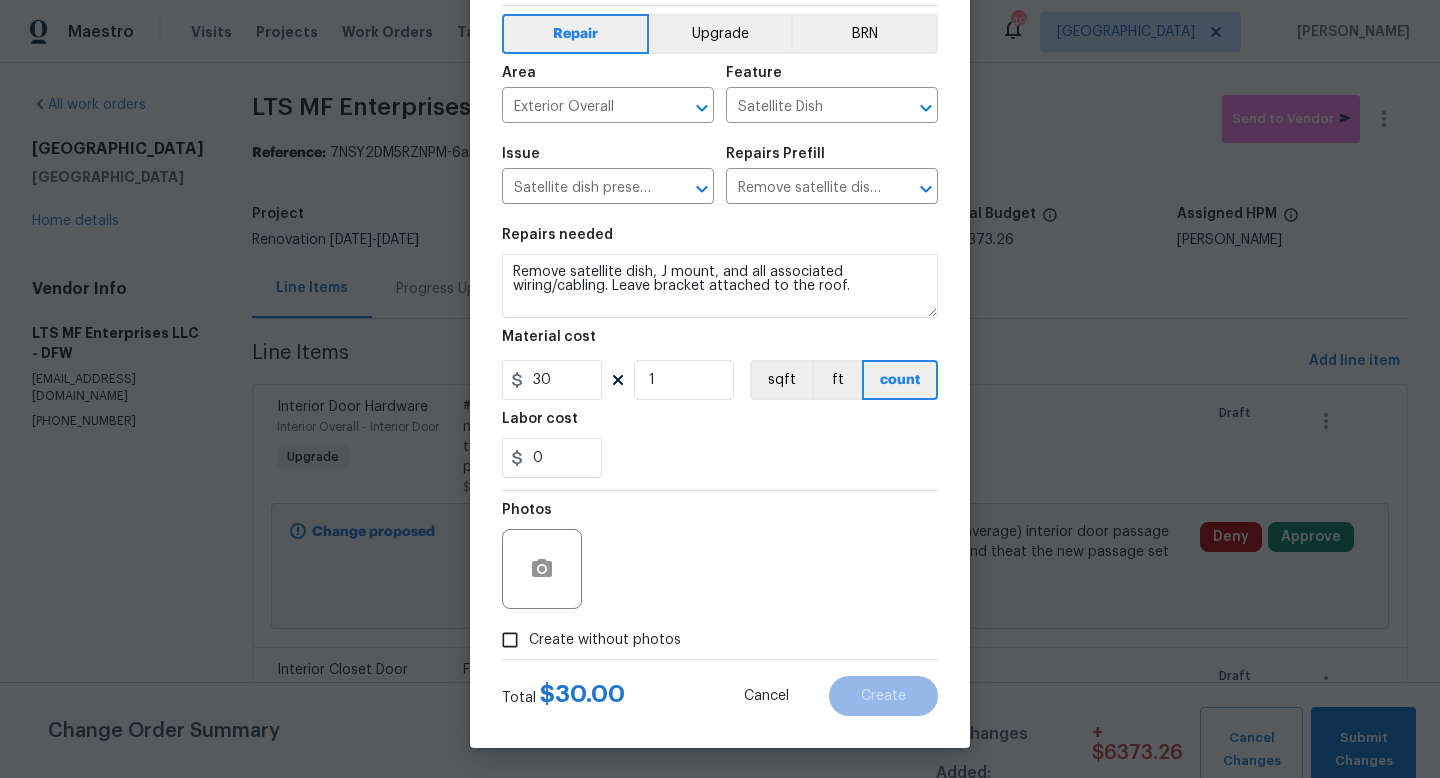 click on "Create without photos" at bounding box center [605, 640] 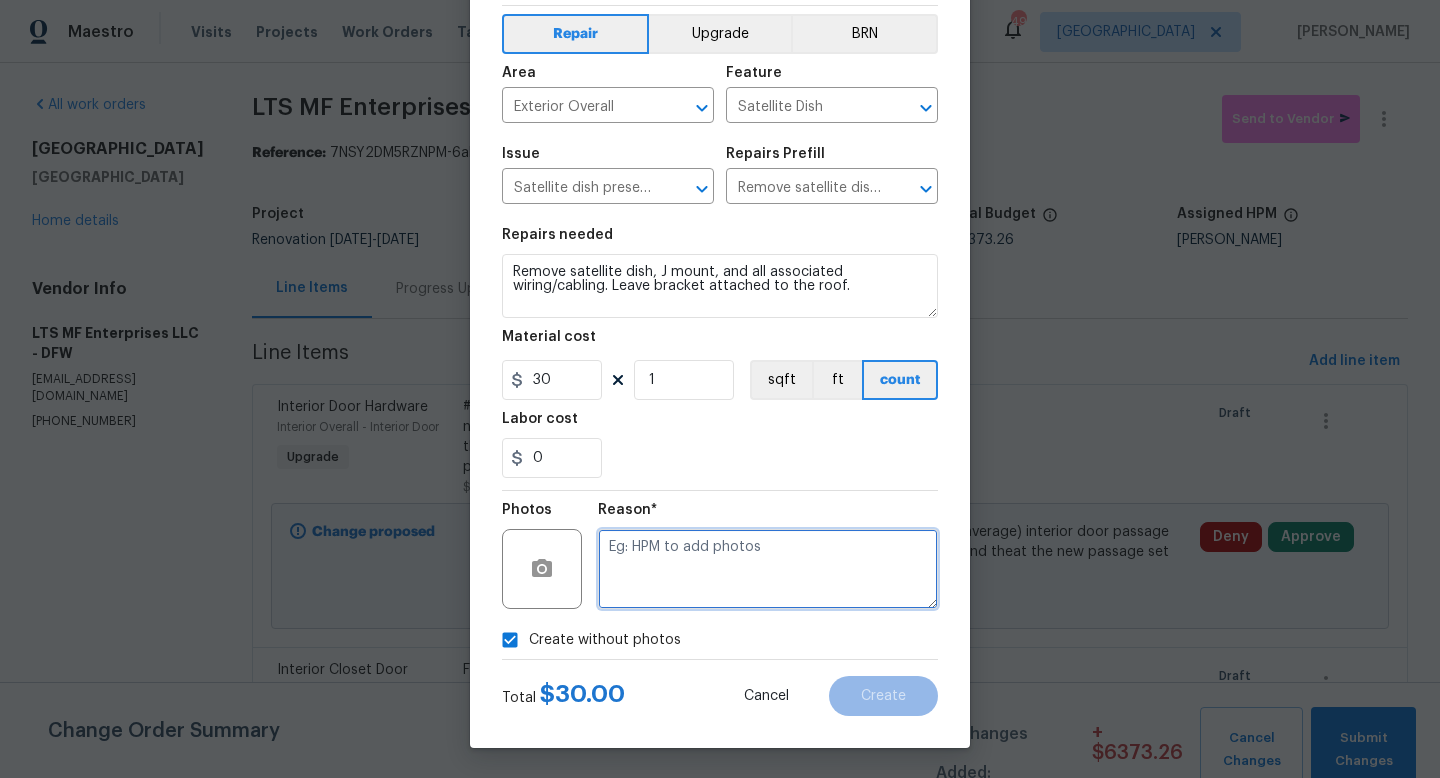 click at bounding box center (768, 569) 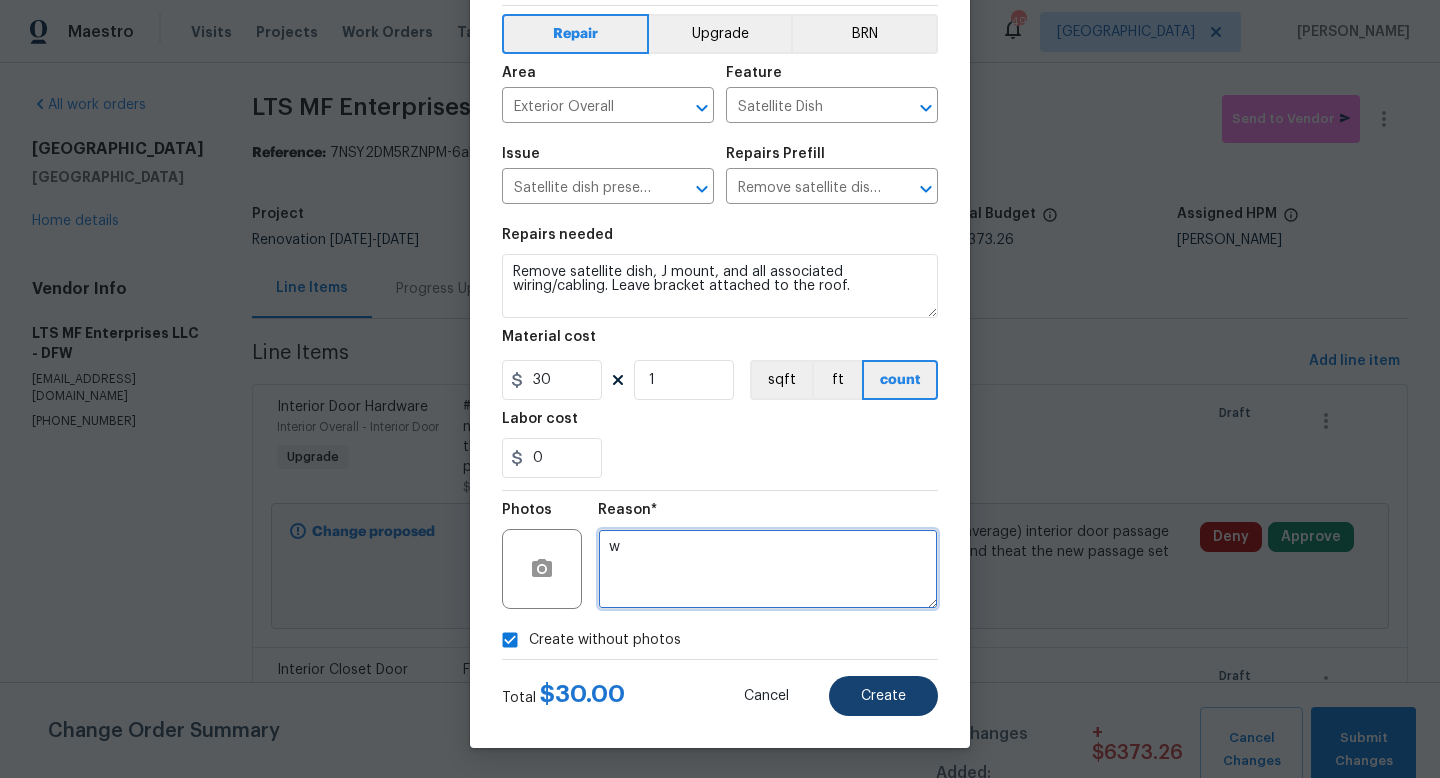 type on "w" 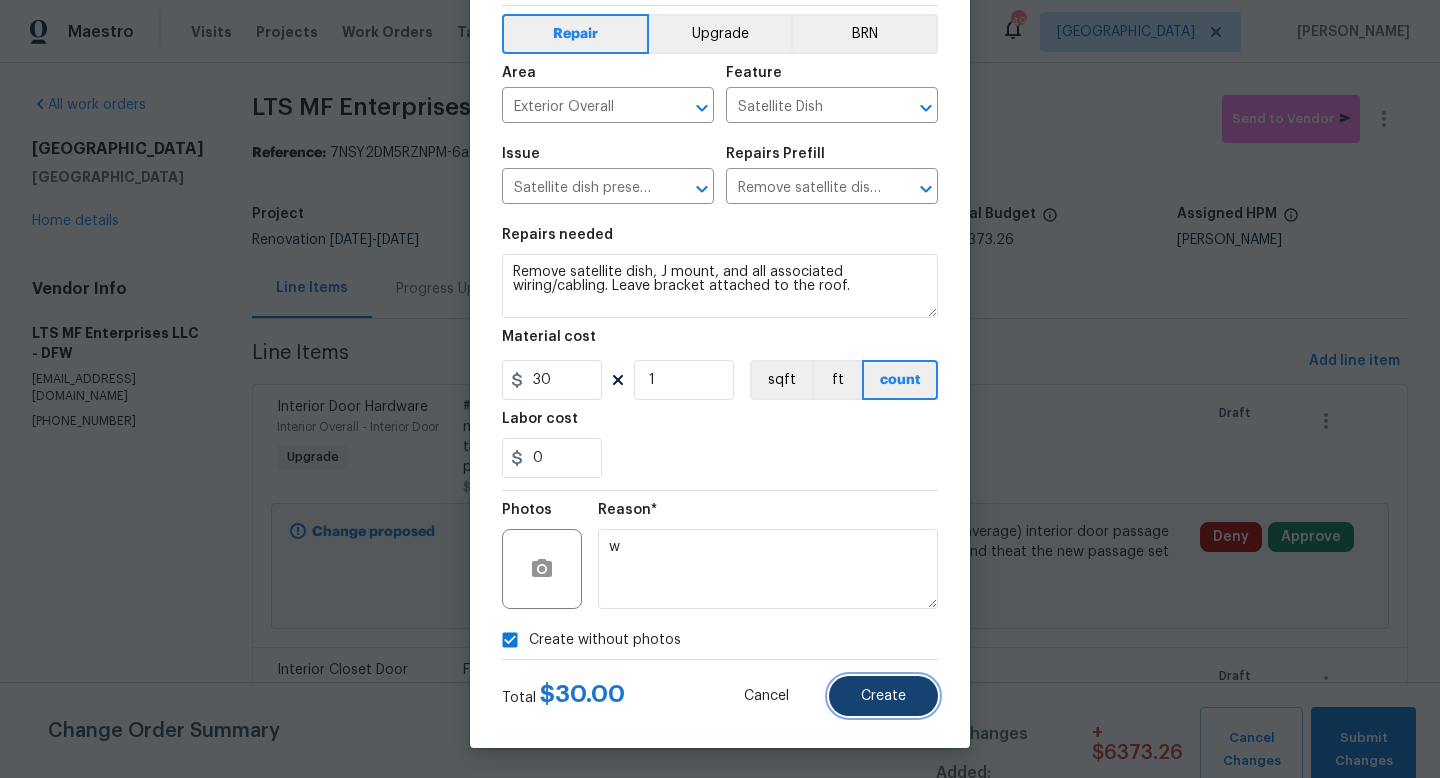 click on "Create" at bounding box center (883, 696) 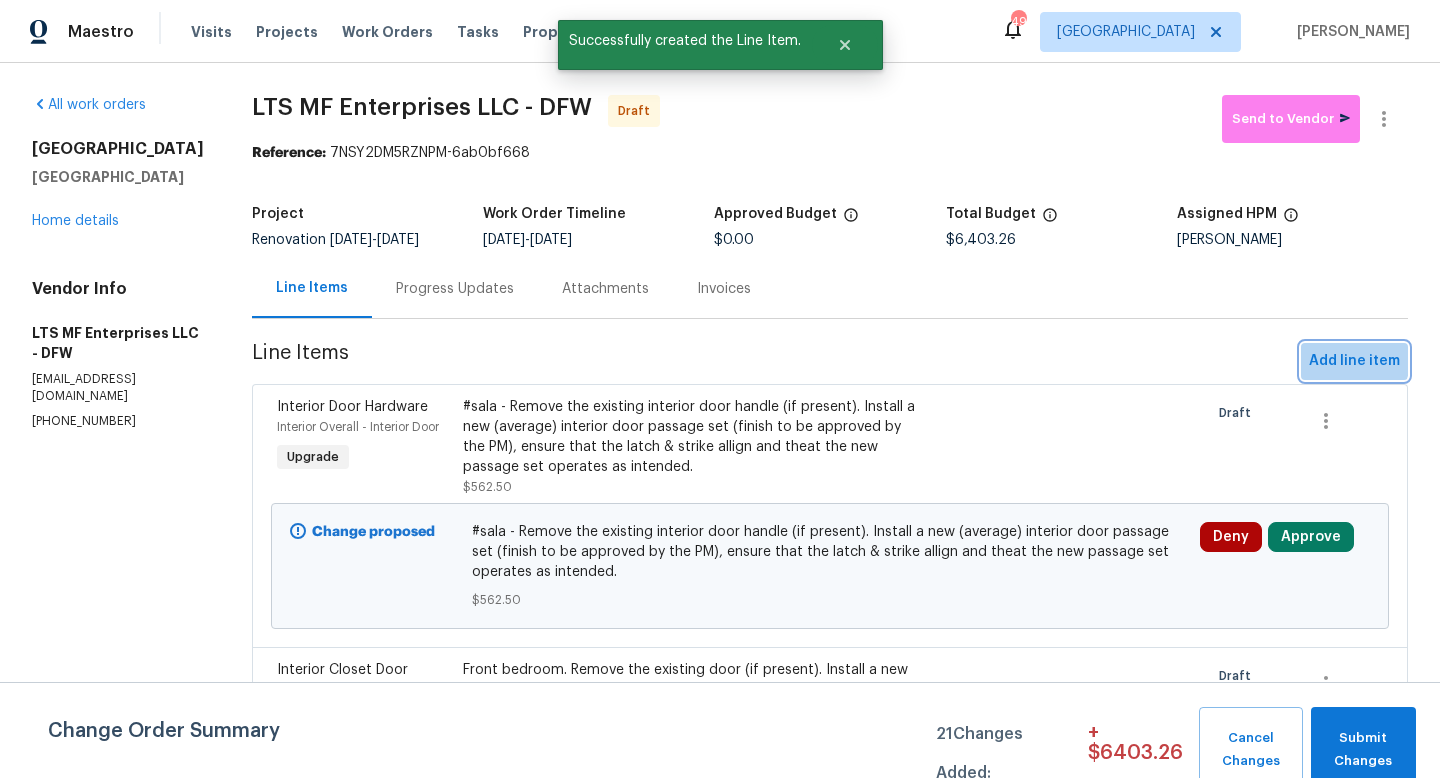click on "Add line item" at bounding box center (1354, 361) 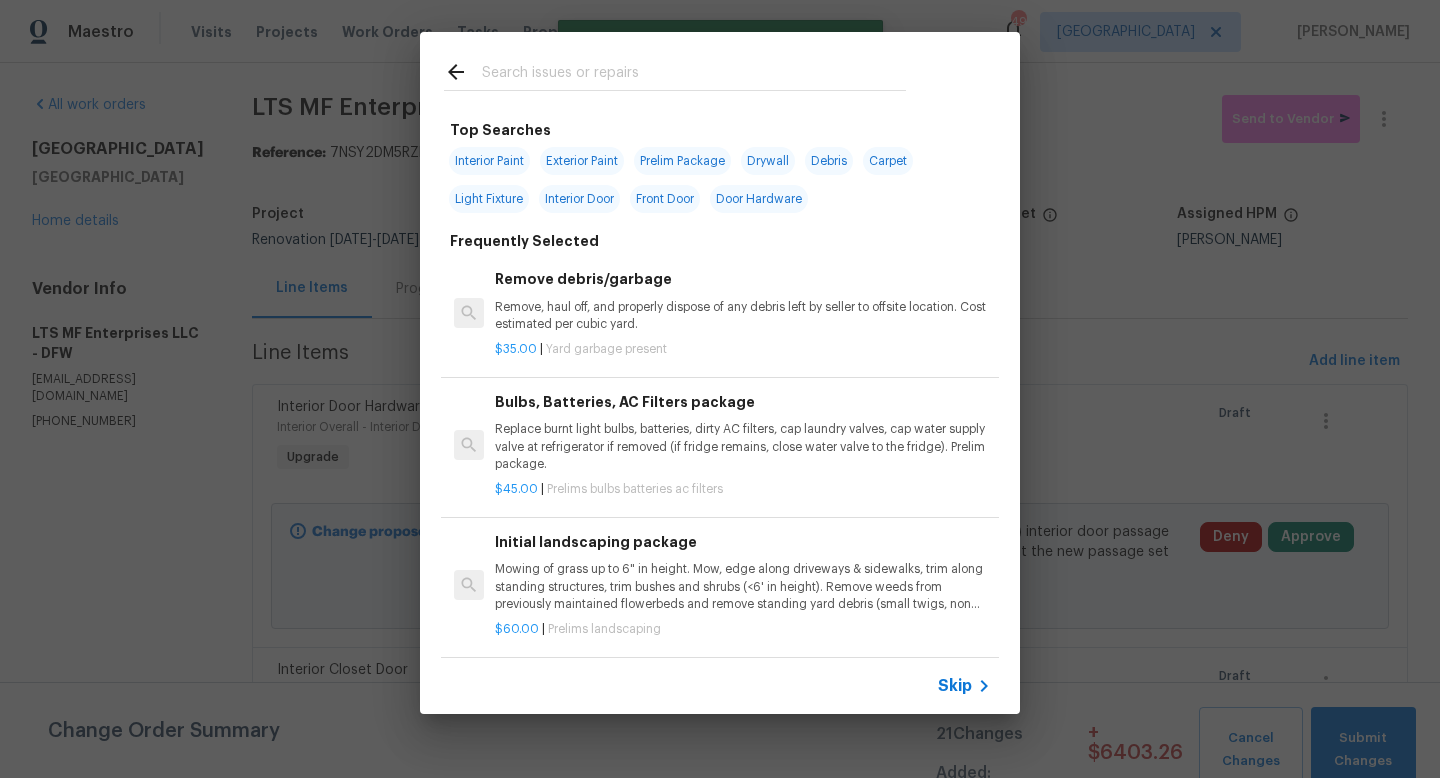 click on "Skip" at bounding box center (955, 686) 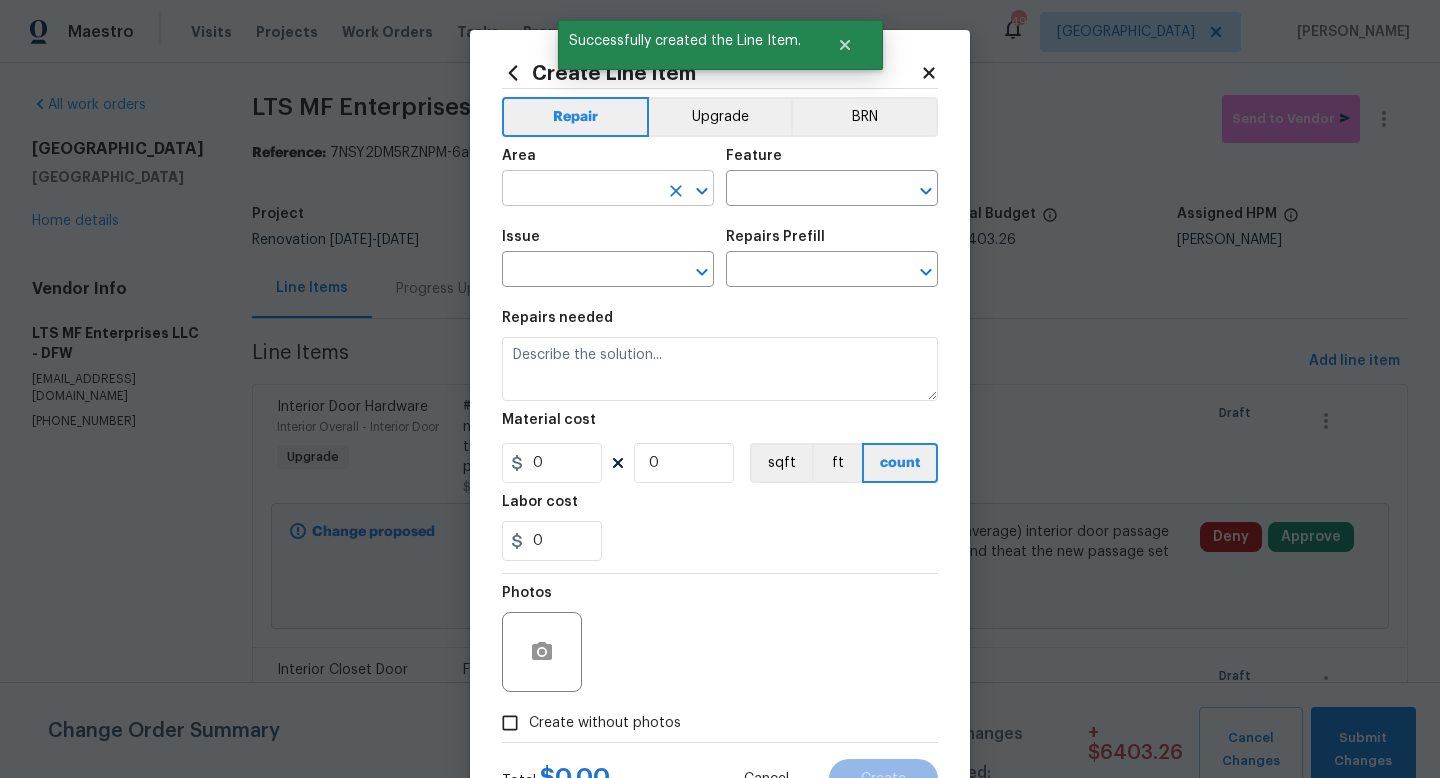 click at bounding box center (580, 190) 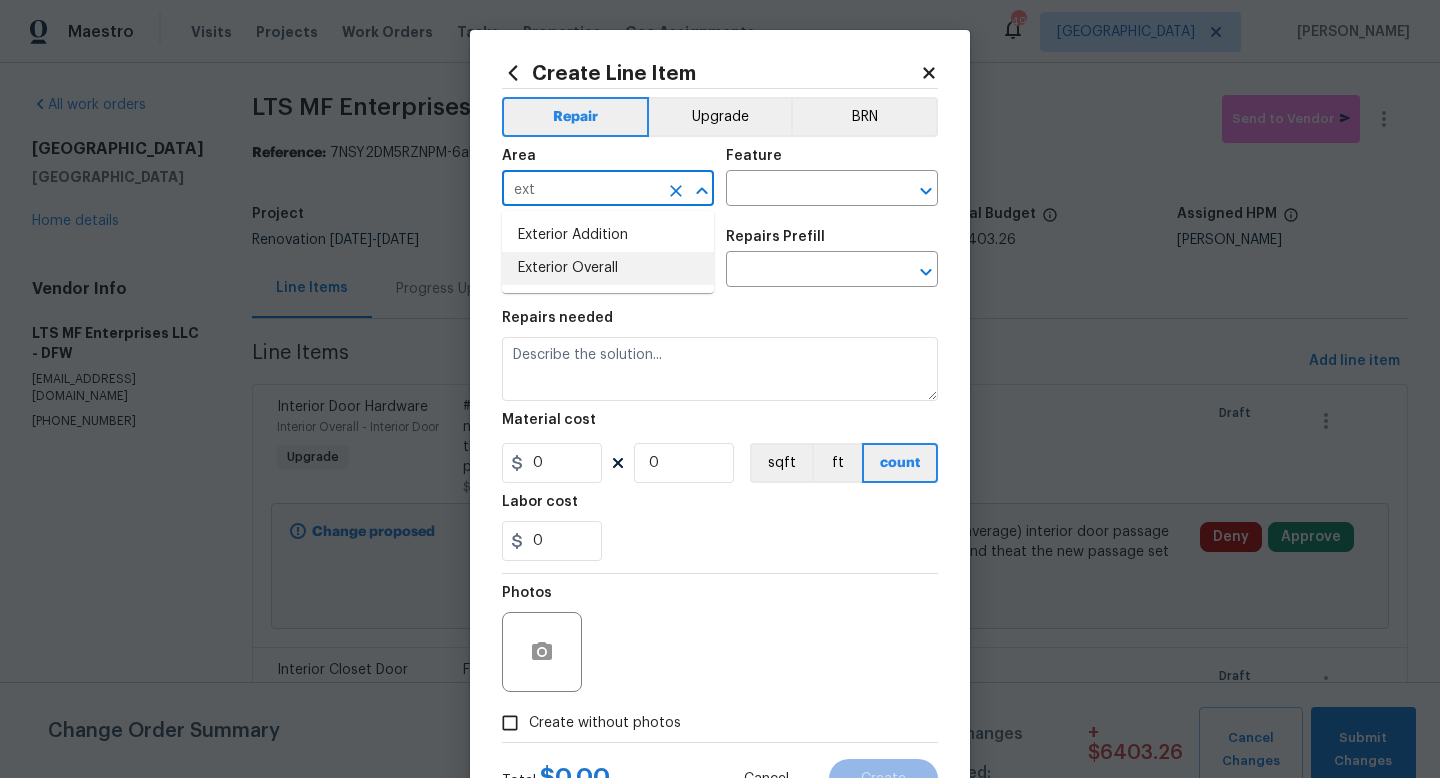 click on "Exterior Overall" at bounding box center [608, 268] 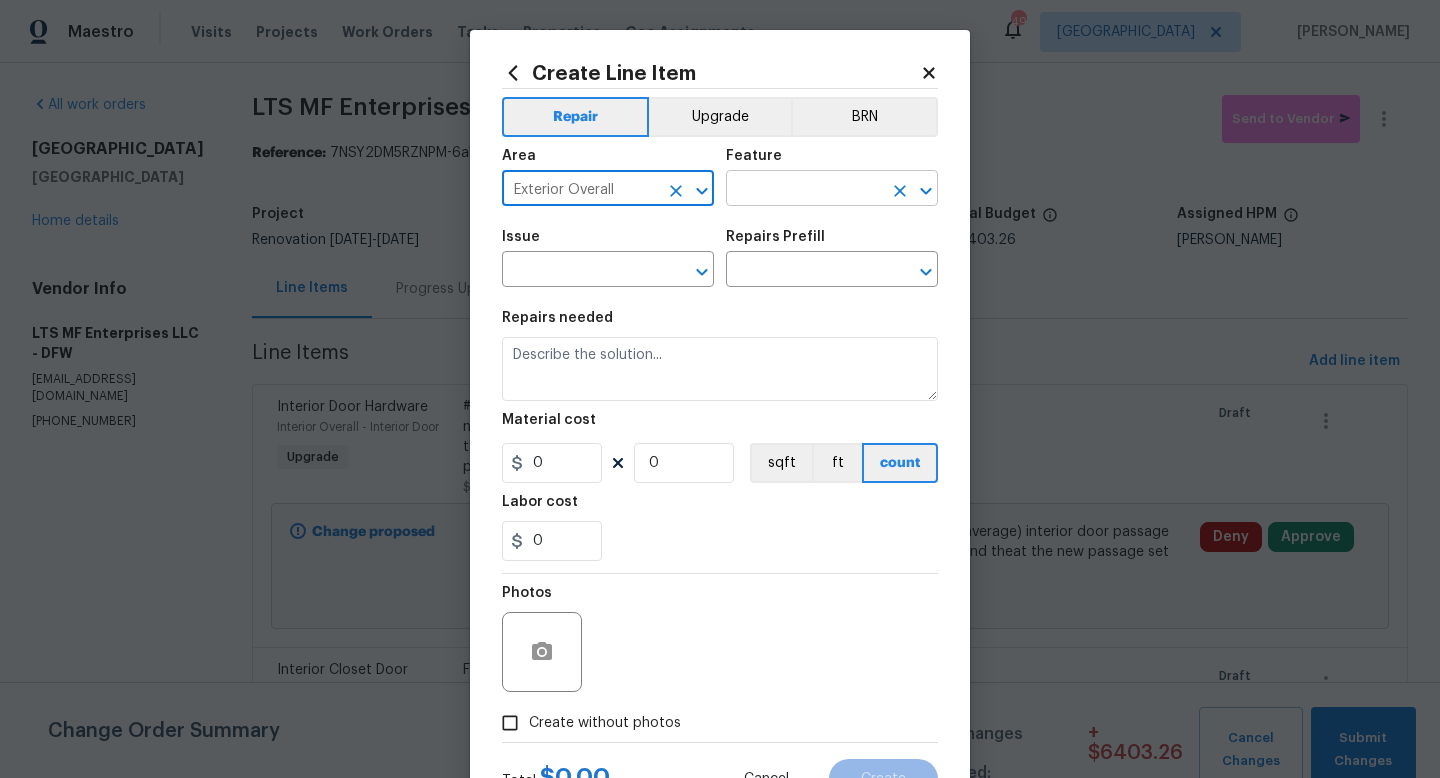 type on "Exterior Overall" 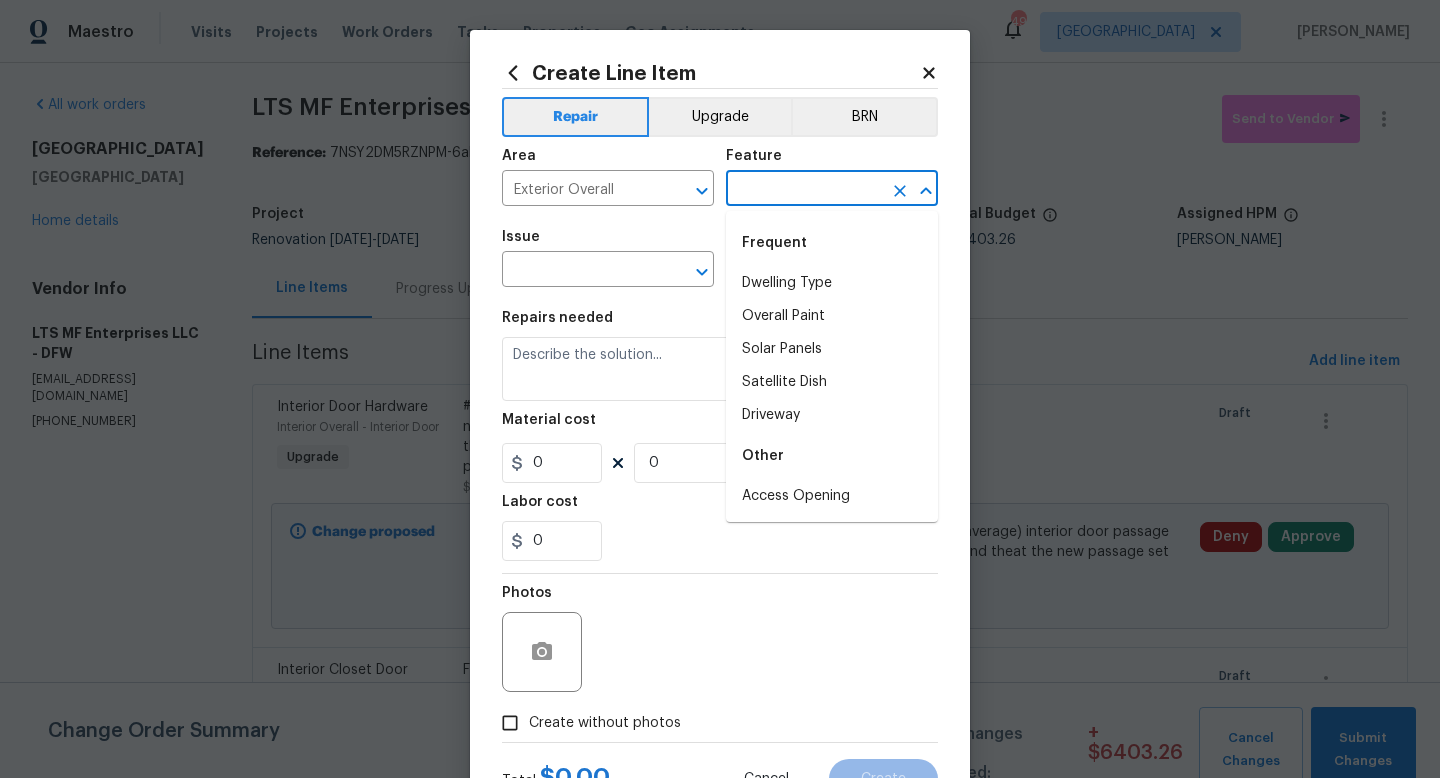 click at bounding box center [804, 190] 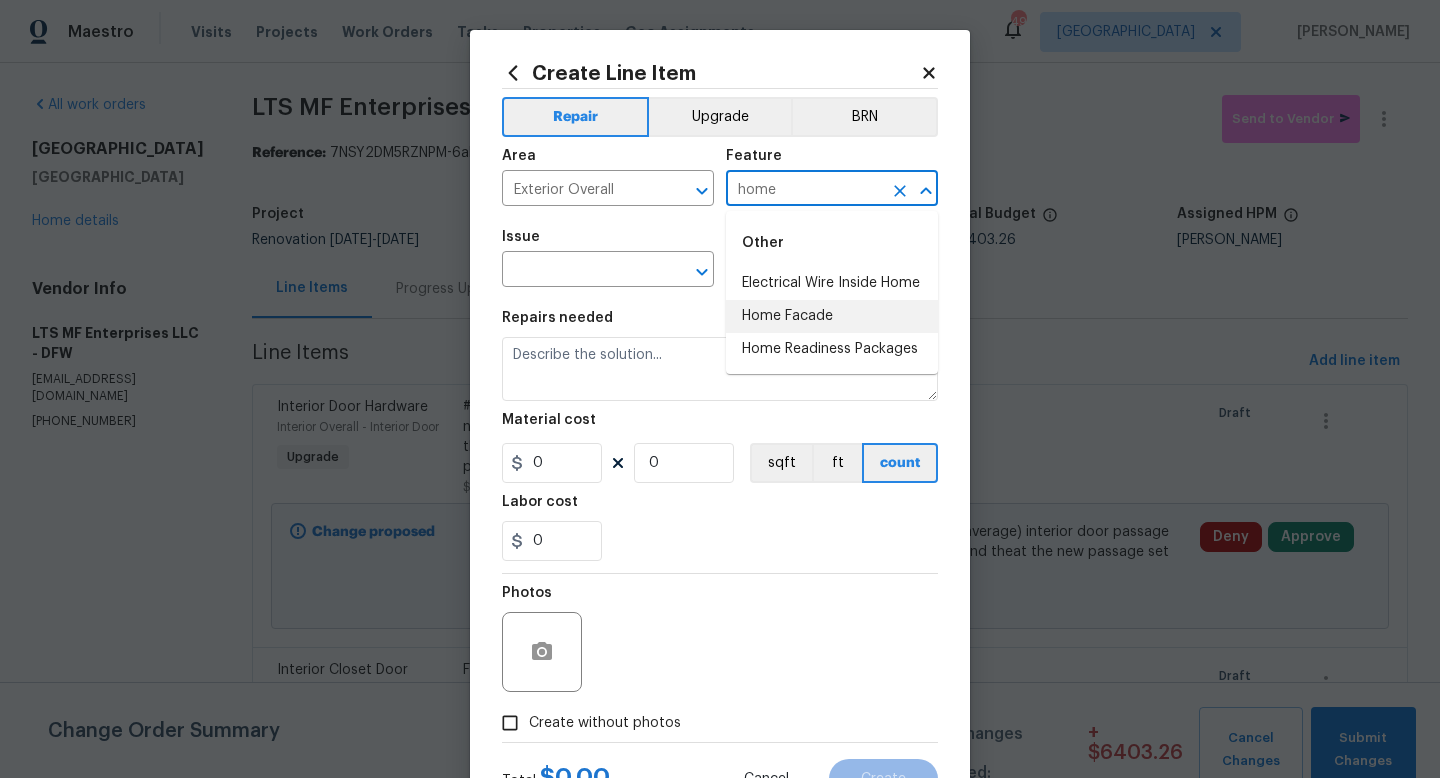 click on "Home Facade" at bounding box center (832, 316) 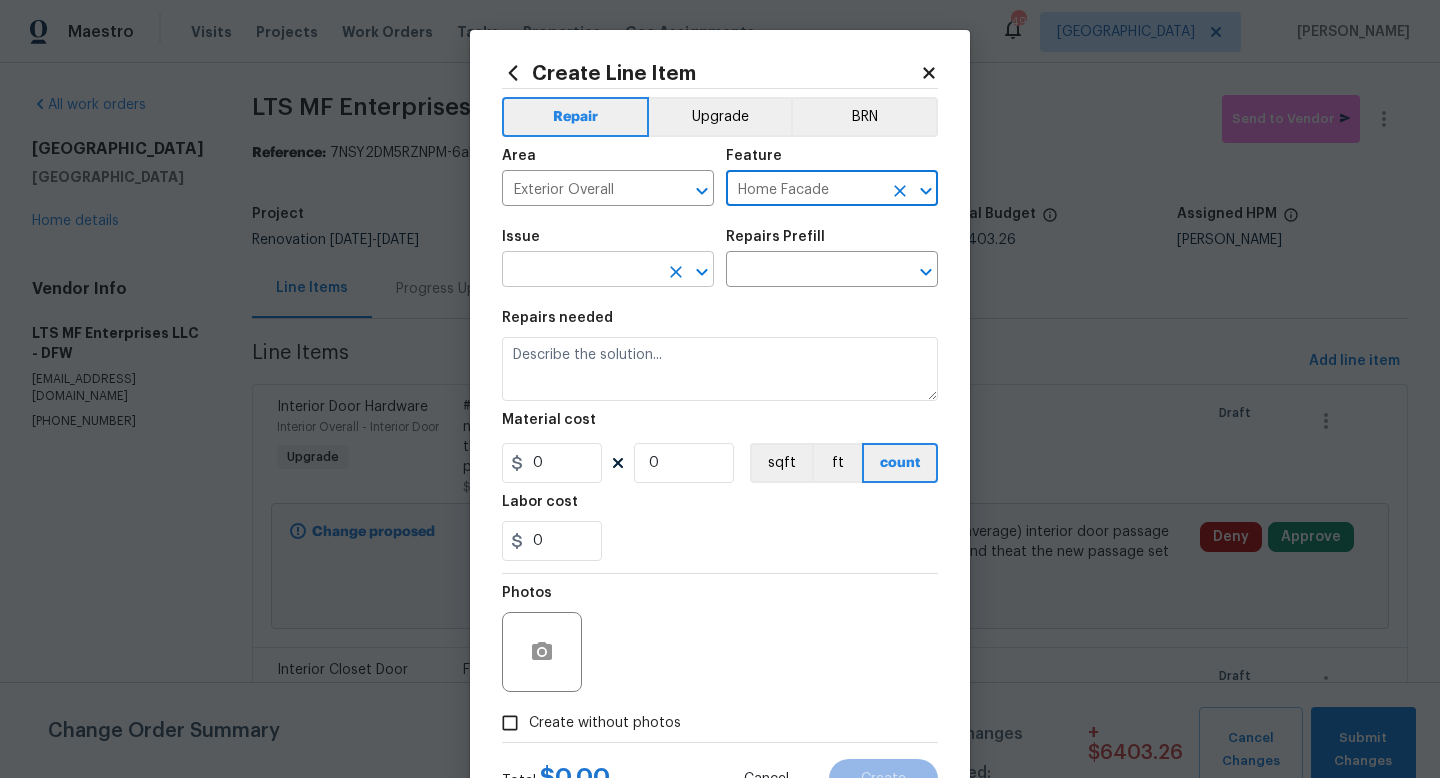 type on "Home Facade" 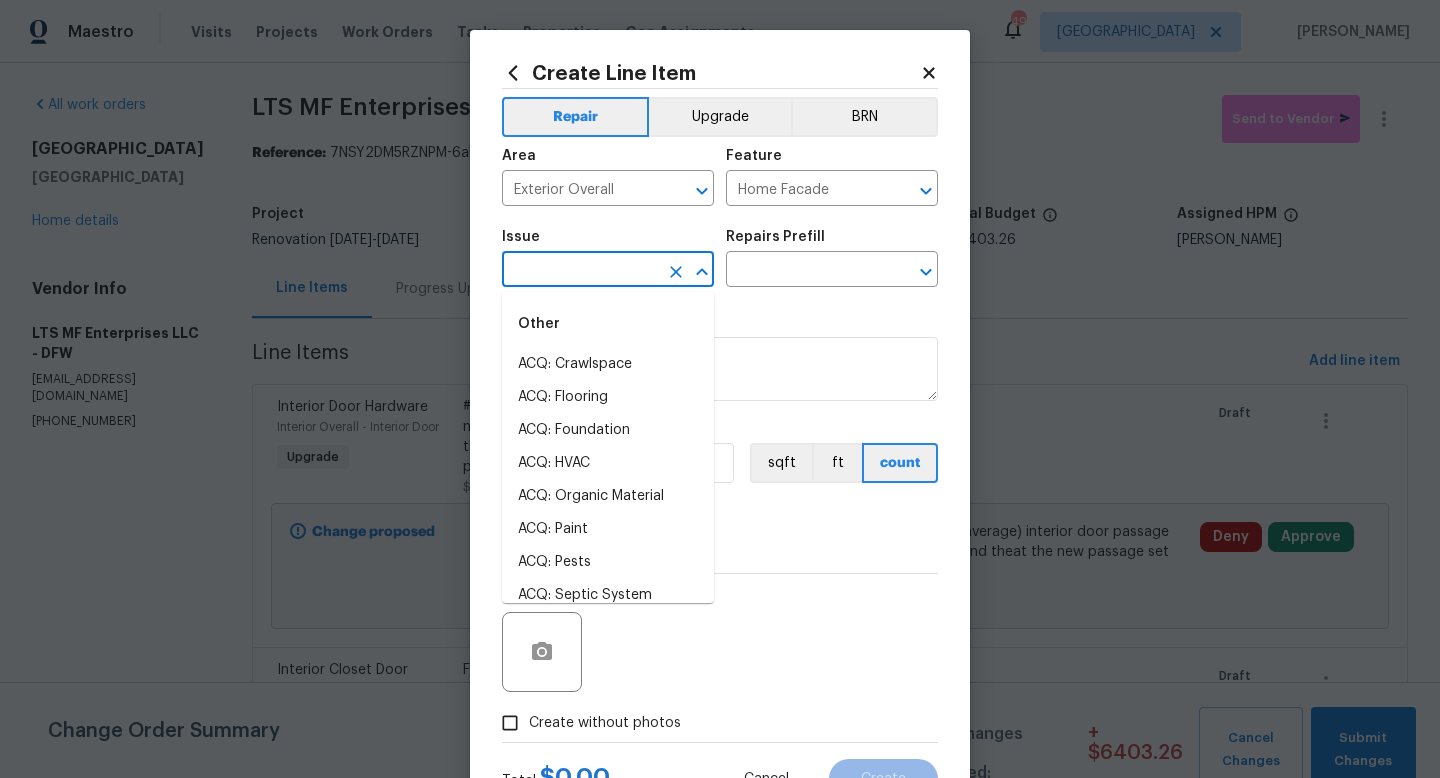 click at bounding box center (580, 271) 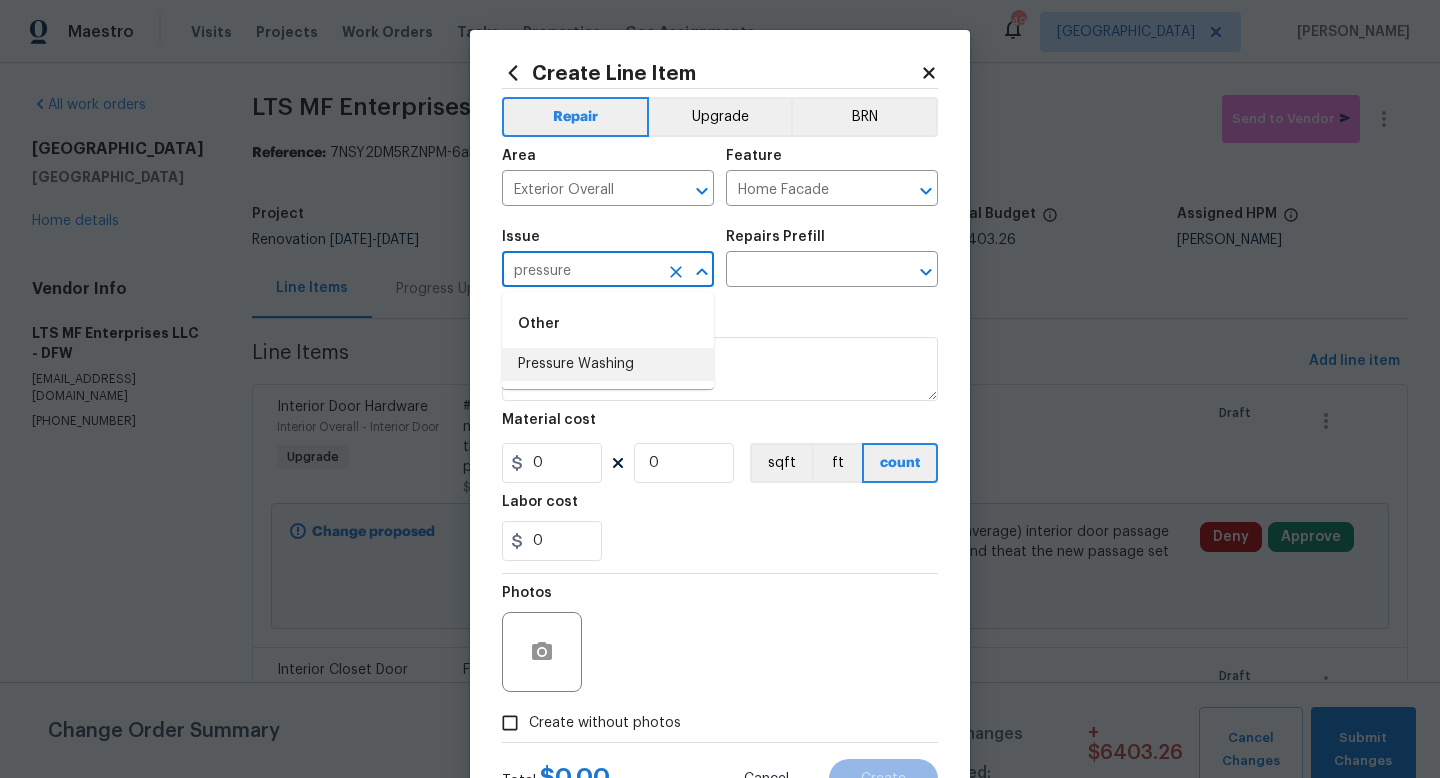 click on "Pressure Washing" at bounding box center [608, 364] 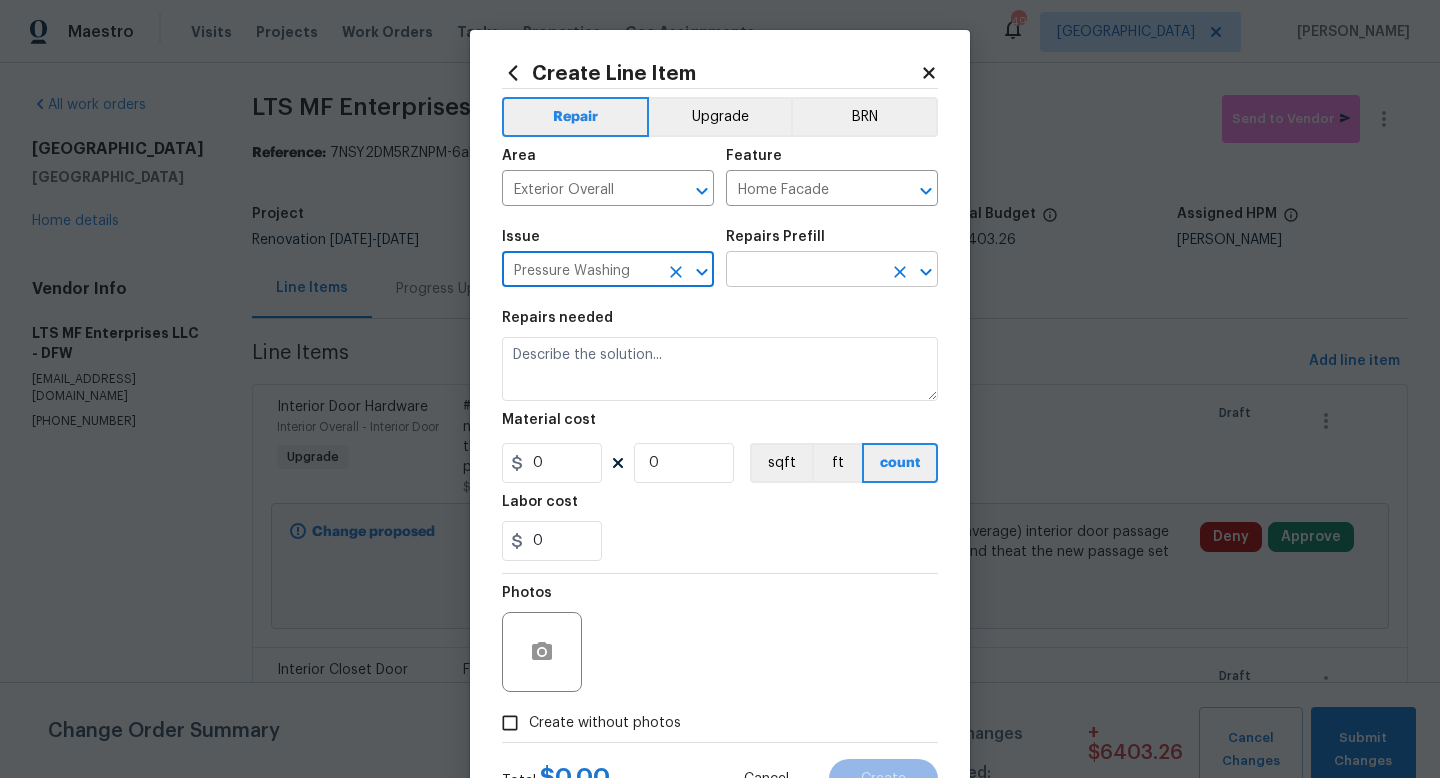 type on "Pressure Washing" 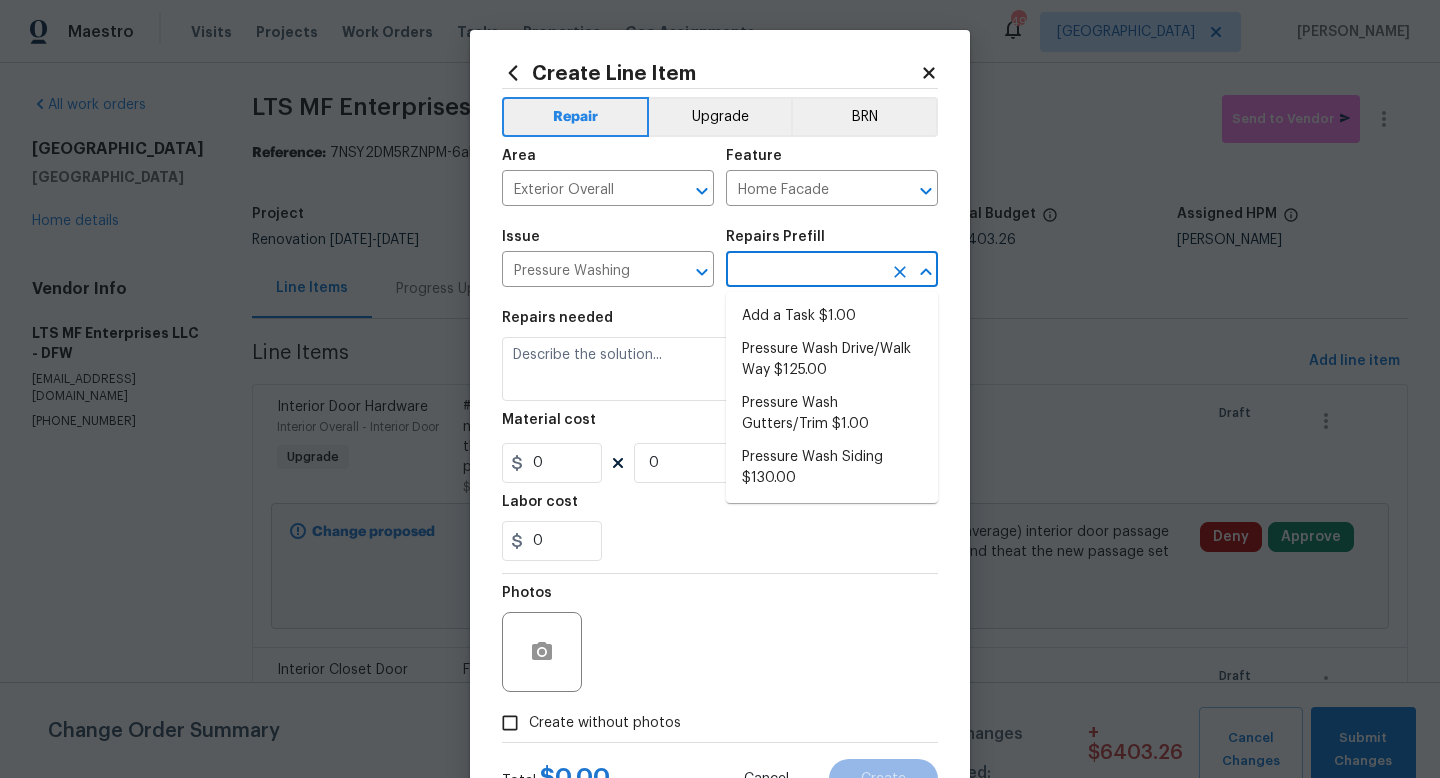 click at bounding box center [804, 271] 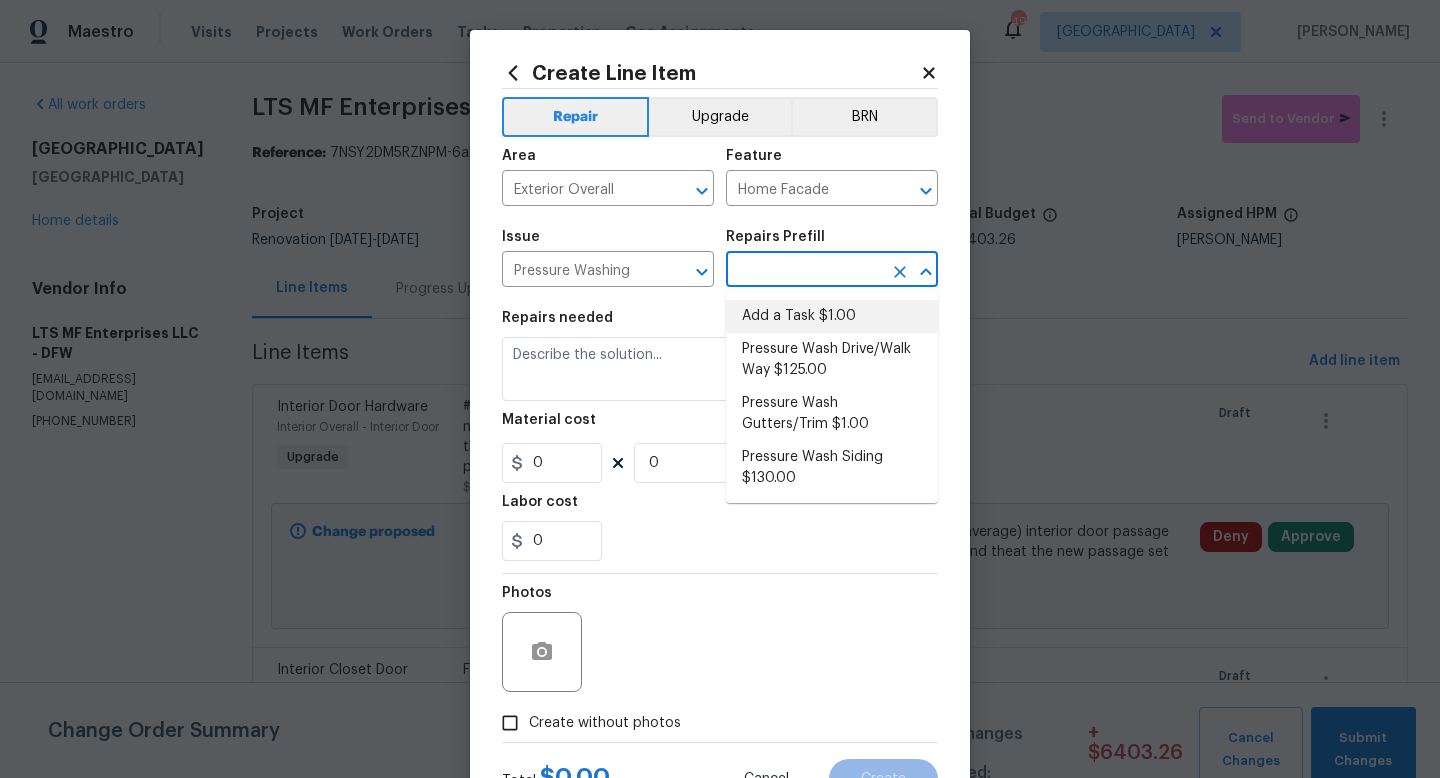 click on "Add a Task $1.00" at bounding box center (832, 316) 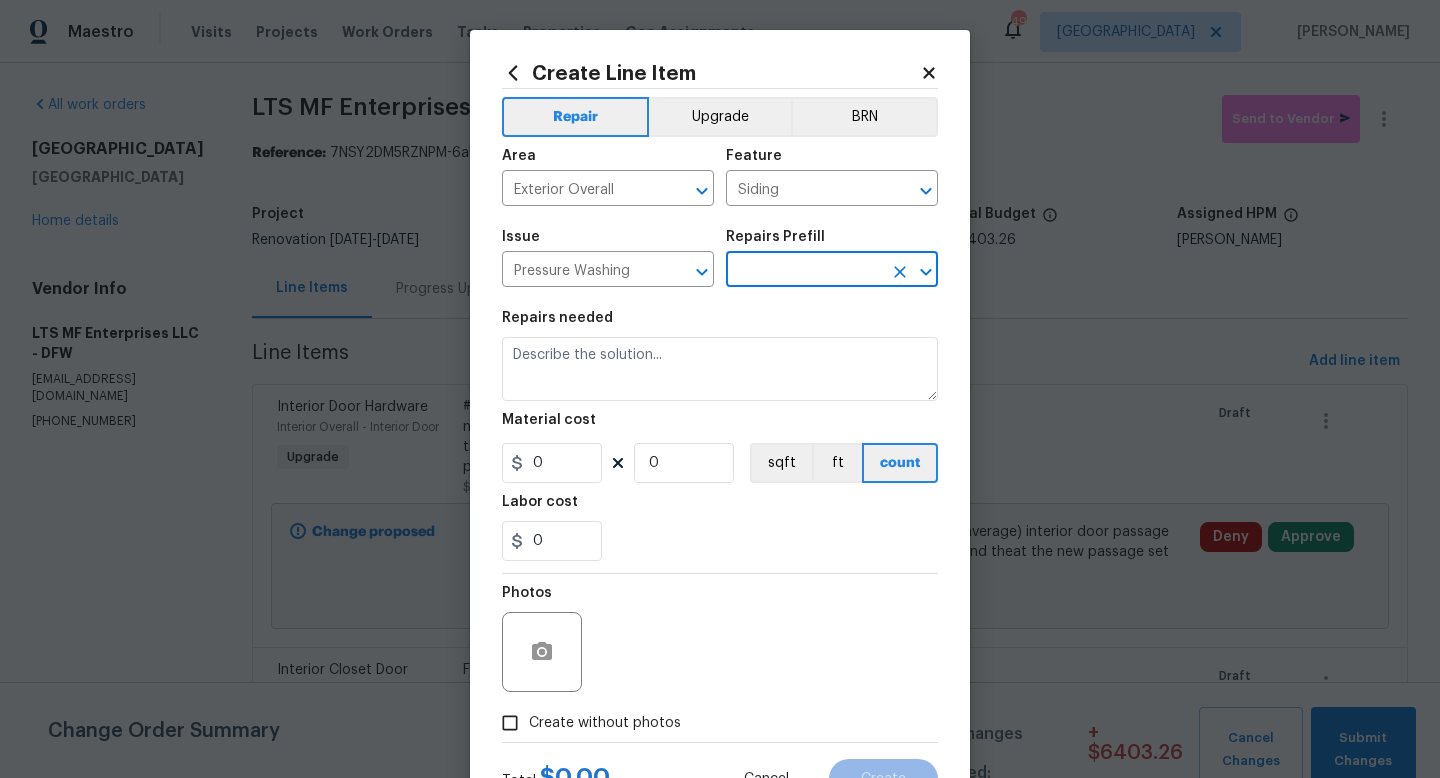 type on "Add a Task $1.00" 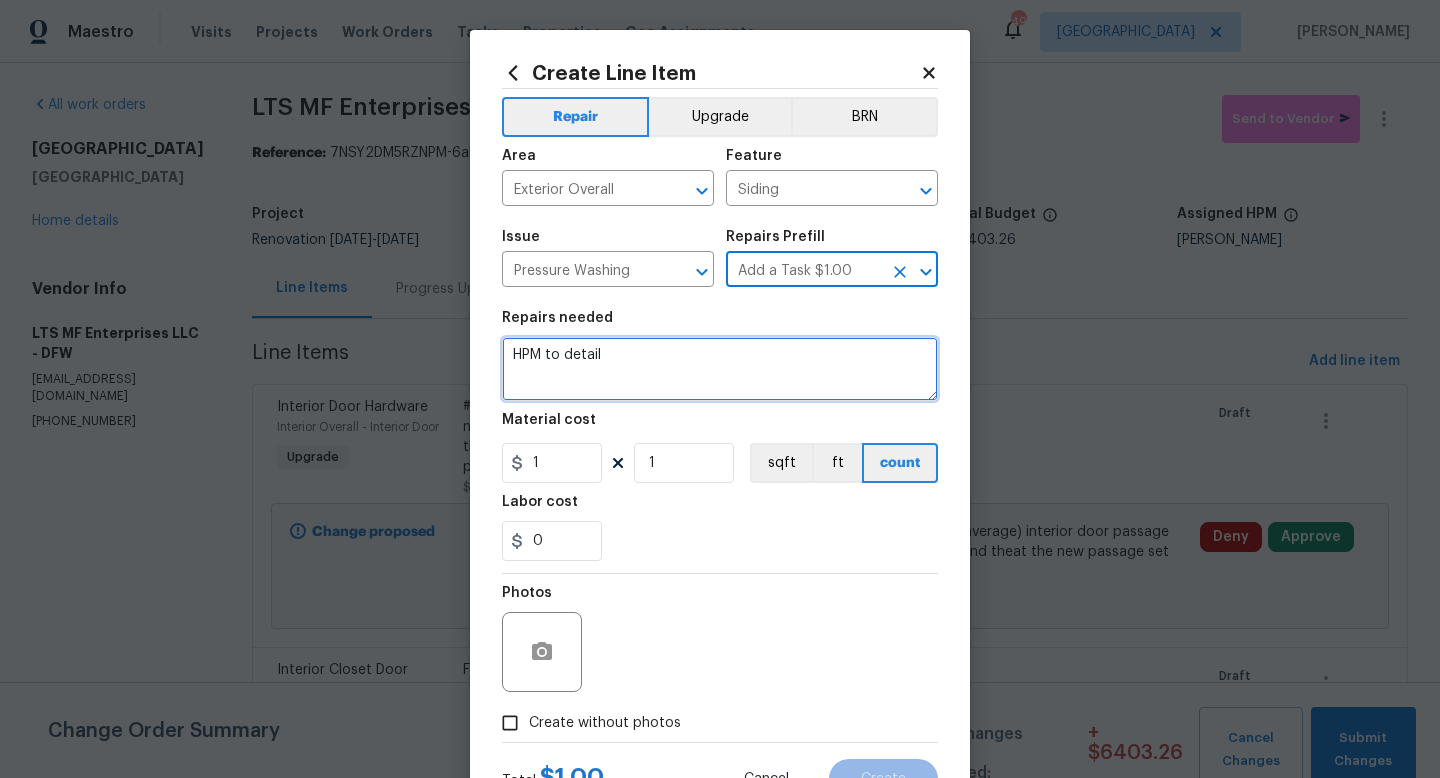 click on "HPM to detail" at bounding box center [720, 369] 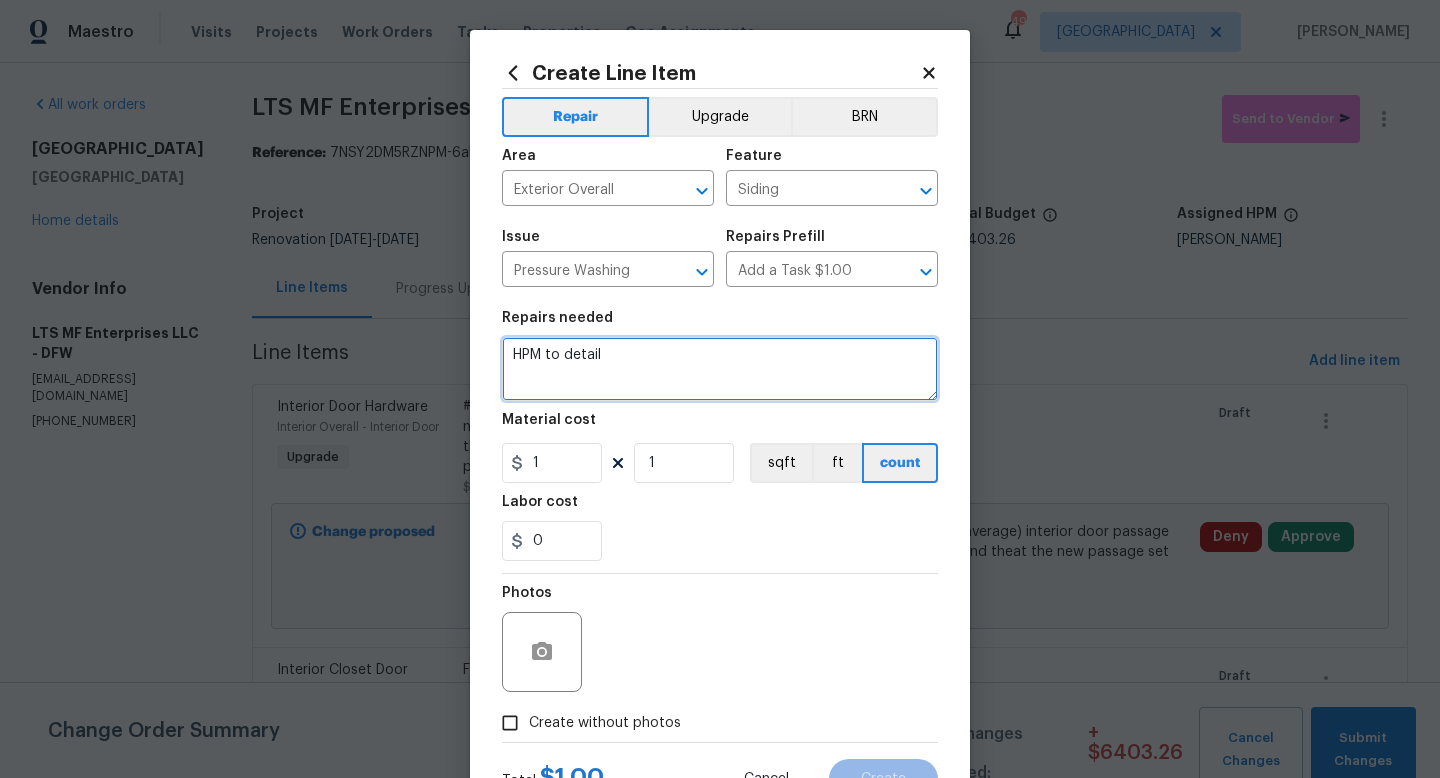 click on "HPM to detail" at bounding box center (720, 369) 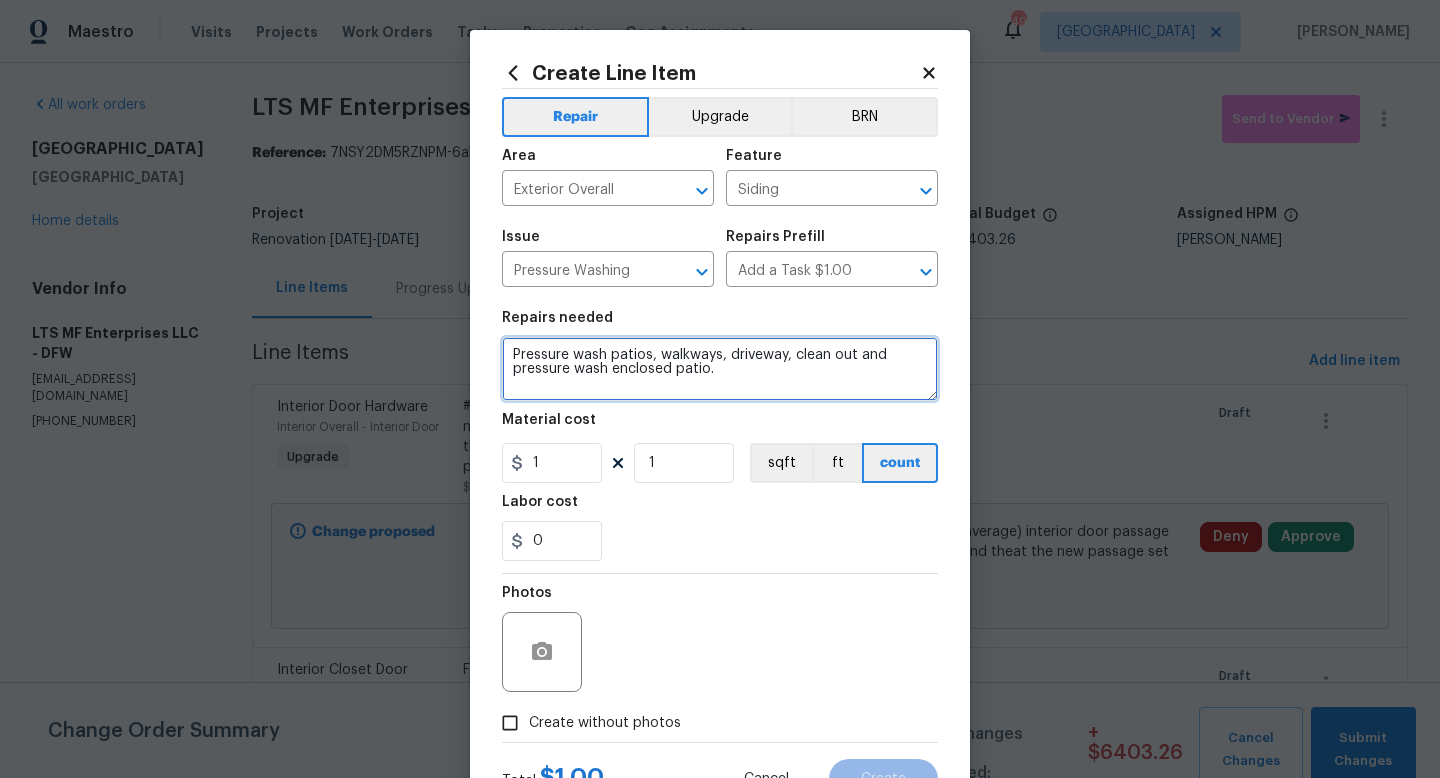 type on "Pressure wash patios, walkways, driveway, clean out and pressure wash enclosed patio." 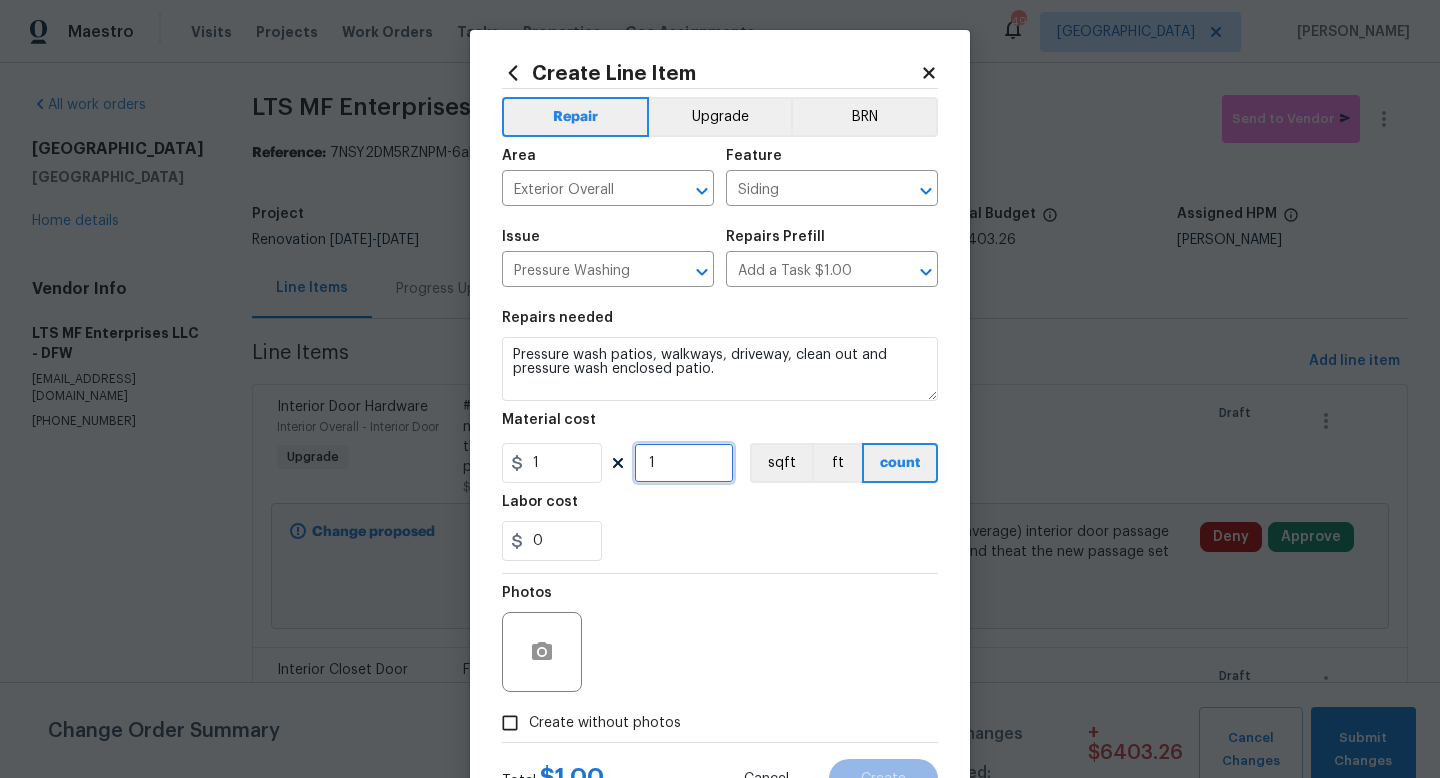 click on "1" at bounding box center (684, 463) 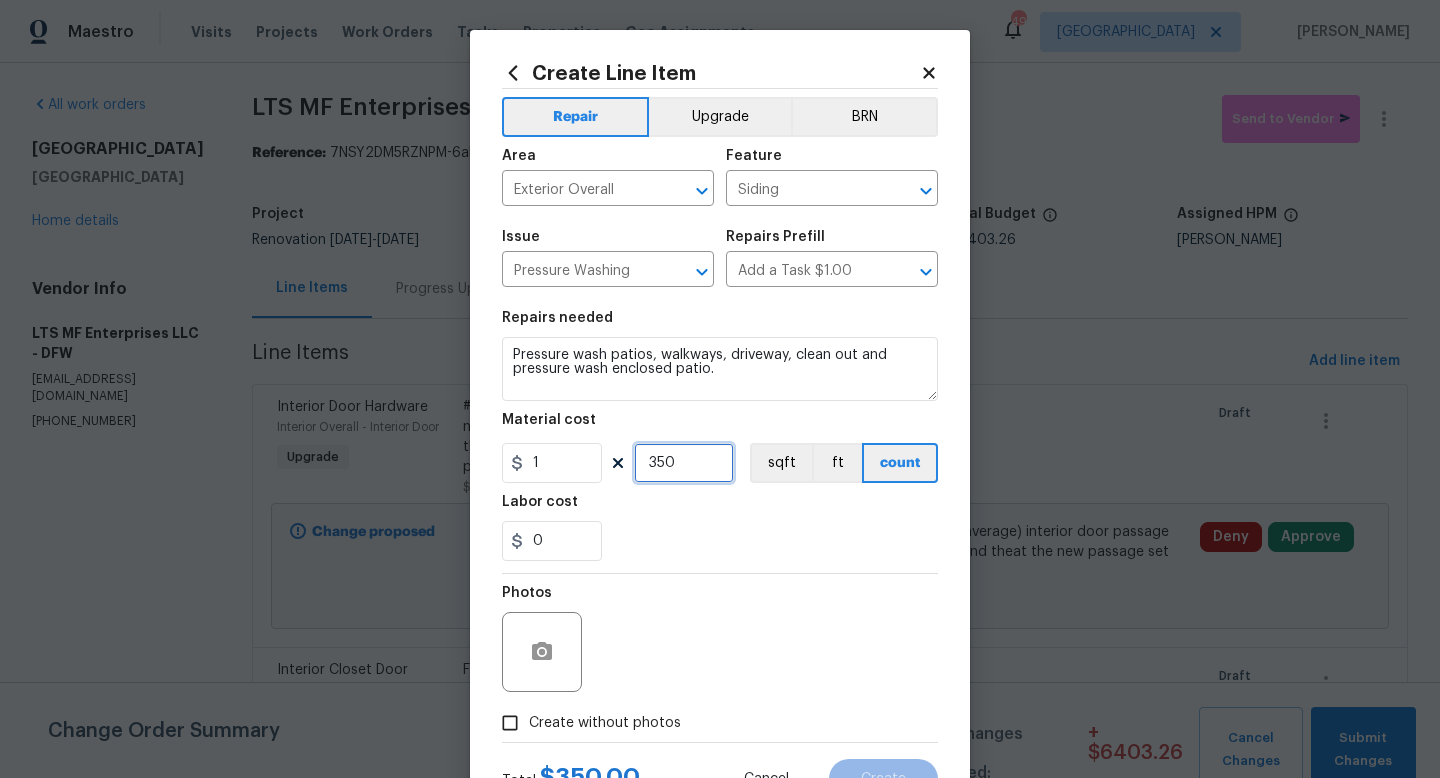 scroll, scrollTop: 84, scrollLeft: 0, axis: vertical 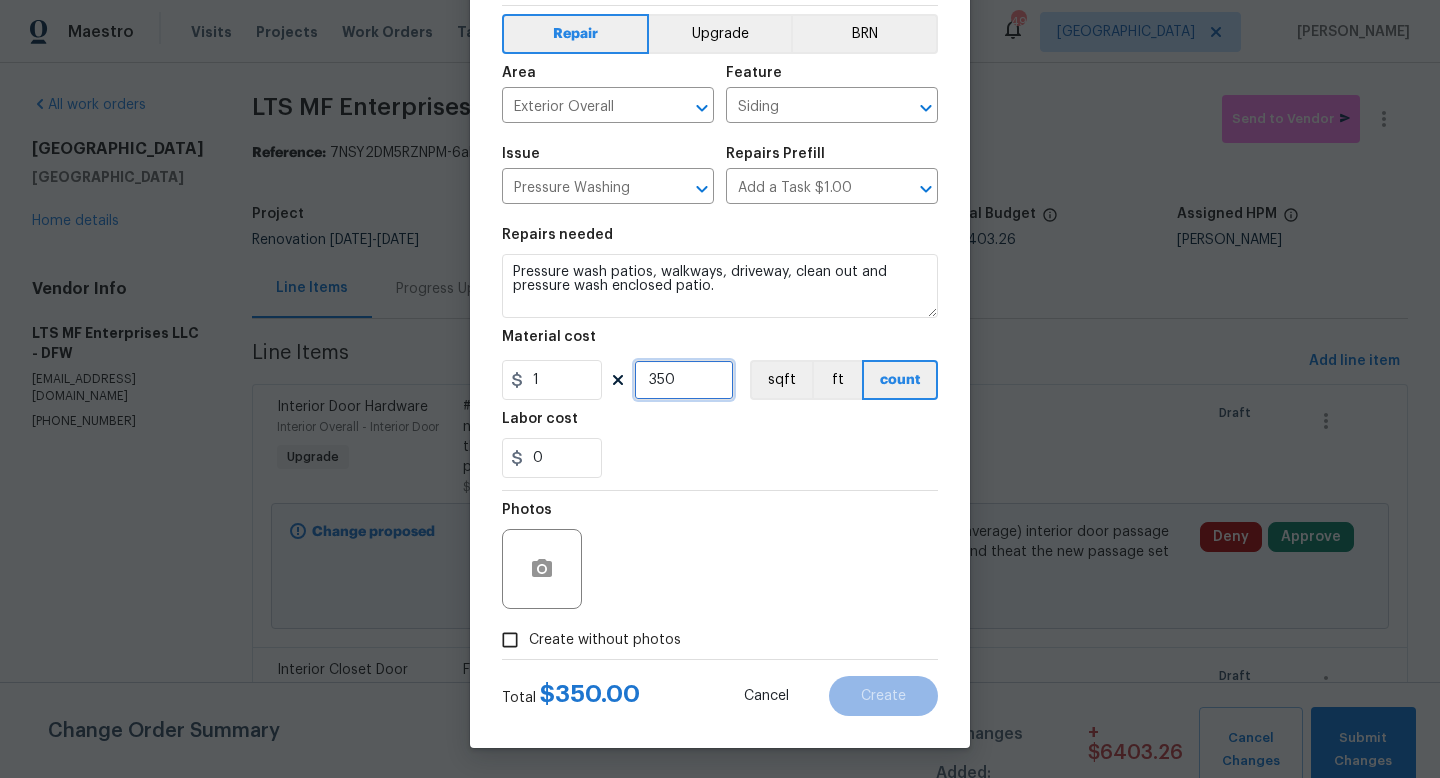 type on "350" 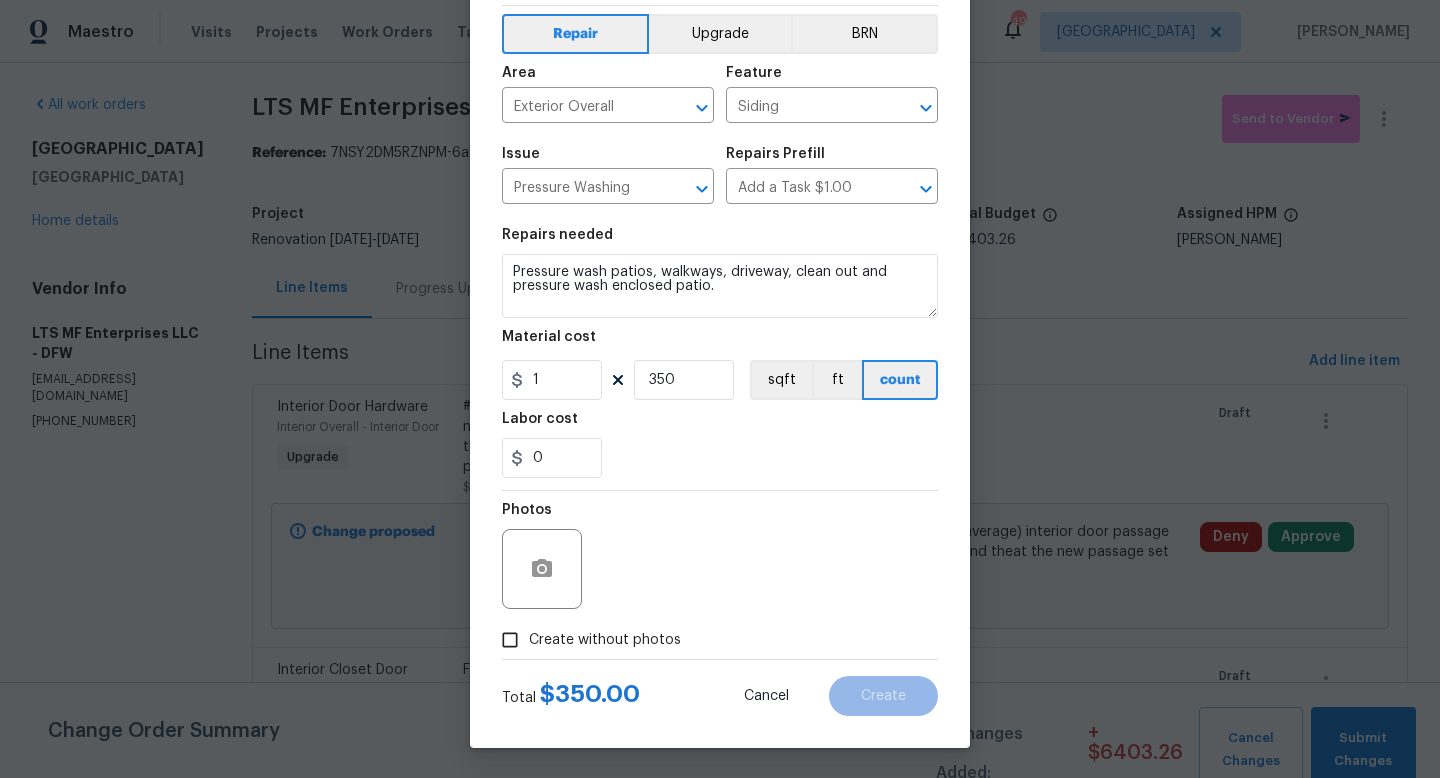 click on "Create without photos" at bounding box center [586, 640] 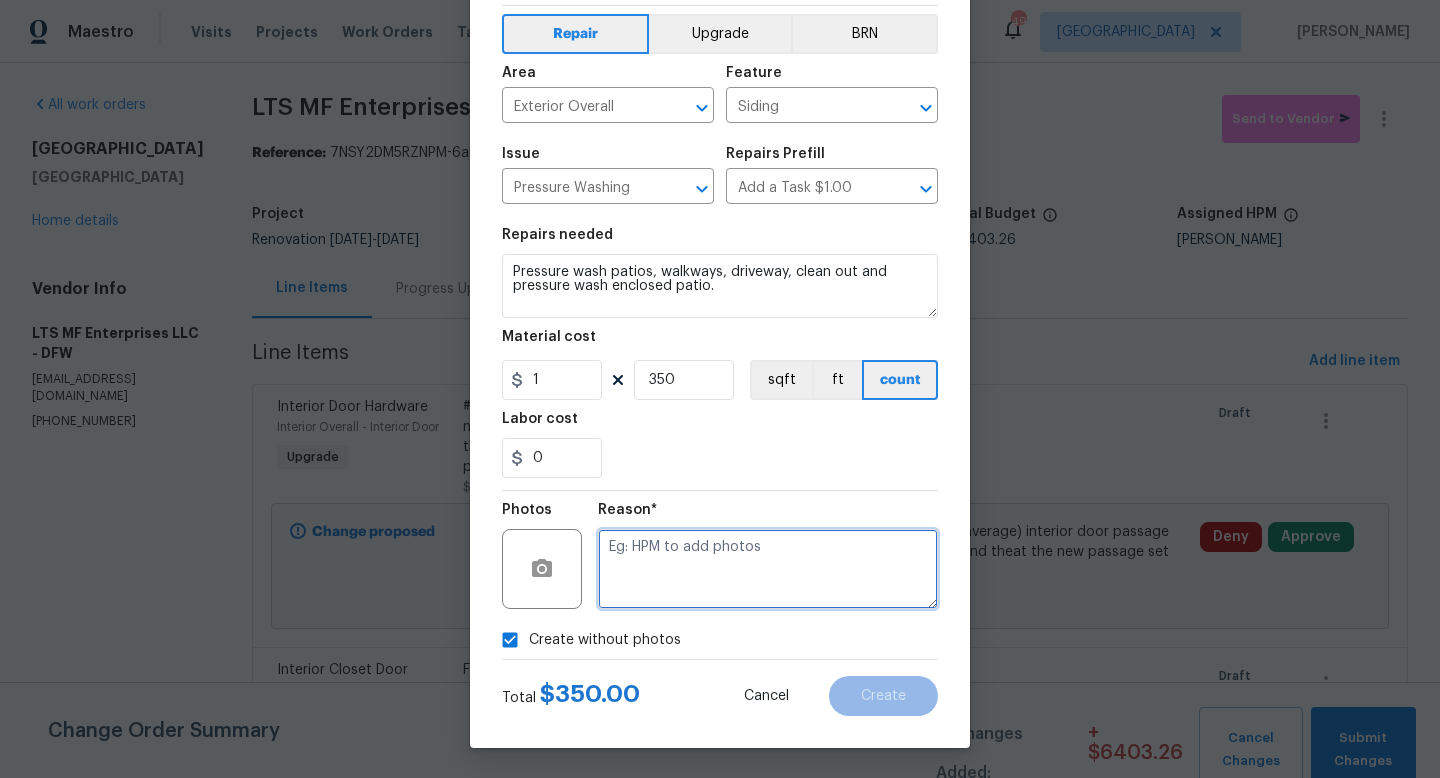 click at bounding box center (768, 569) 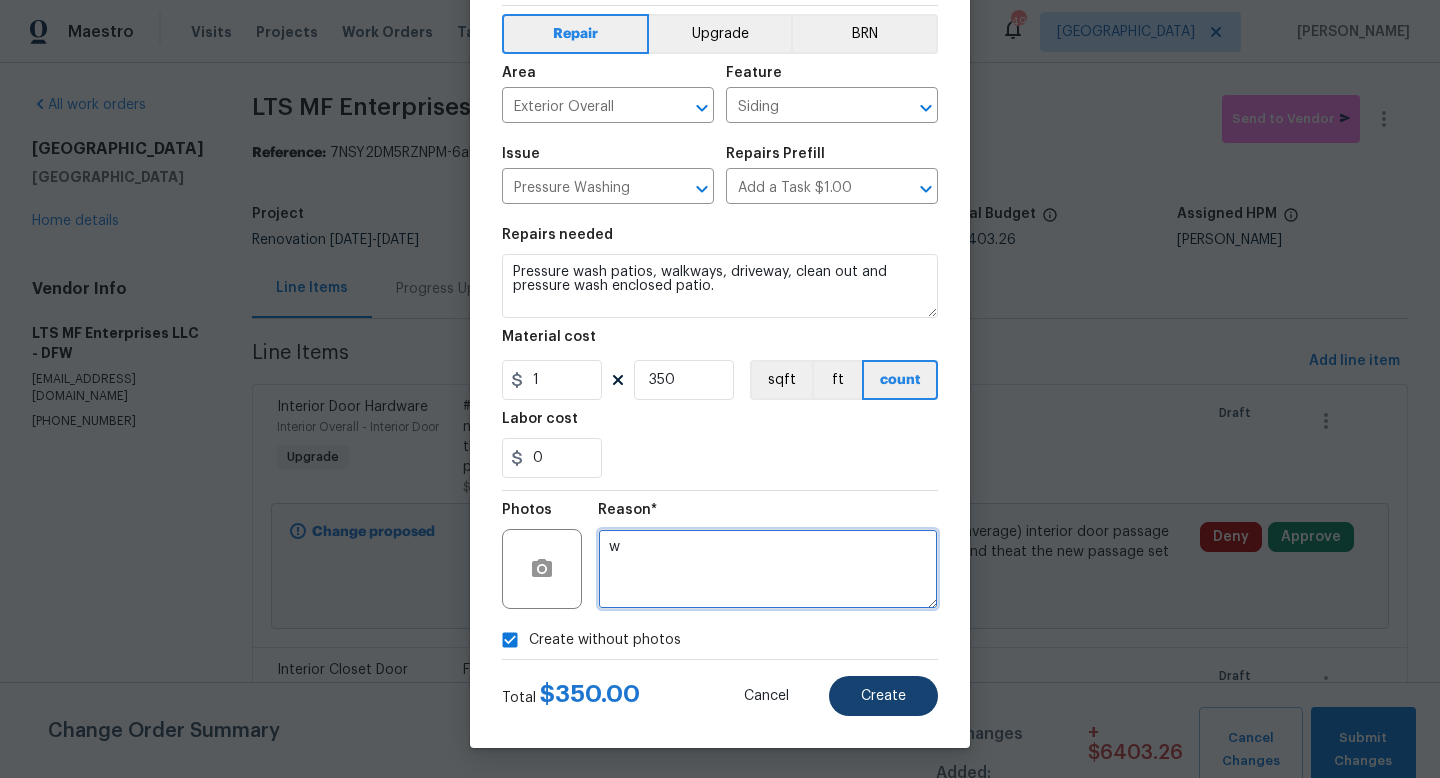 type on "w" 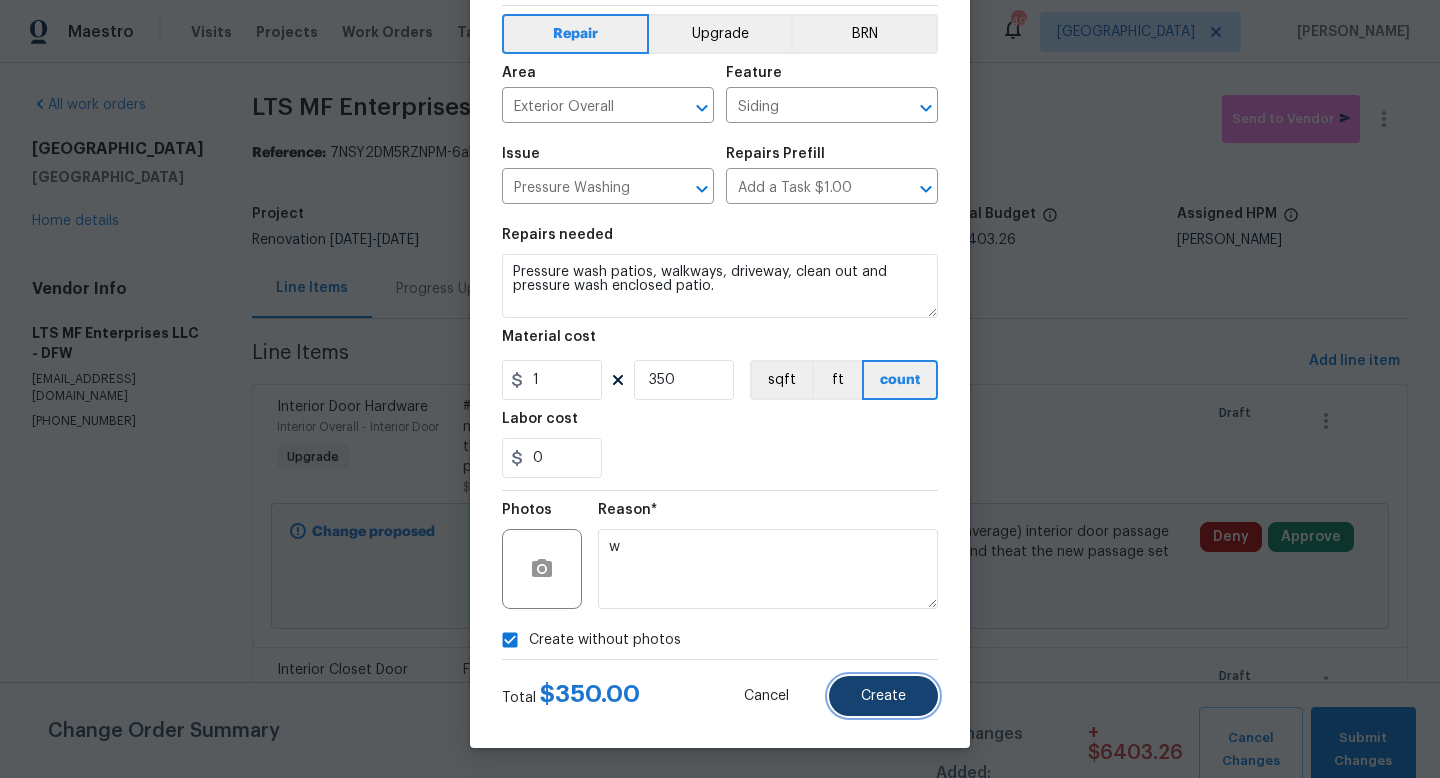 click on "Create" at bounding box center [883, 696] 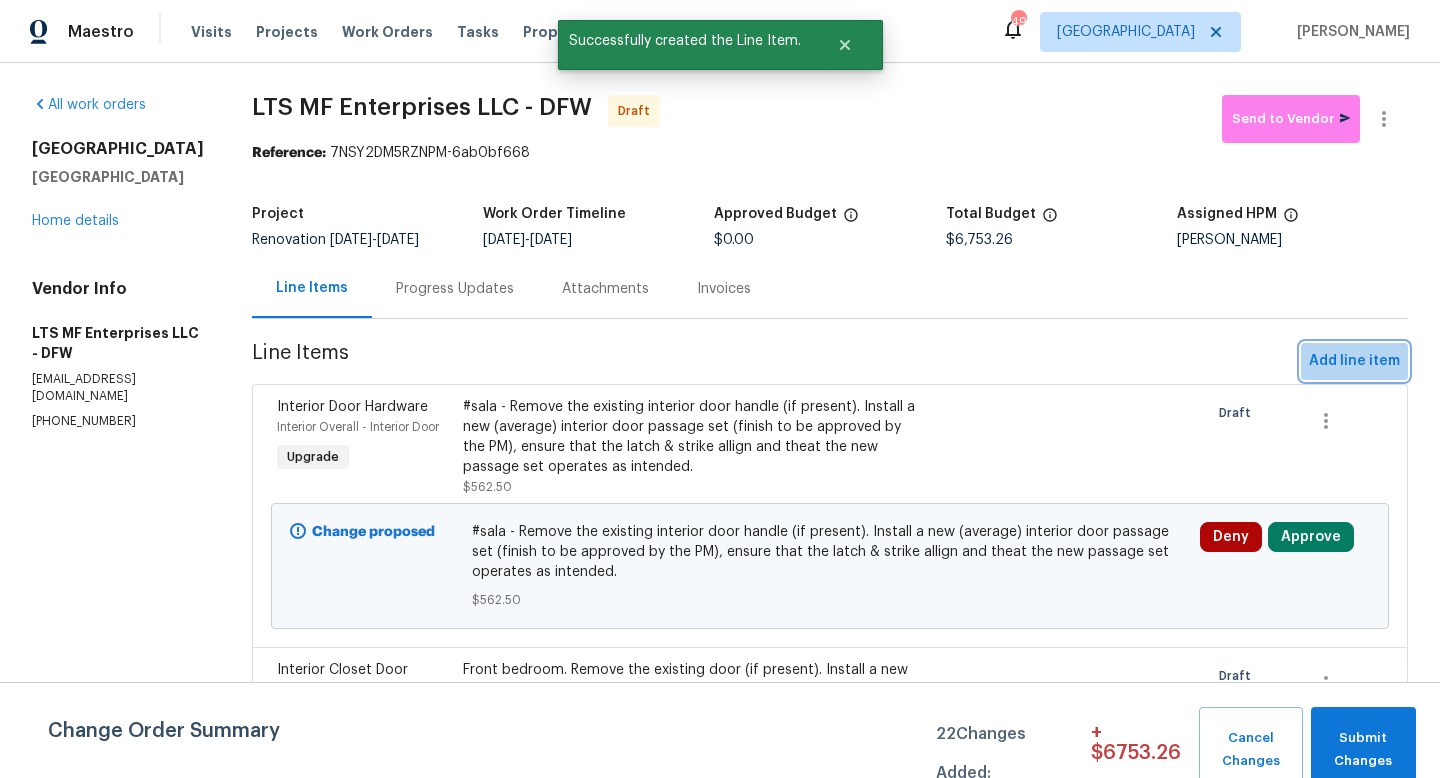 click on "Add line item" at bounding box center [1354, 361] 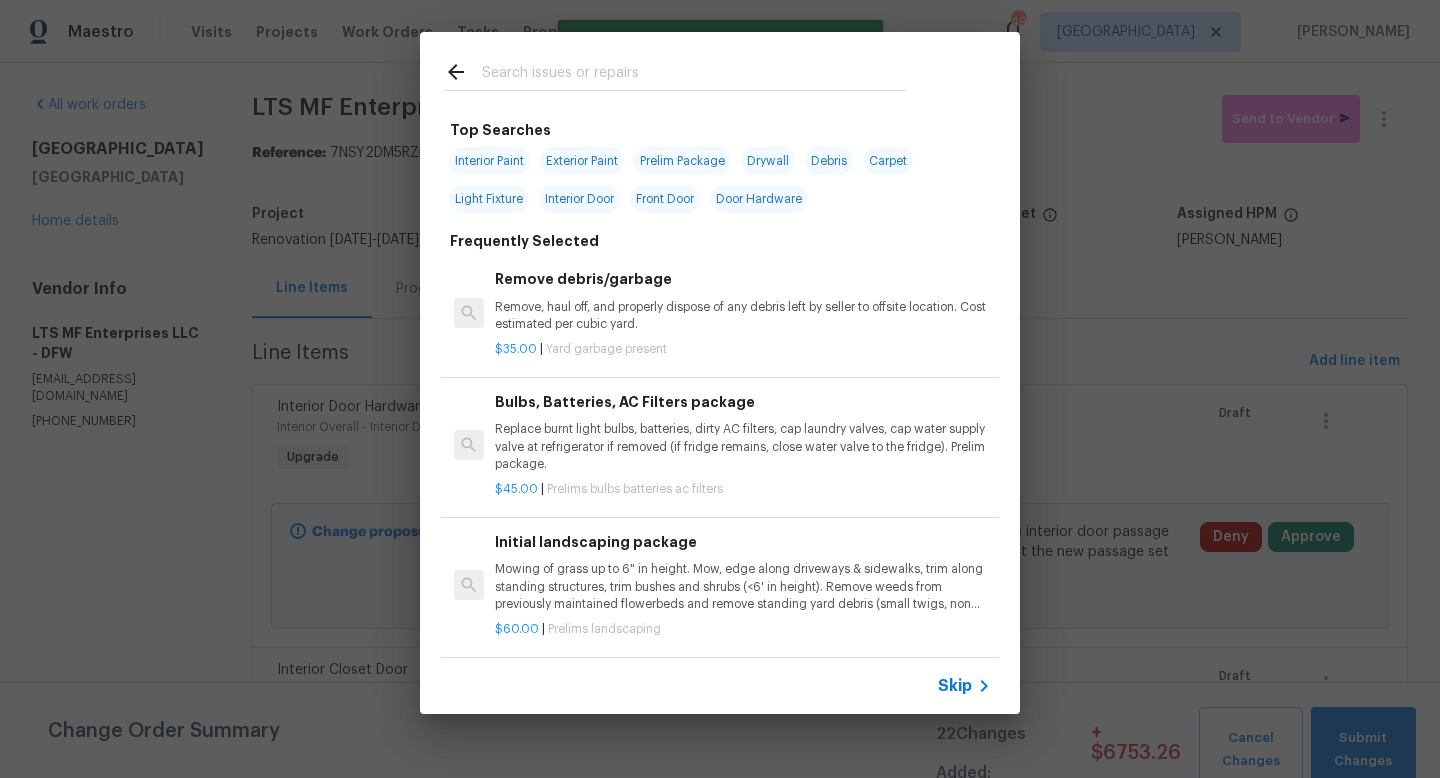 click 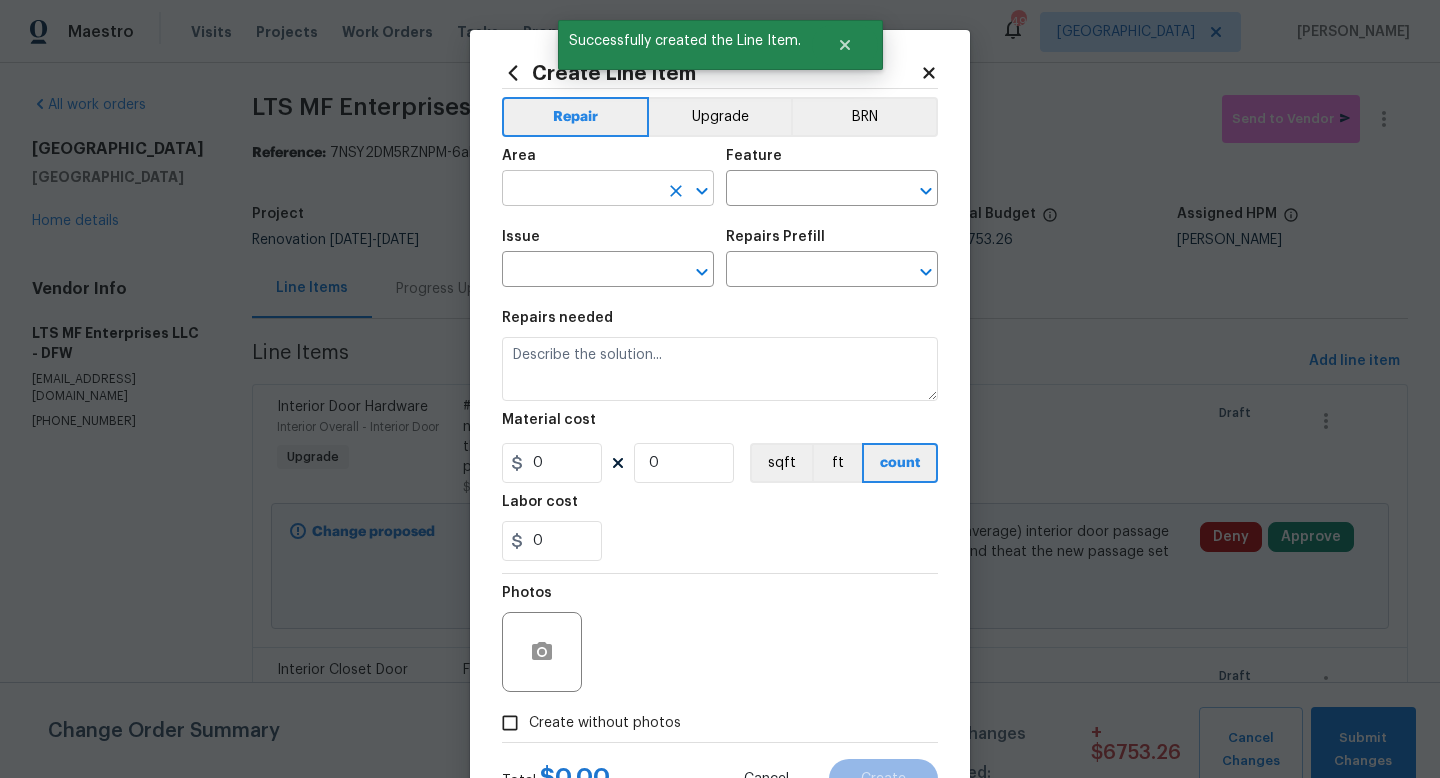 click at bounding box center [580, 190] 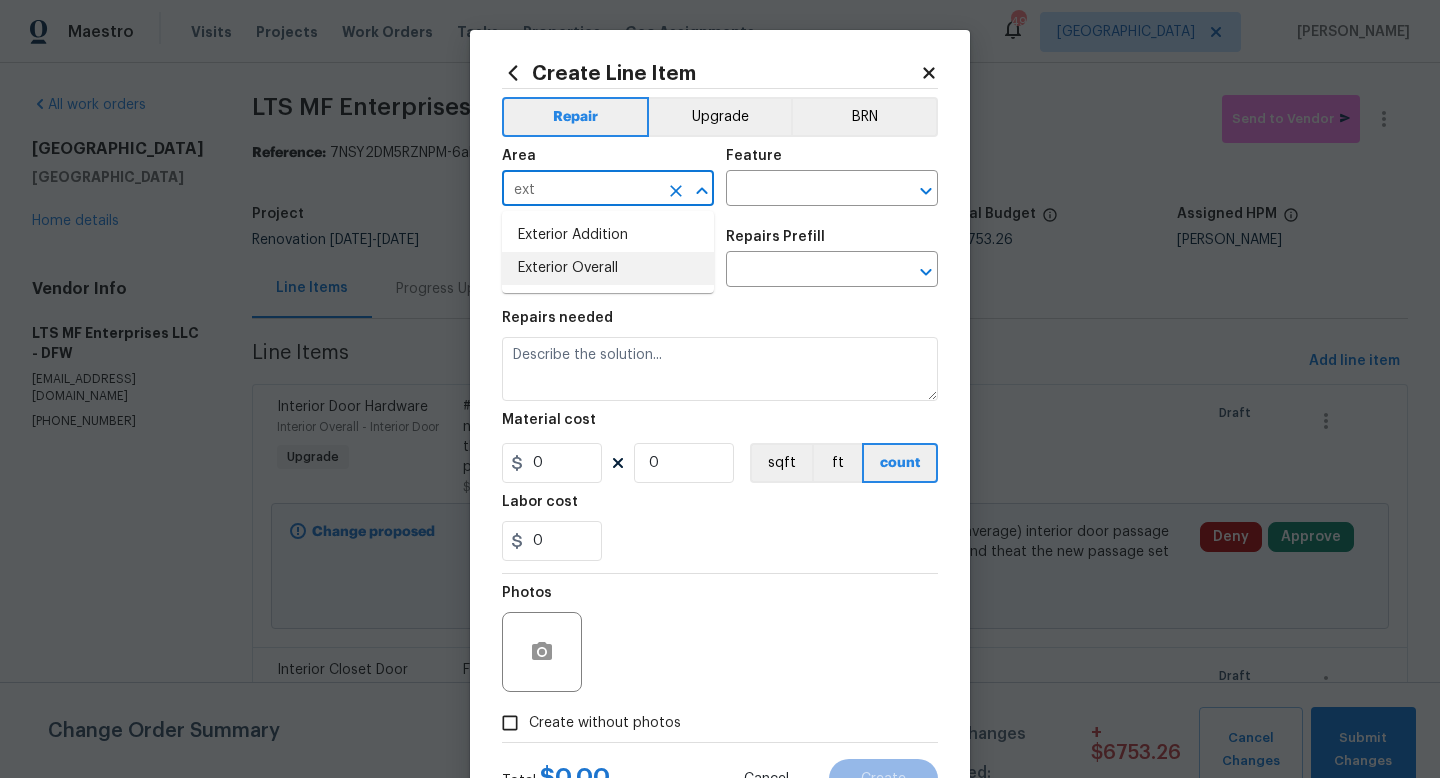 click on "Exterior Overall" at bounding box center (608, 268) 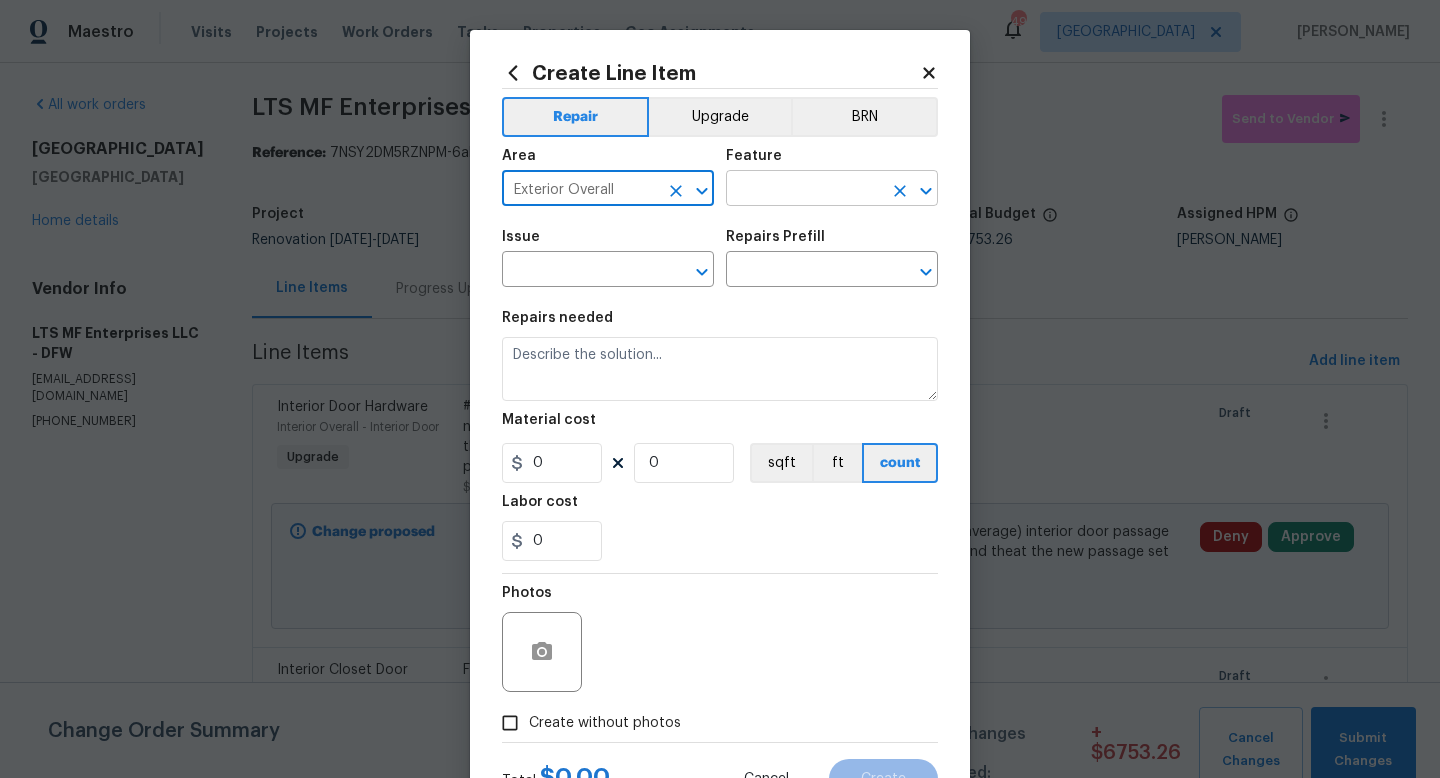 type on "Exterior Overall" 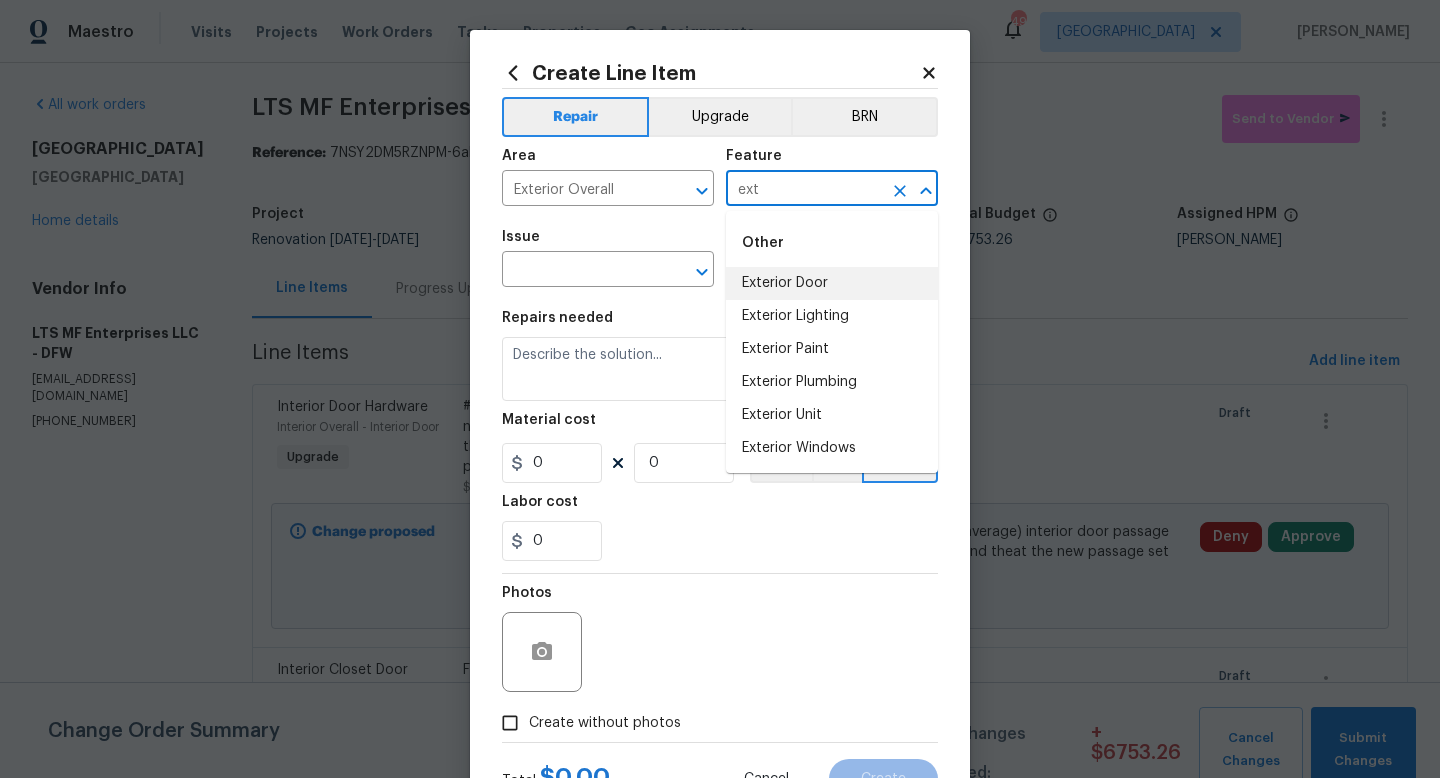 click on "Exterior Door" at bounding box center (832, 283) 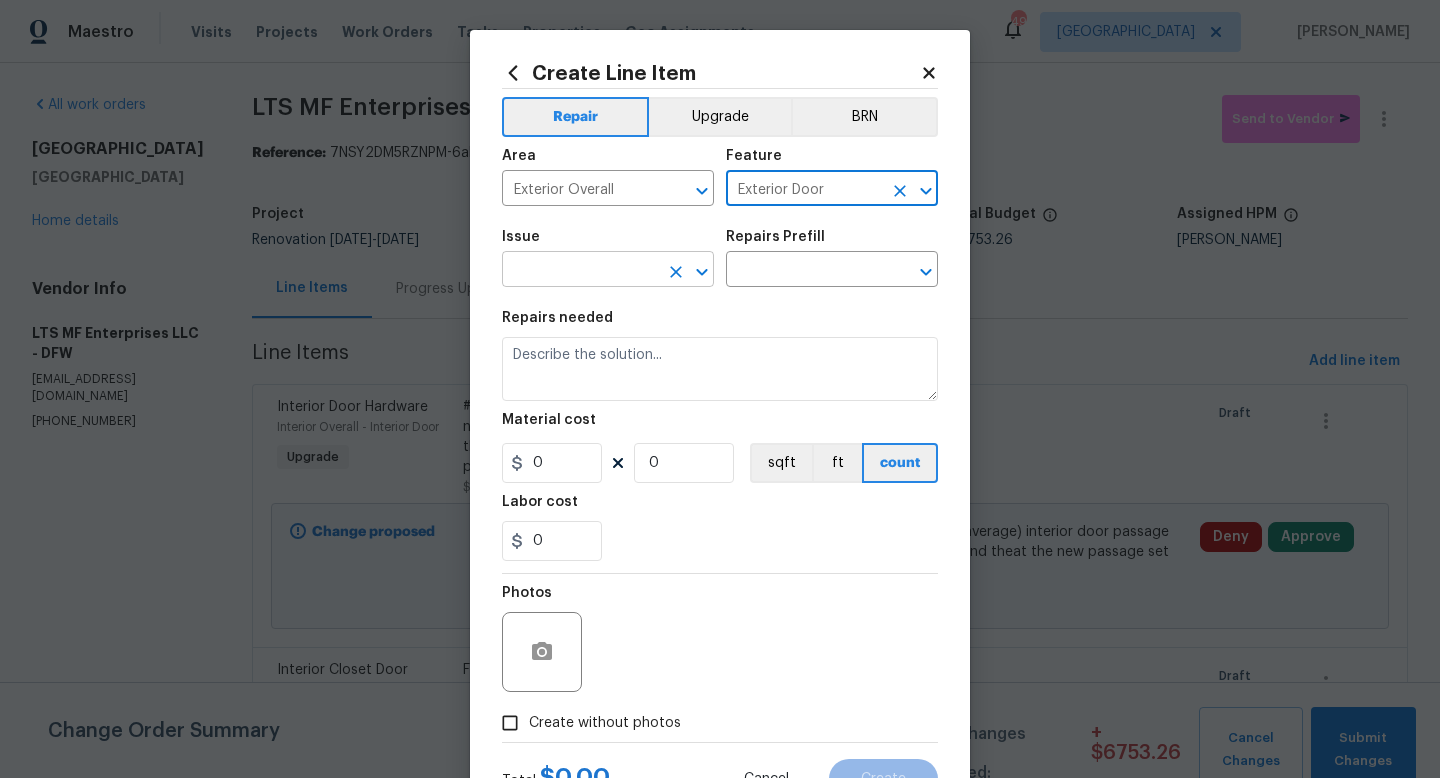 type on "Exterior Door" 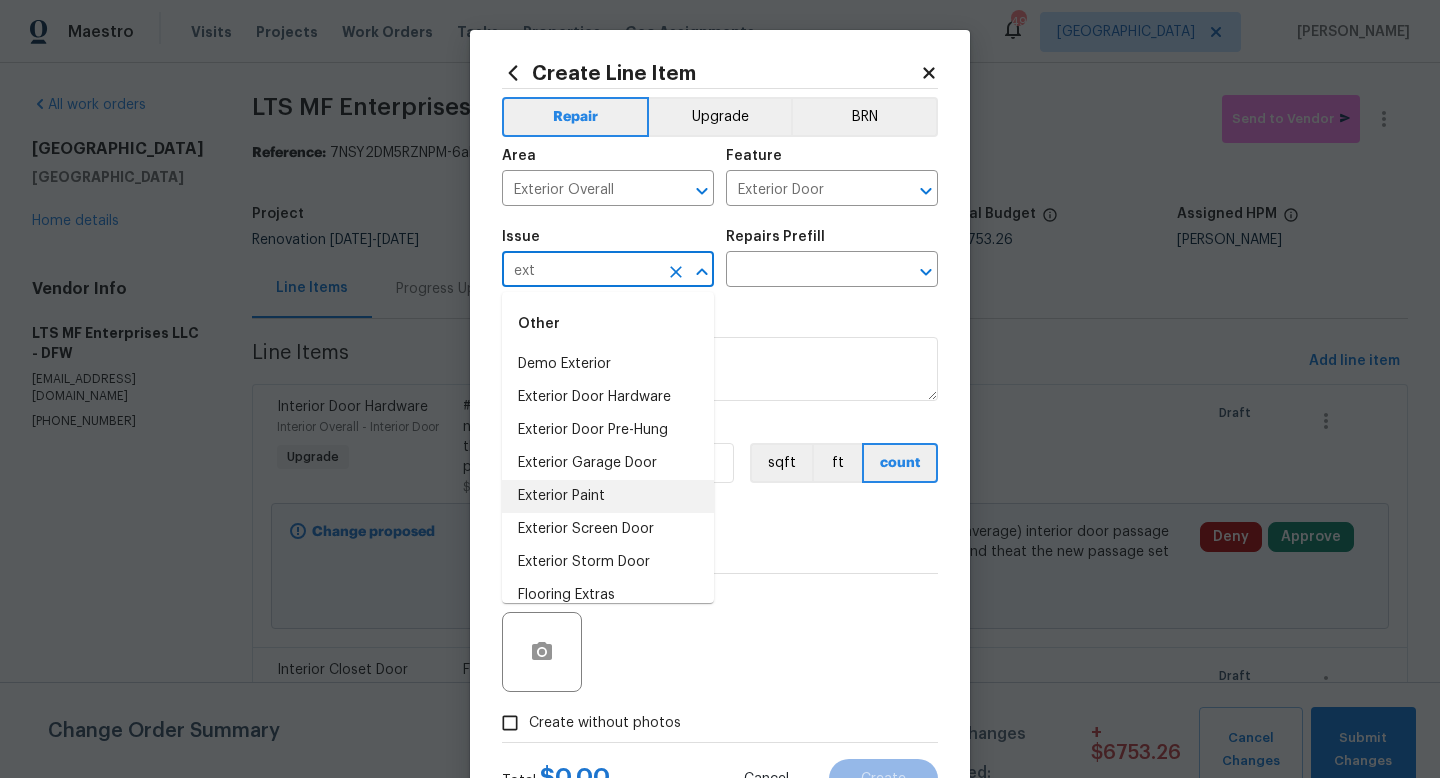 click on "Exterior Paint" at bounding box center (608, 496) 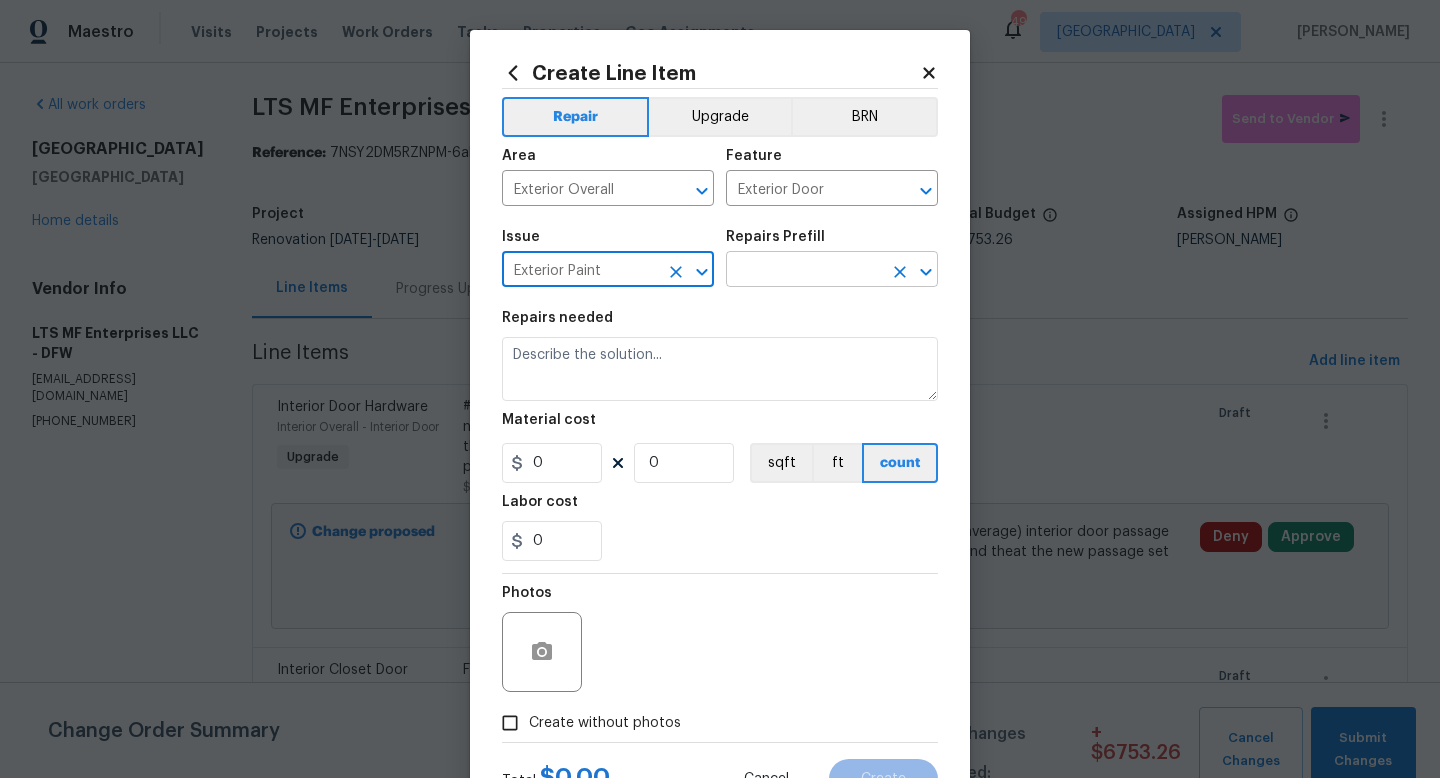 type on "Exterior Paint" 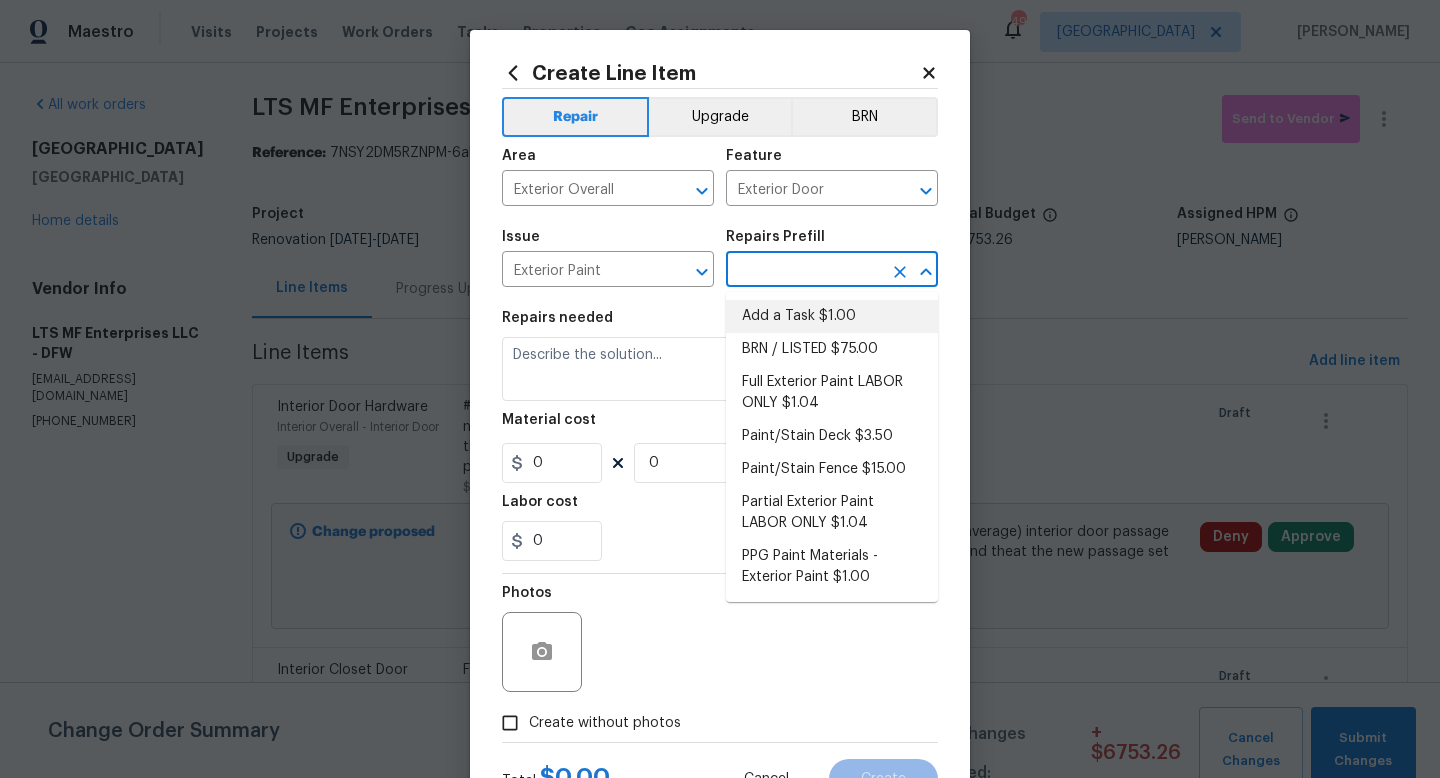 click on "Add a Task $1.00" at bounding box center [832, 316] 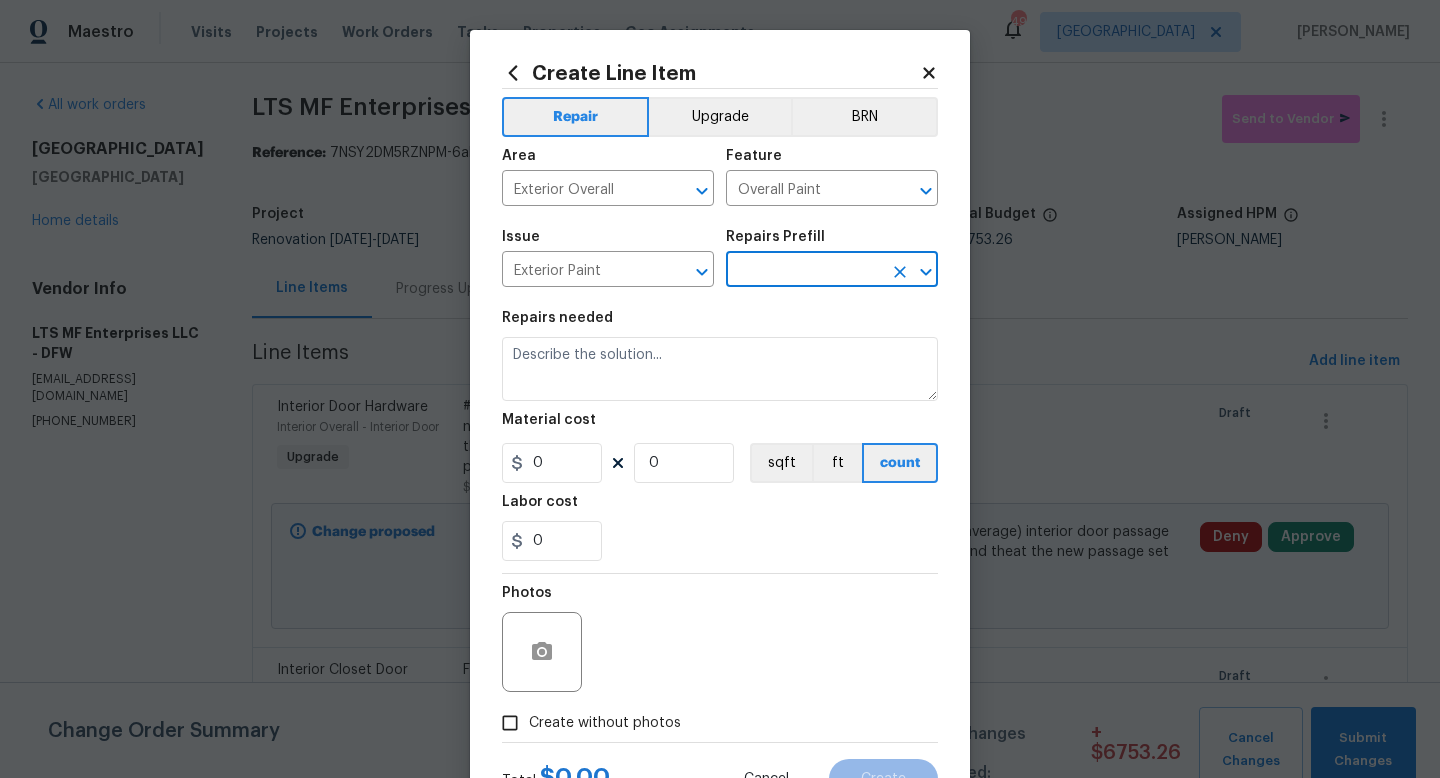 type on "Add a Task $1.00" 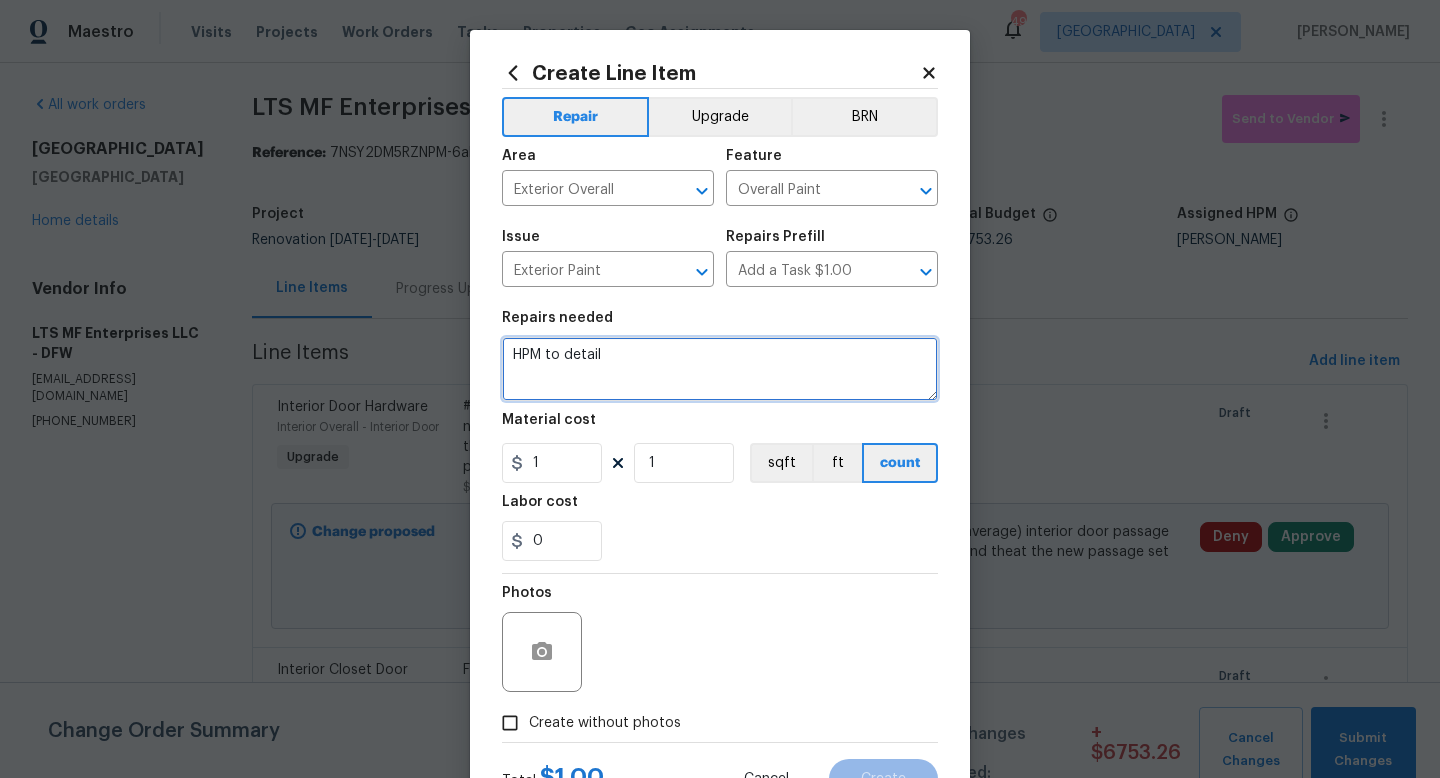 click on "HPM to detail" at bounding box center [720, 369] 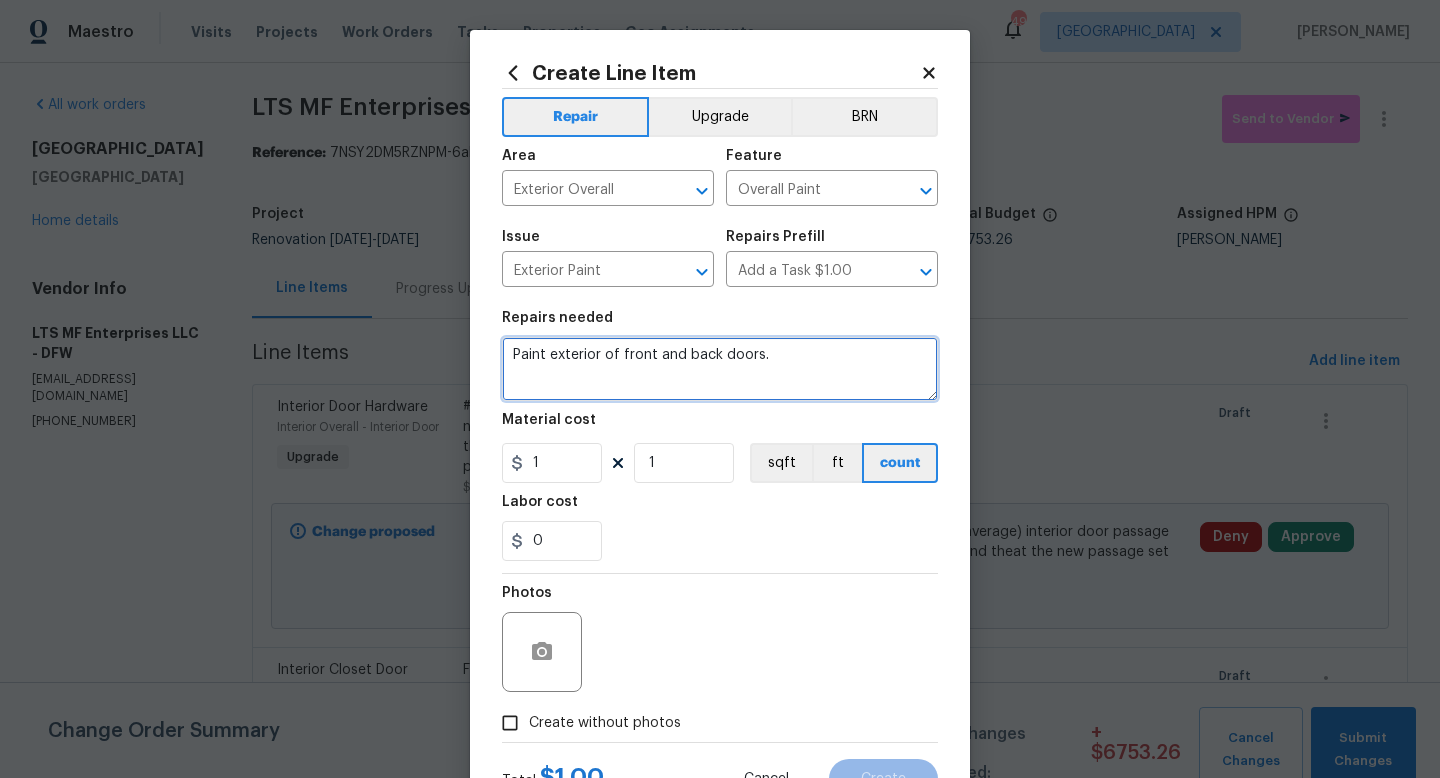 type on "Paint exterior of front and back doors." 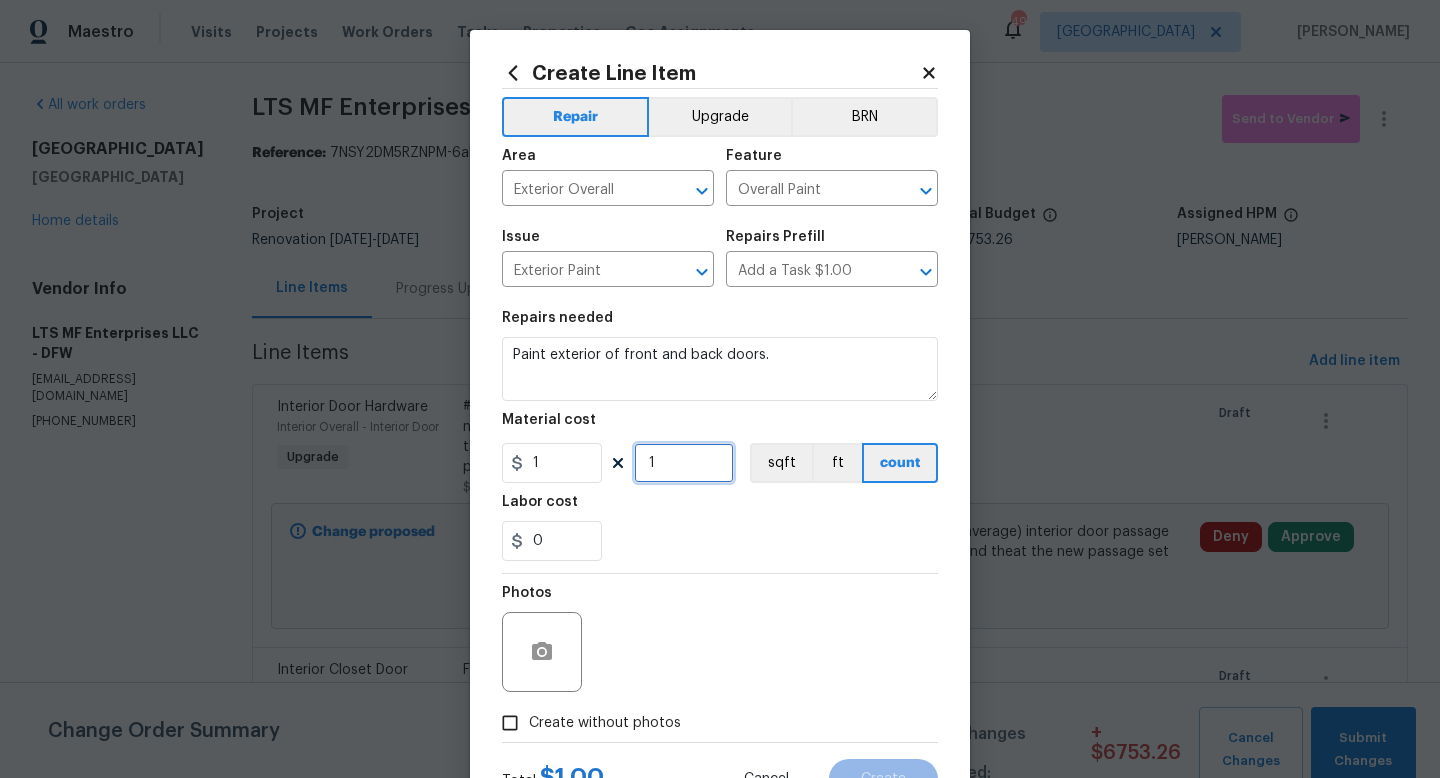 click on "1" at bounding box center (684, 463) 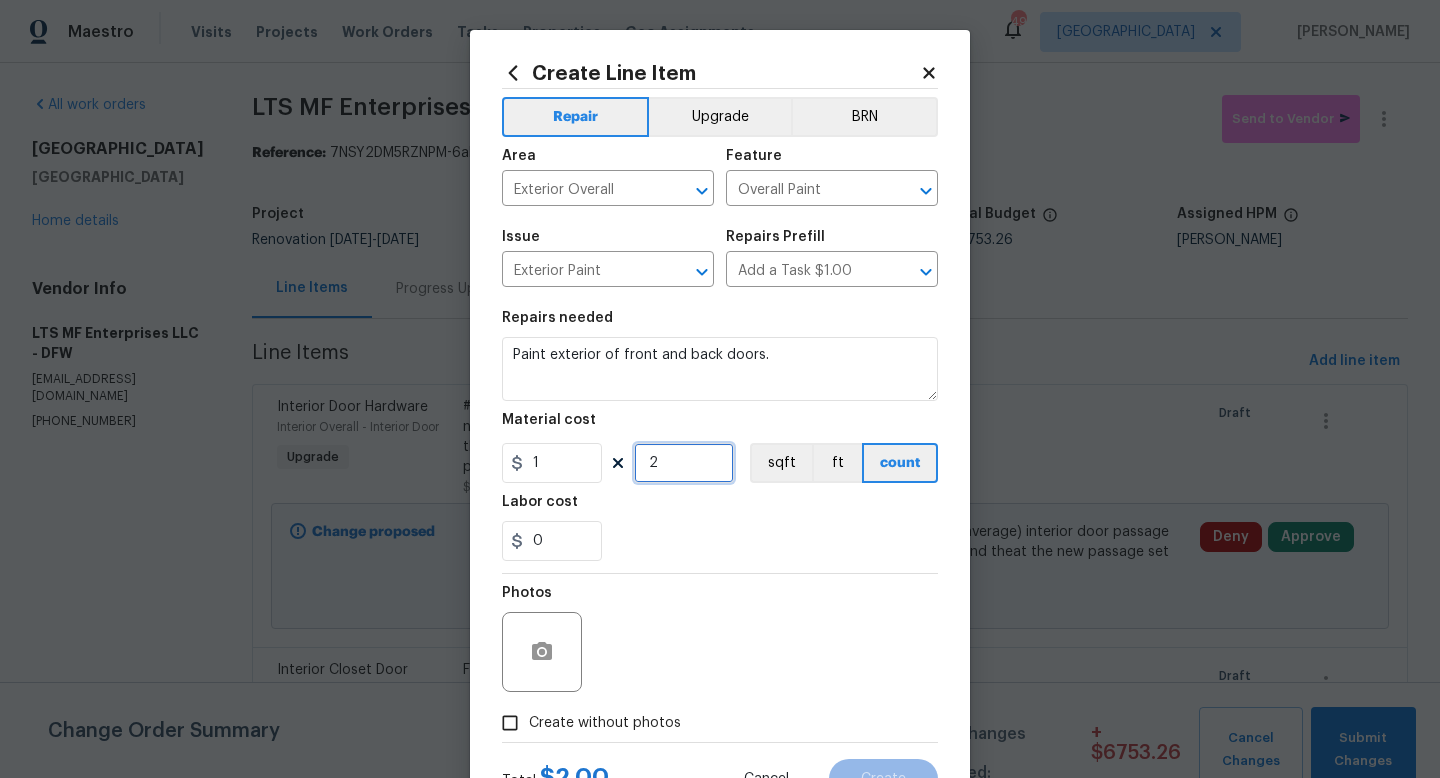 type on "2" 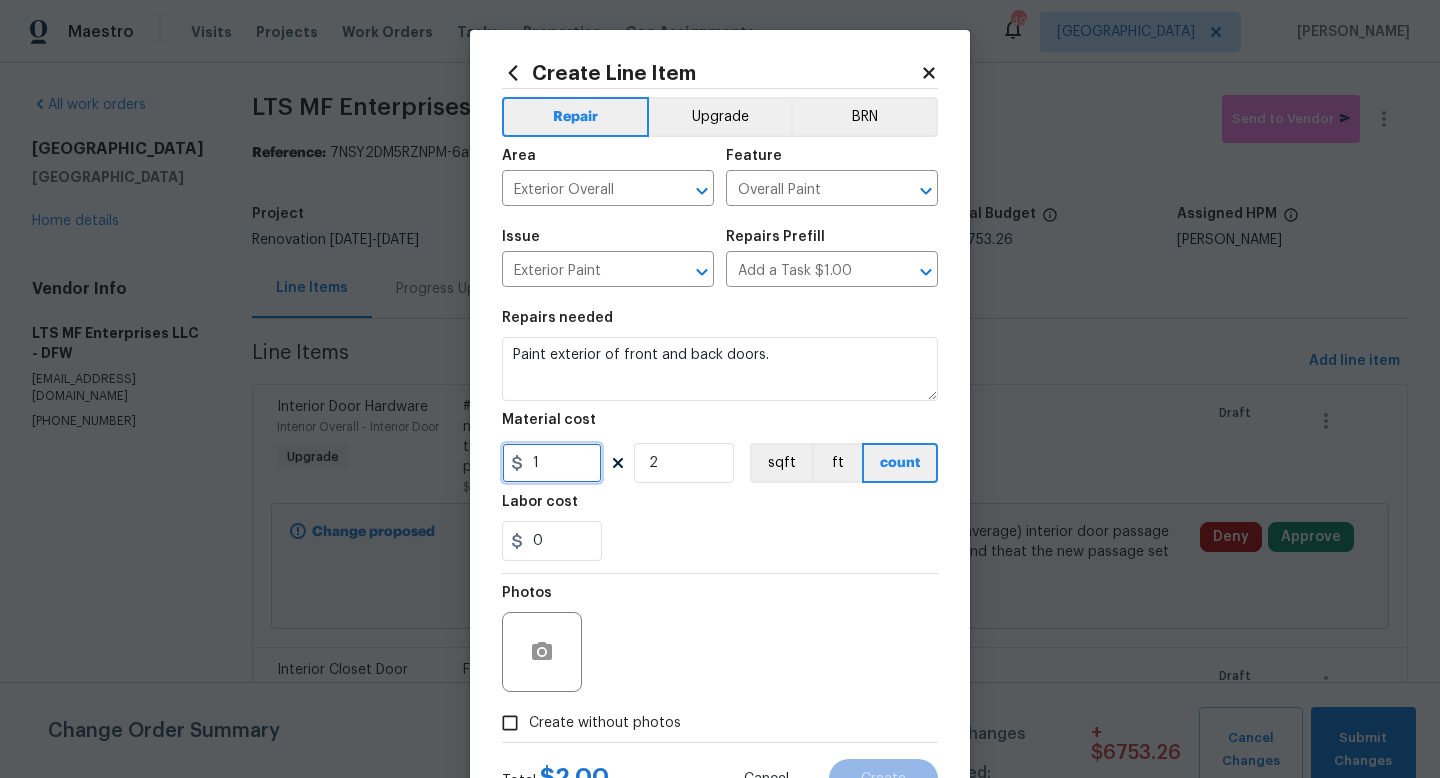 click on "1" at bounding box center (552, 463) 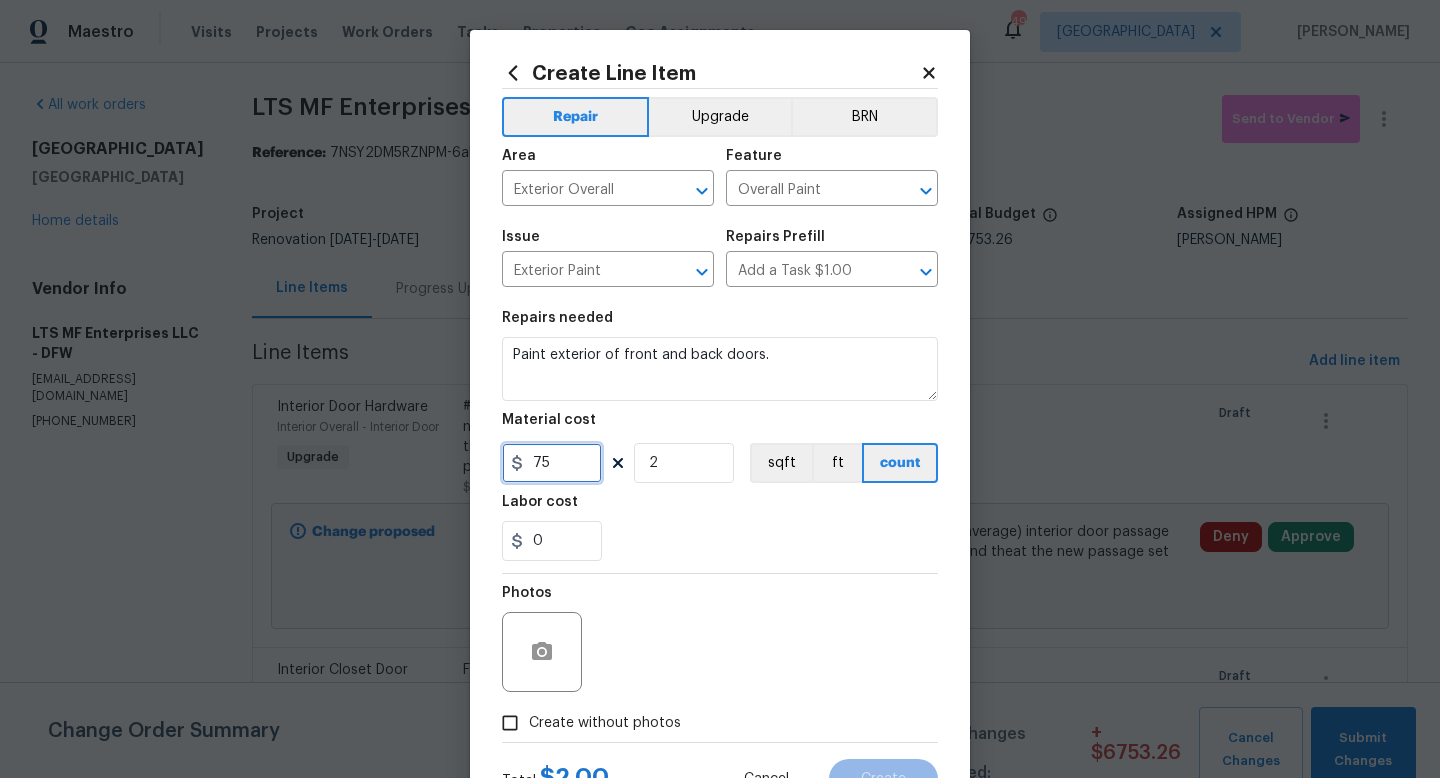 scroll, scrollTop: 84, scrollLeft: 0, axis: vertical 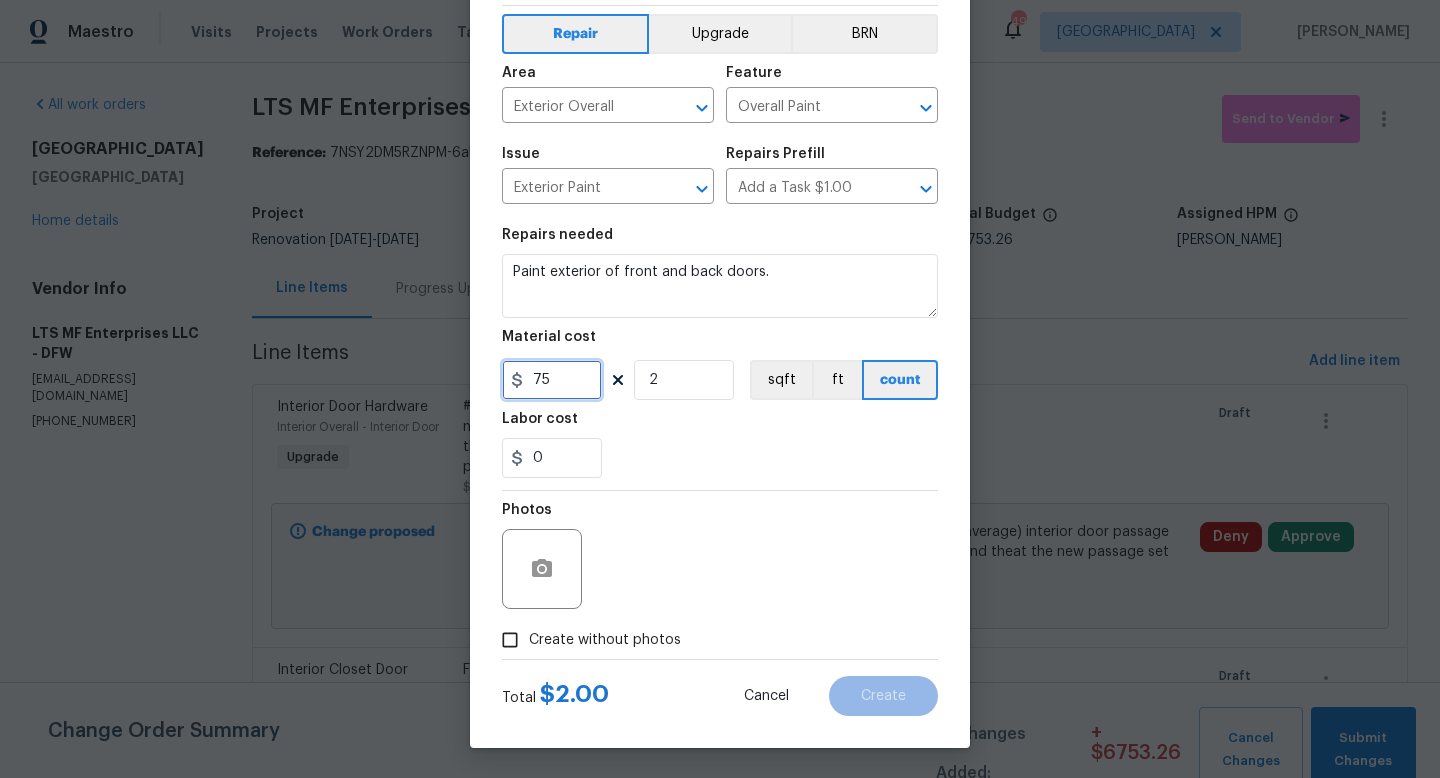 type on "75" 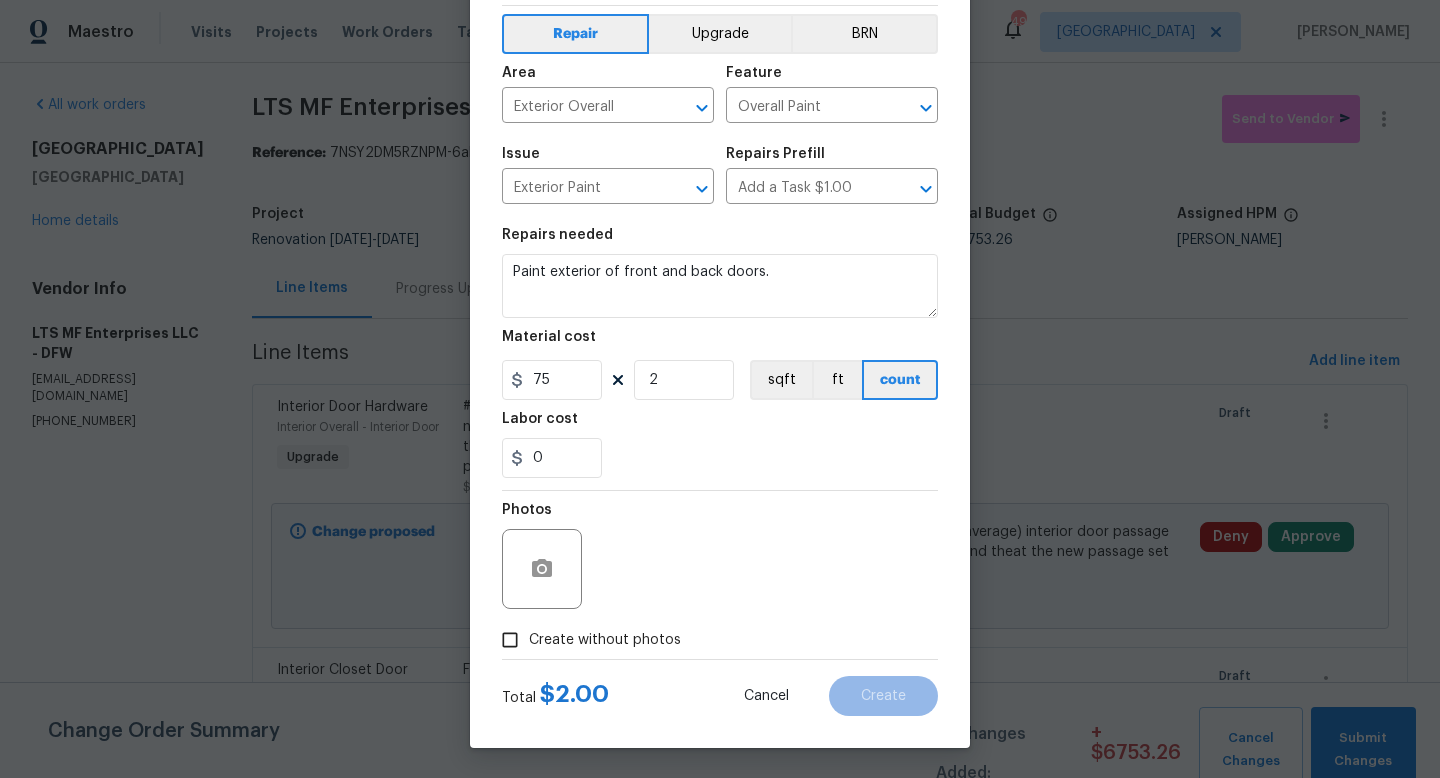 click on "Create without photos" at bounding box center (605, 640) 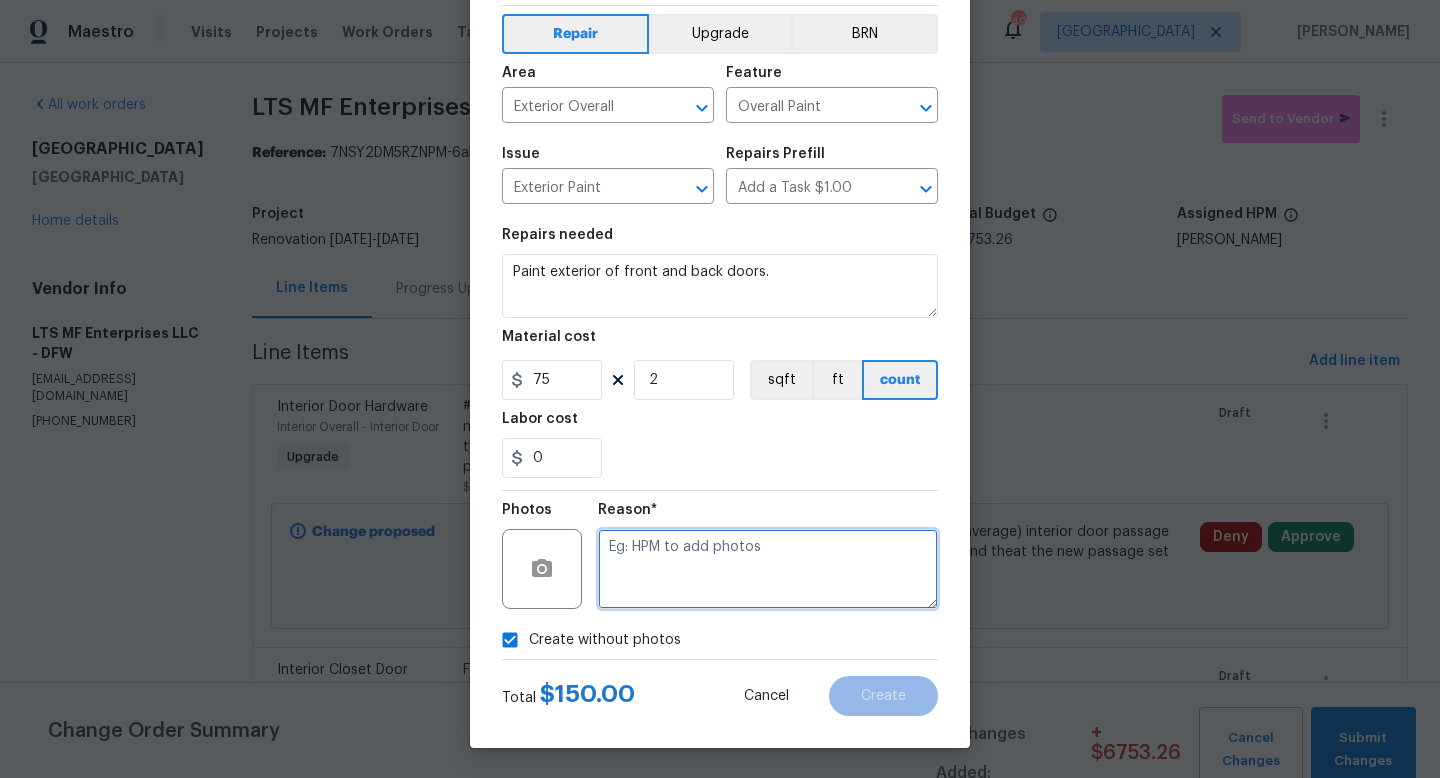 click at bounding box center (768, 569) 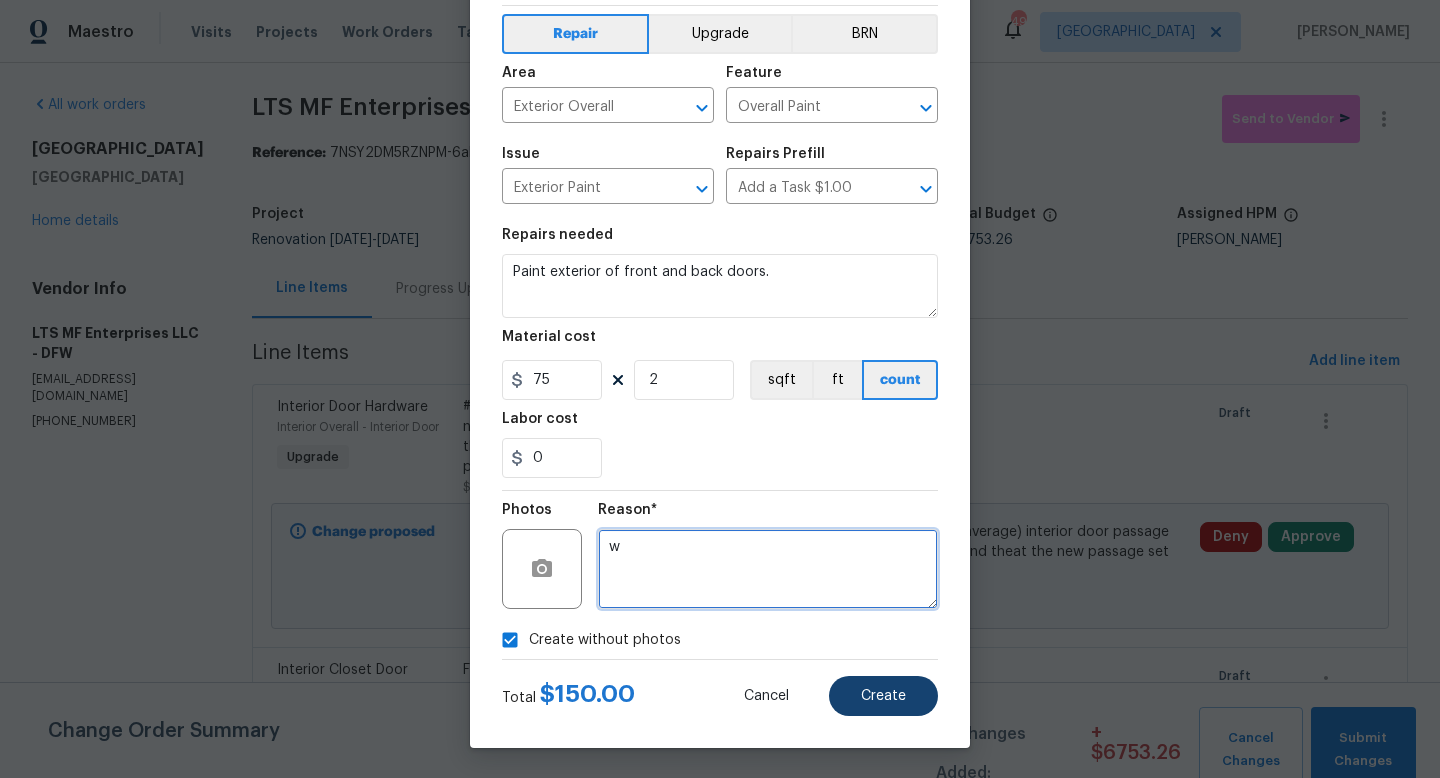 type on "w" 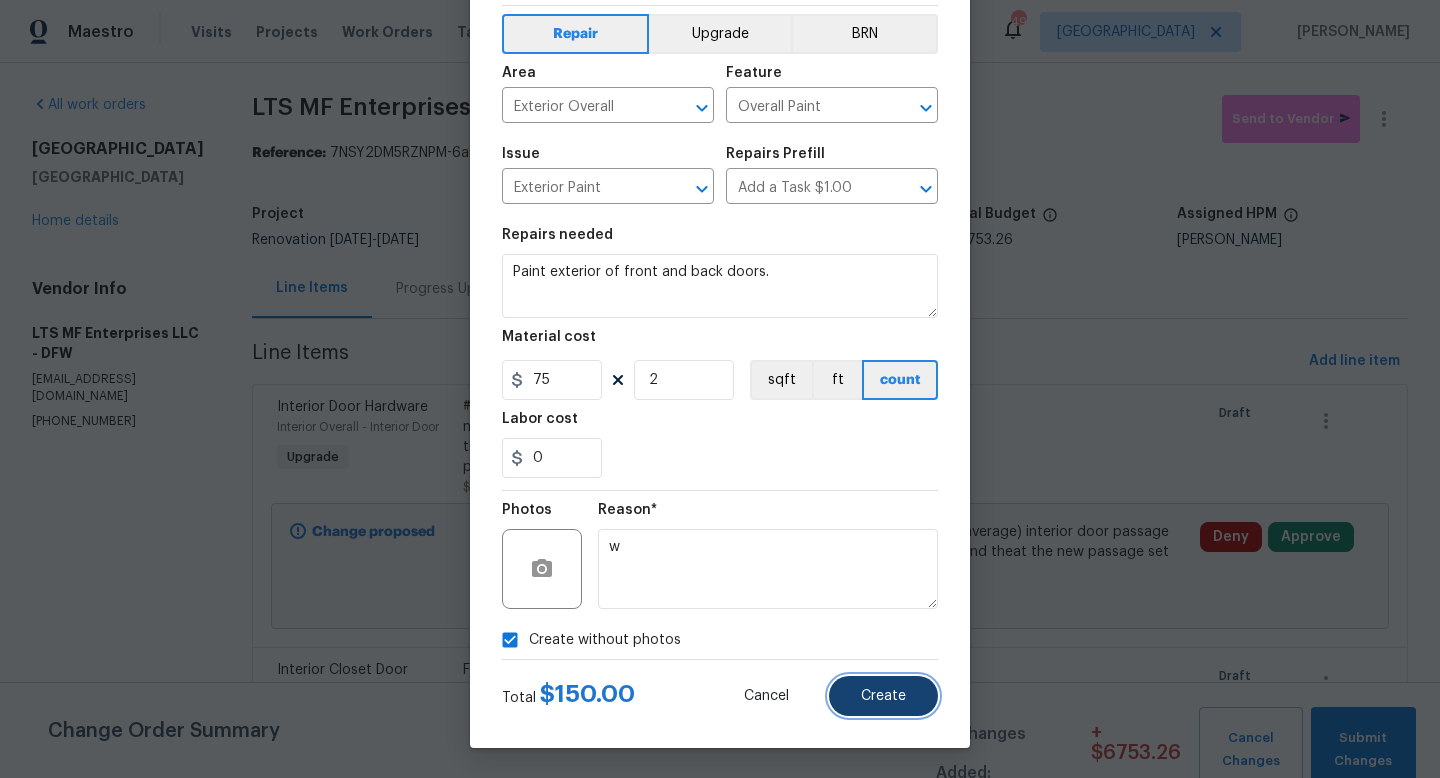 click on "Create" at bounding box center [883, 696] 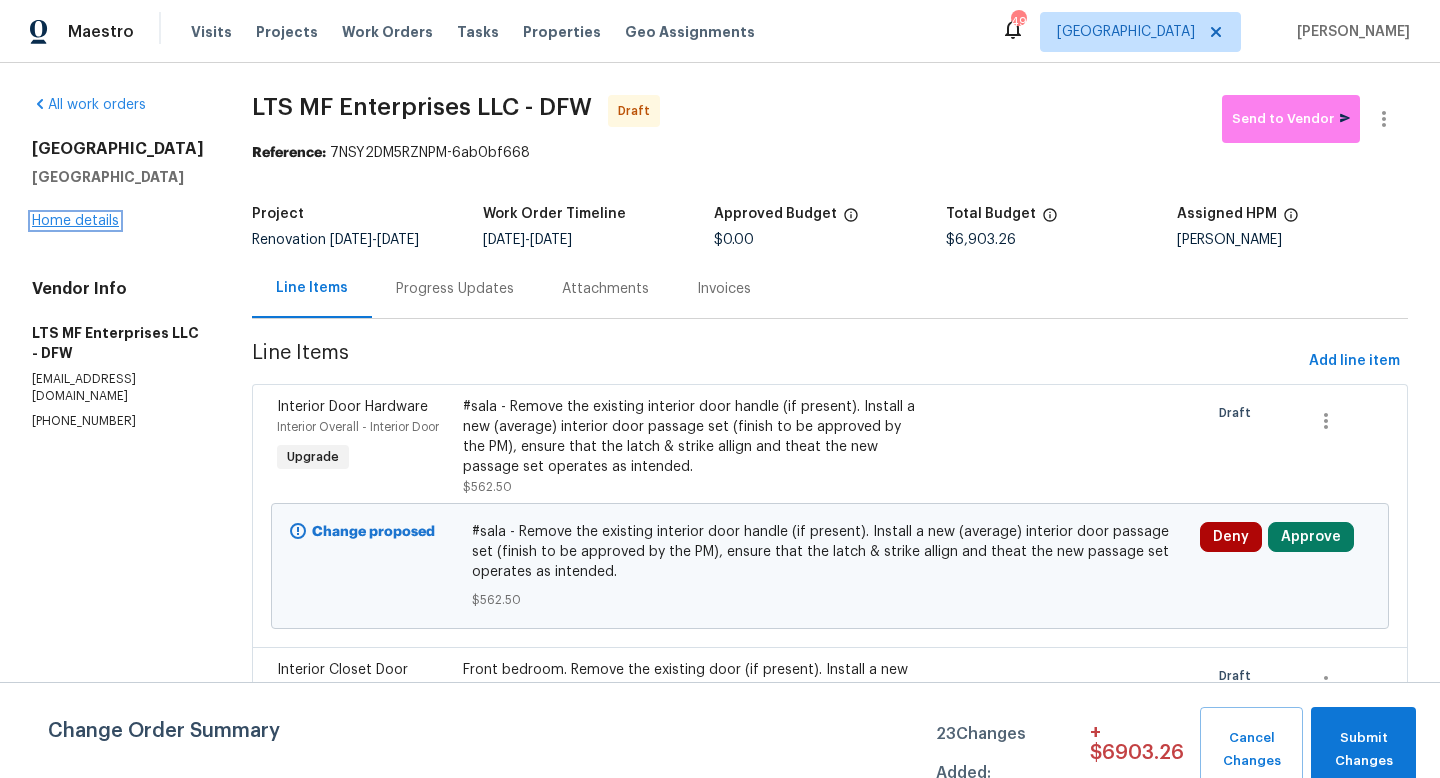 click on "Home details" at bounding box center (75, 221) 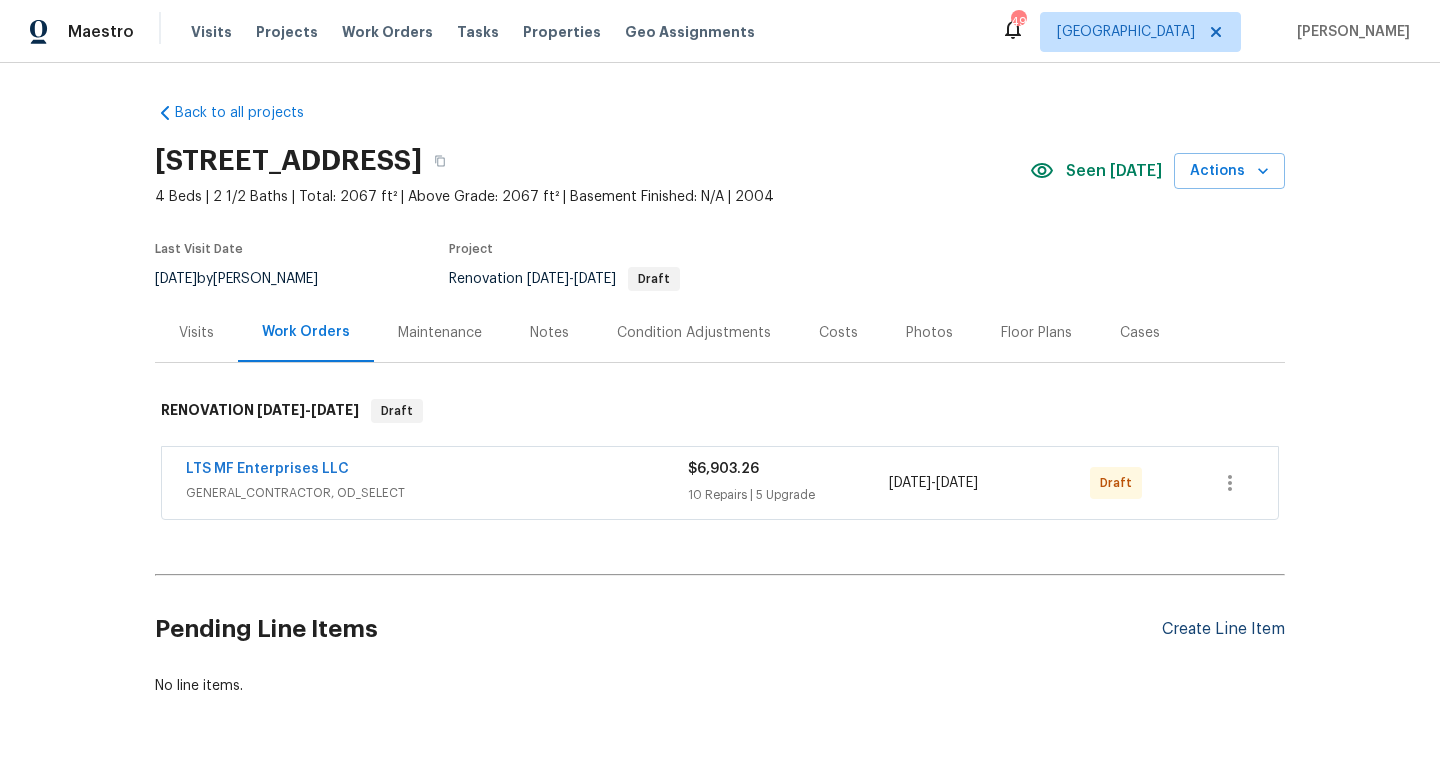 click on "Create Line Item" at bounding box center (1223, 629) 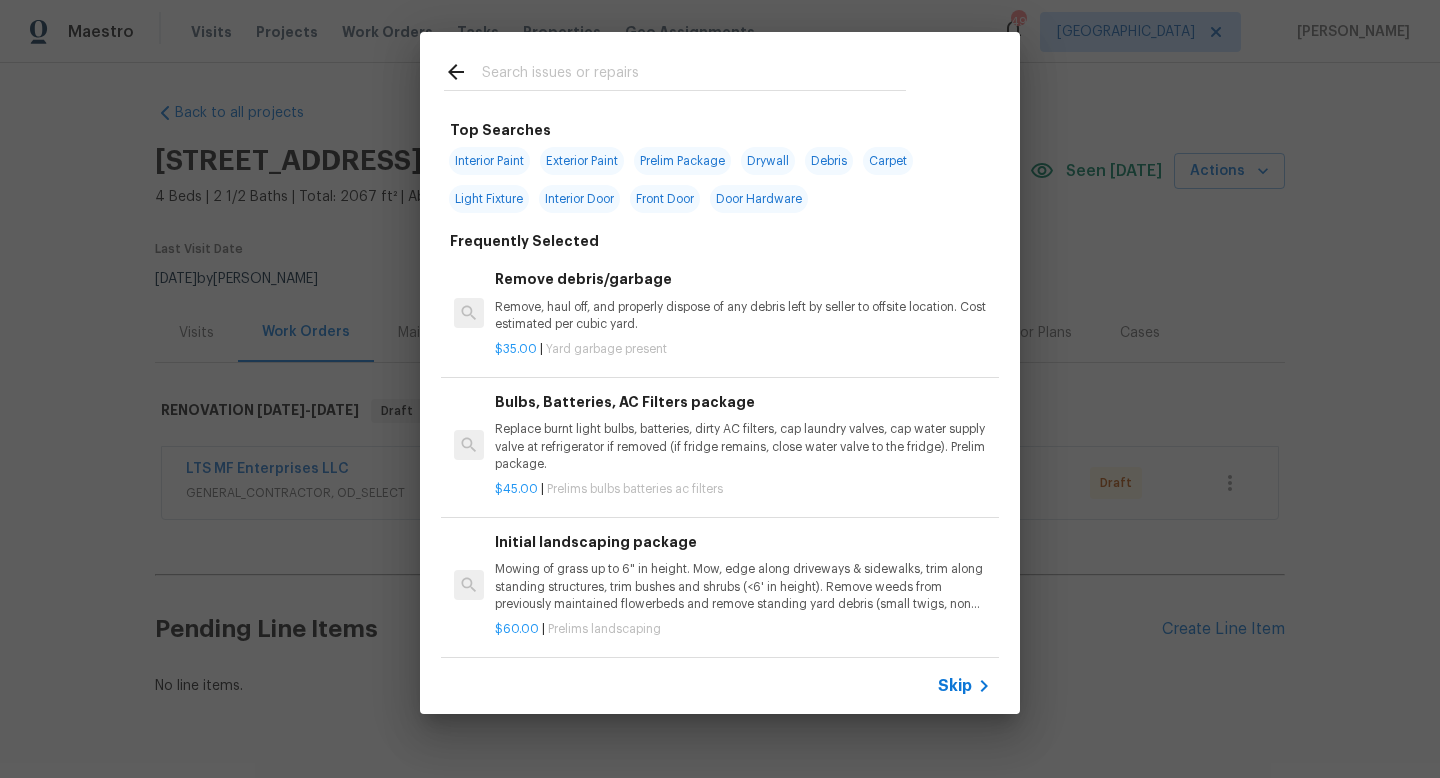 click on "Skip" at bounding box center (955, 686) 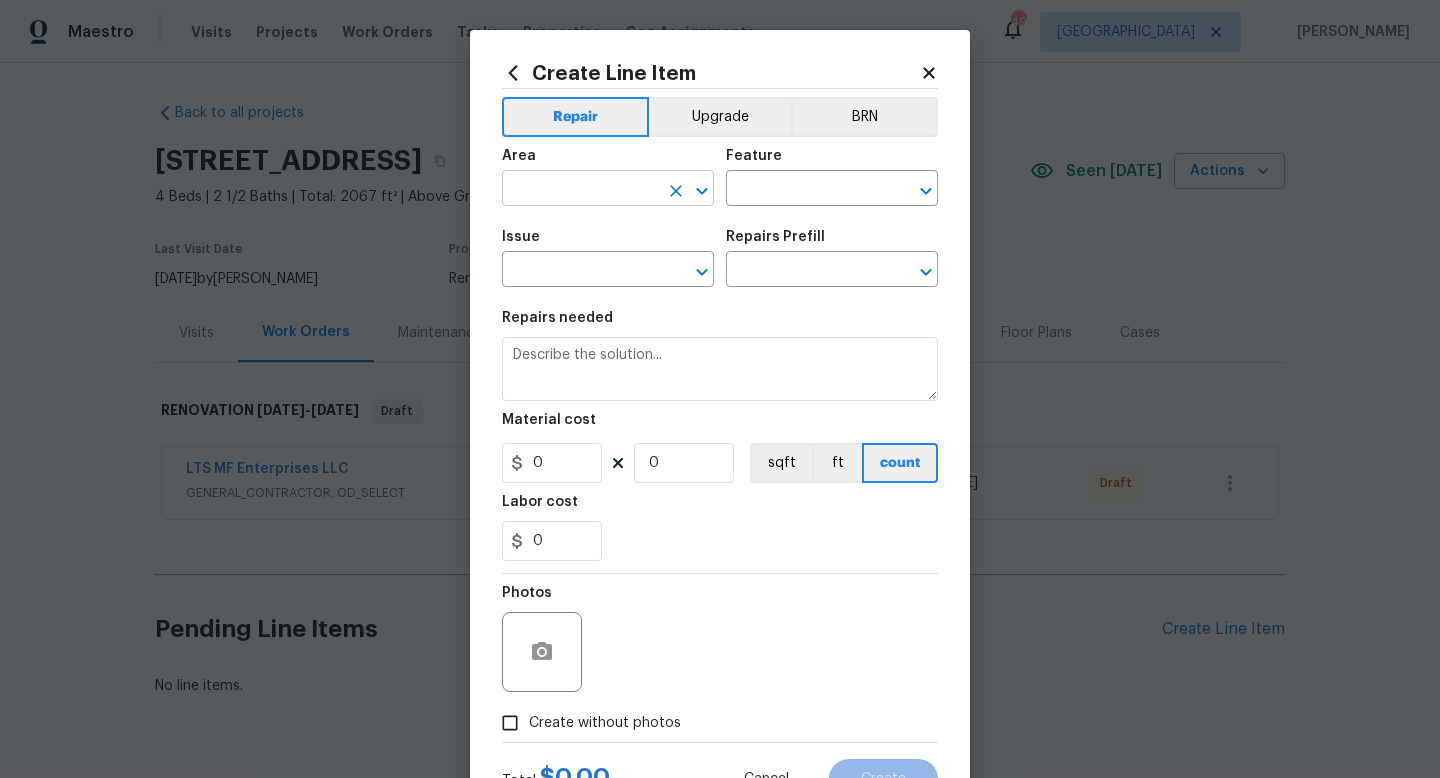 click at bounding box center [580, 190] 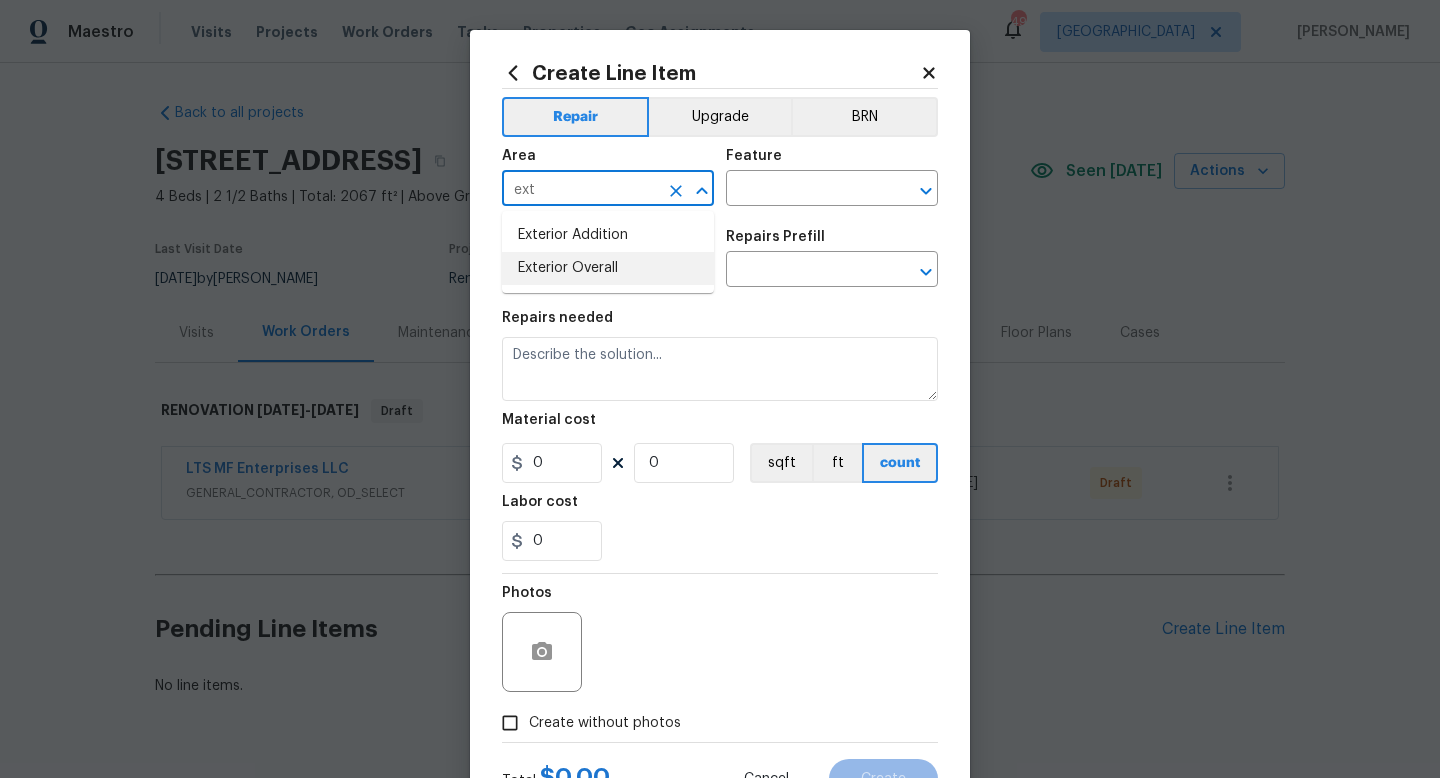 click on "Exterior Overall" at bounding box center (608, 268) 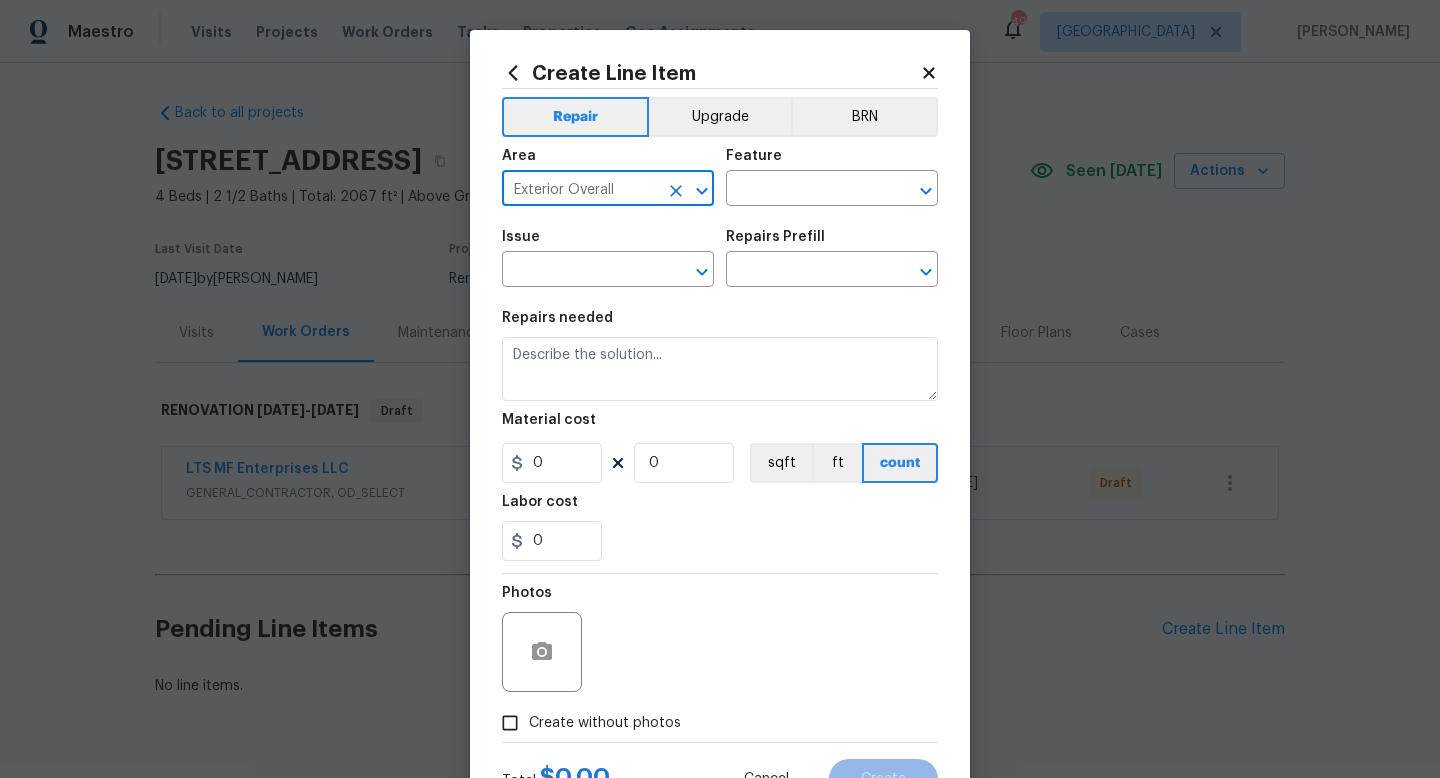 type on "Exterior Overall" 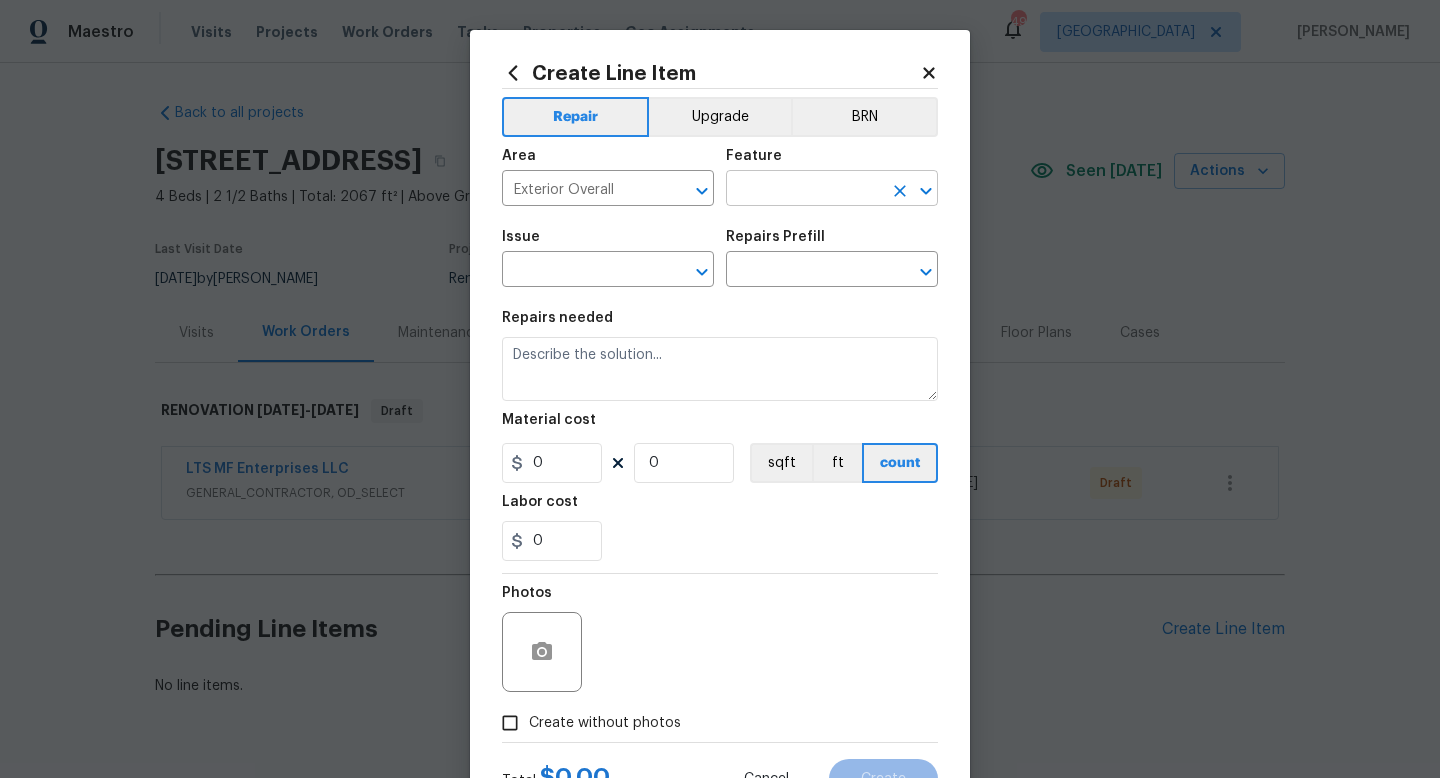 click at bounding box center [804, 190] 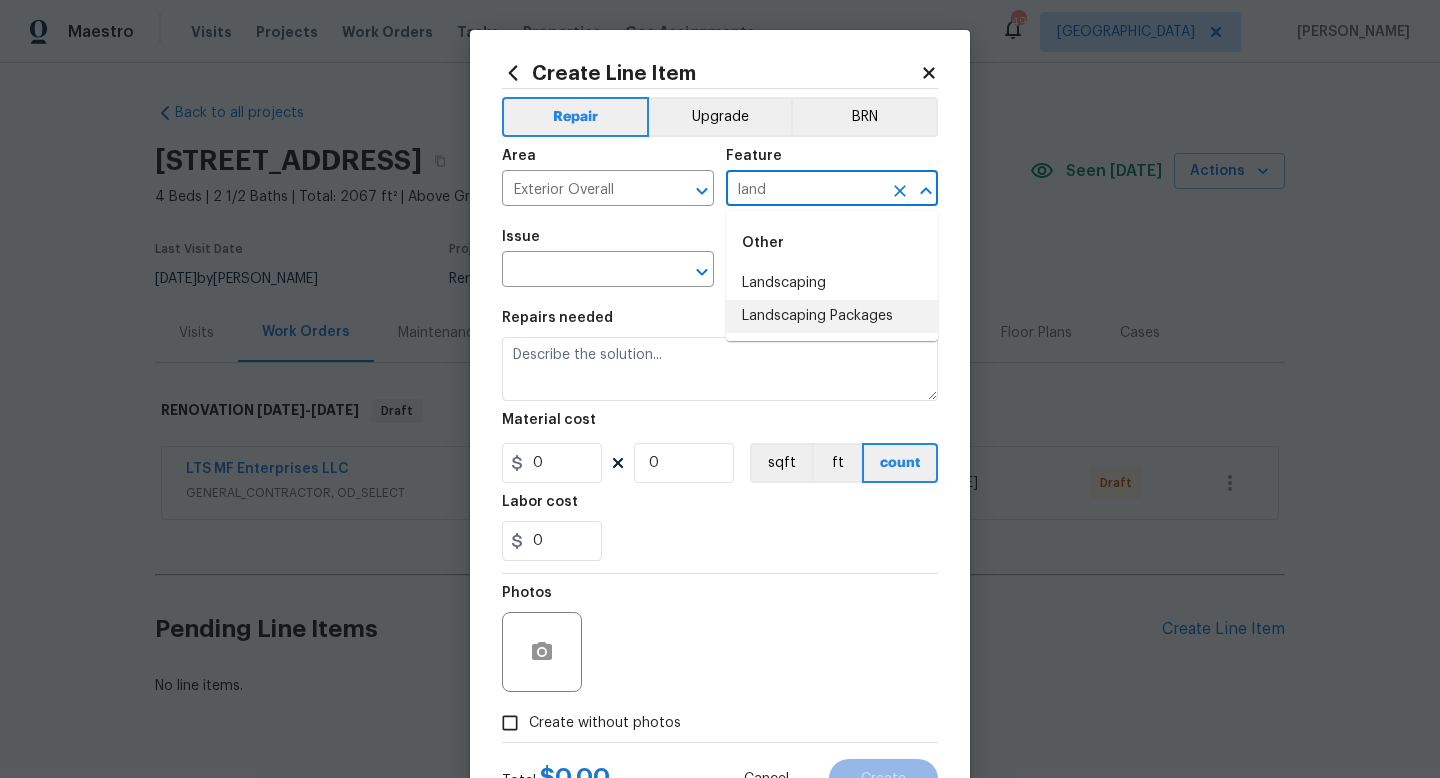 click on "Landscaping Packages" at bounding box center (832, 316) 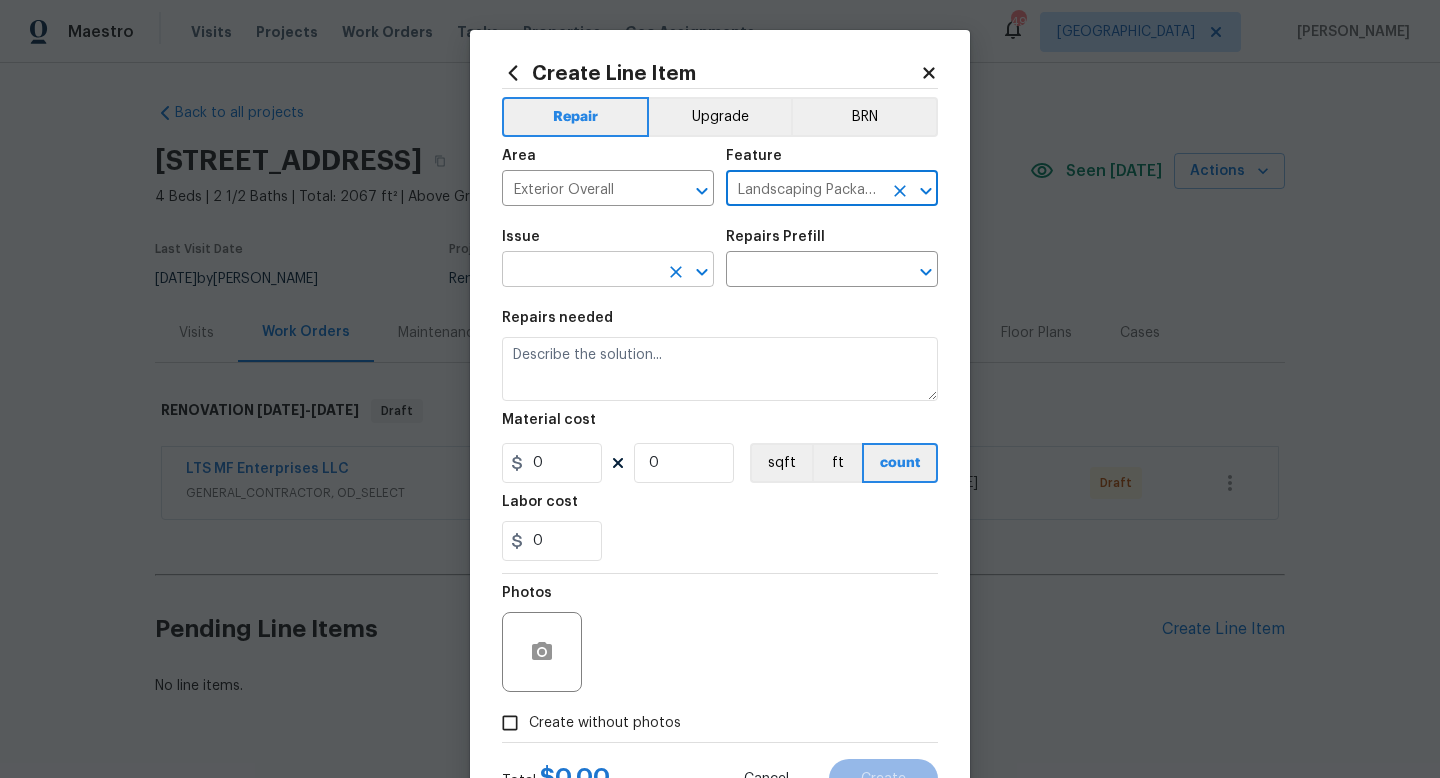 type on "Landscaping Packages" 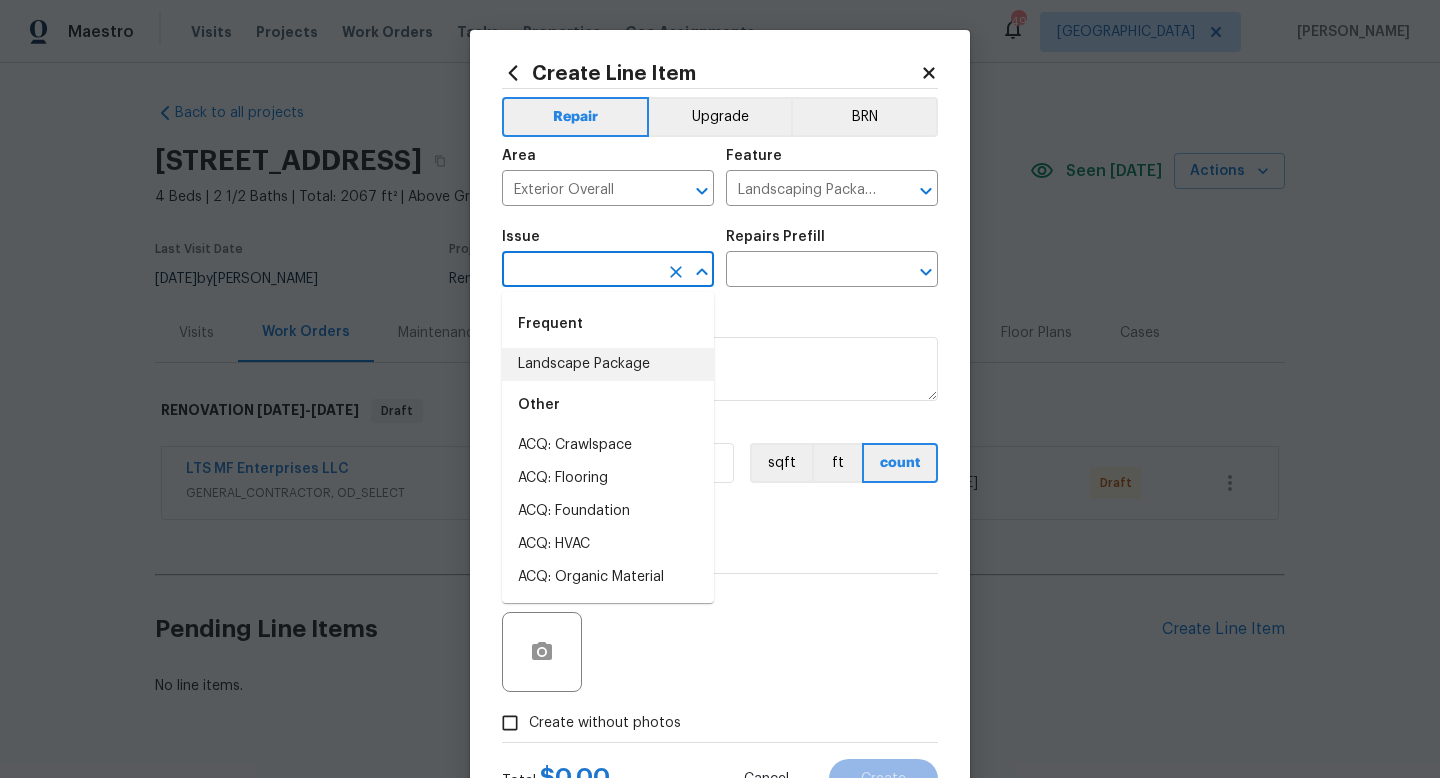 click on "Landscape Package" at bounding box center (608, 364) 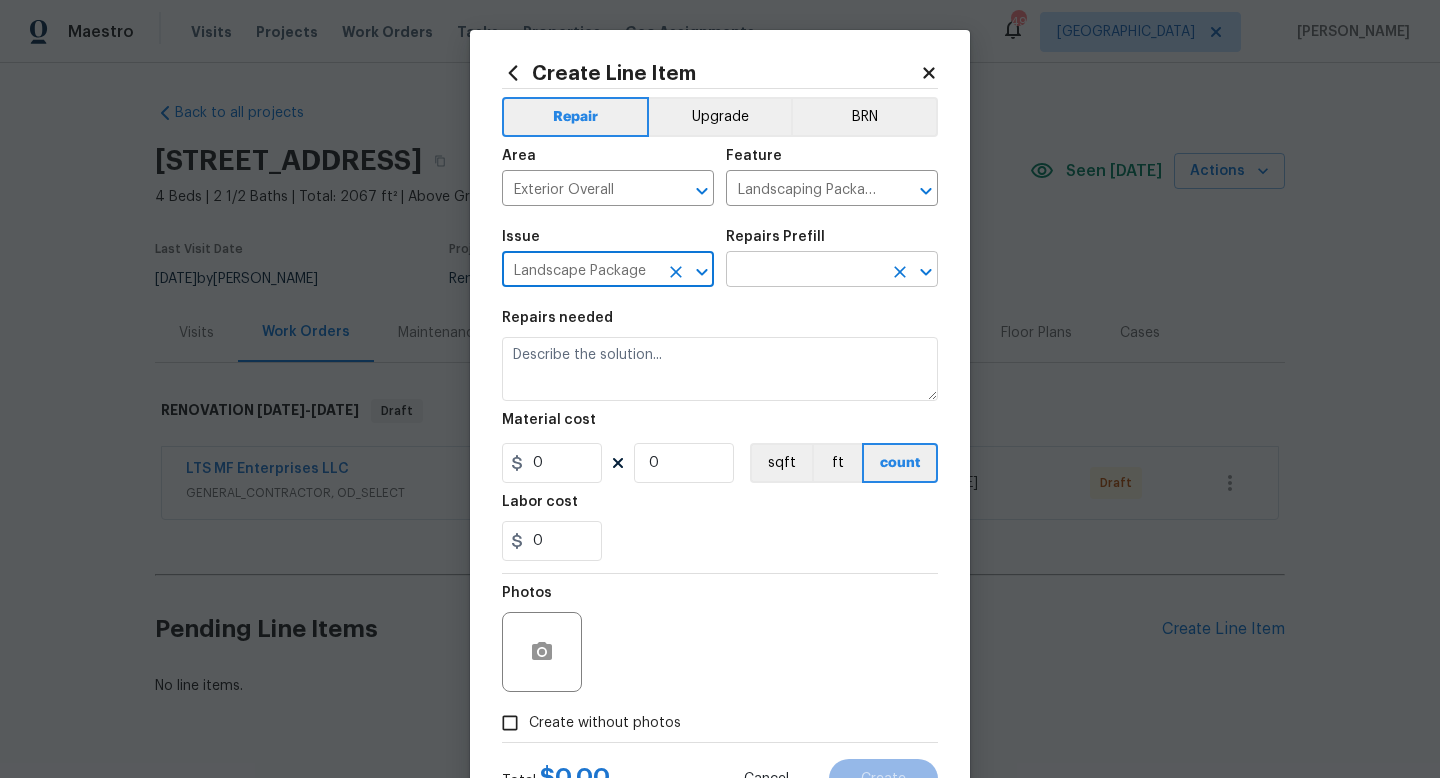 click at bounding box center [804, 271] 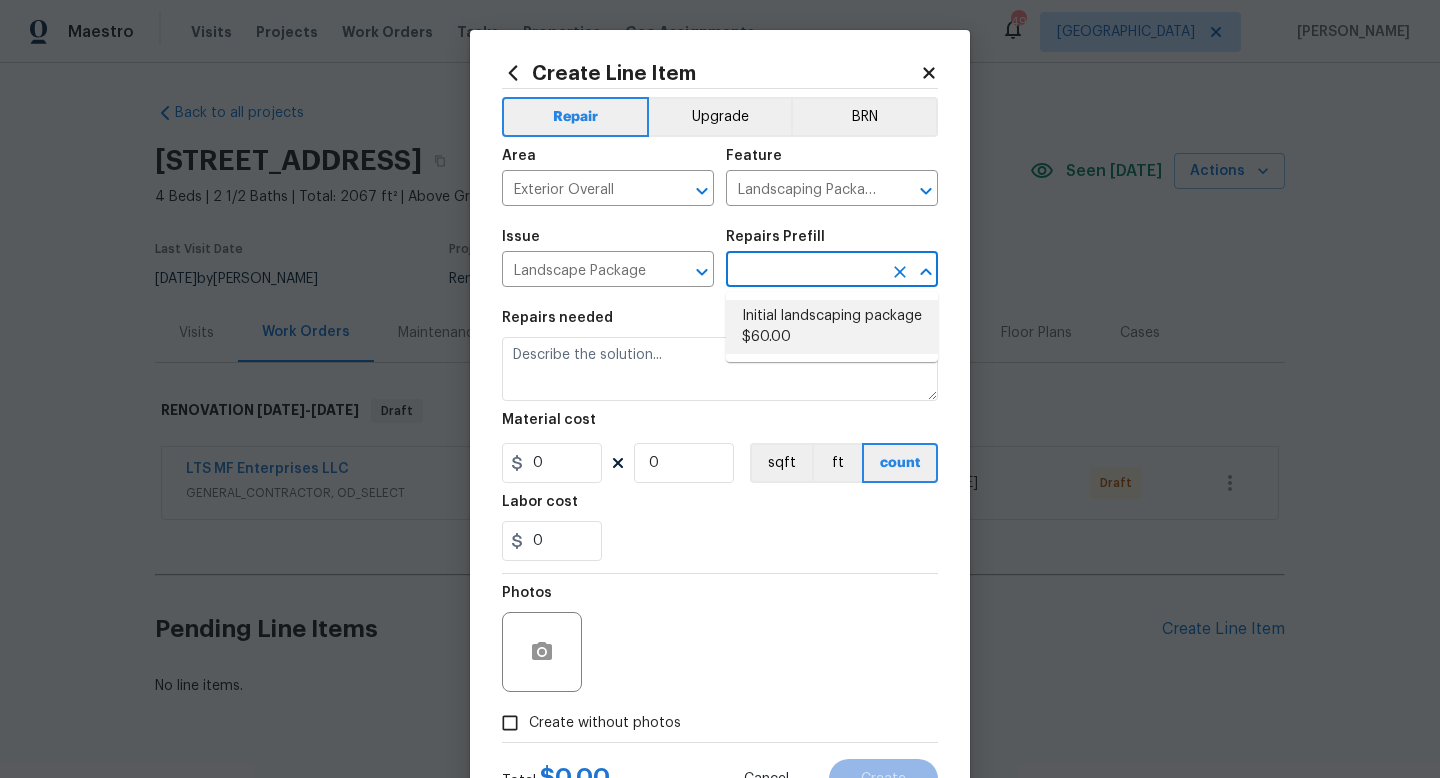 click on "Initial landscaping package $60.00" at bounding box center [832, 327] 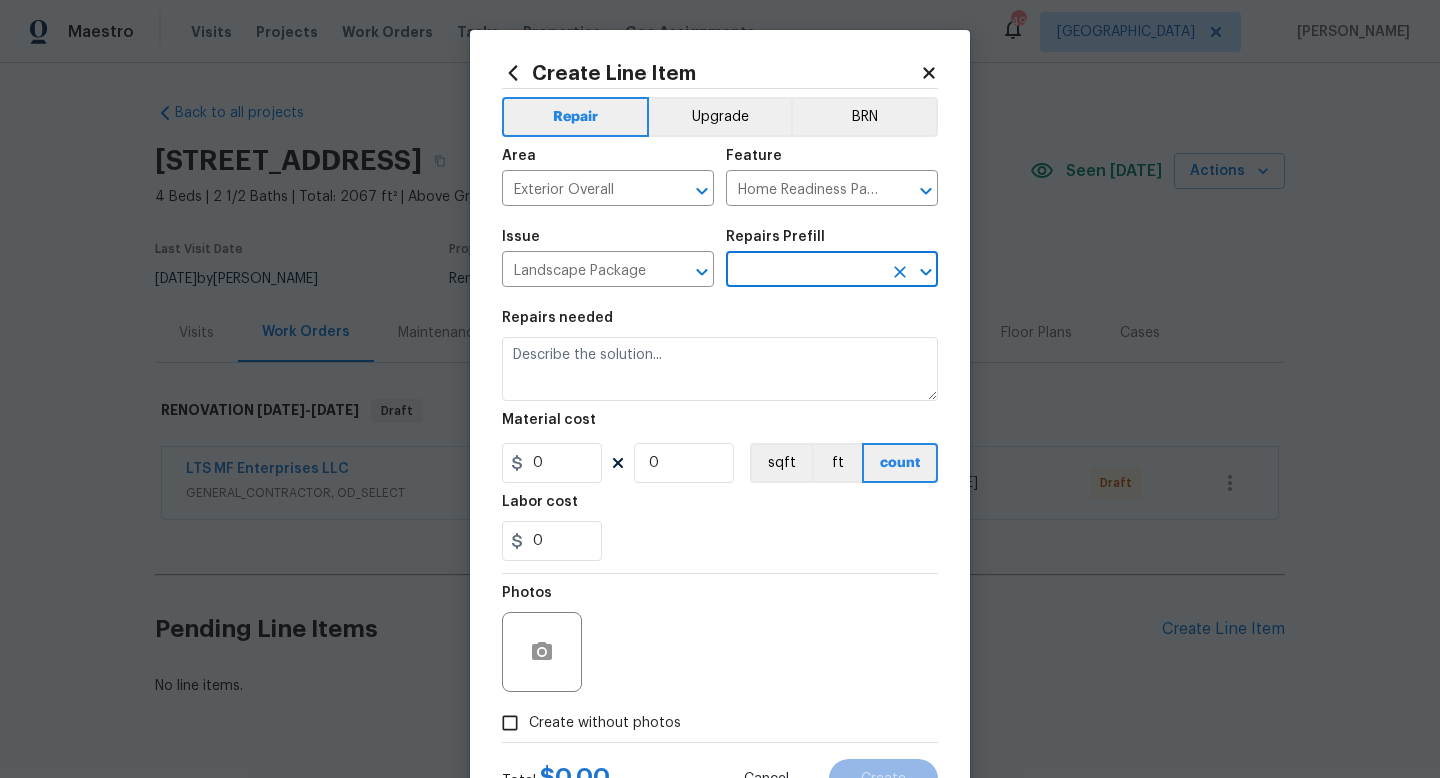 type on "Initial landscaping package $60.00" 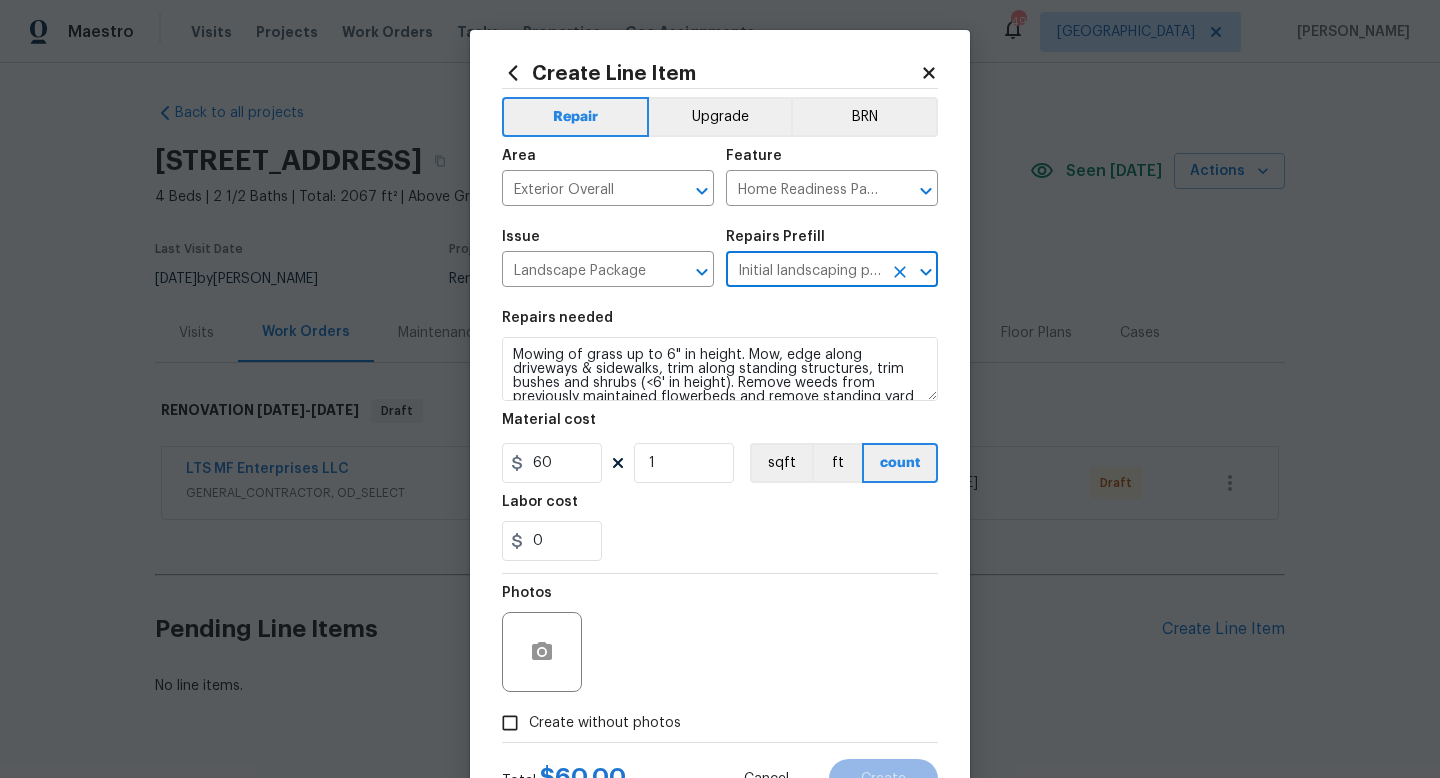 scroll, scrollTop: 84, scrollLeft: 0, axis: vertical 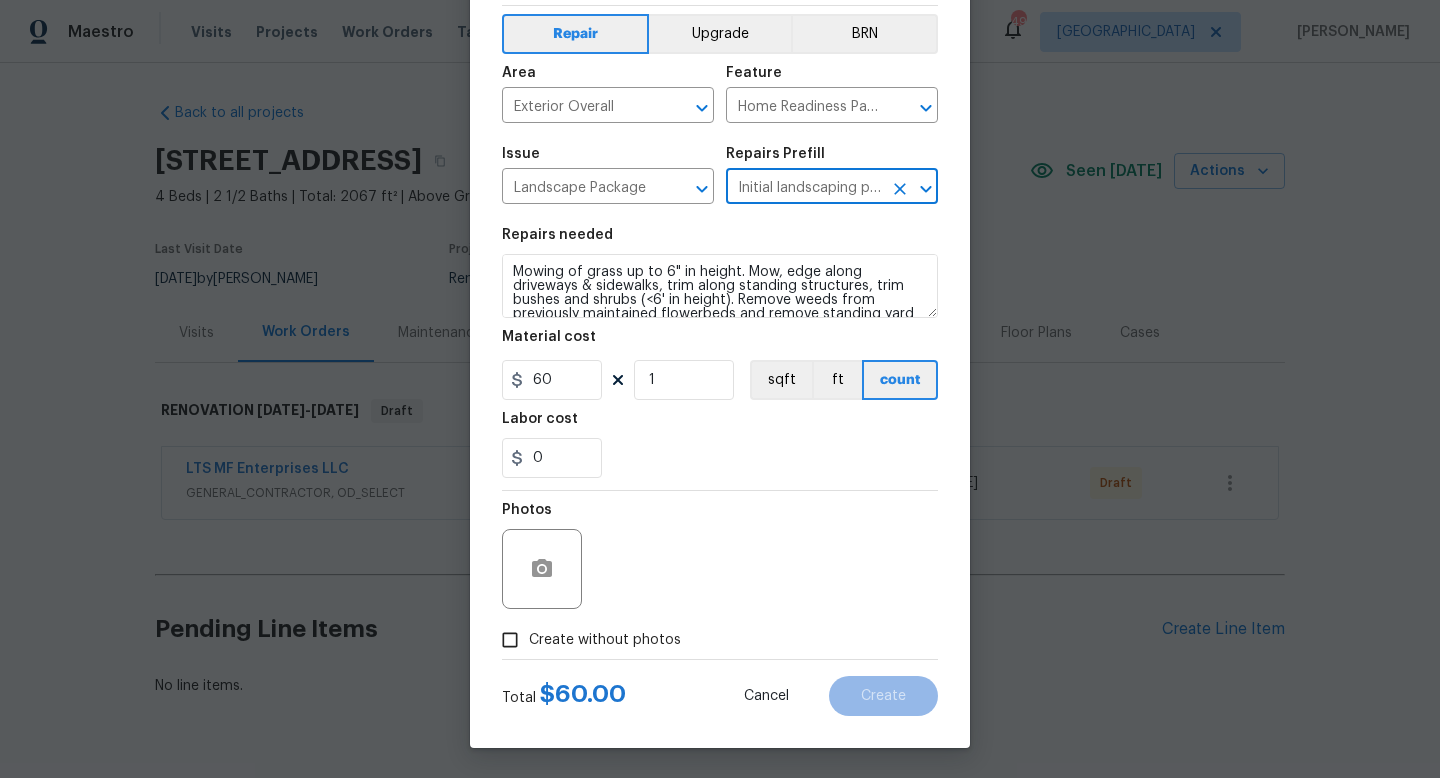 click on "Create without photos" at bounding box center [605, 640] 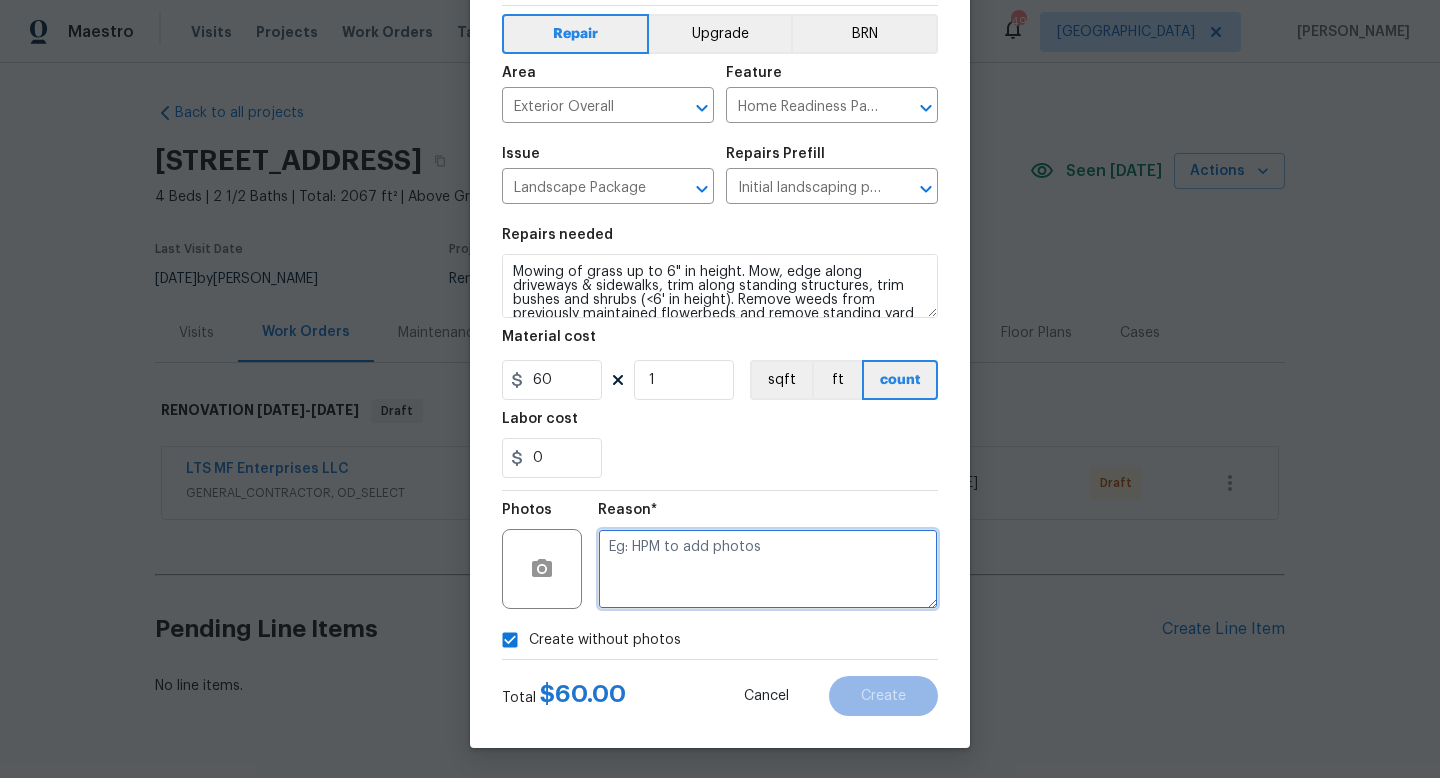 click at bounding box center [768, 569] 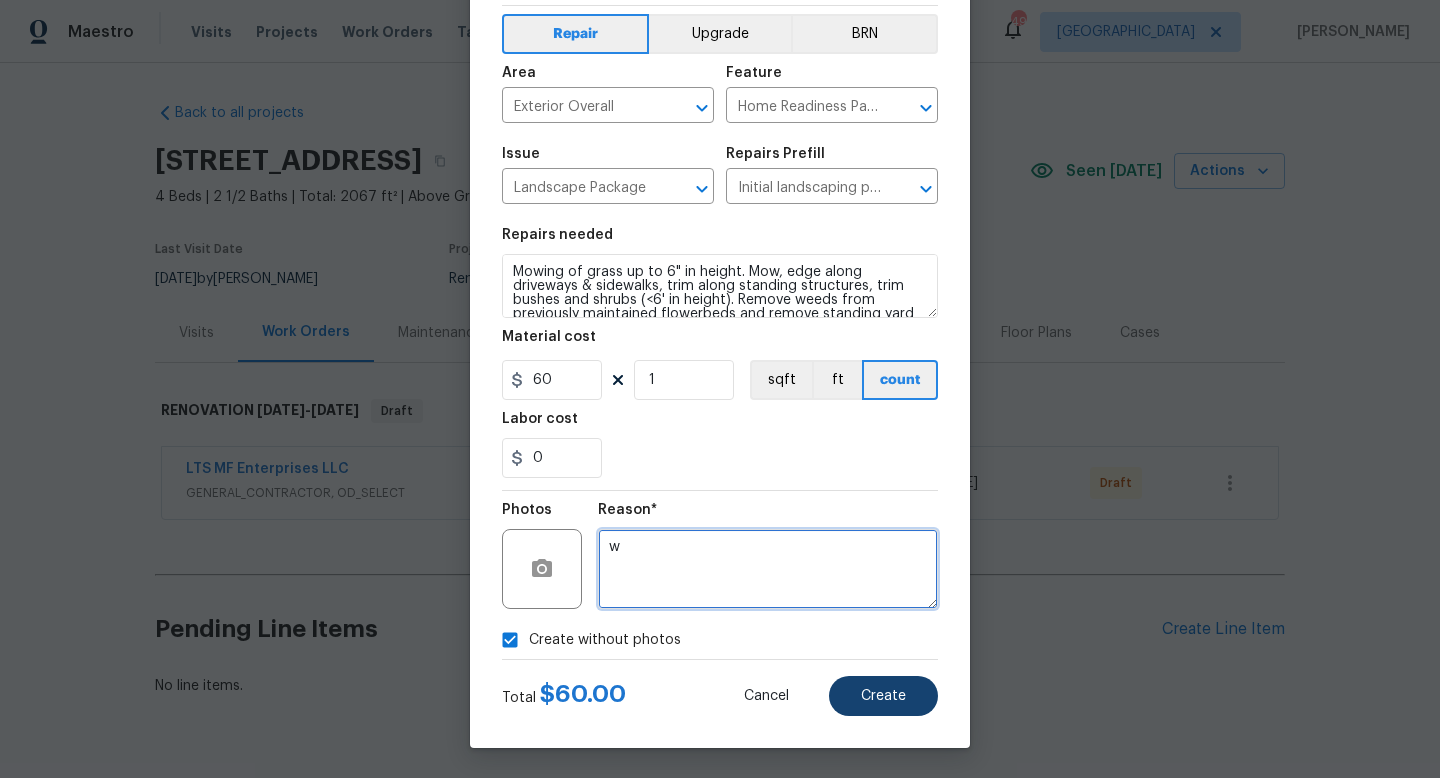 type on "w" 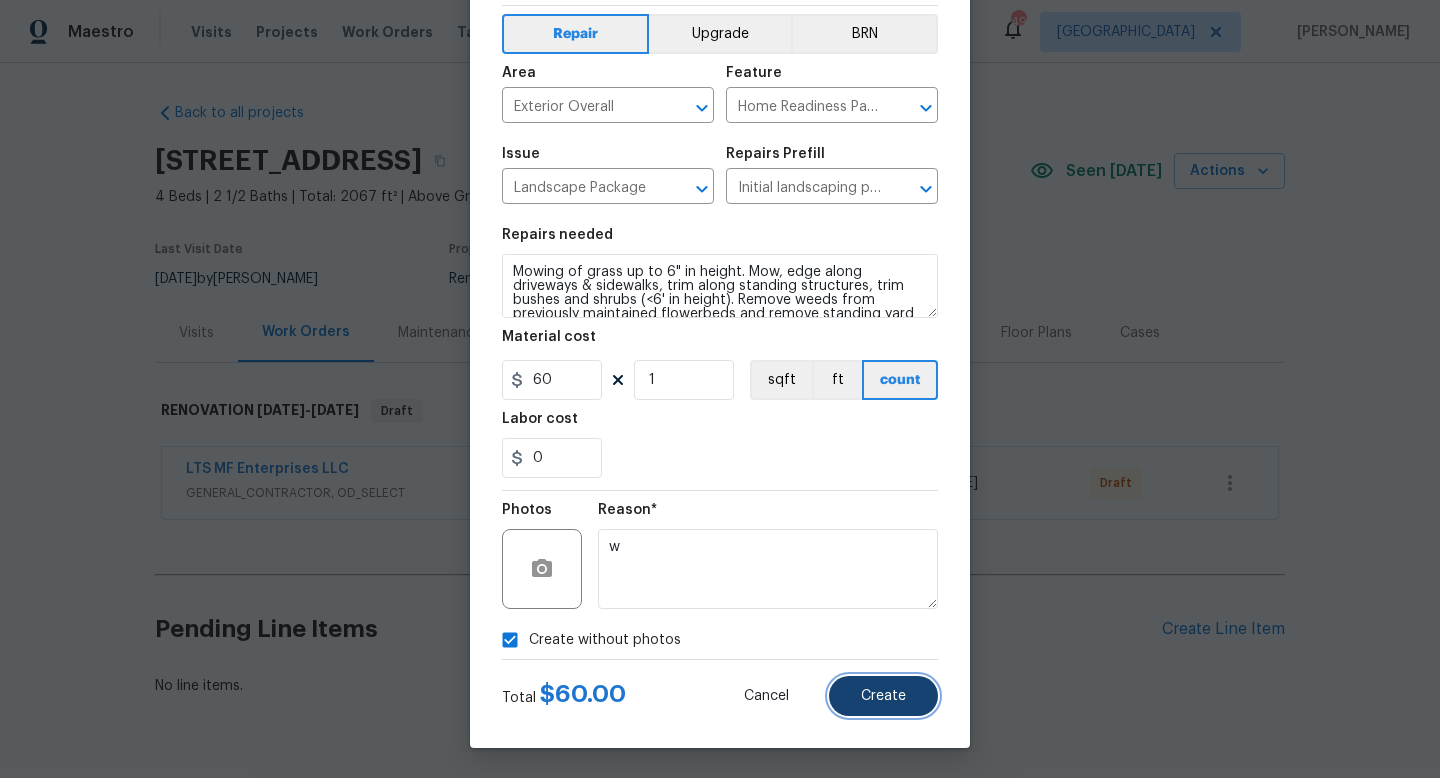 click on "Create" at bounding box center (883, 696) 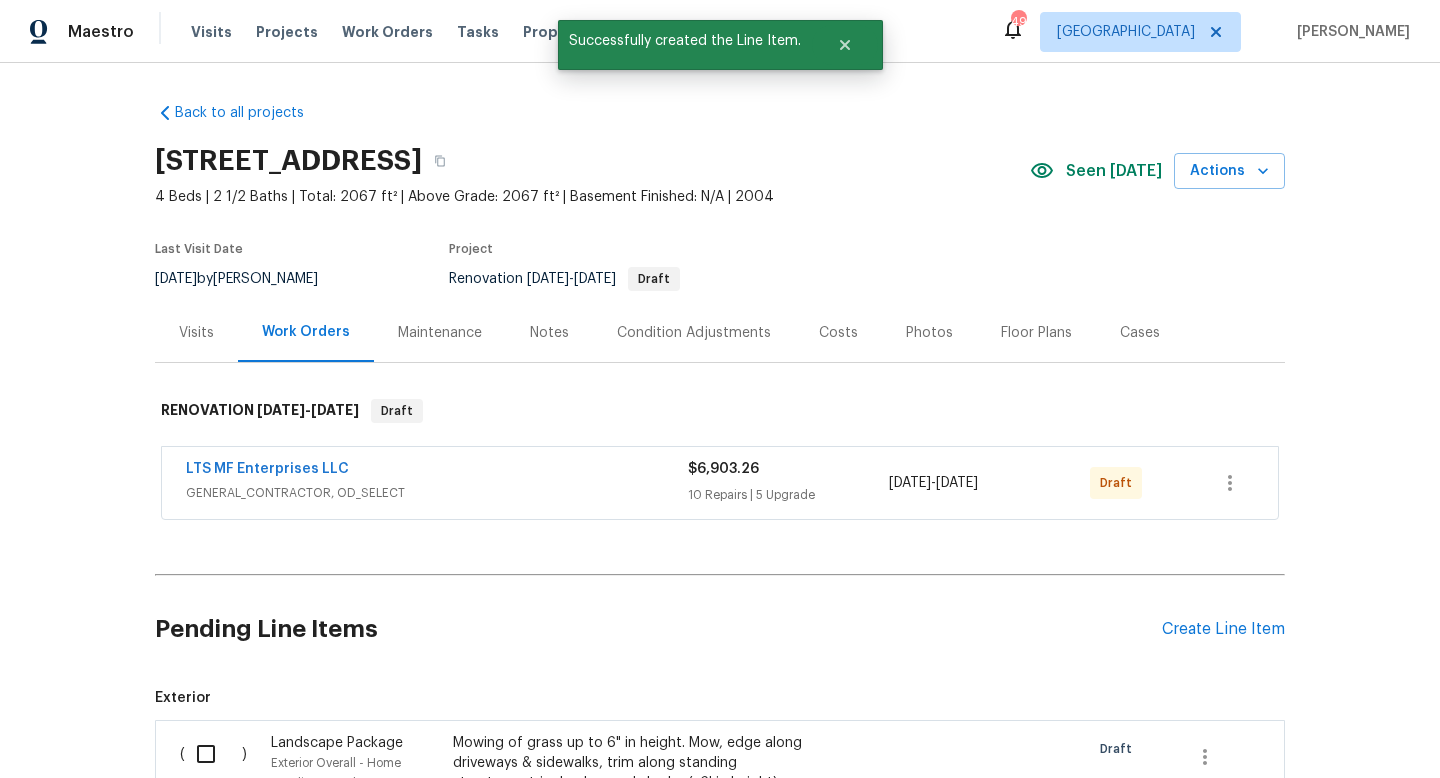 click at bounding box center (213, 754) 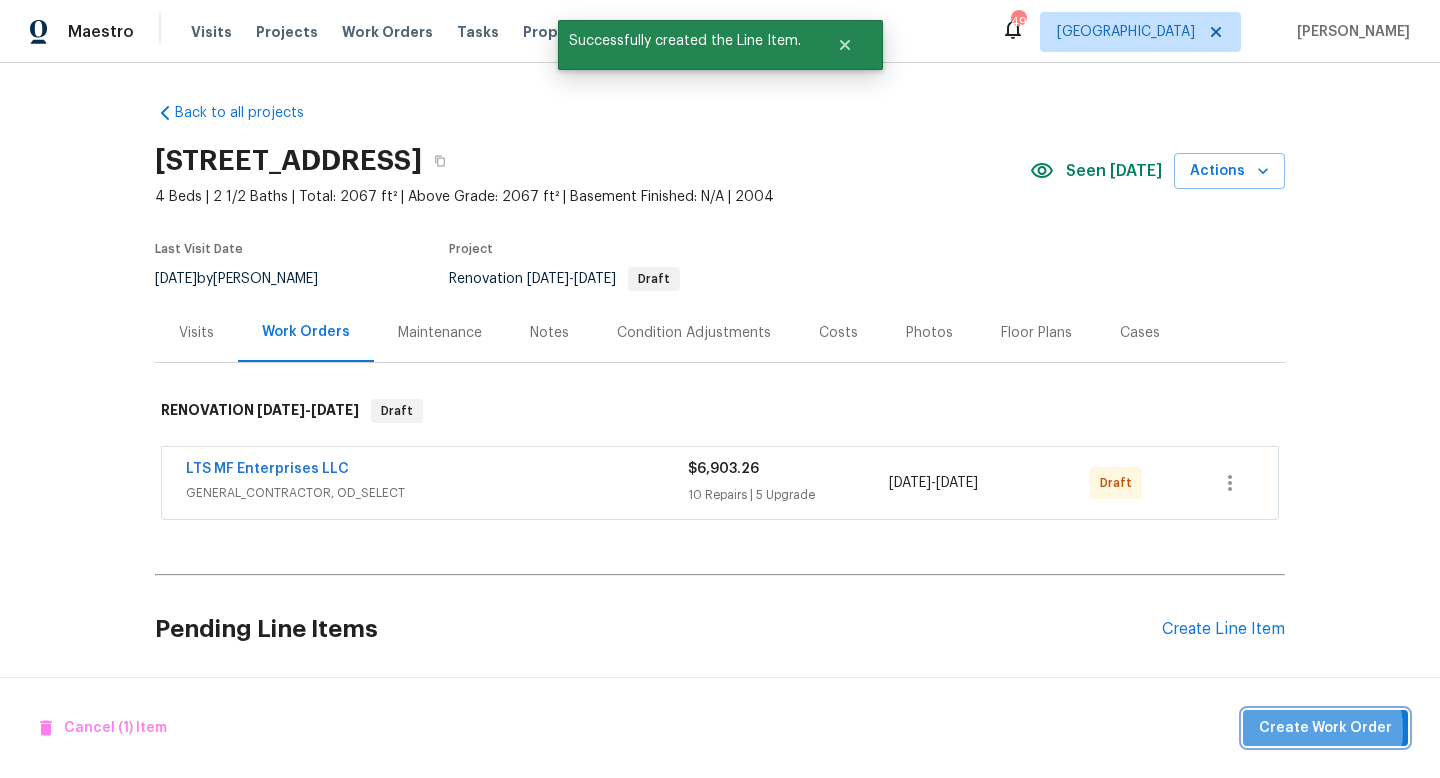 click on "Create Work Order" at bounding box center [1325, 728] 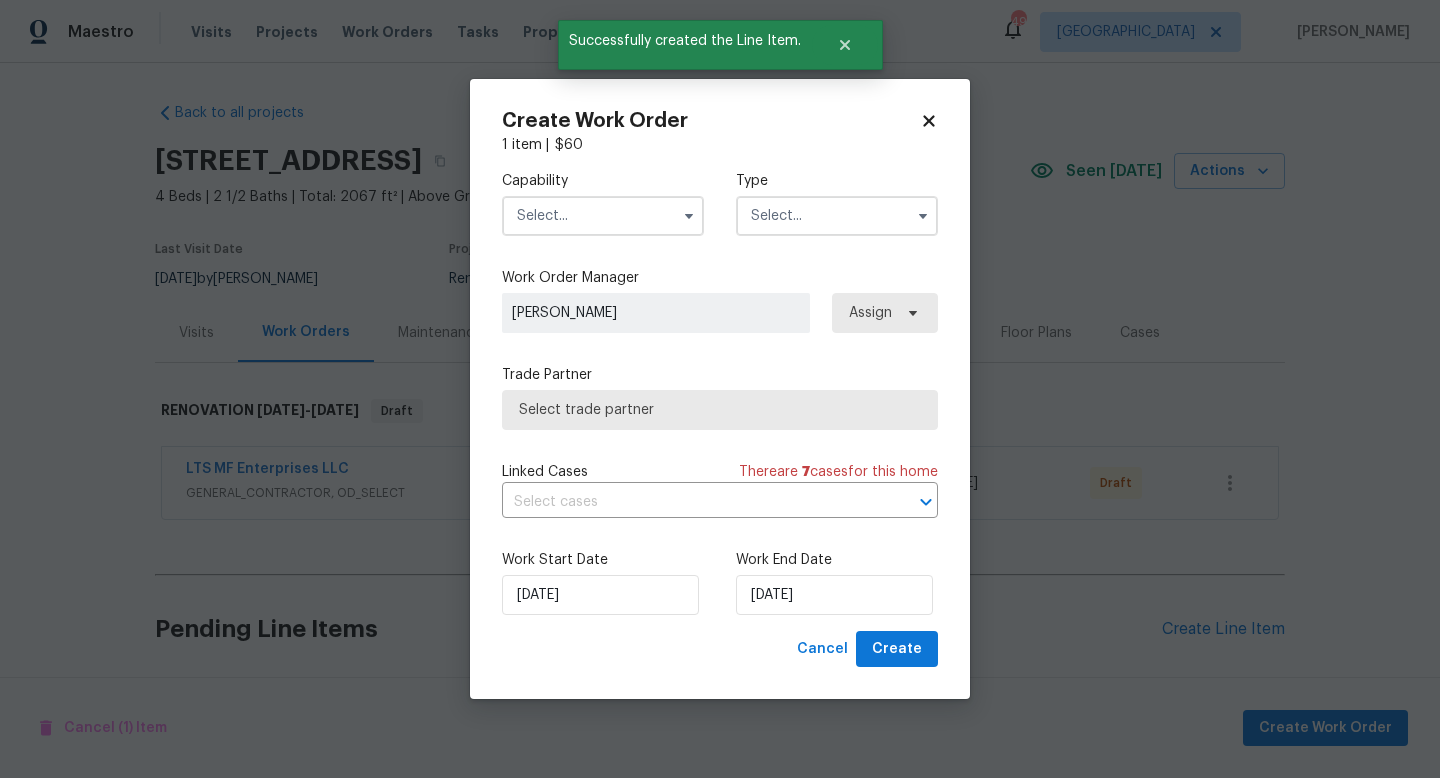 click at bounding box center [603, 216] 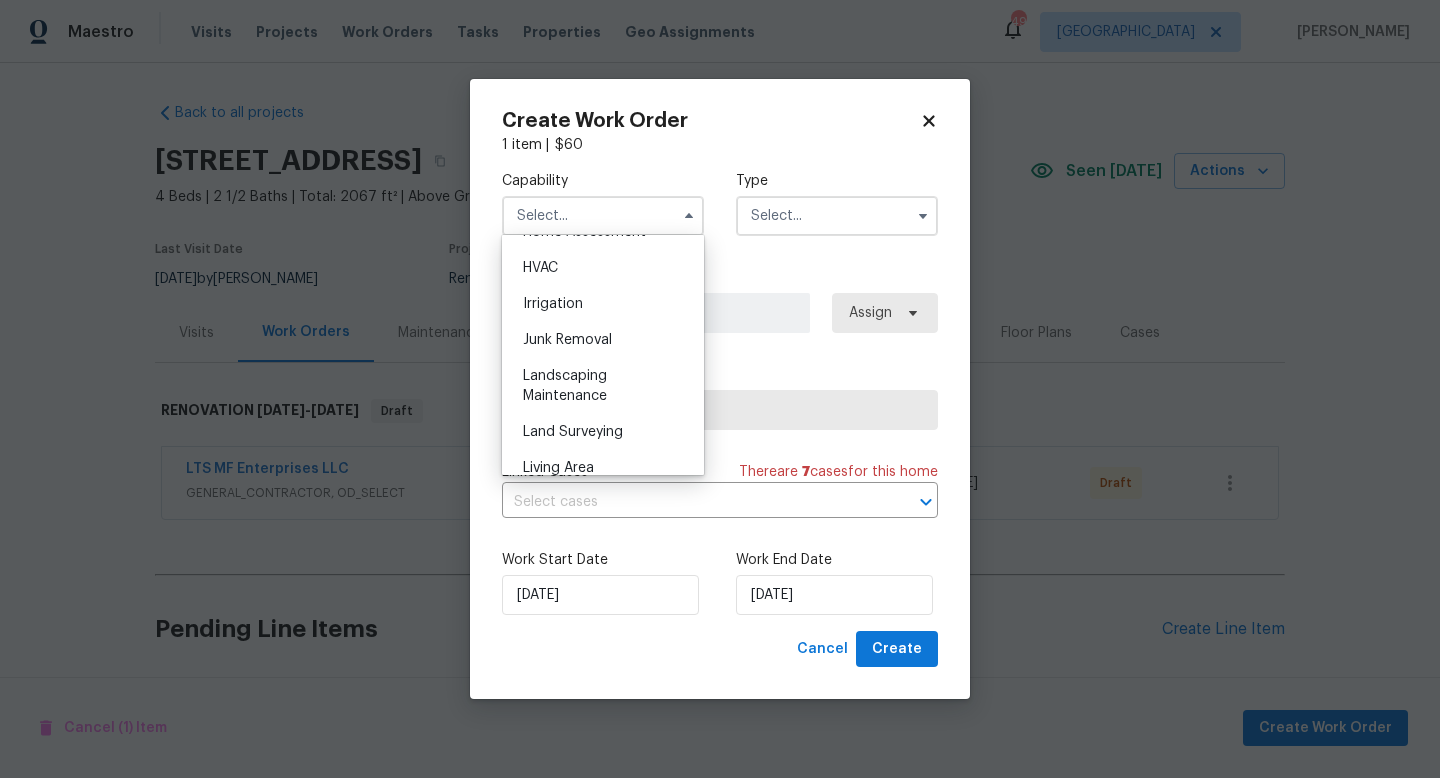 scroll, scrollTop: 1214, scrollLeft: 0, axis: vertical 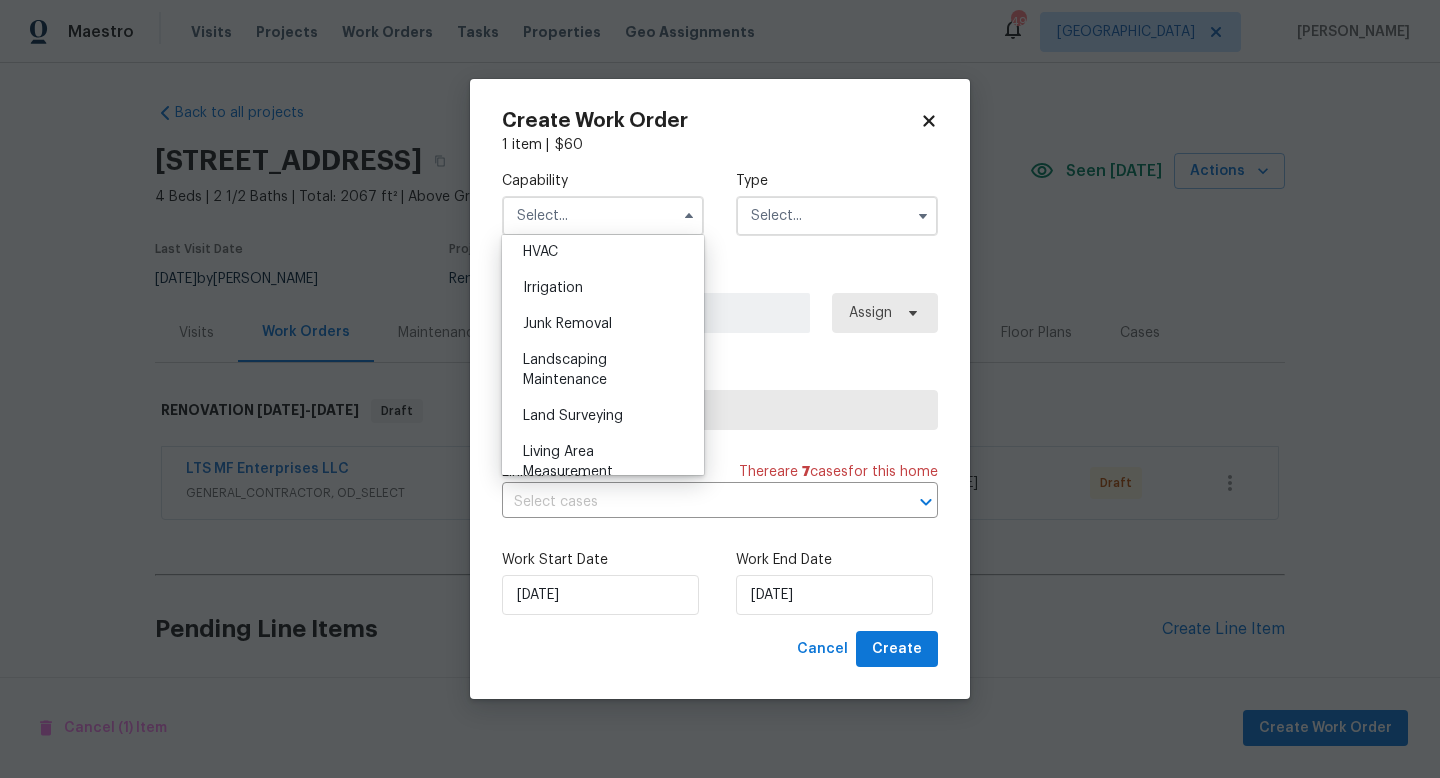 click on "Landscaping Maintenance" at bounding box center [565, 370] 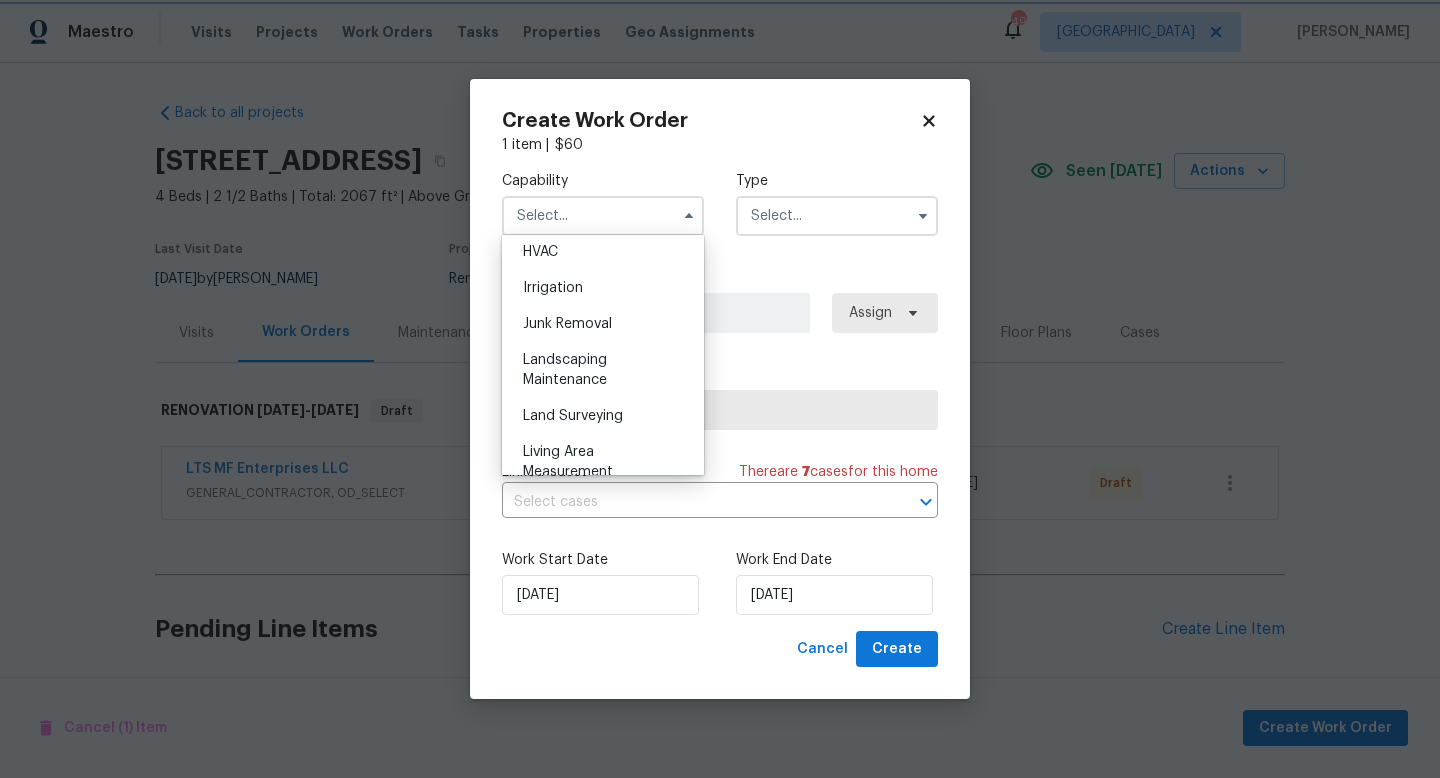 type on "Landscaping Maintenance" 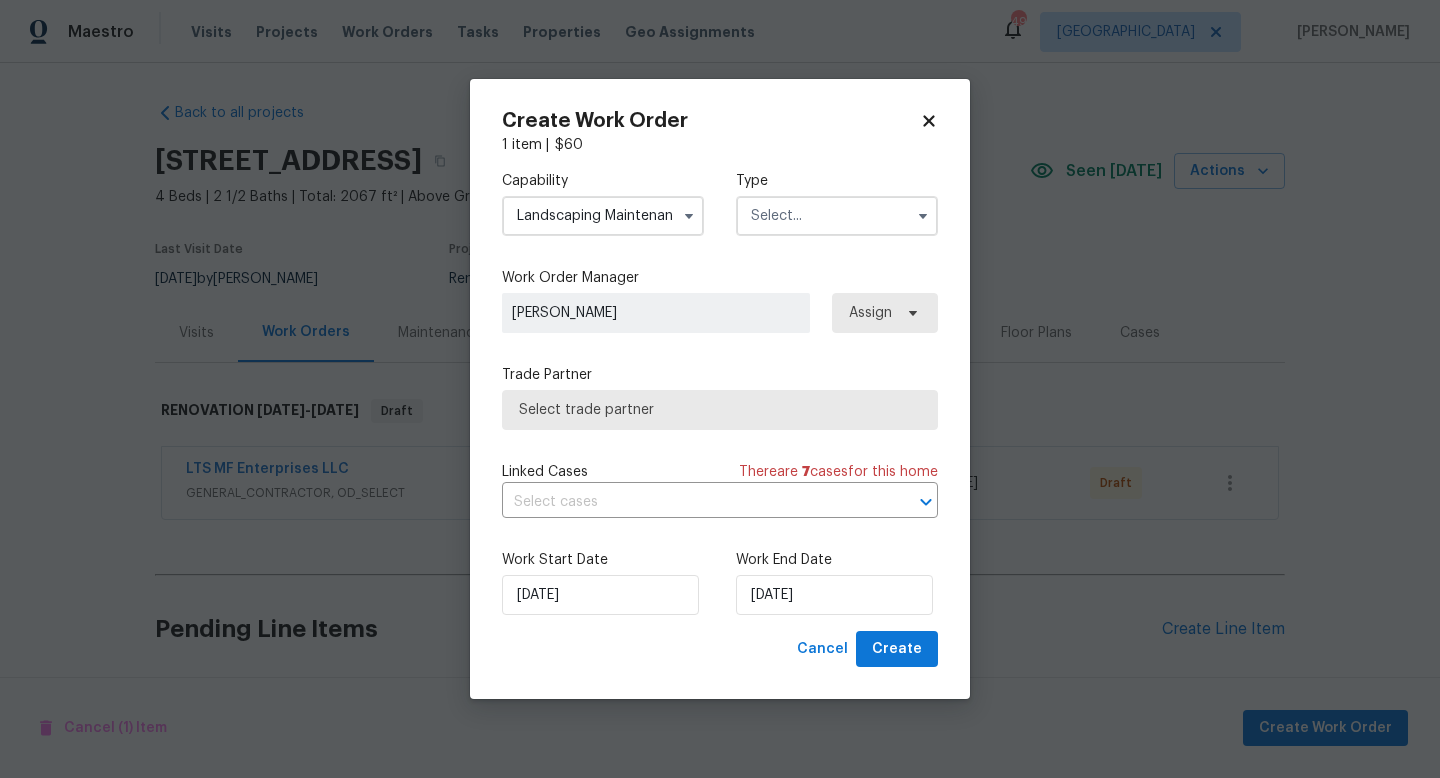 click at bounding box center (837, 216) 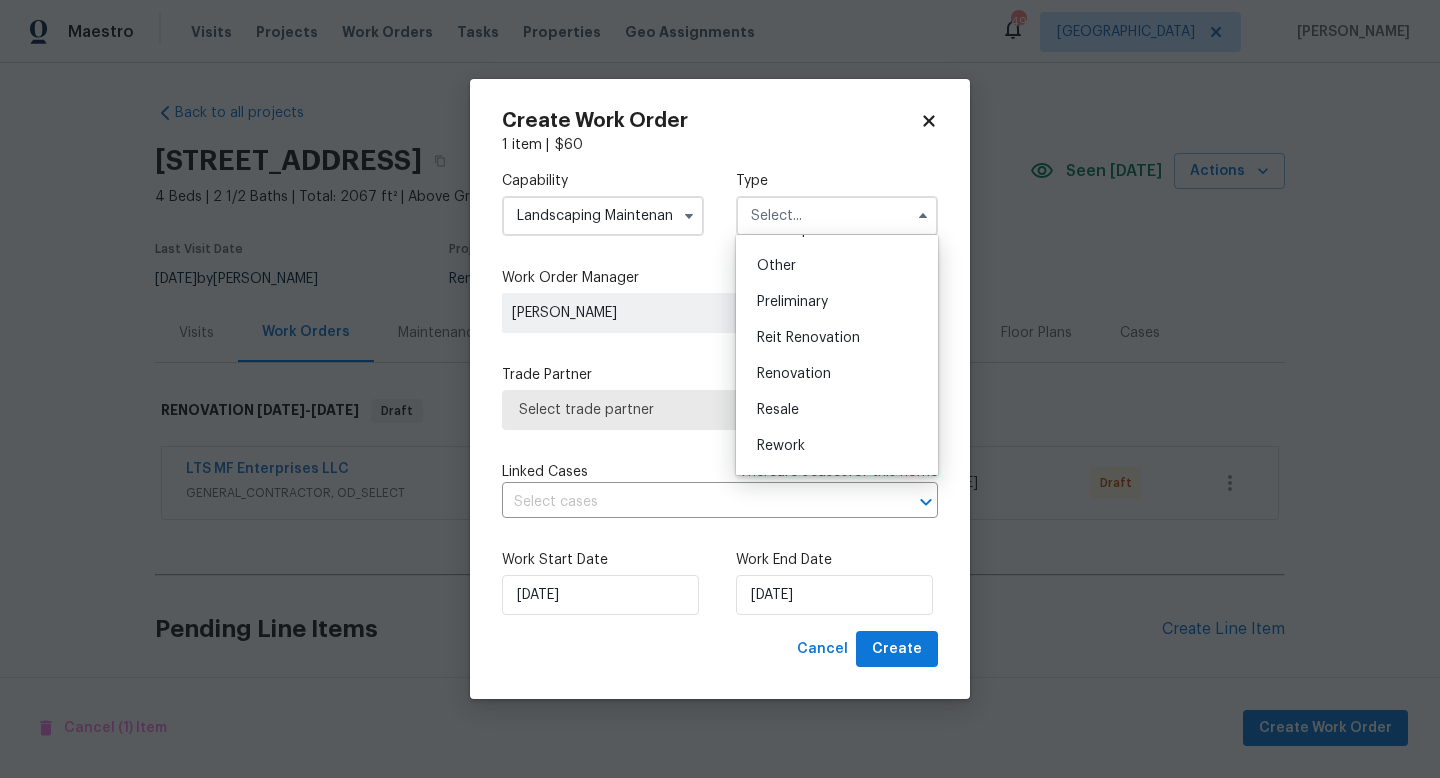 scroll, scrollTop: 392, scrollLeft: 0, axis: vertical 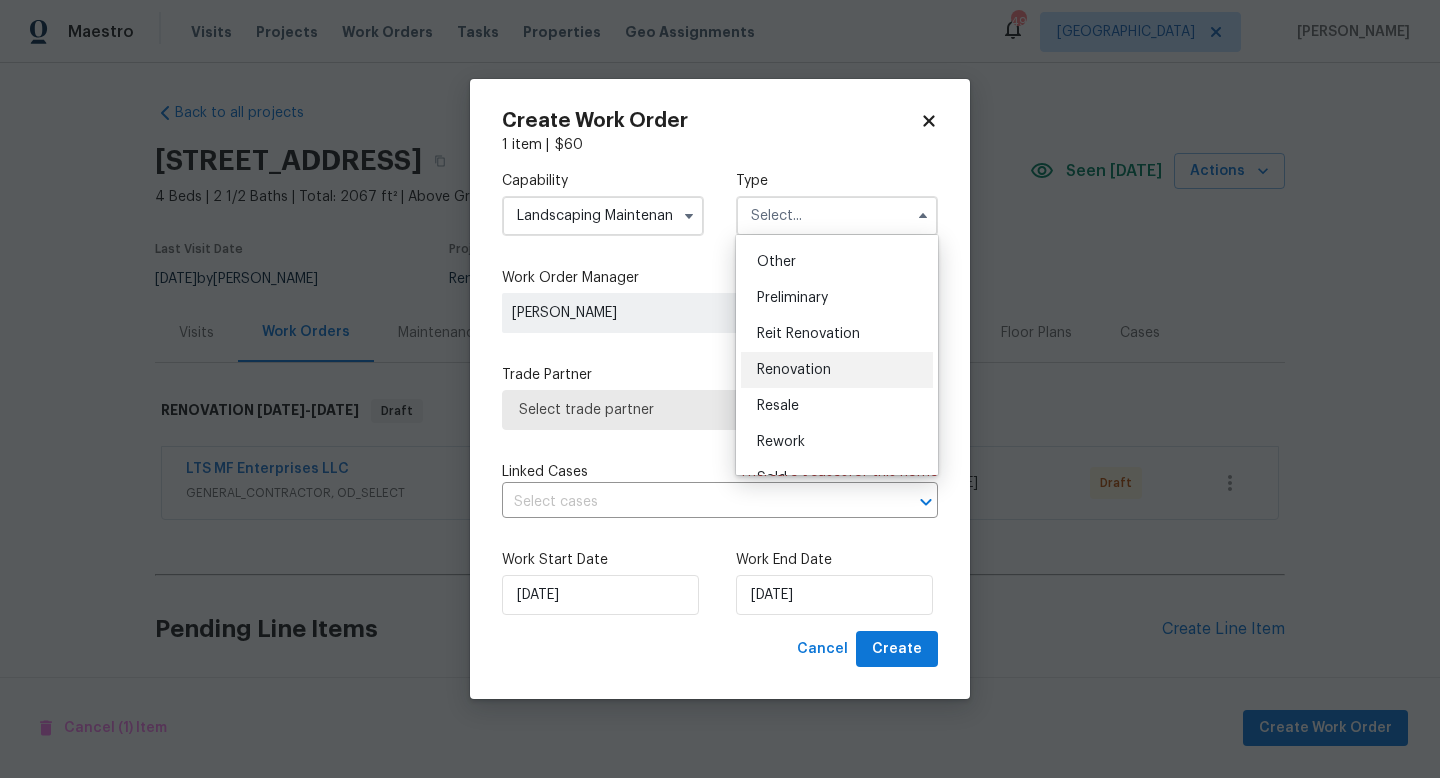 click on "Renovation" at bounding box center (794, 370) 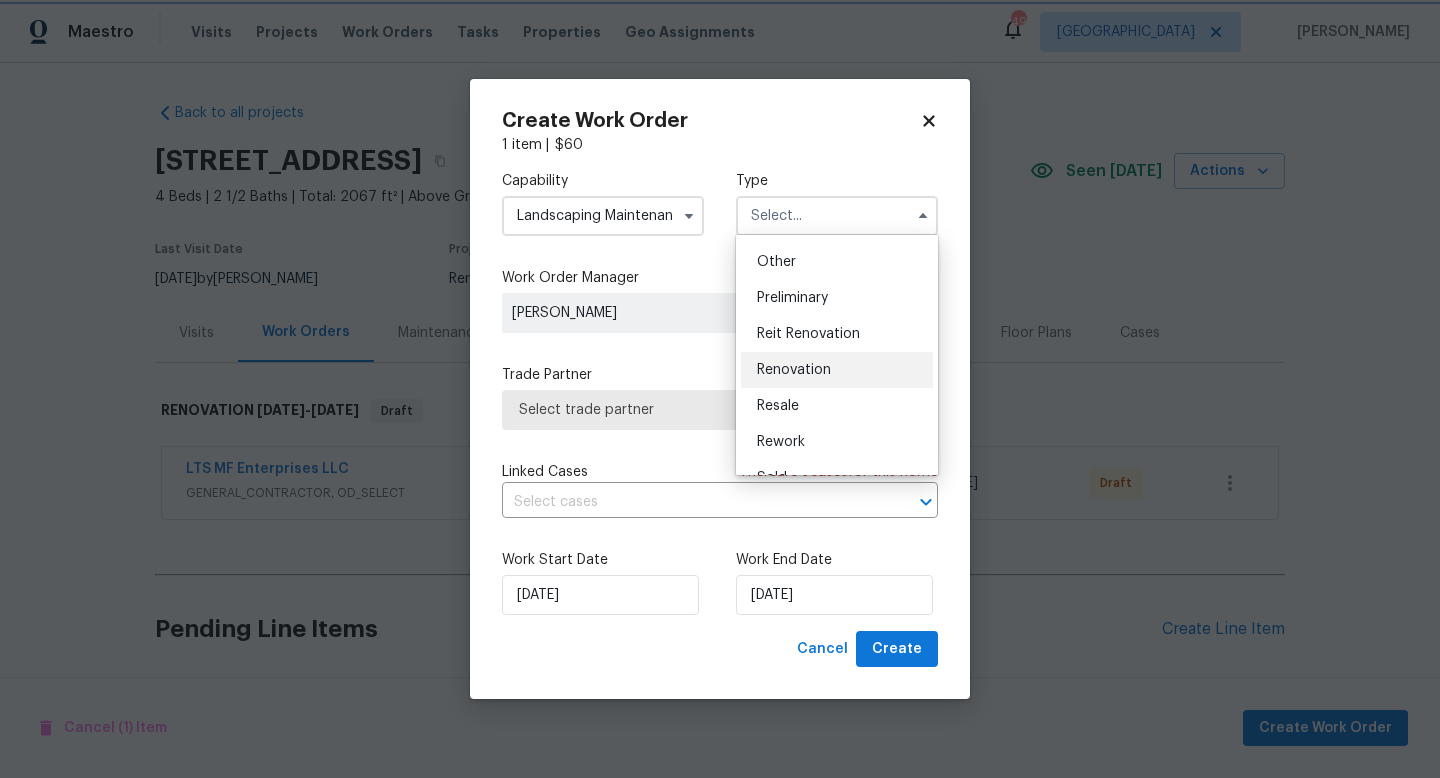 type on "Renovation" 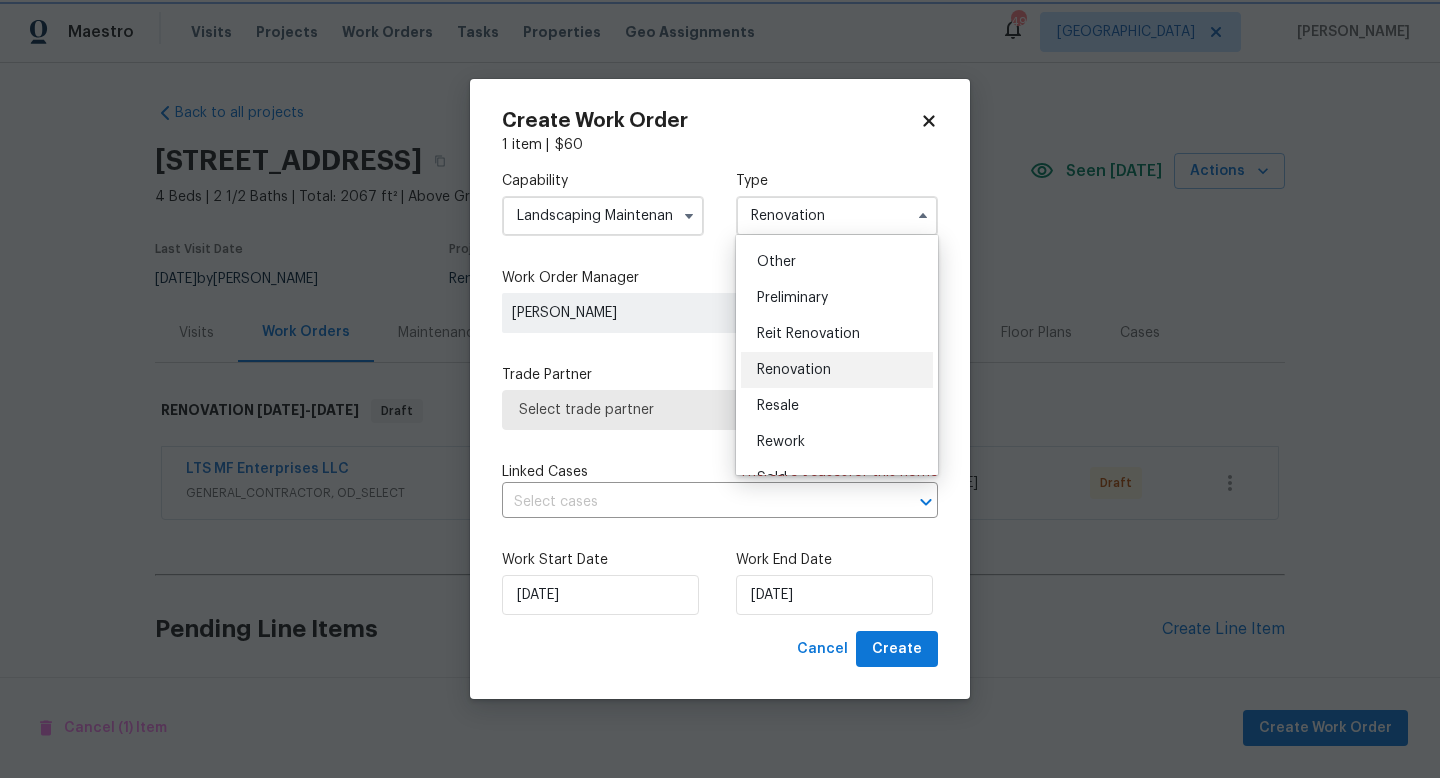 scroll, scrollTop: 0, scrollLeft: 0, axis: both 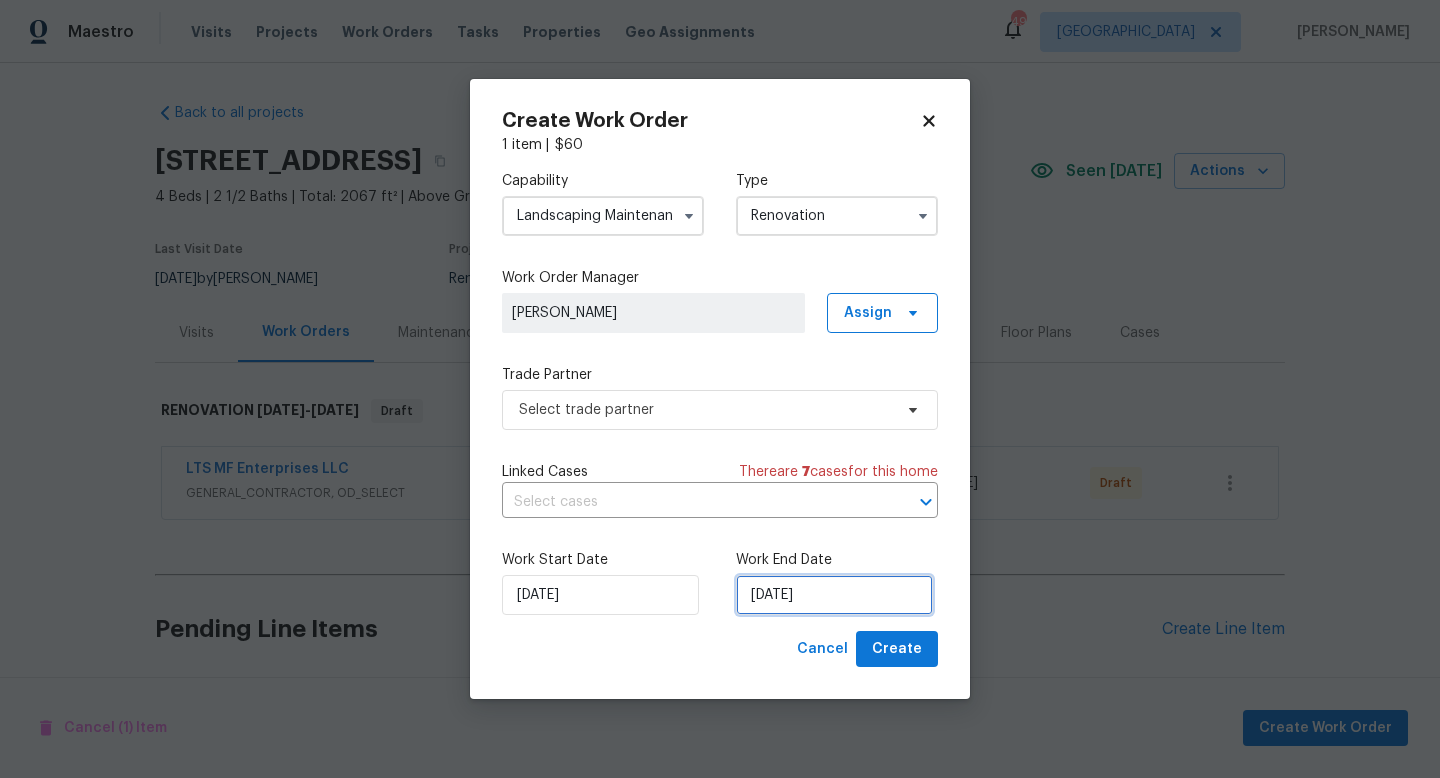 click on "[DATE]" at bounding box center (834, 595) 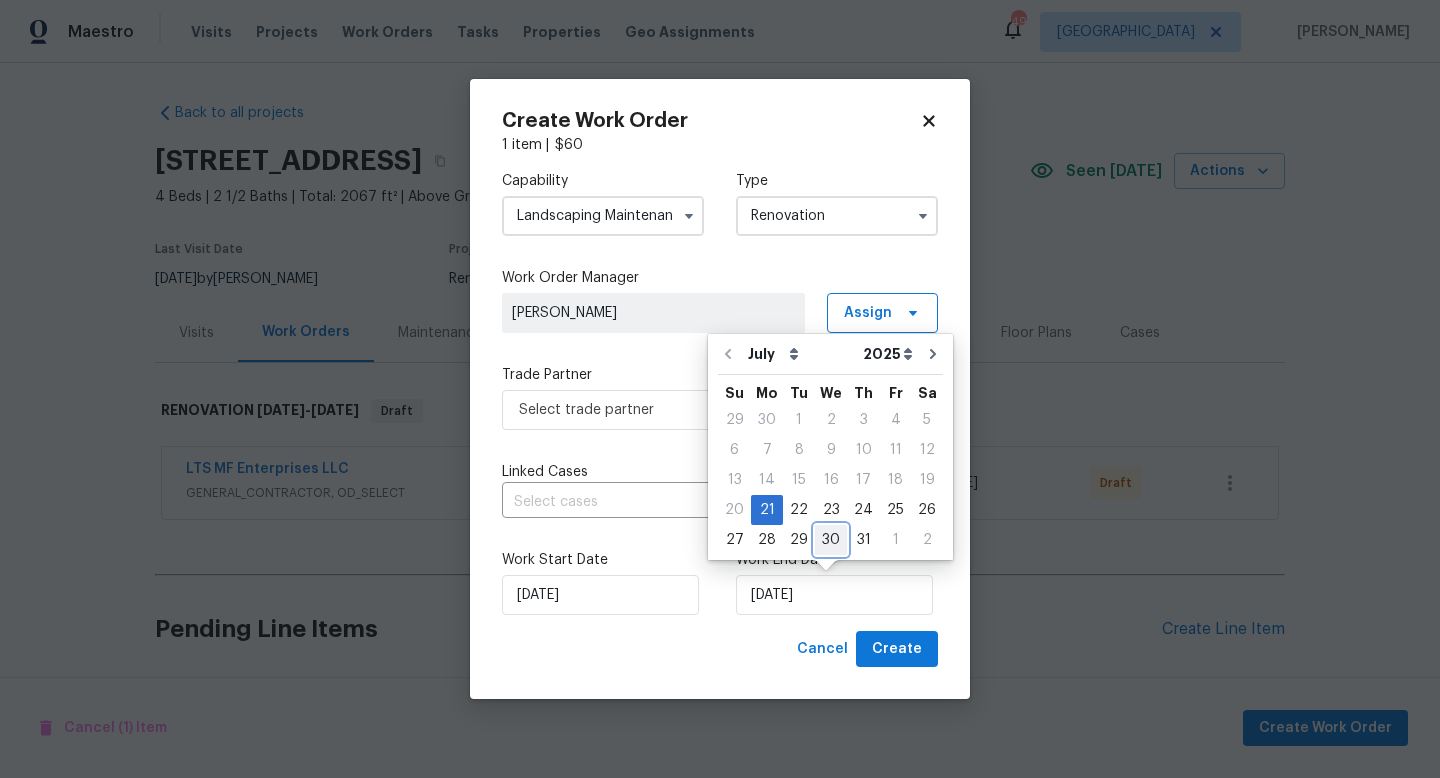 click on "30" at bounding box center [831, 540] 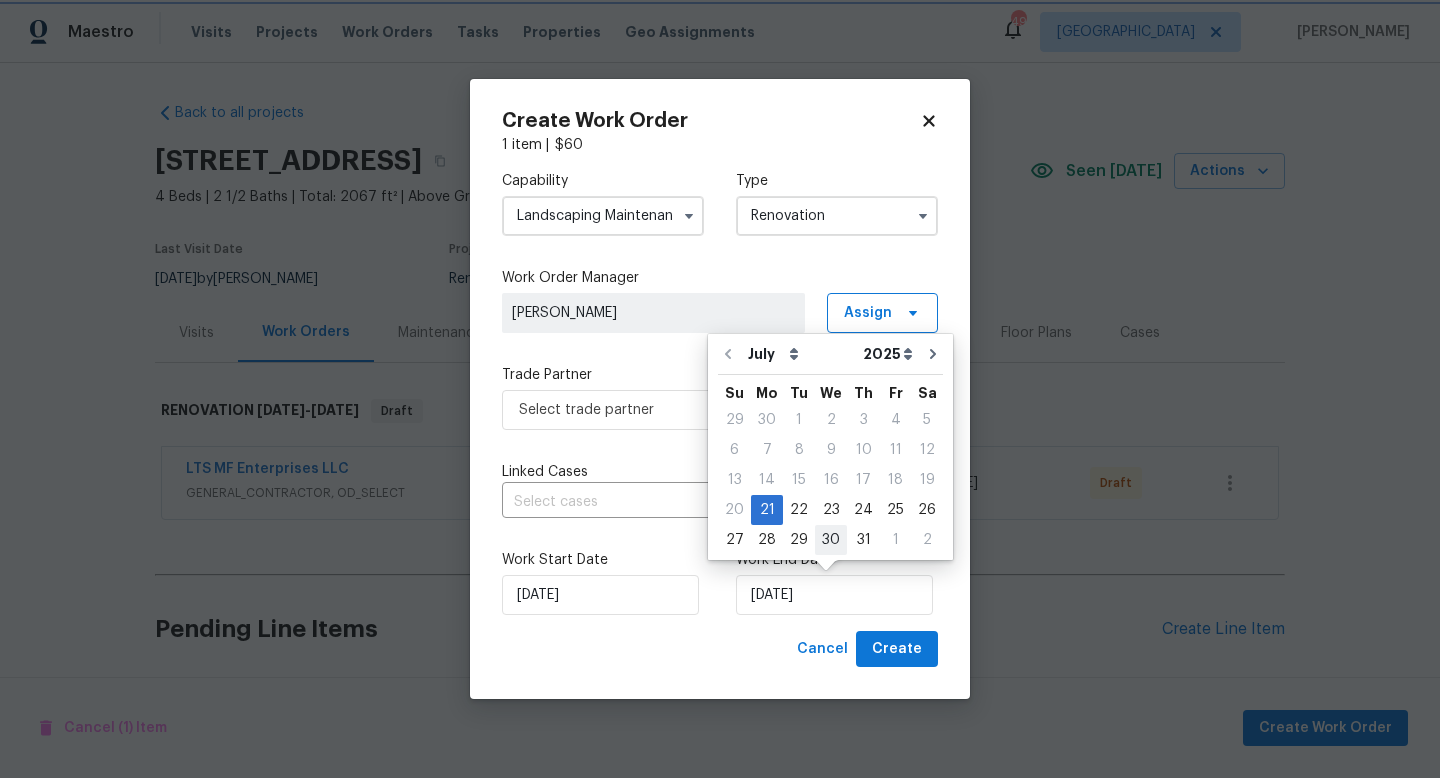 type on "[DATE]" 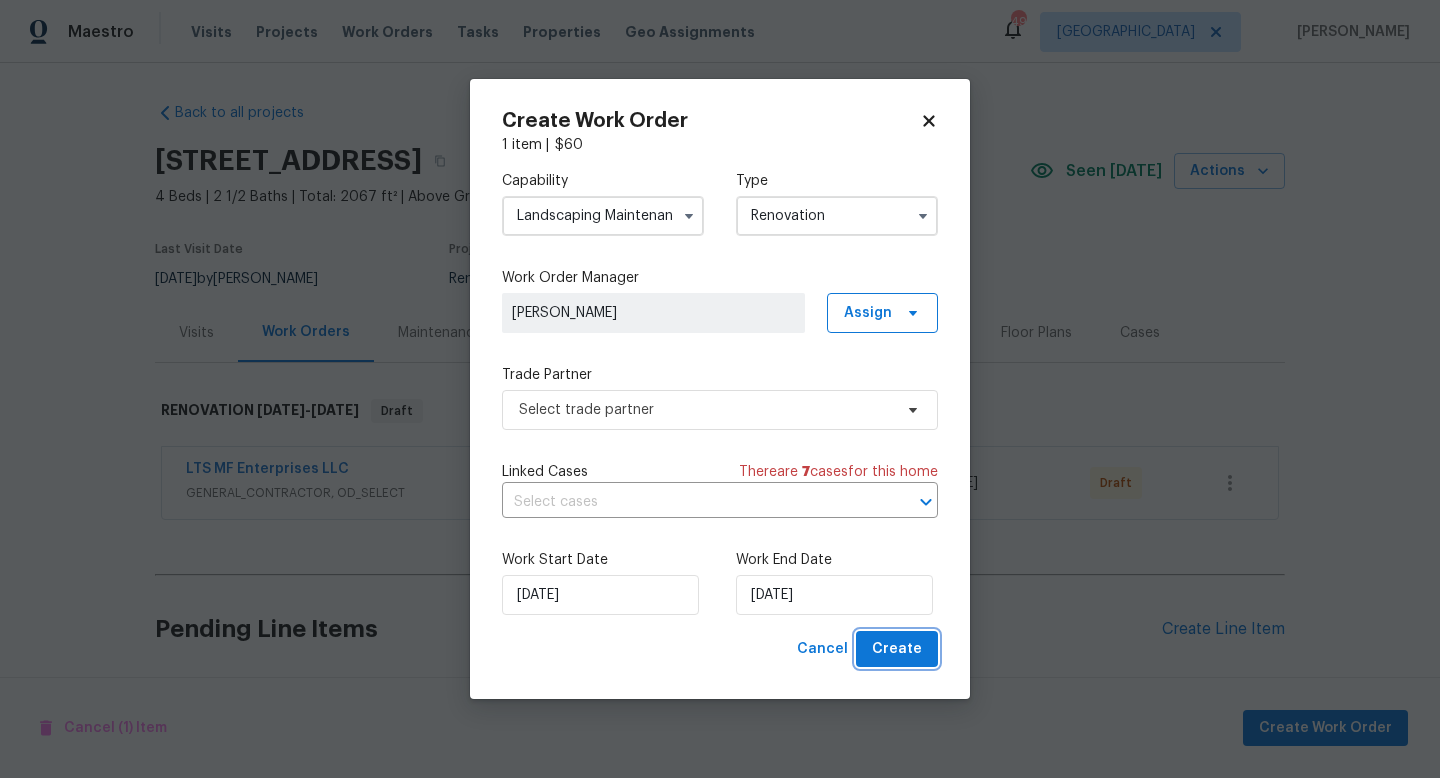click on "Create" at bounding box center [897, 649] 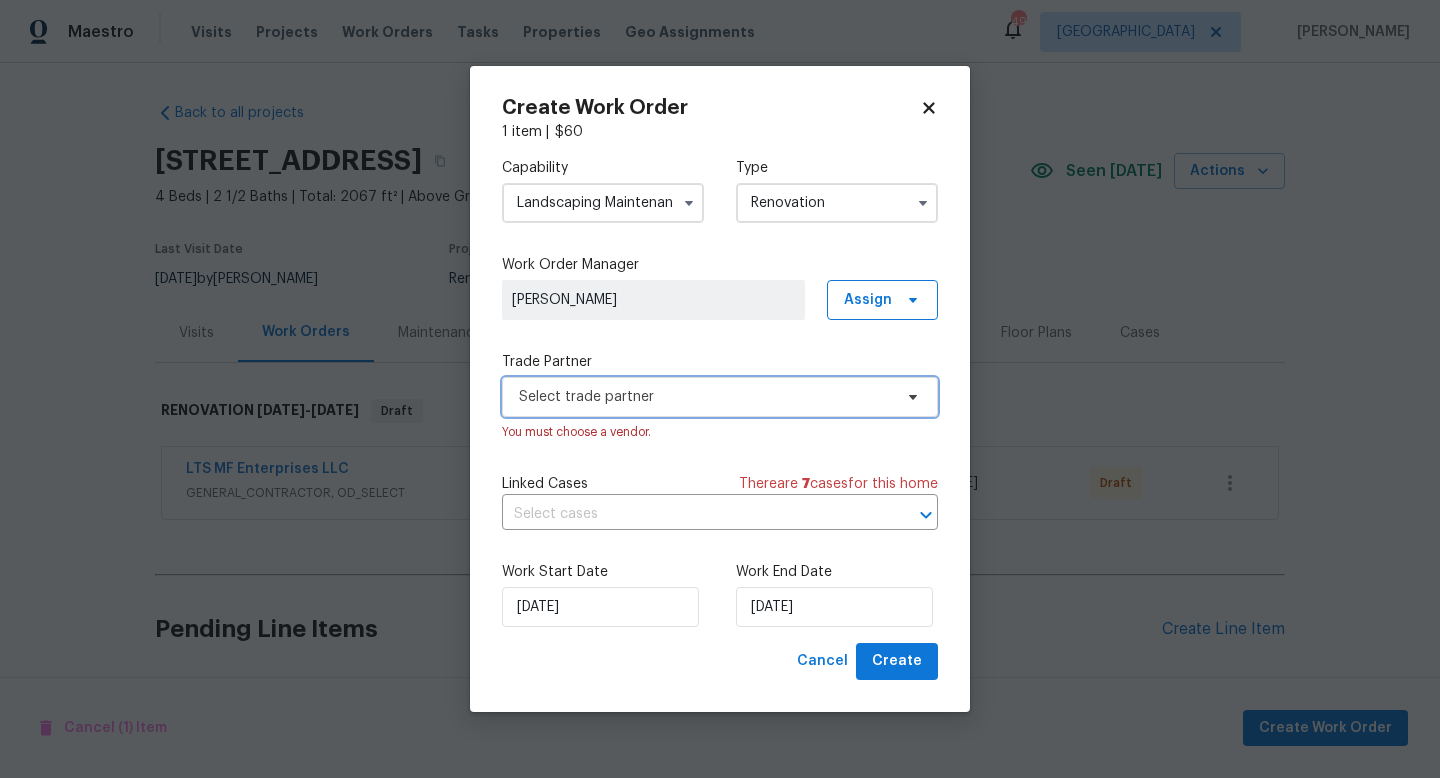 click on "Select trade partner" at bounding box center [720, 397] 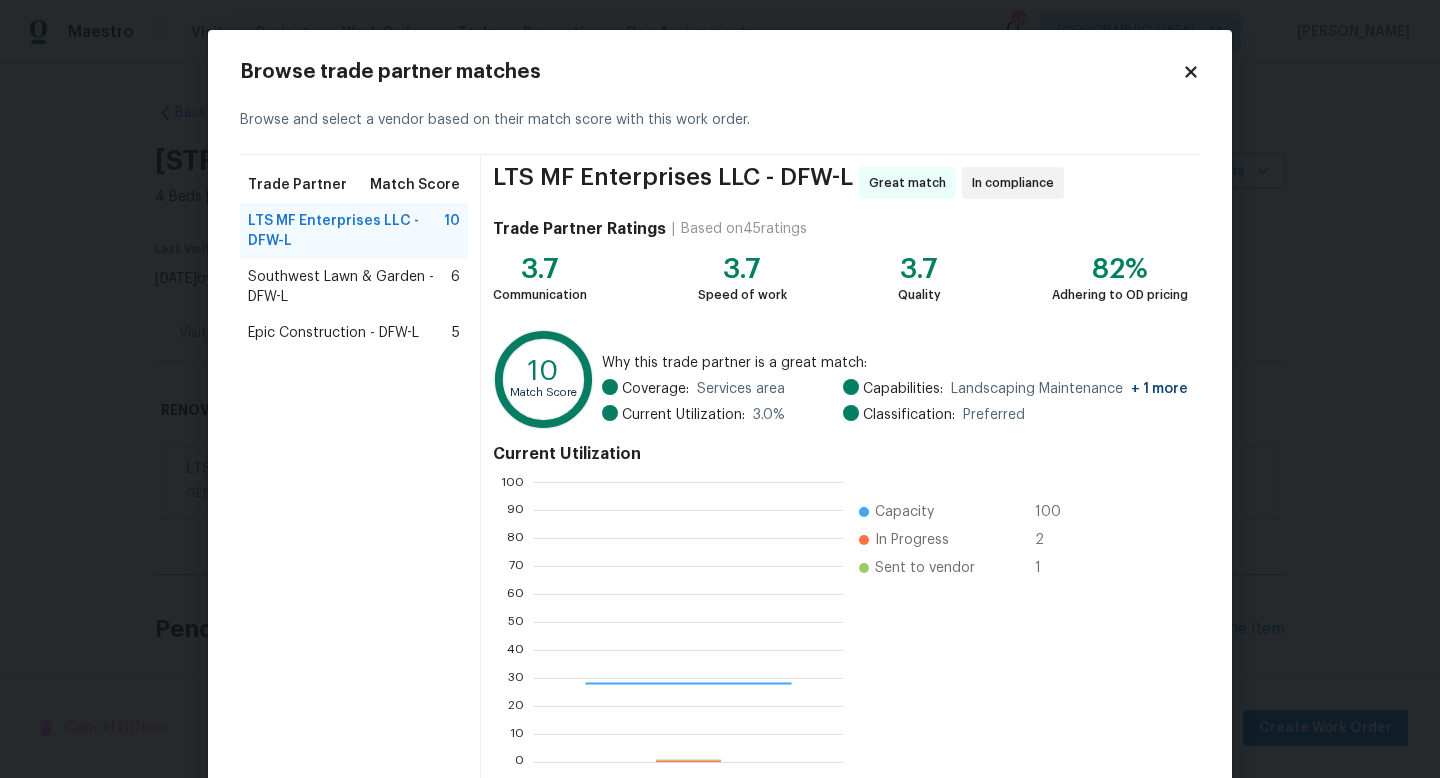 scroll, scrollTop: 2, scrollLeft: 2, axis: both 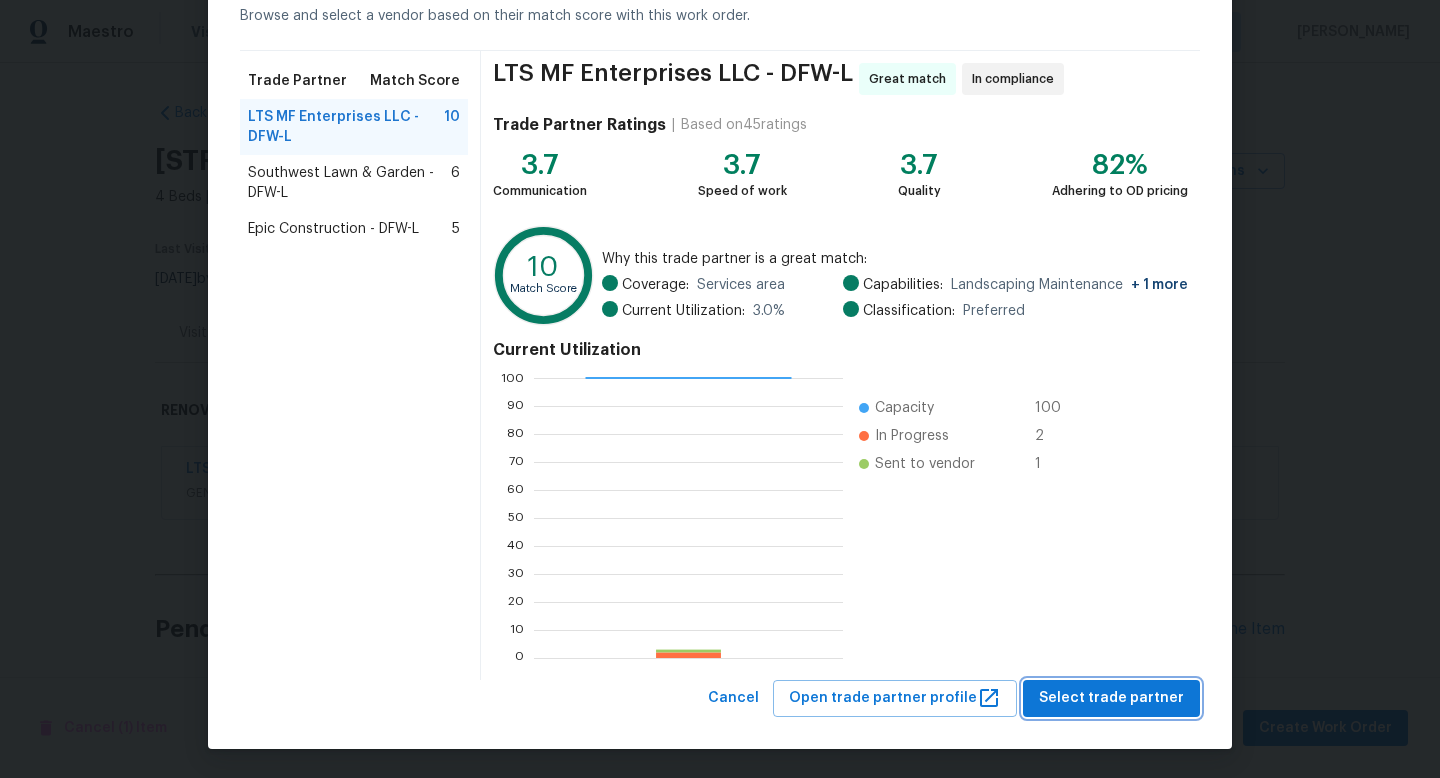 click on "Select trade partner" at bounding box center [1111, 698] 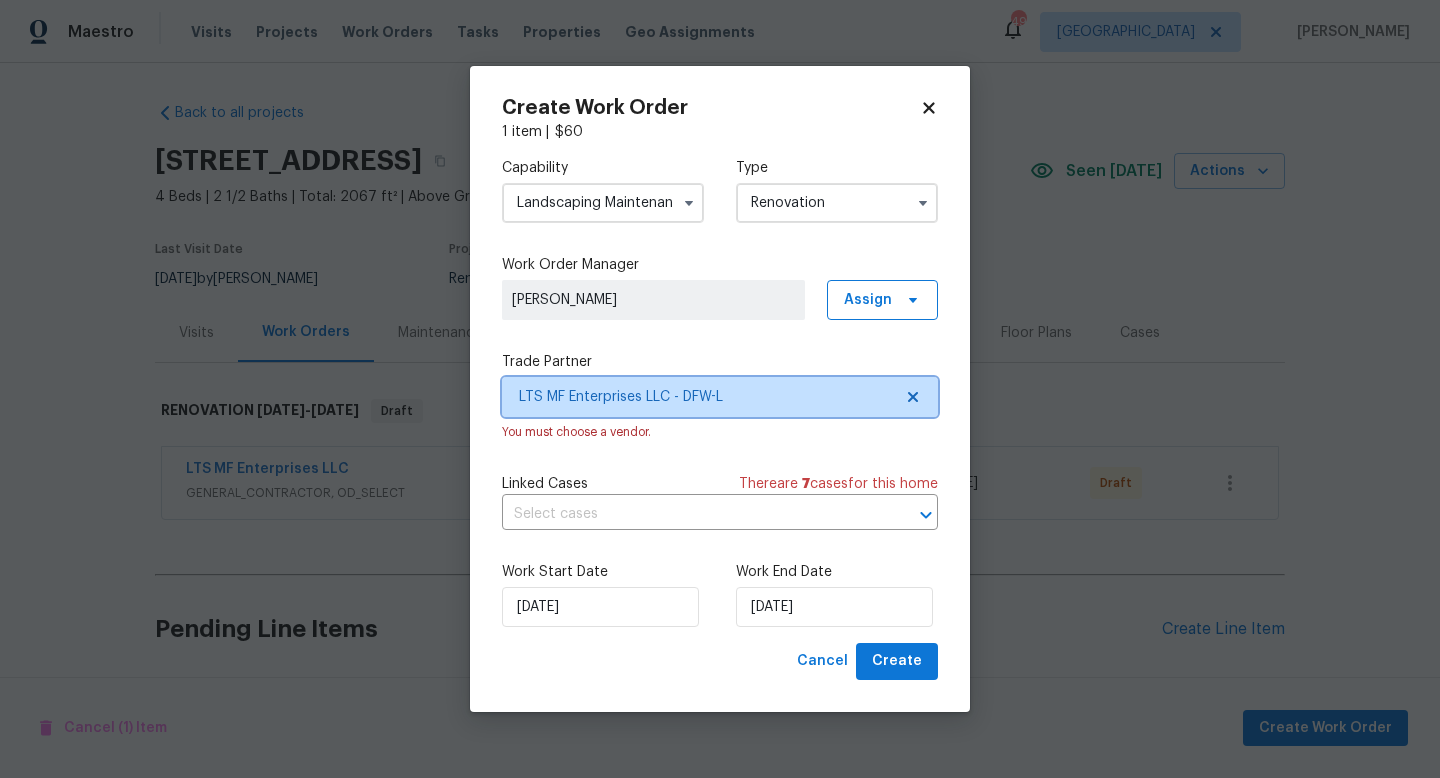 scroll, scrollTop: 0, scrollLeft: 0, axis: both 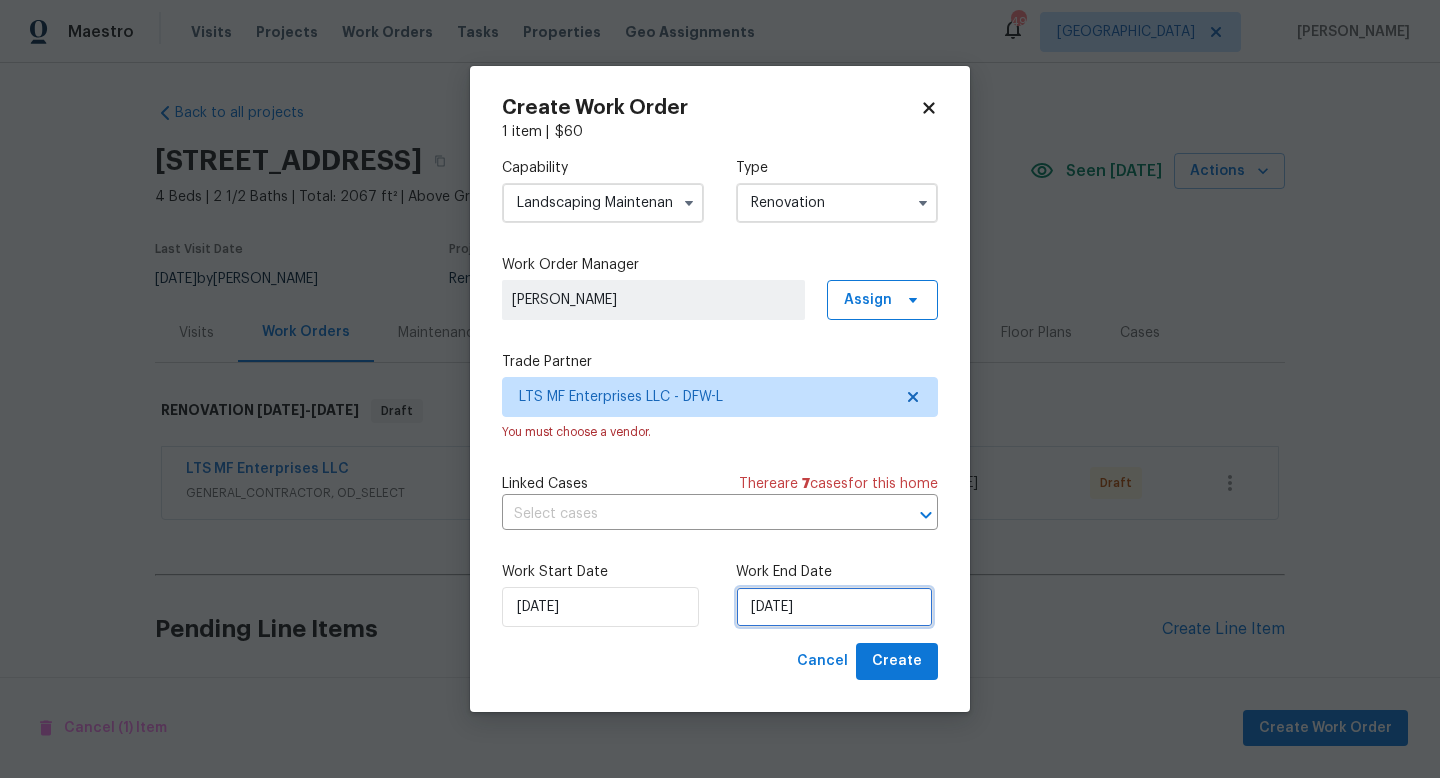 click on "[DATE]" at bounding box center (834, 607) 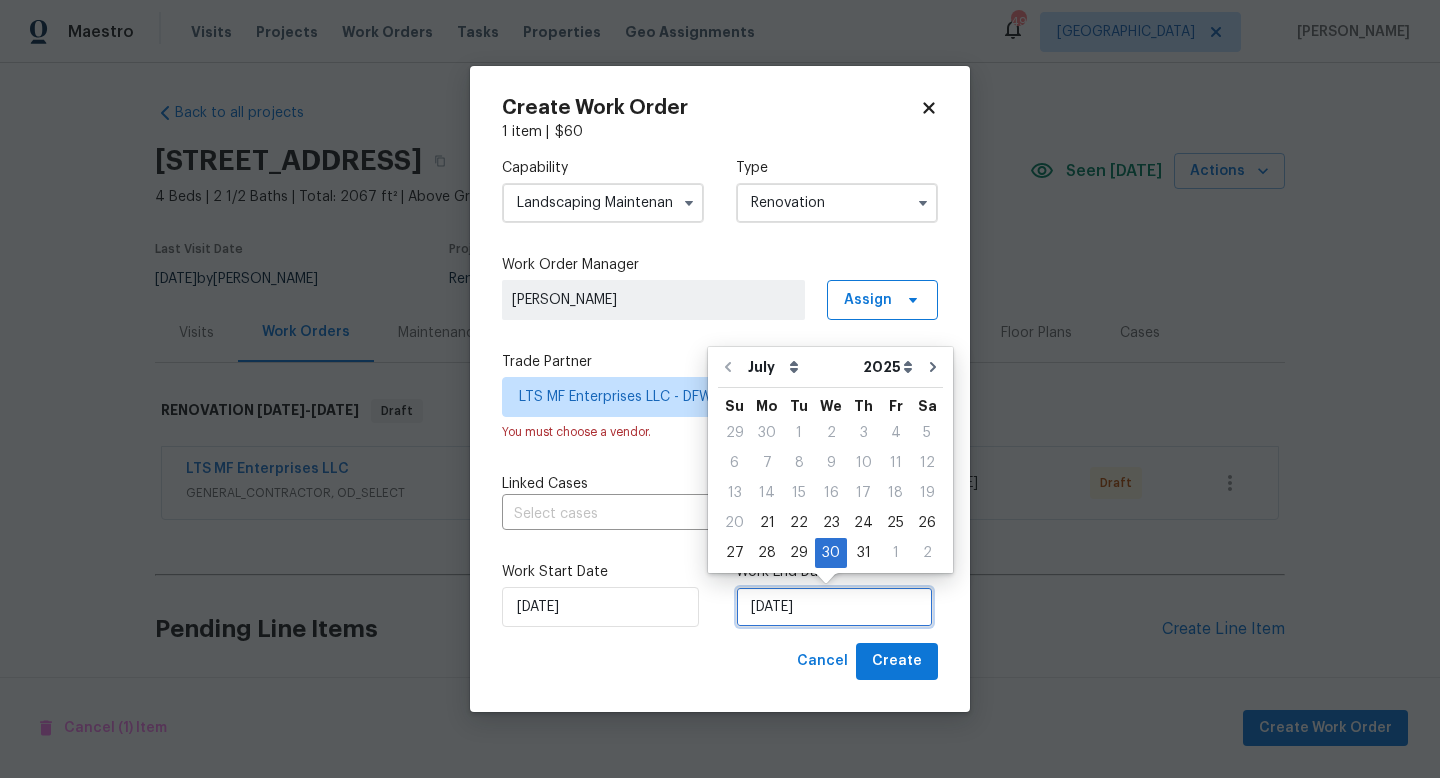 click on "[DATE]" at bounding box center [834, 607] 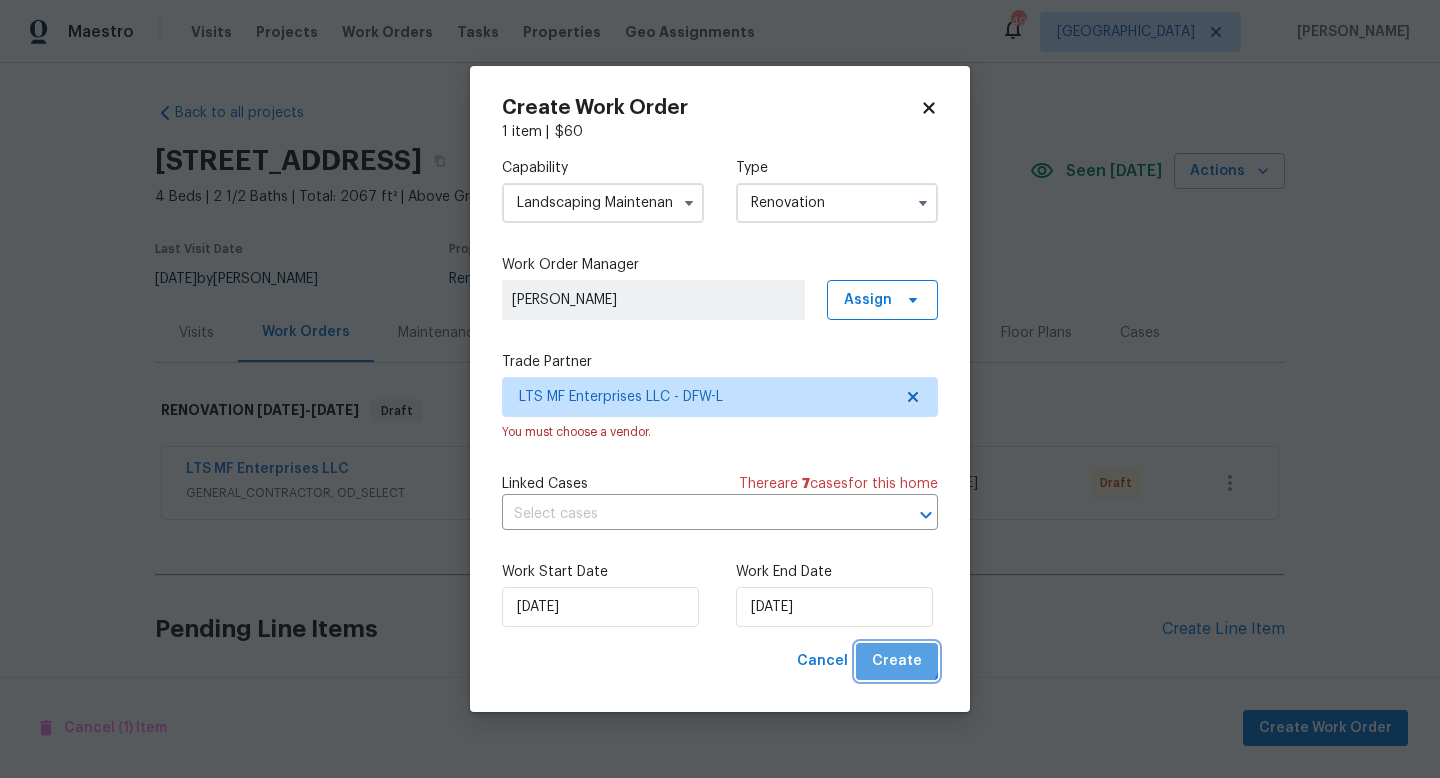 click on "Create" at bounding box center [897, 661] 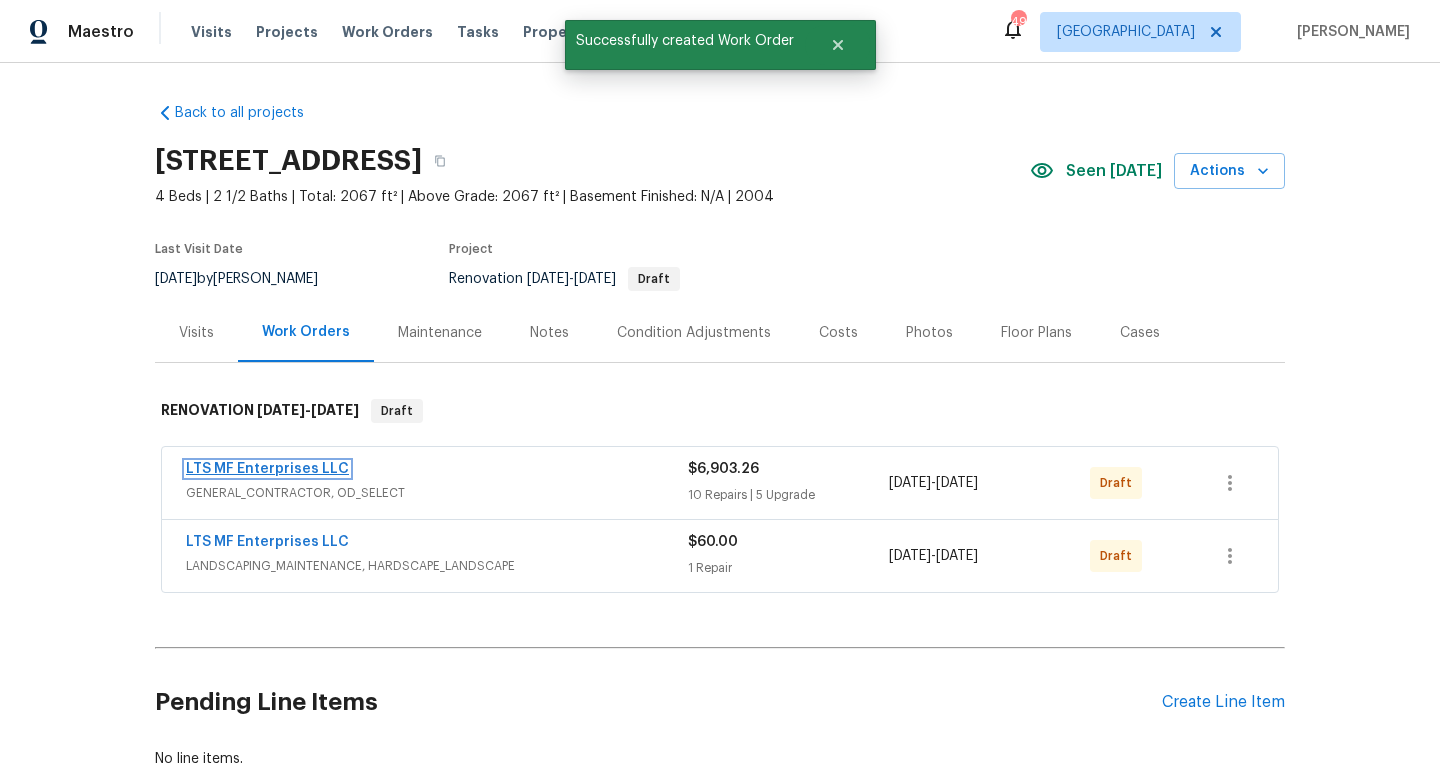 click on "LTS MF Enterprises LLC" at bounding box center [267, 469] 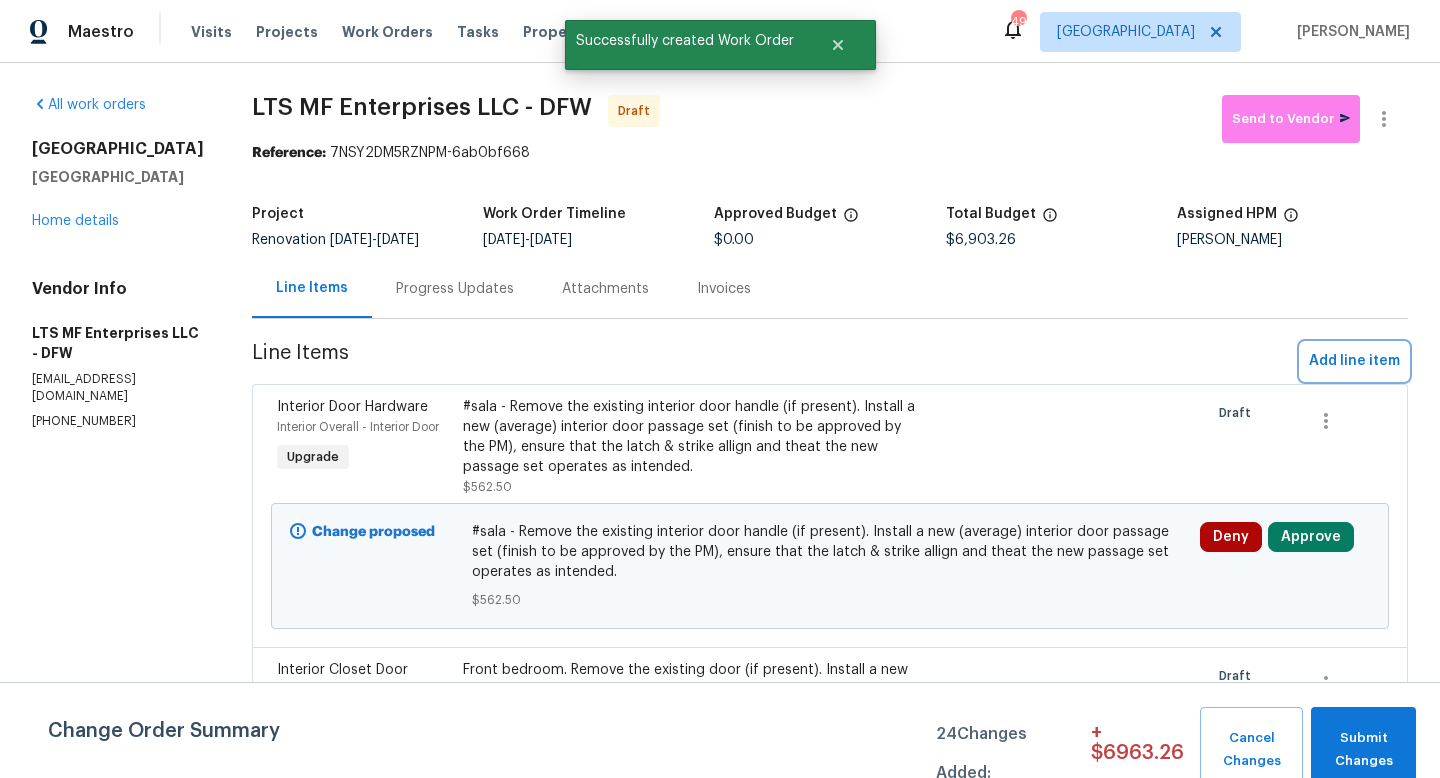 click on "Add line item" at bounding box center (1354, 361) 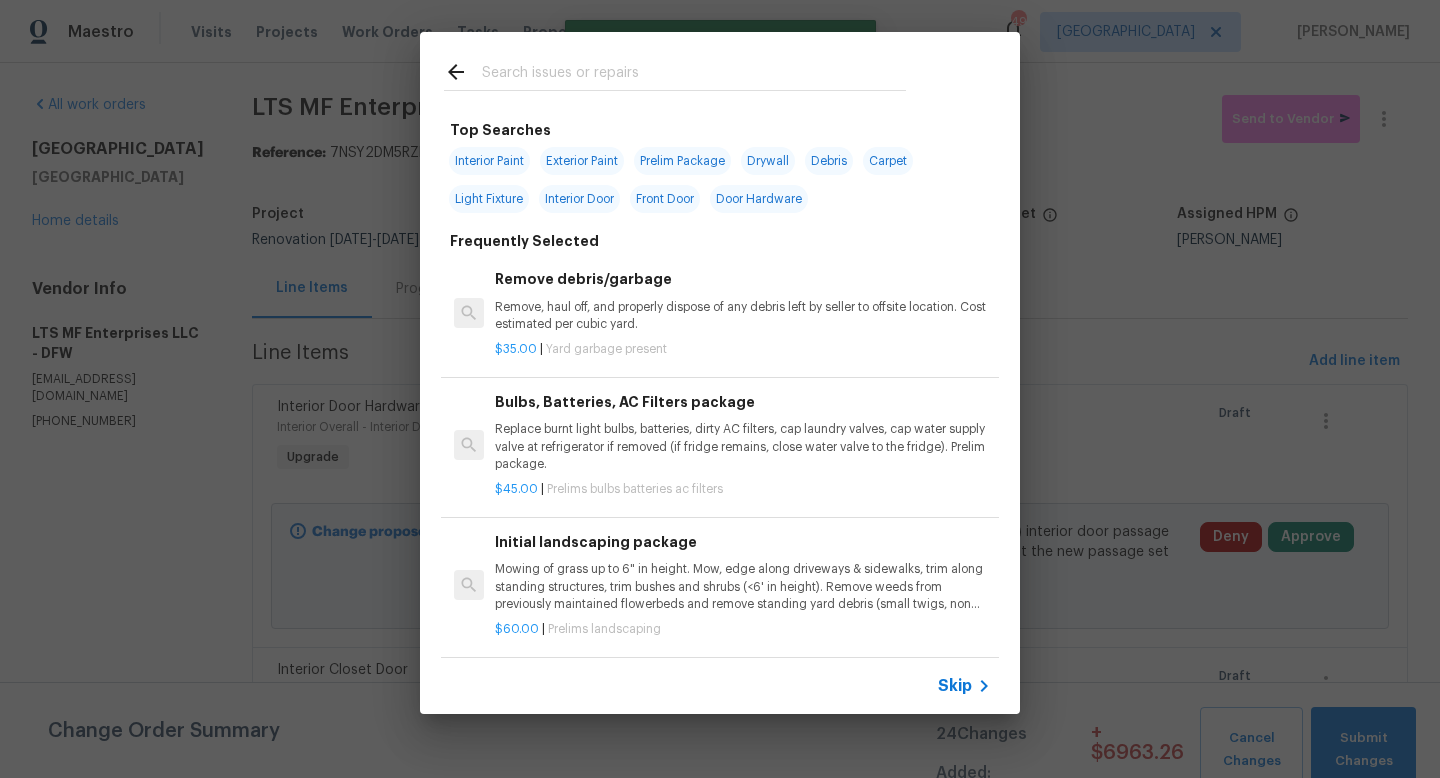 click on "Skip" at bounding box center (955, 686) 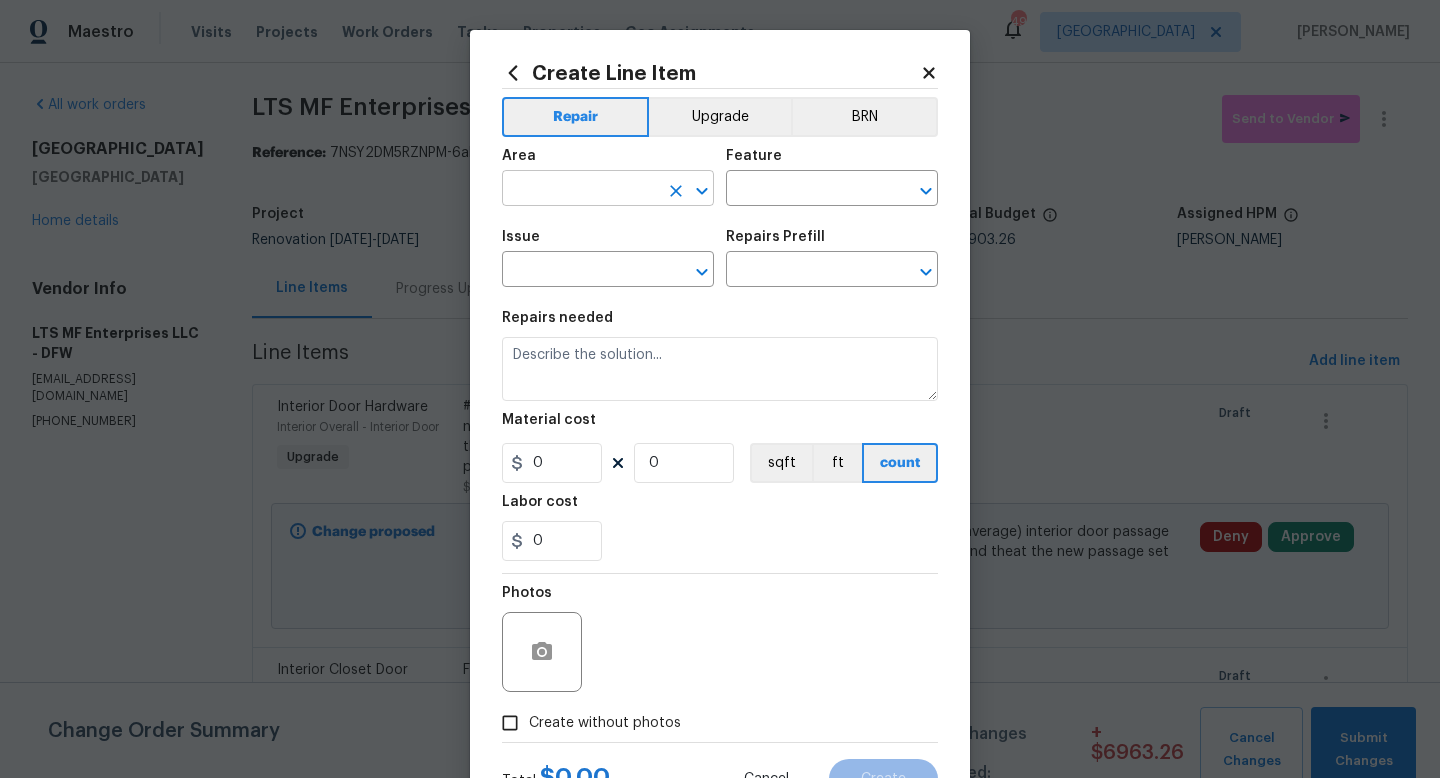 click at bounding box center (580, 190) 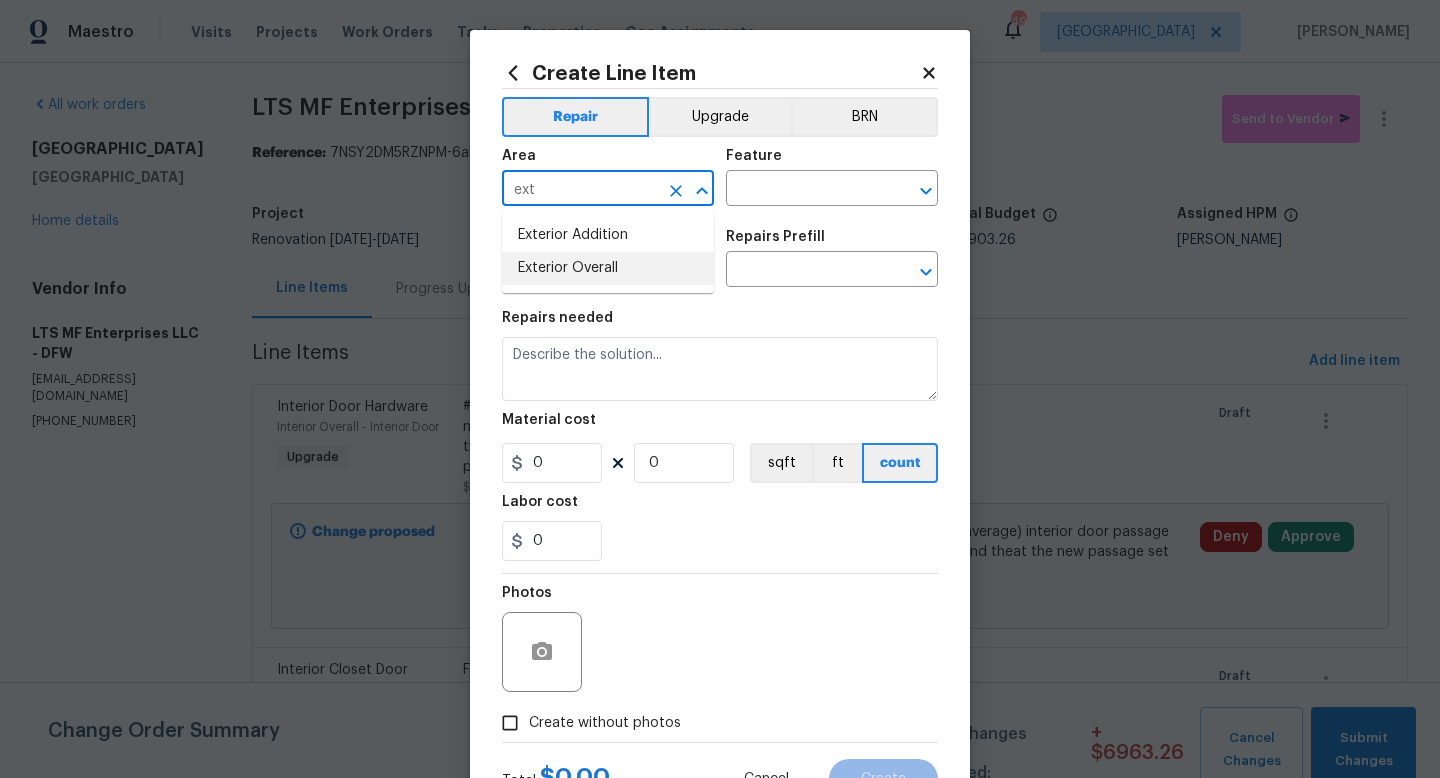 click on "Exterior Overall" at bounding box center (608, 268) 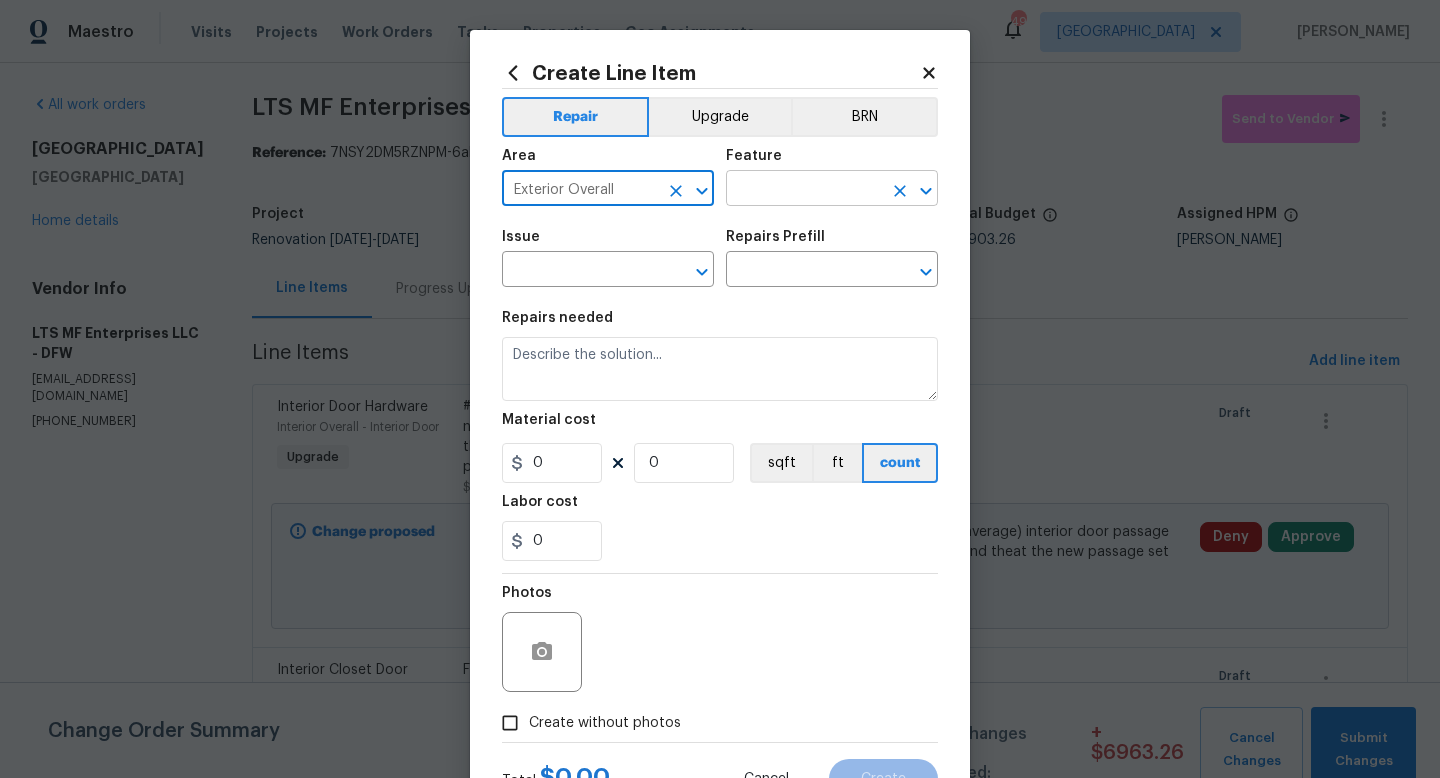 type on "Exterior Overall" 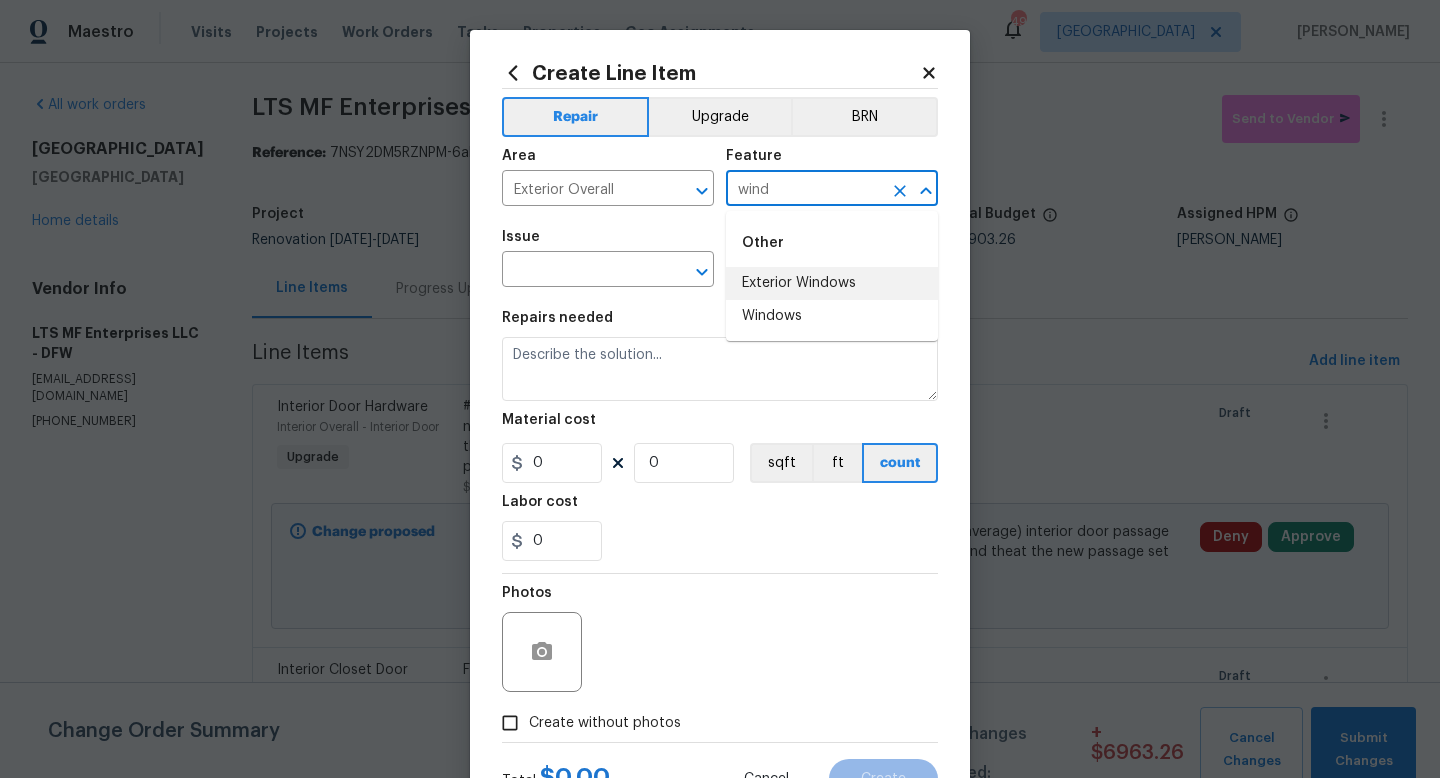 click on "Exterior Windows" at bounding box center [832, 283] 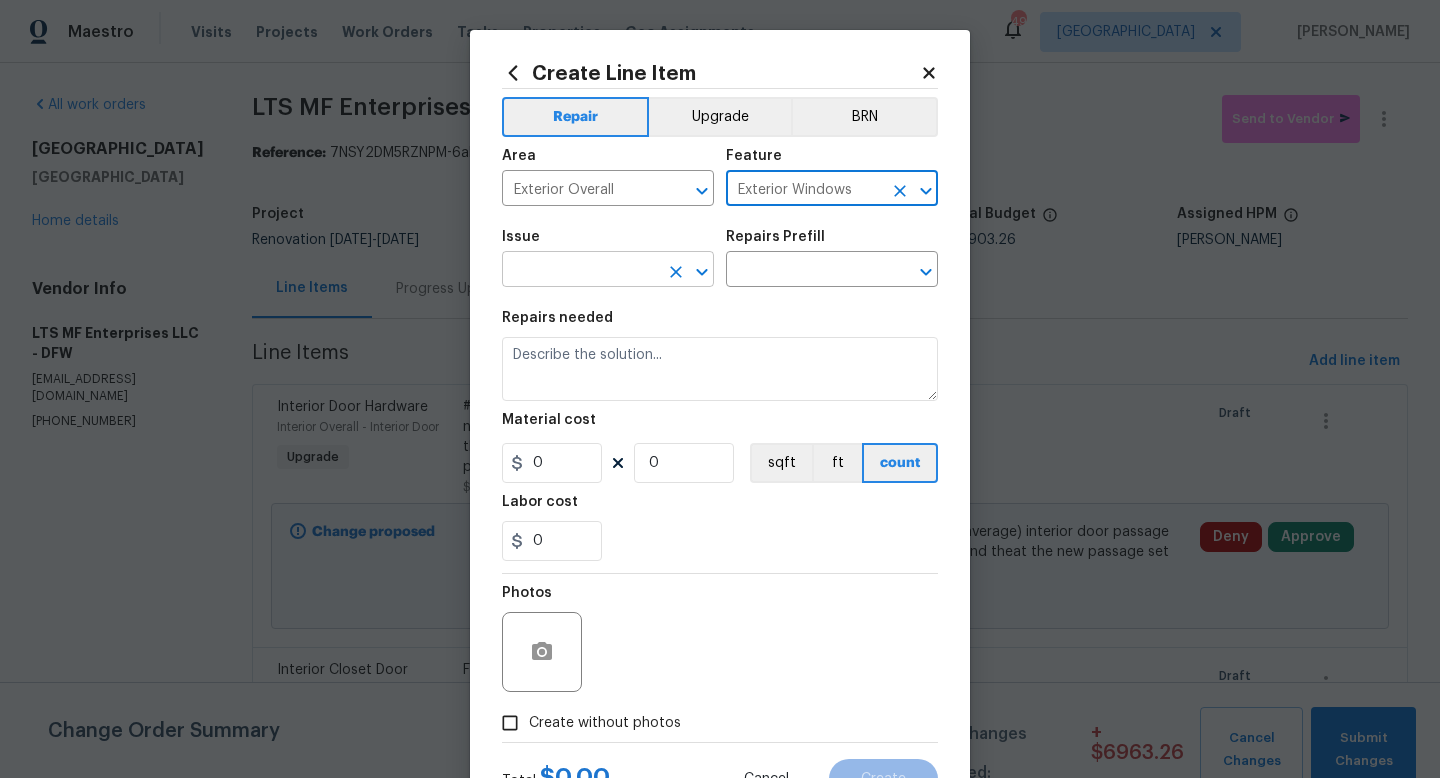 type on "Exterior Windows" 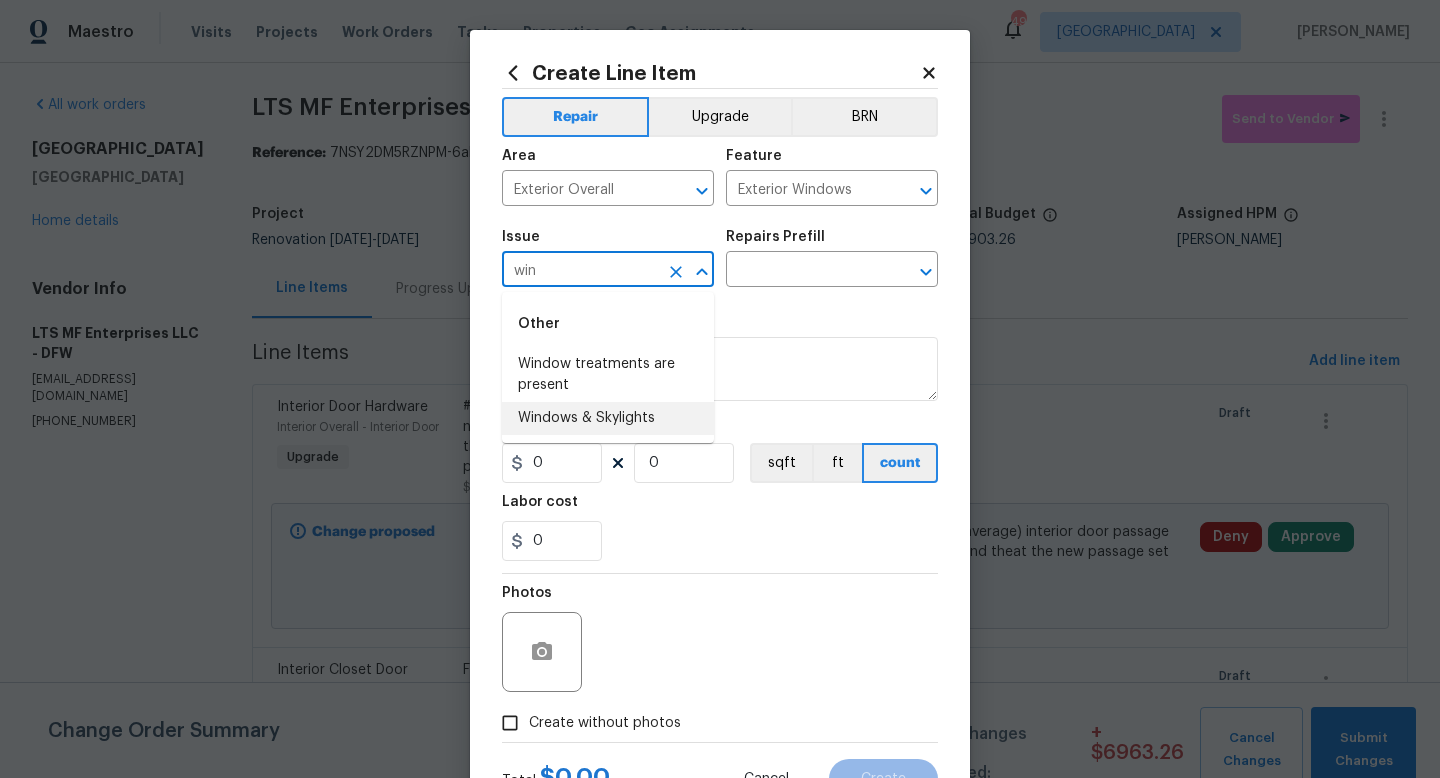 click on "Windows & Skylights" at bounding box center [608, 418] 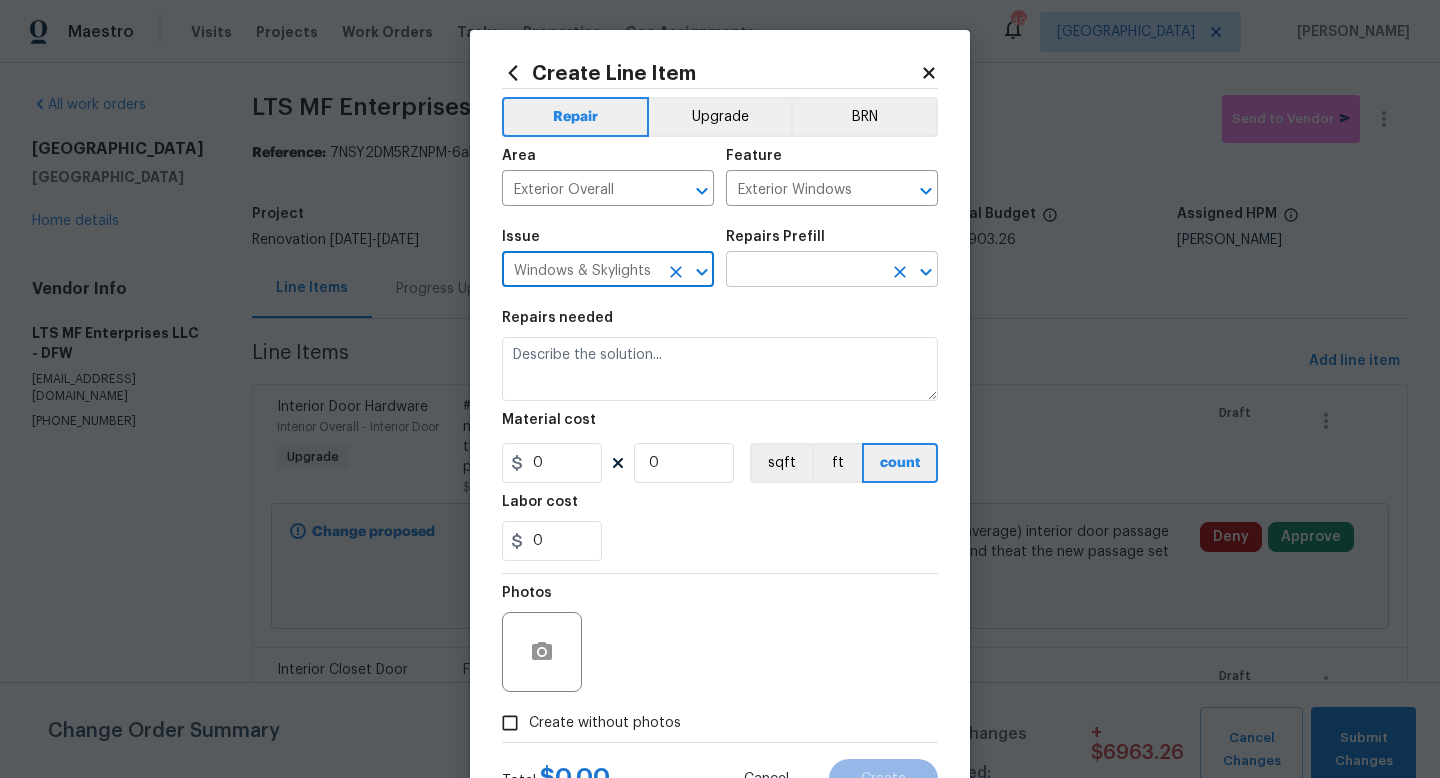 type on "Windows & Skylights" 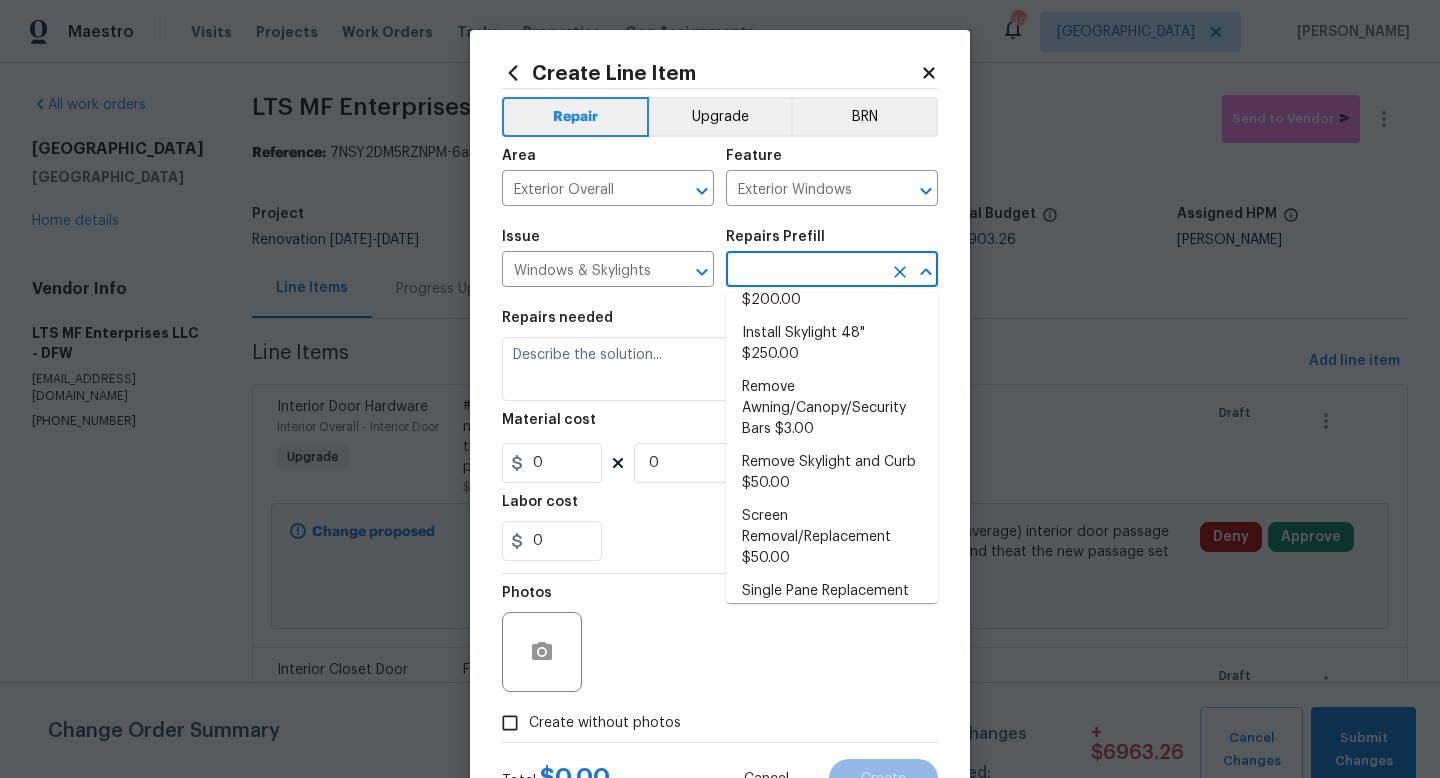 scroll, scrollTop: 407, scrollLeft: 0, axis: vertical 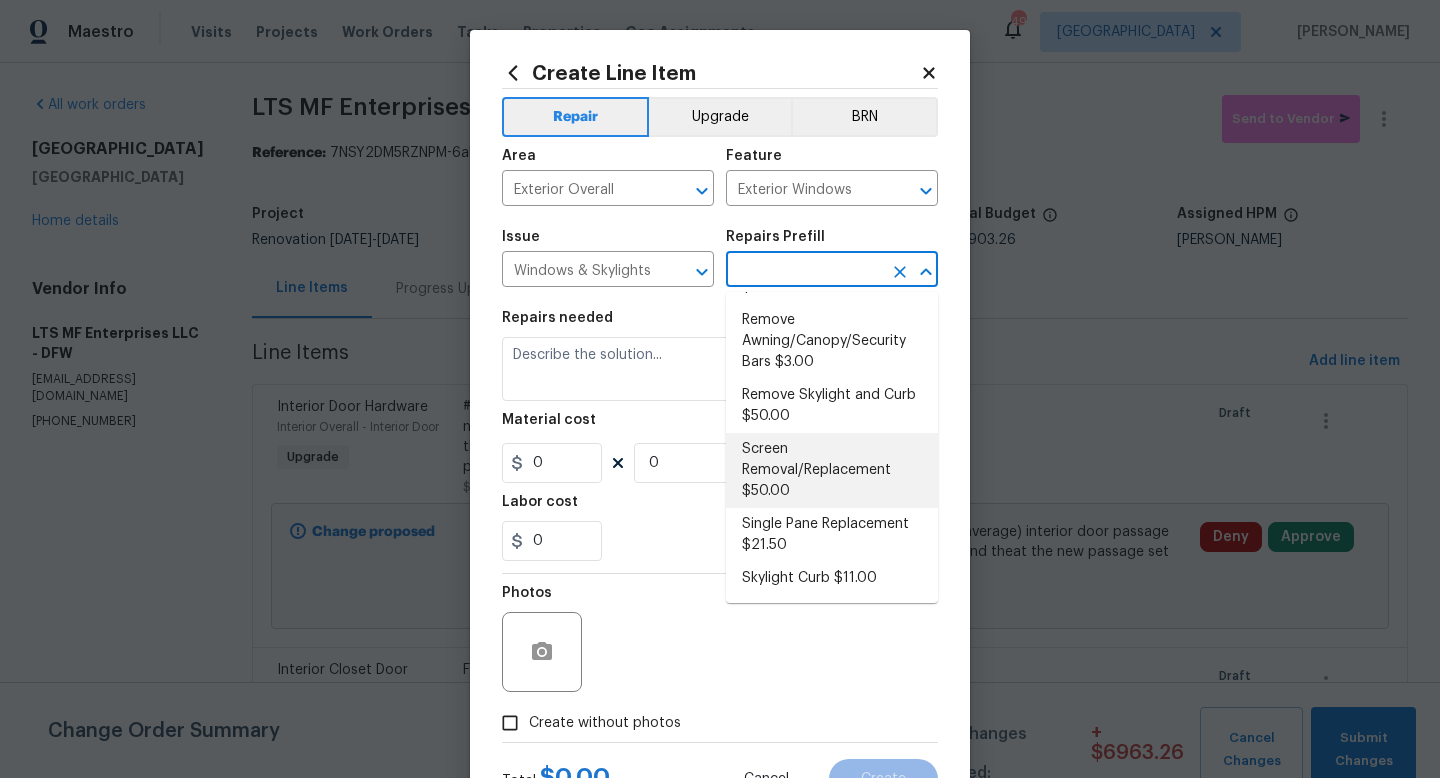 click on "Screen Removal/Replacement $50.00" at bounding box center (832, 470) 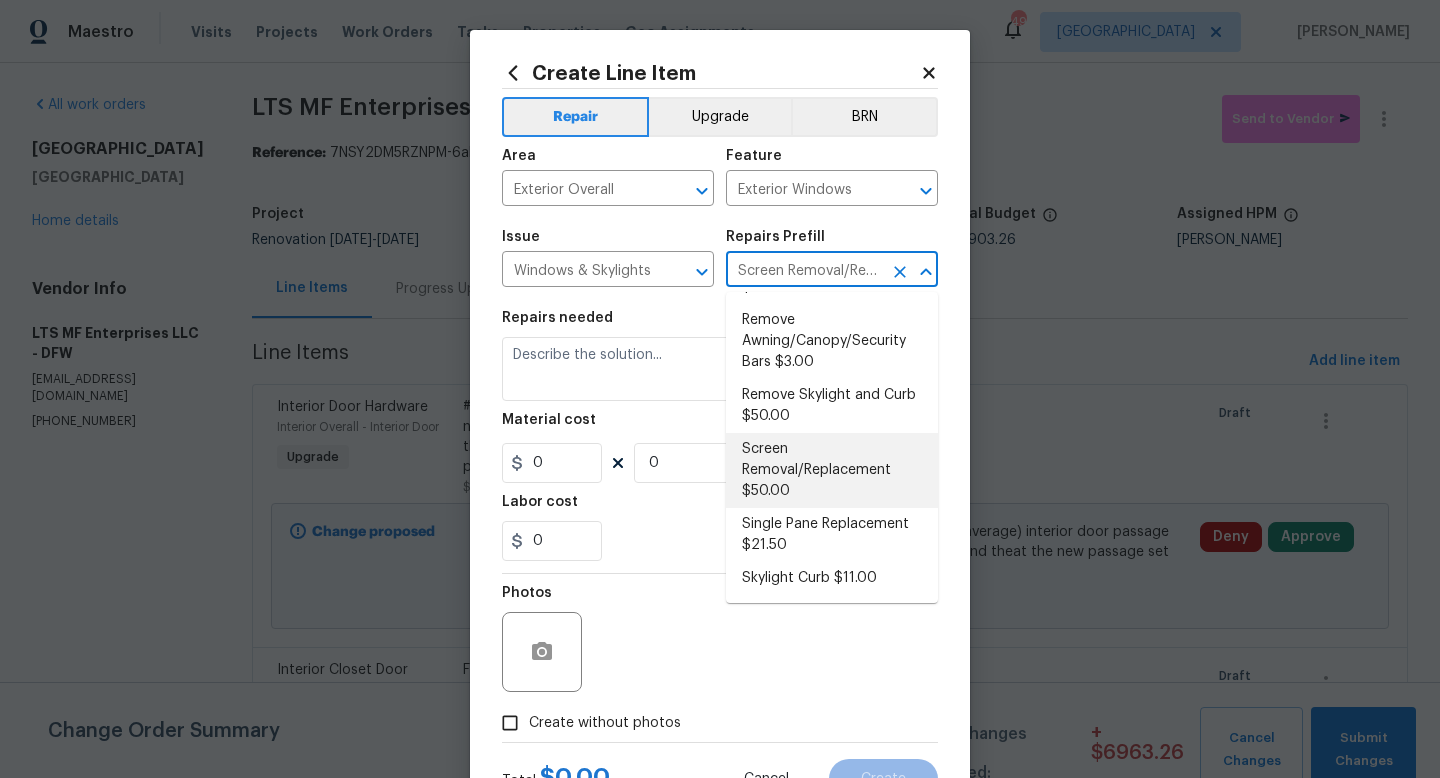 type on "Remove the insect screens from all of the windows on the home. Neatly stack the screens in discrete location in the garage." 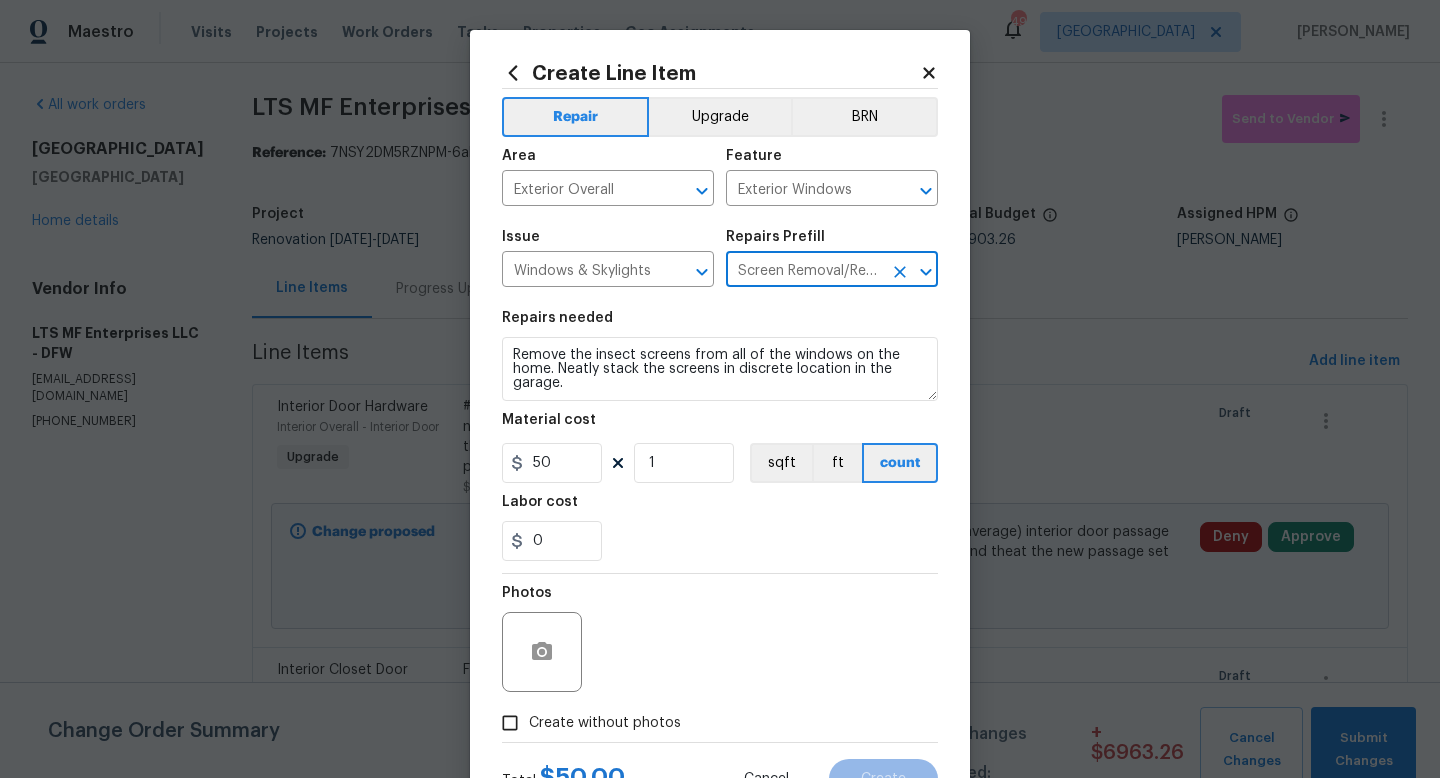 scroll, scrollTop: 84, scrollLeft: 0, axis: vertical 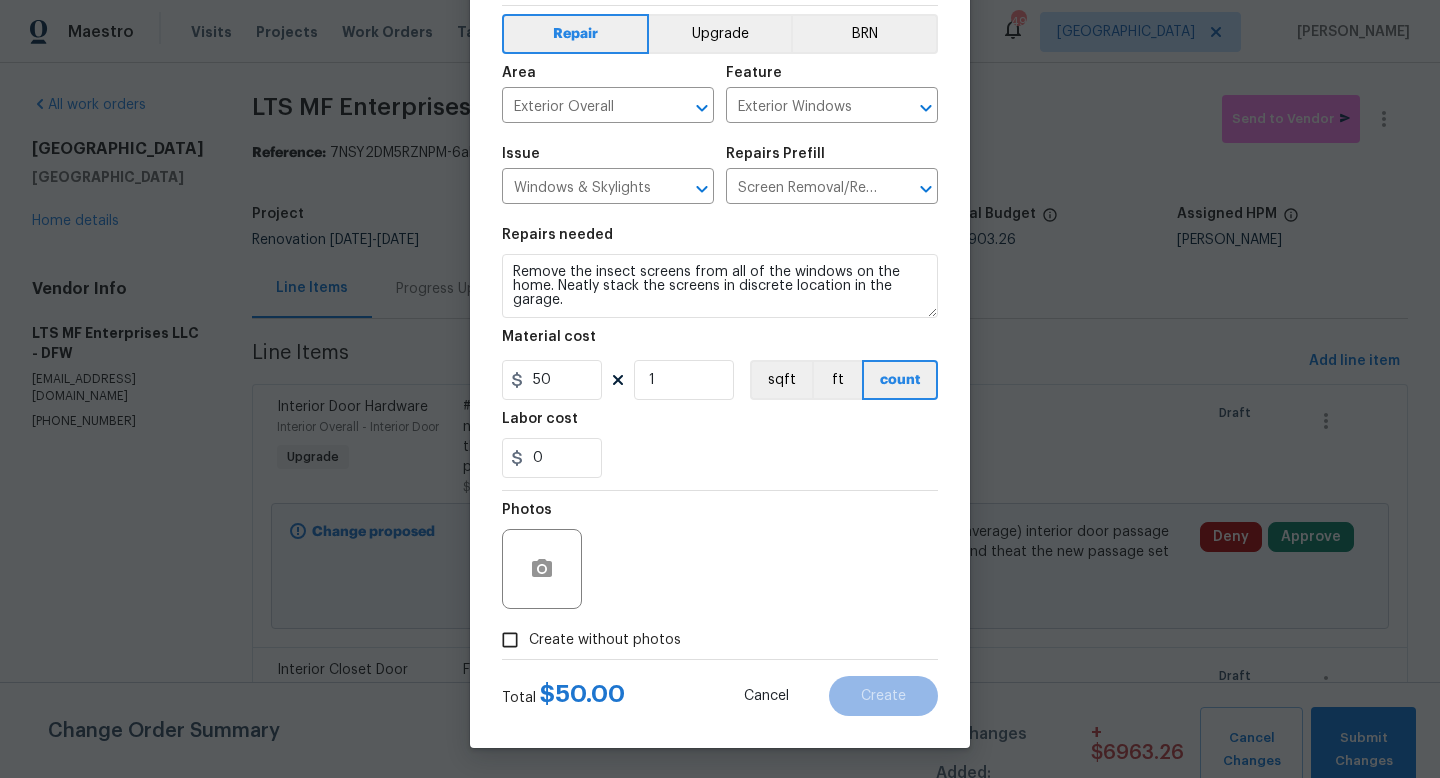 click on "Create without photos" at bounding box center (605, 640) 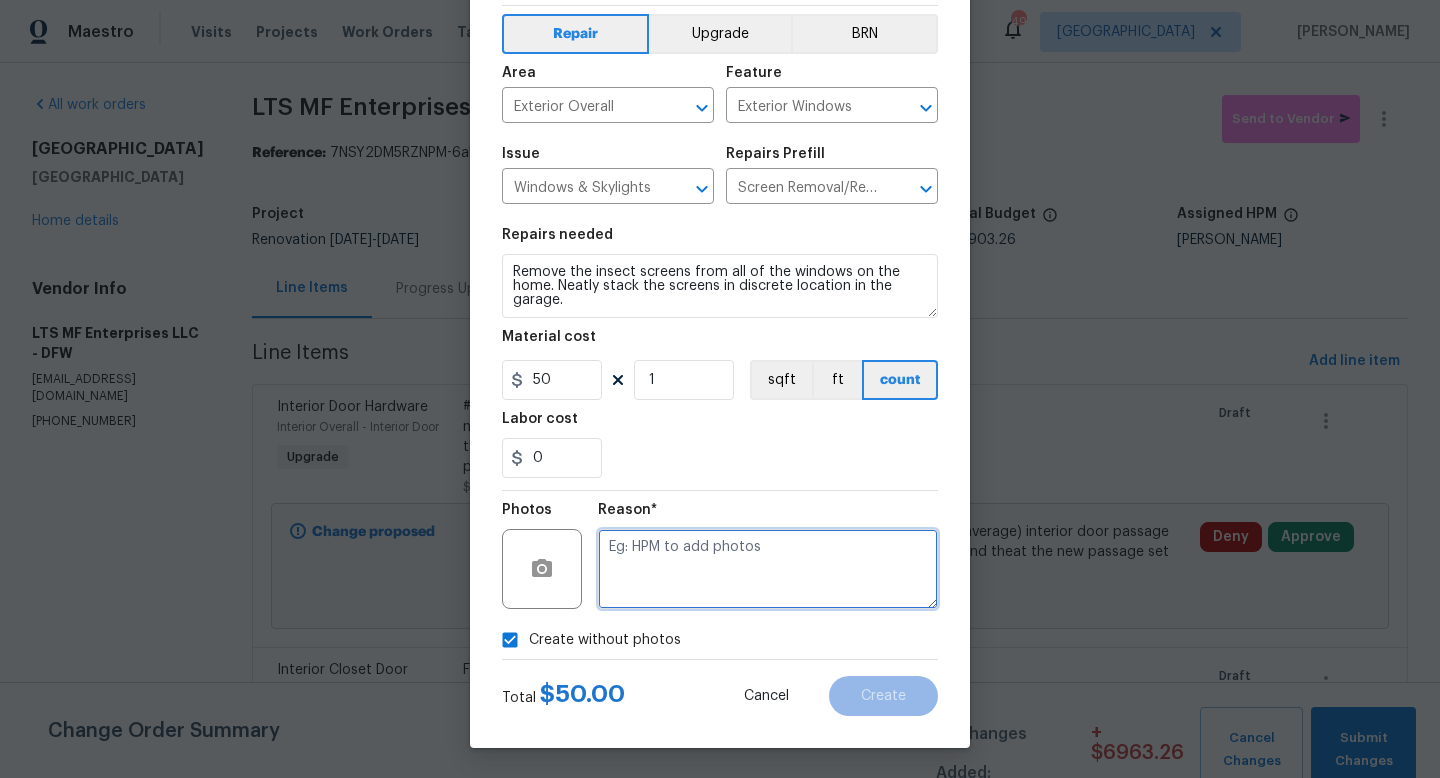 click at bounding box center [768, 569] 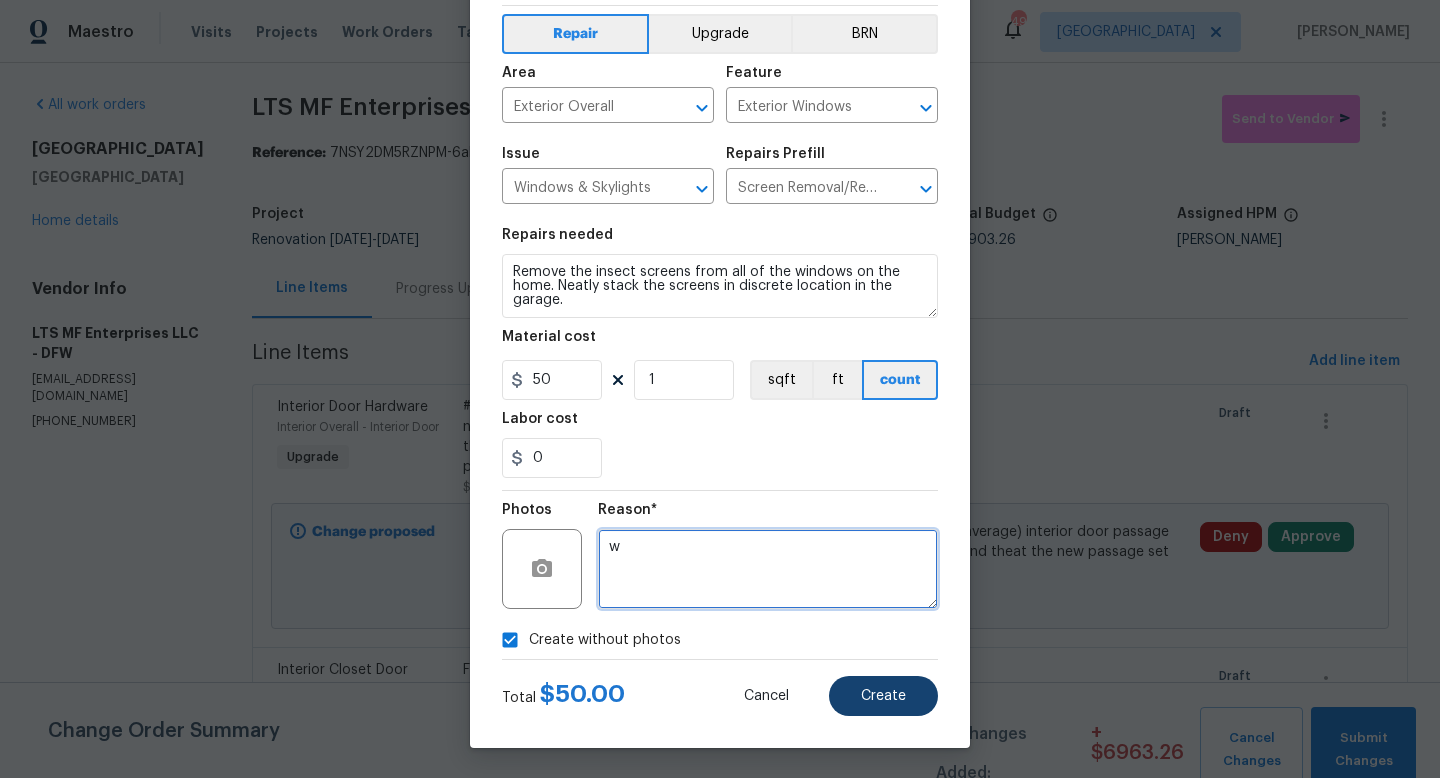 type on "w" 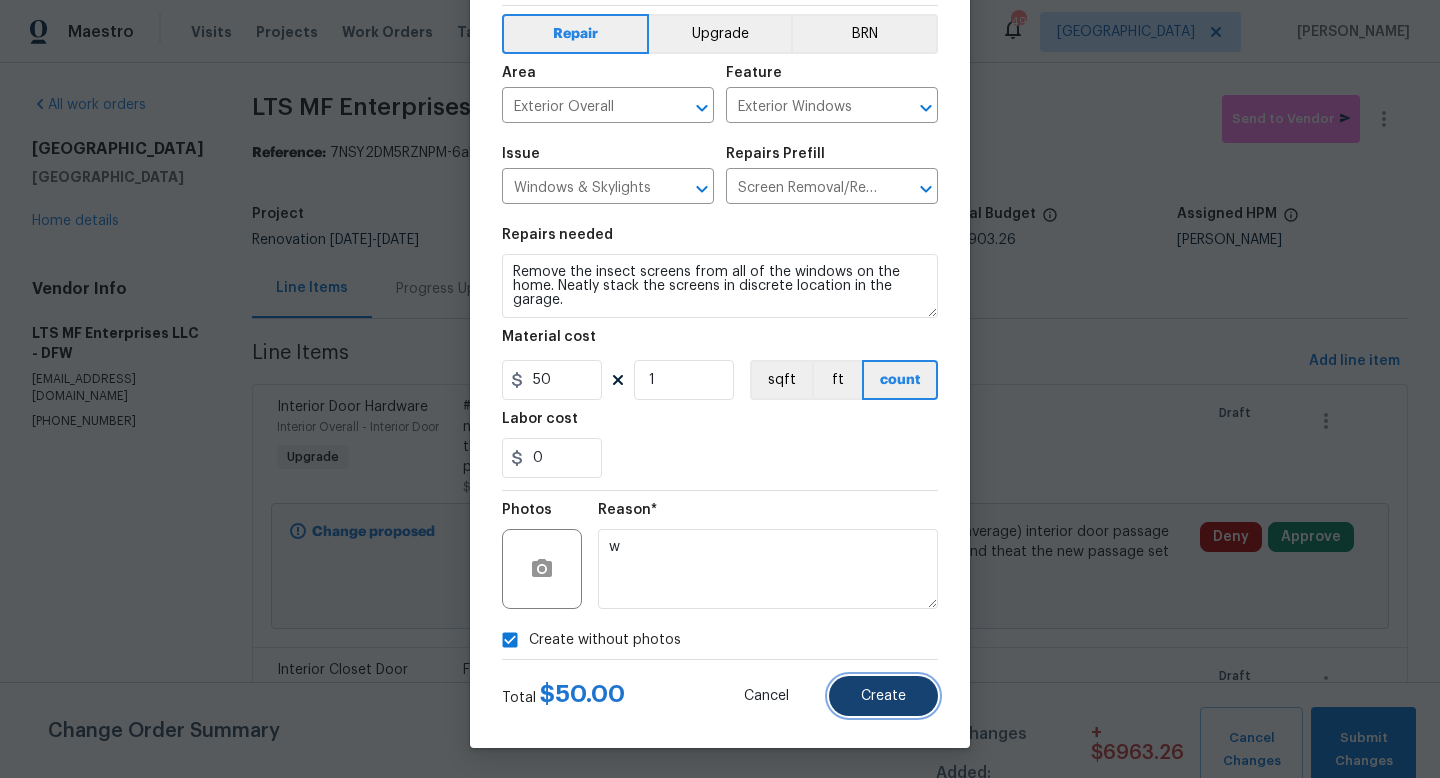 click on "Create" at bounding box center (883, 696) 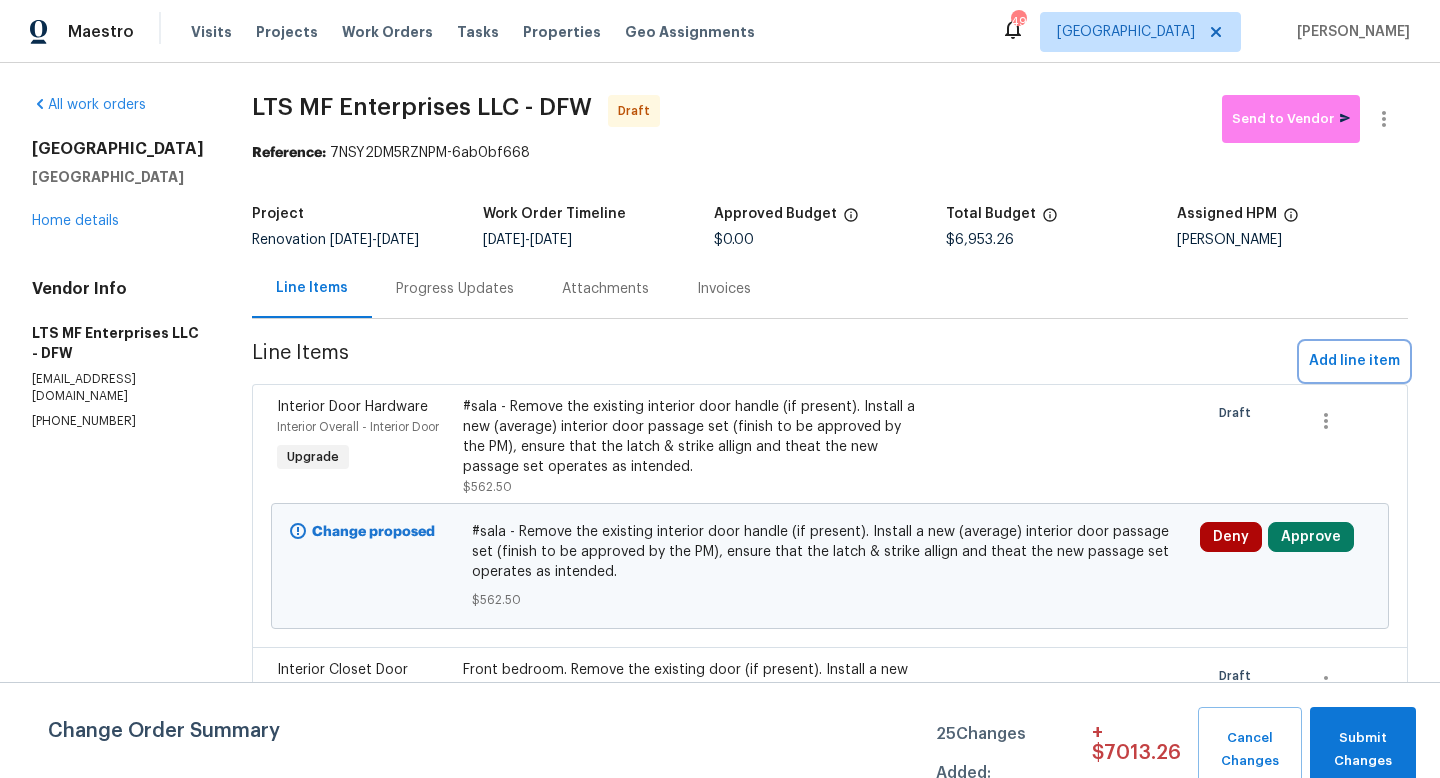 click on "Add line item" at bounding box center [1354, 361] 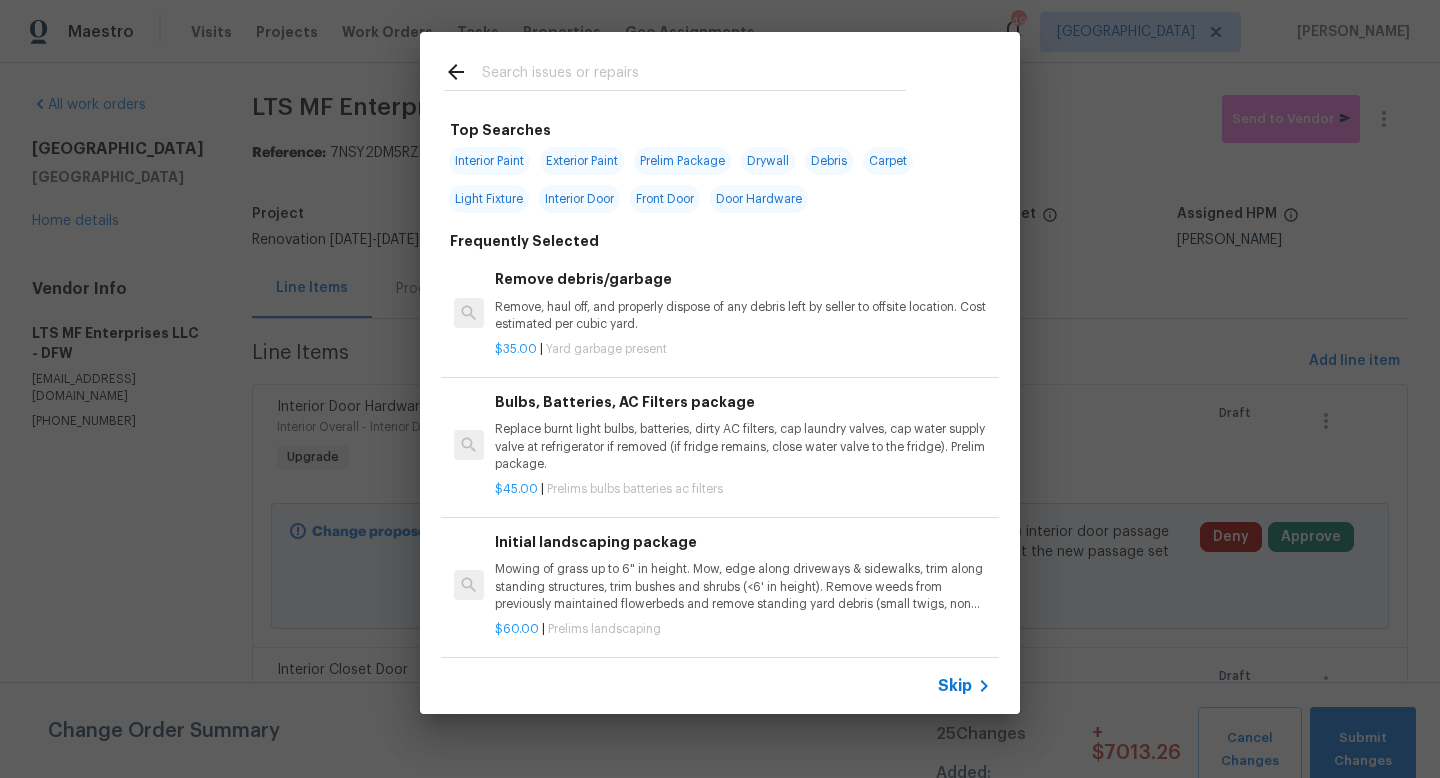 click on "Skip" at bounding box center [955, 686] 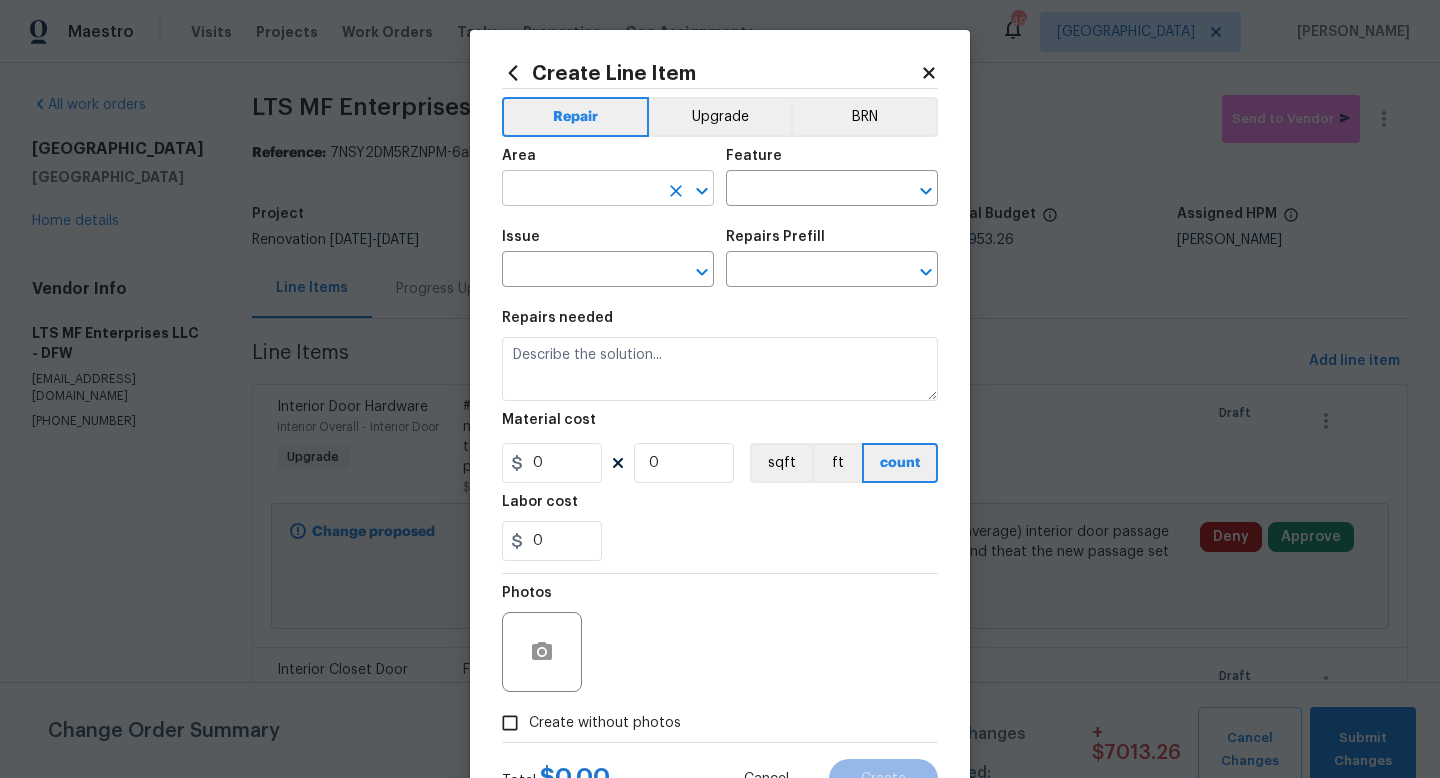 click at bounding box center [580, 190] 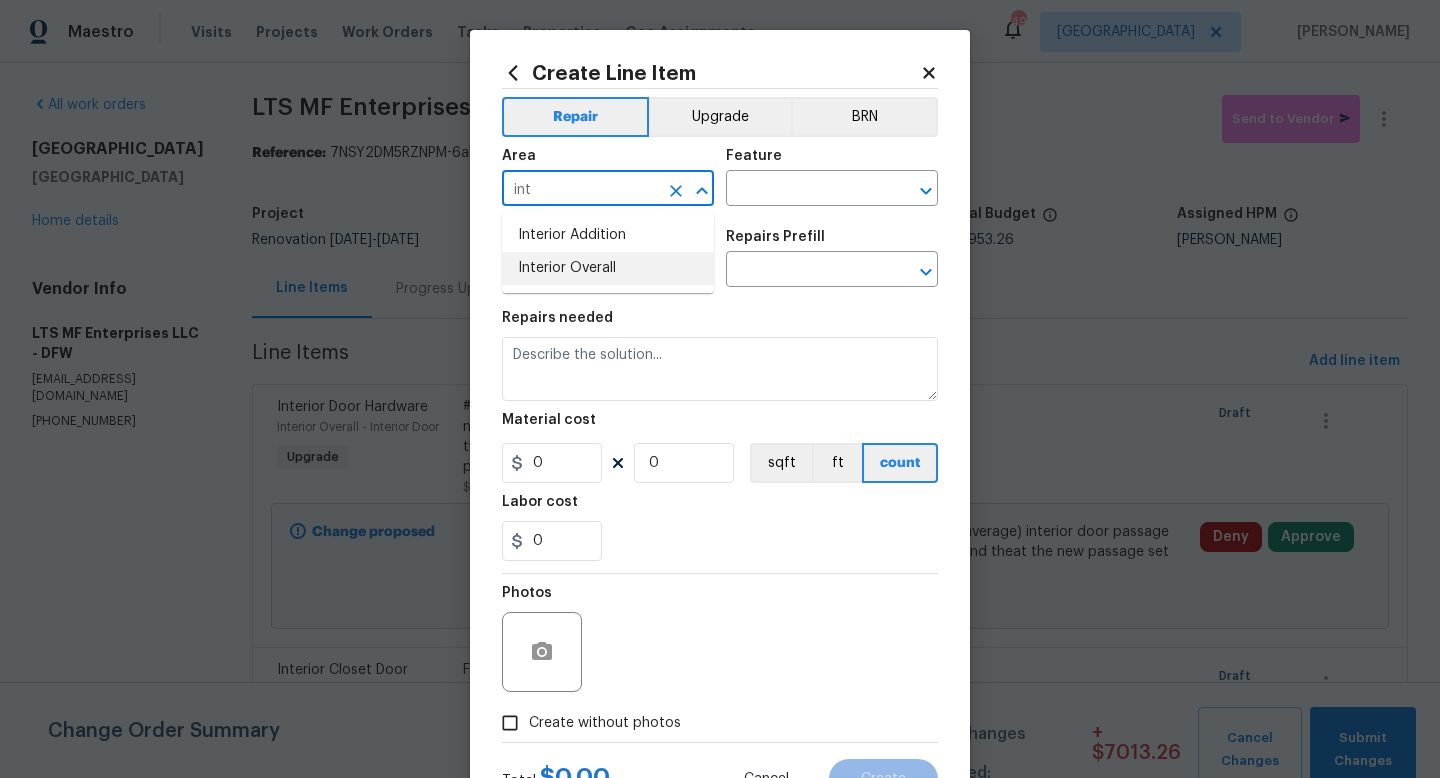 click on "Interior Overall" at bounding box center (608, 268) 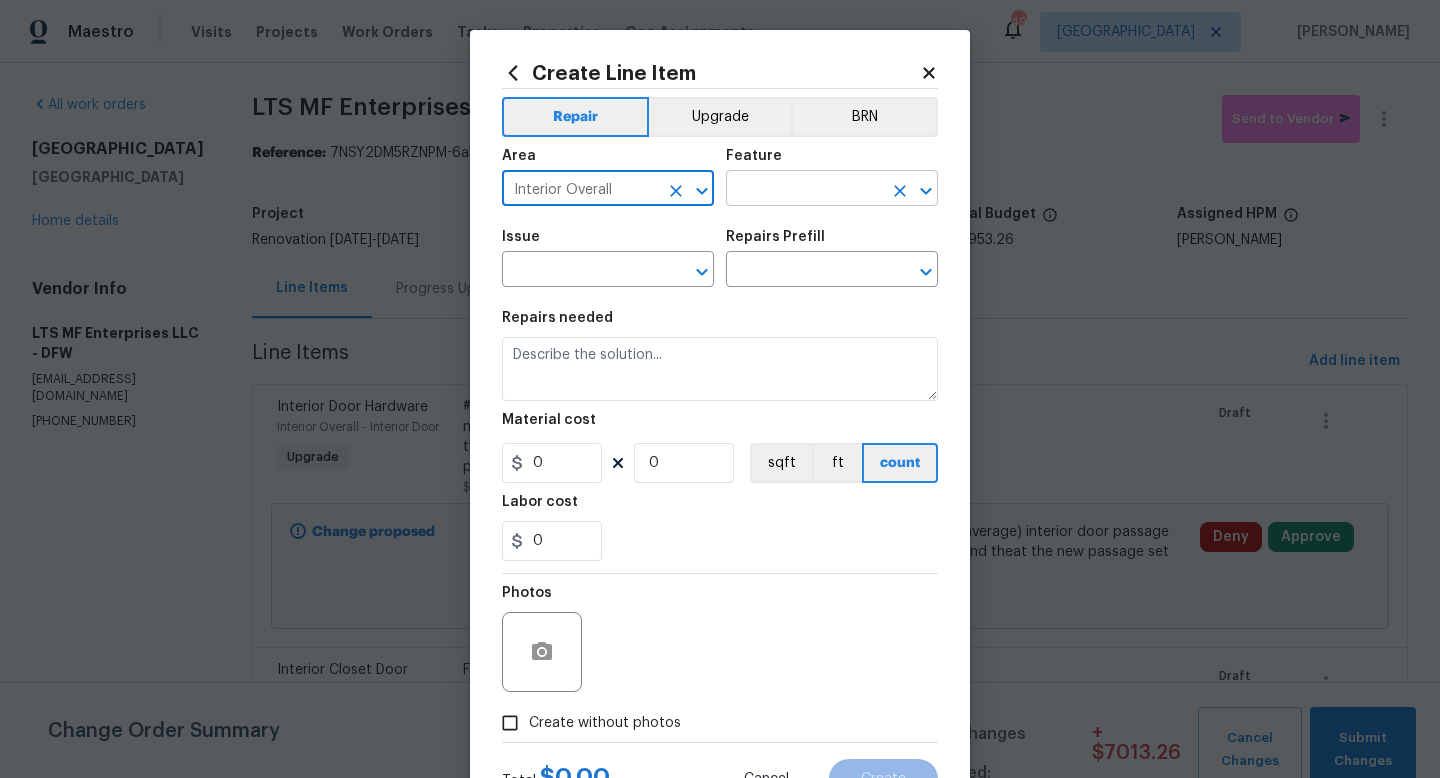 type on "Interior Overall" 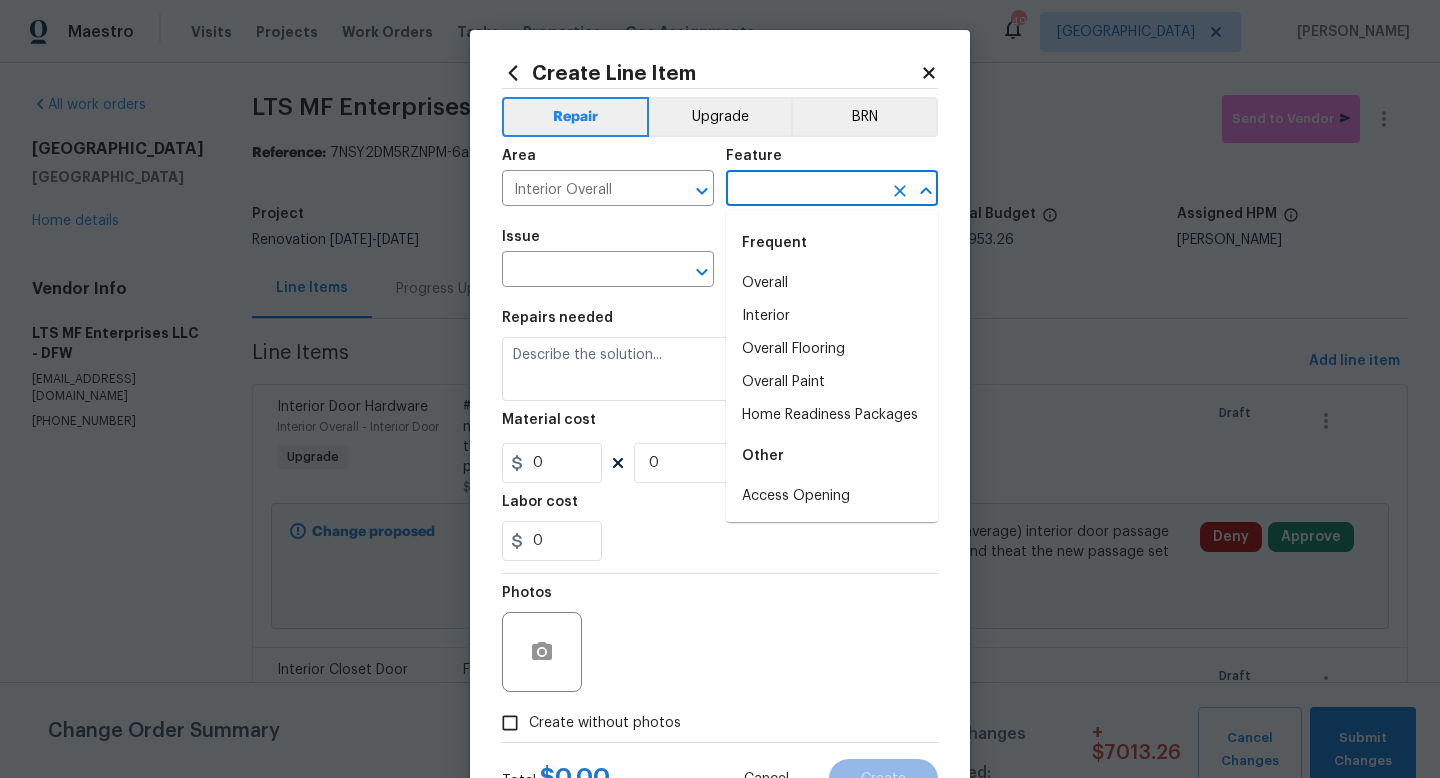 click at bounding box center (804, 190) 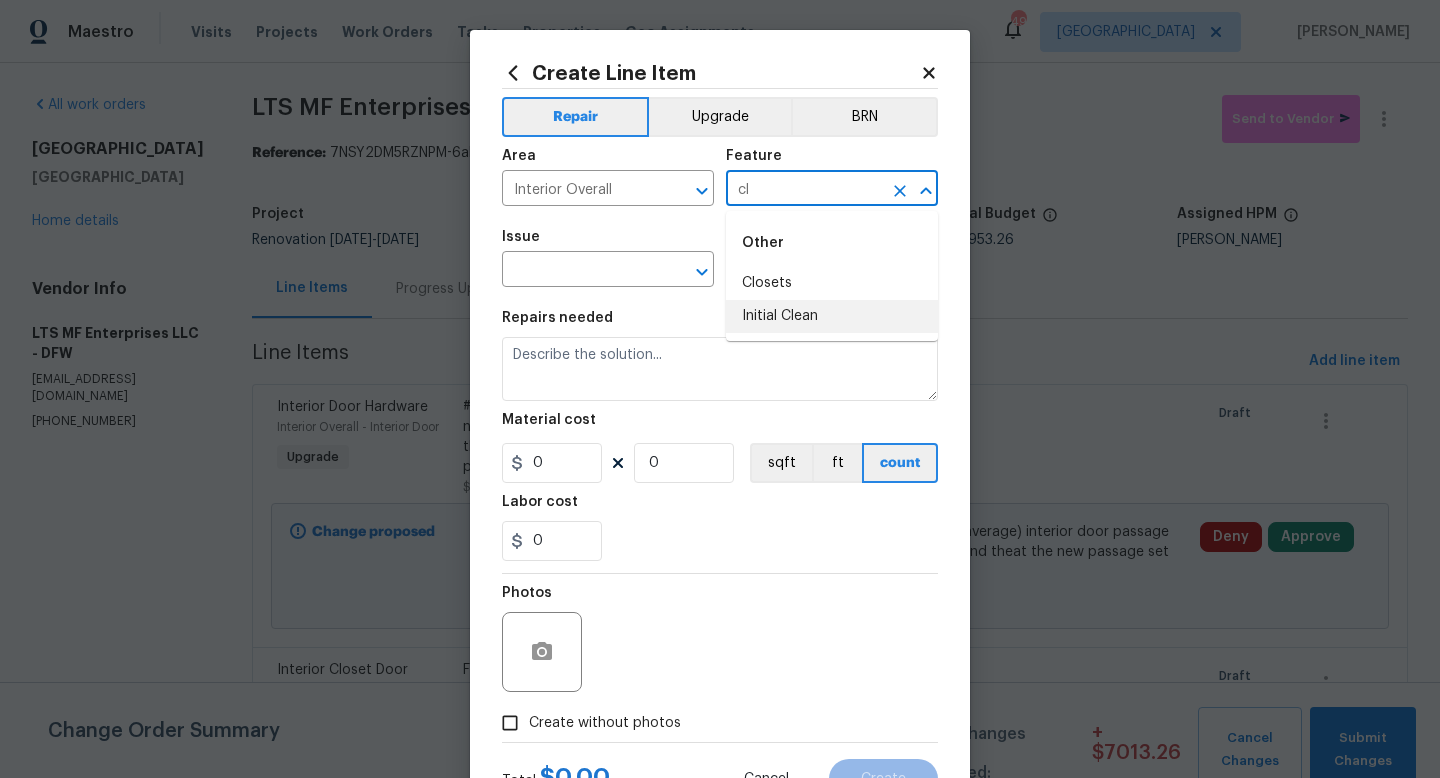 click on "Initial Clean" at bounding box center [832, 316] 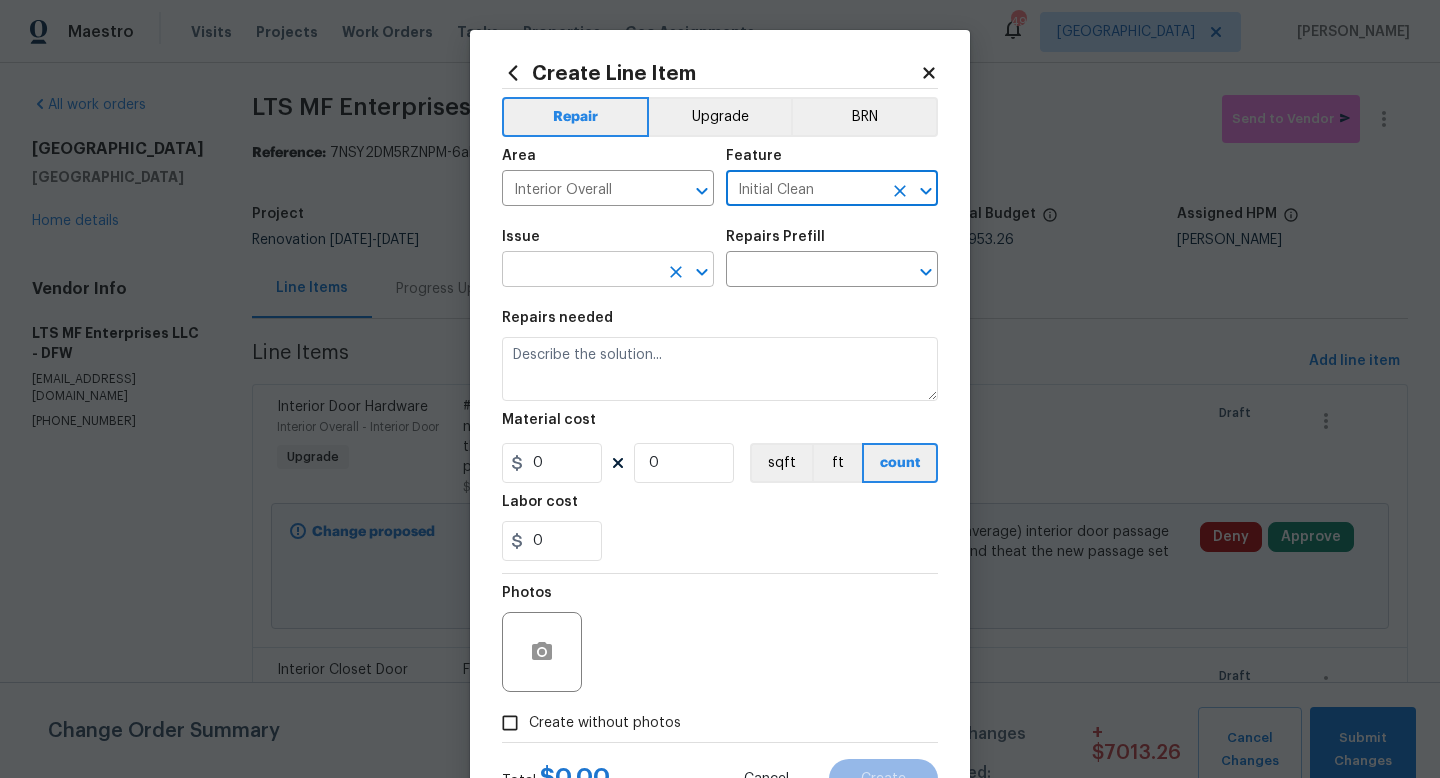 type on "Initial Clean" 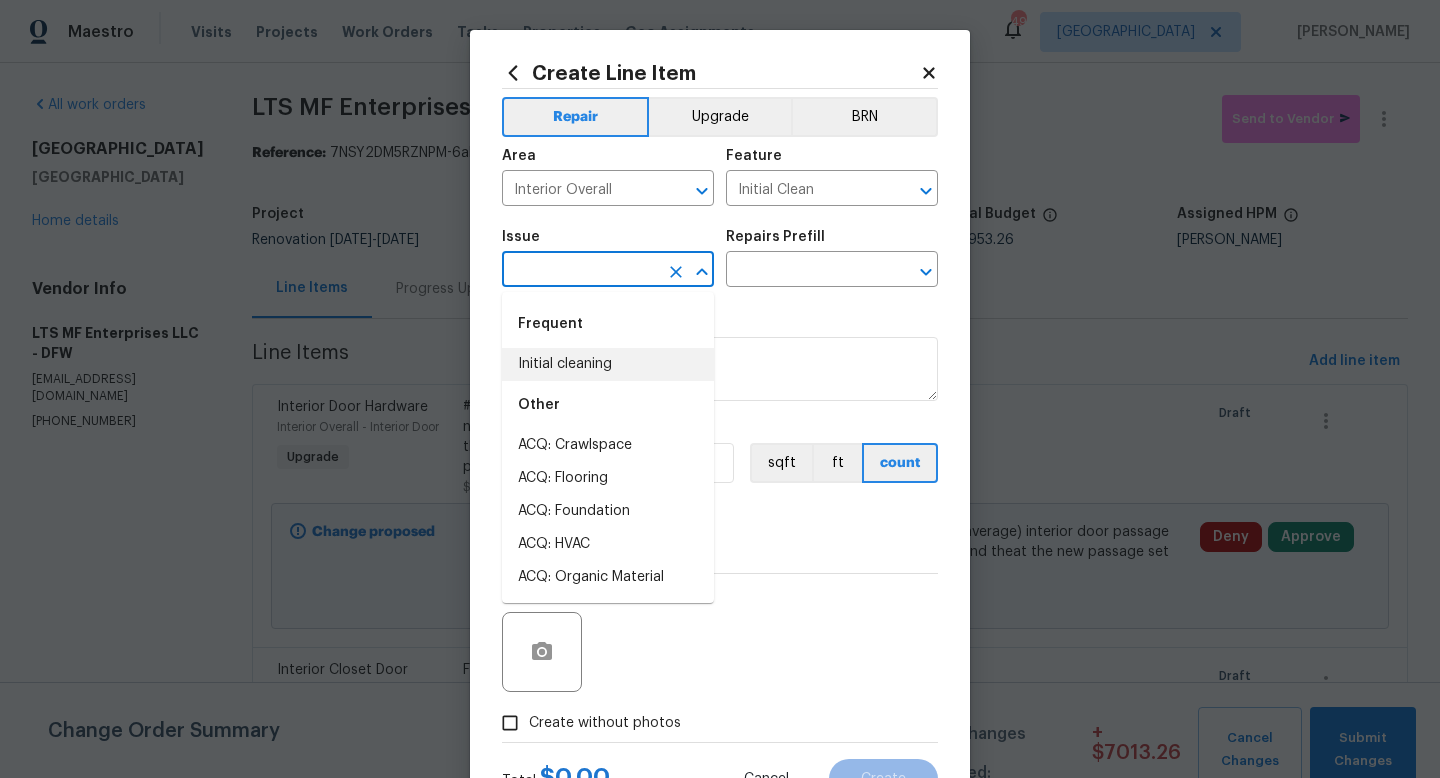 click on "Initial cleaning" at bounding box center (608, 364) 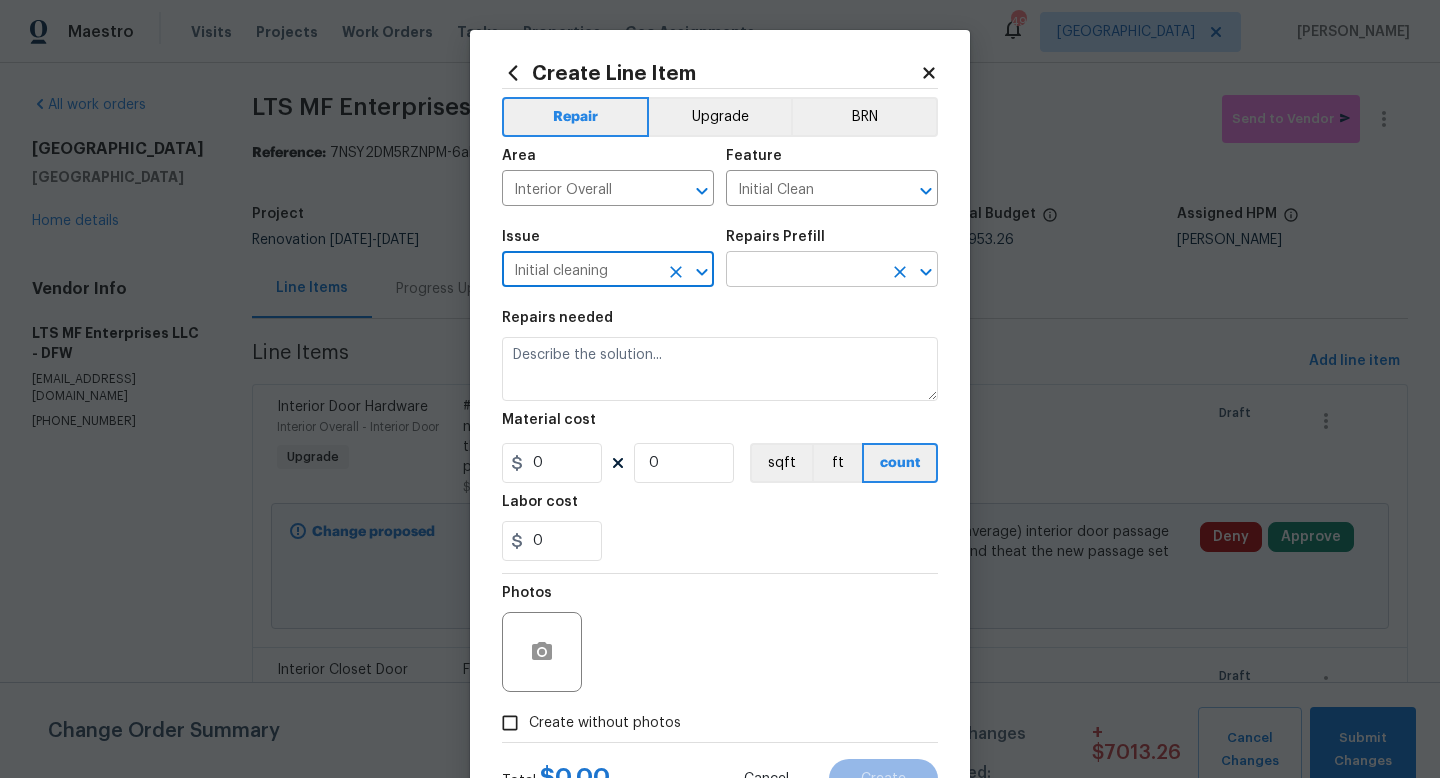 click at bounding box center (804, 271) 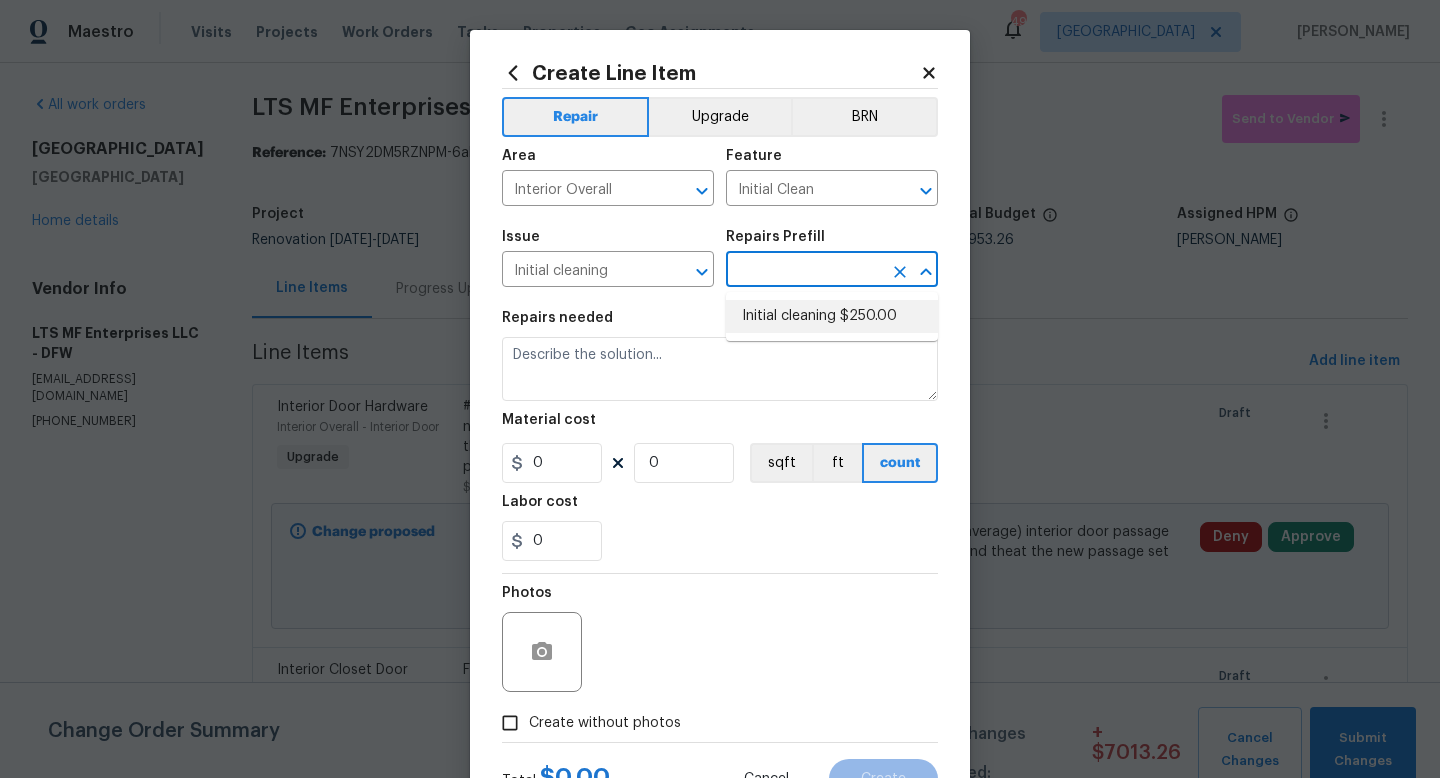 click on "Initial cleaning $250.00" at bounding box center [832, 316] 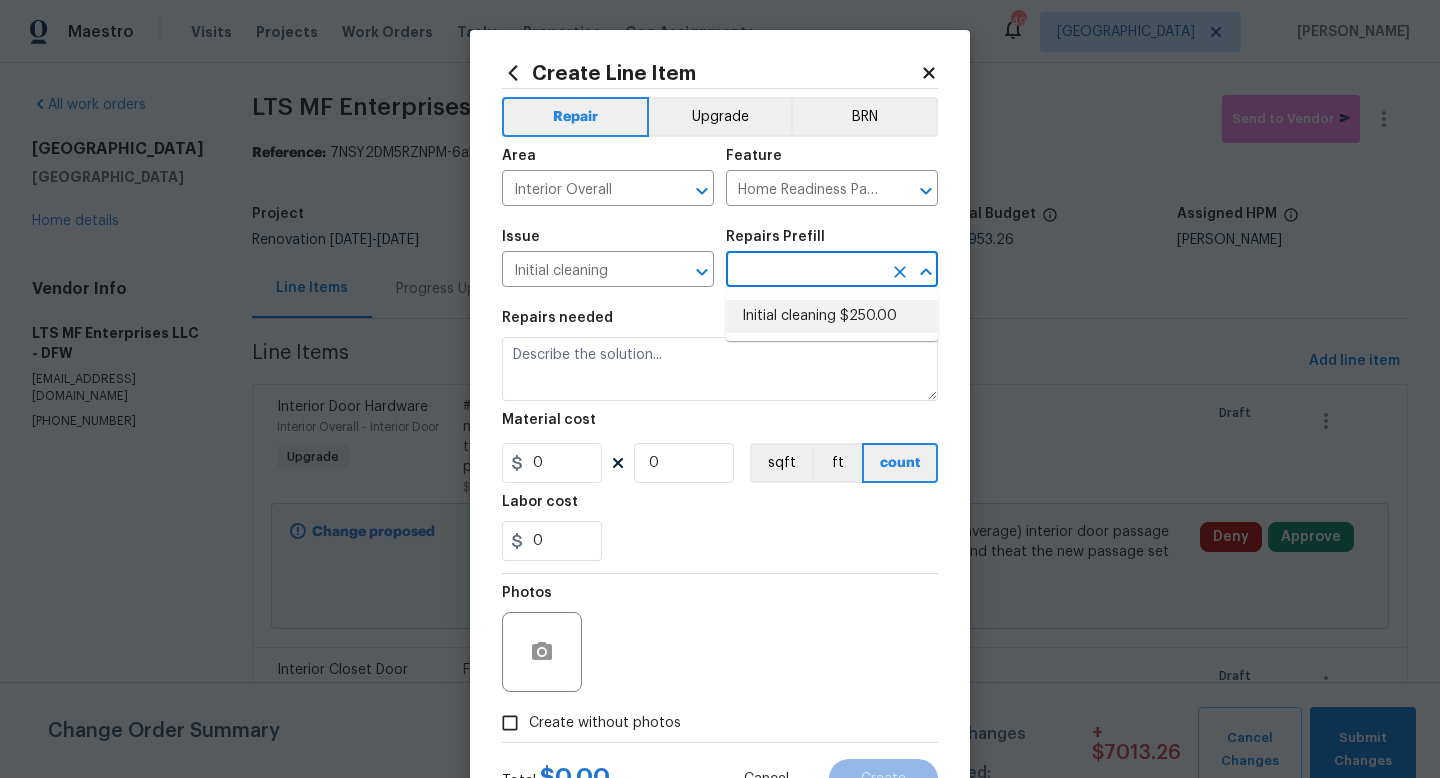 type on "Initial cleaning $250.00" 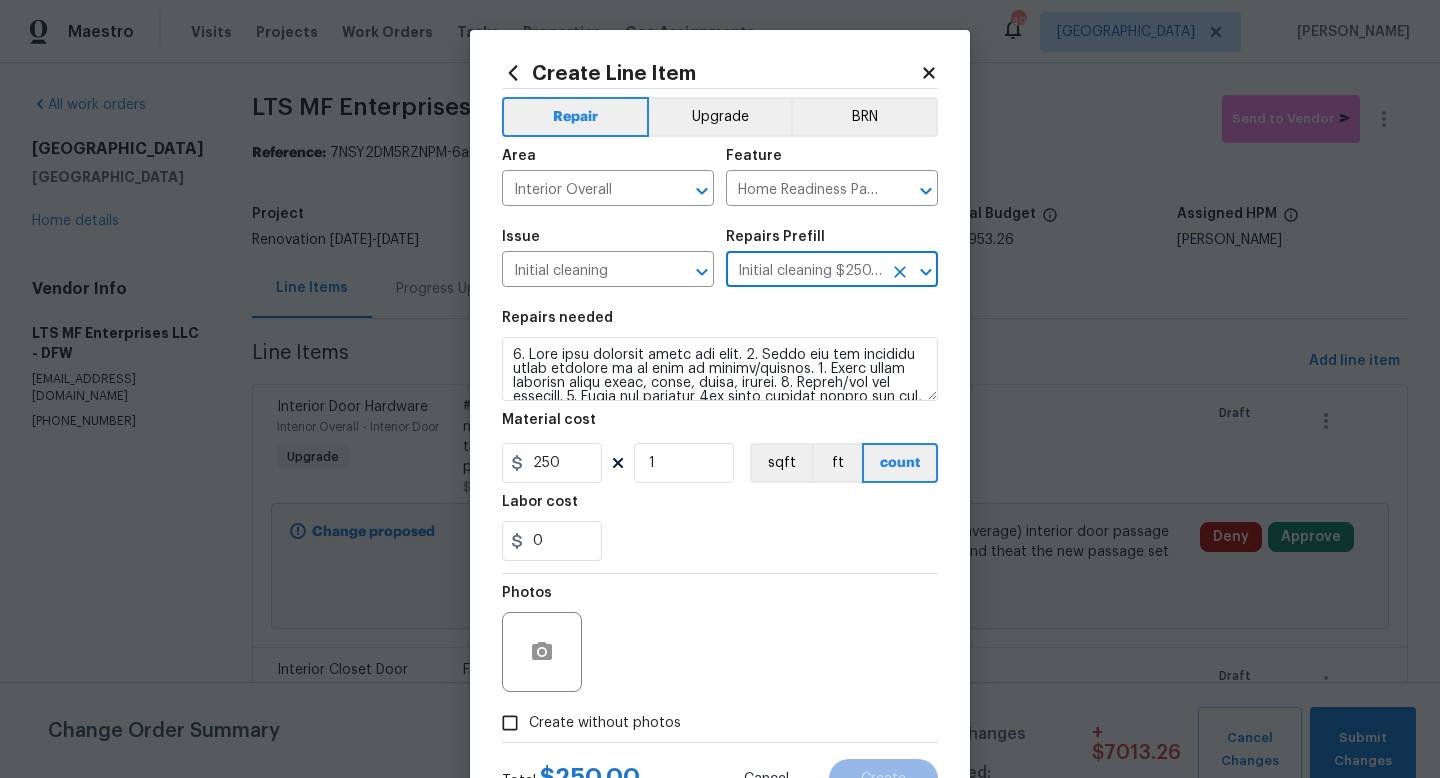 scroll, scrollTop: 84, scrollLeft: 0, axis: vertical 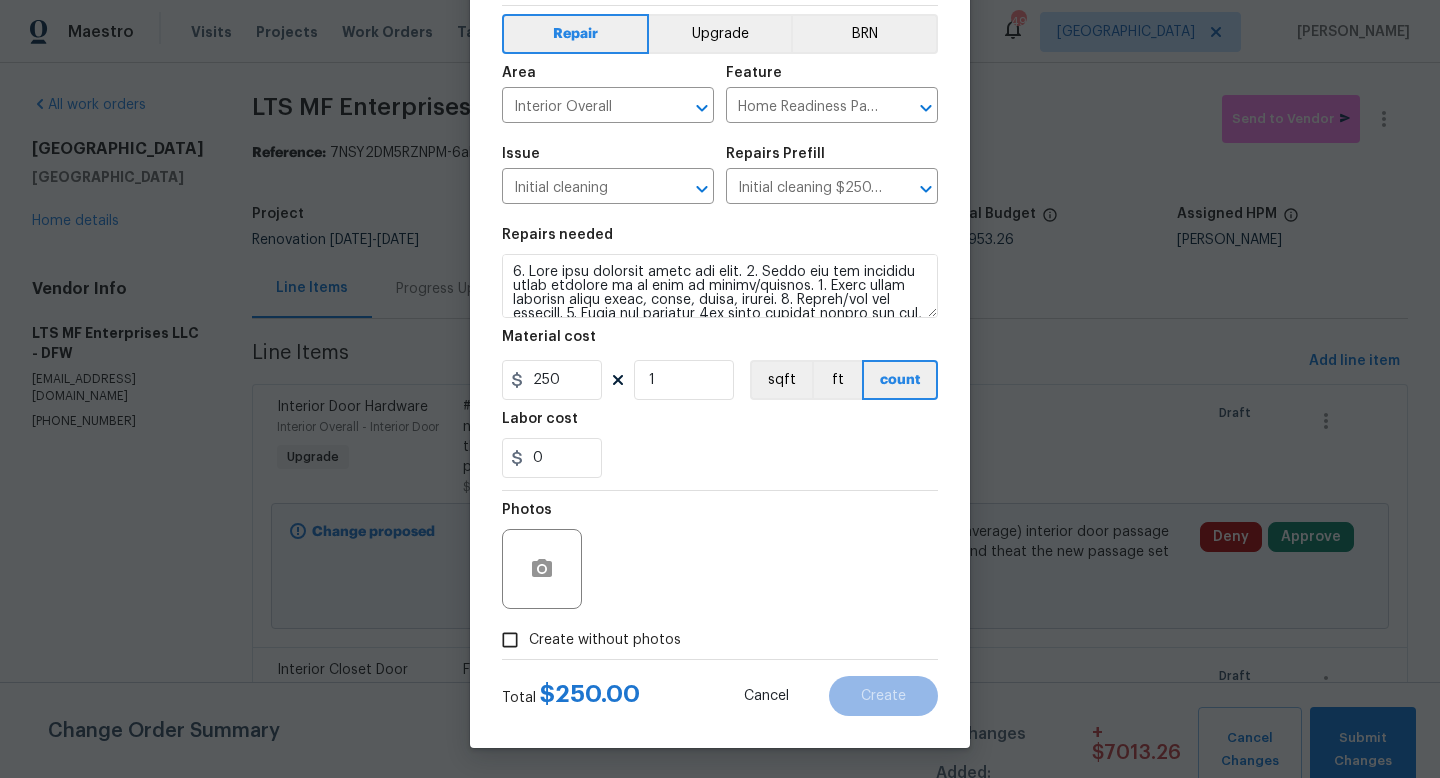 click on "Create without photos" at bounding box center [605, 640] 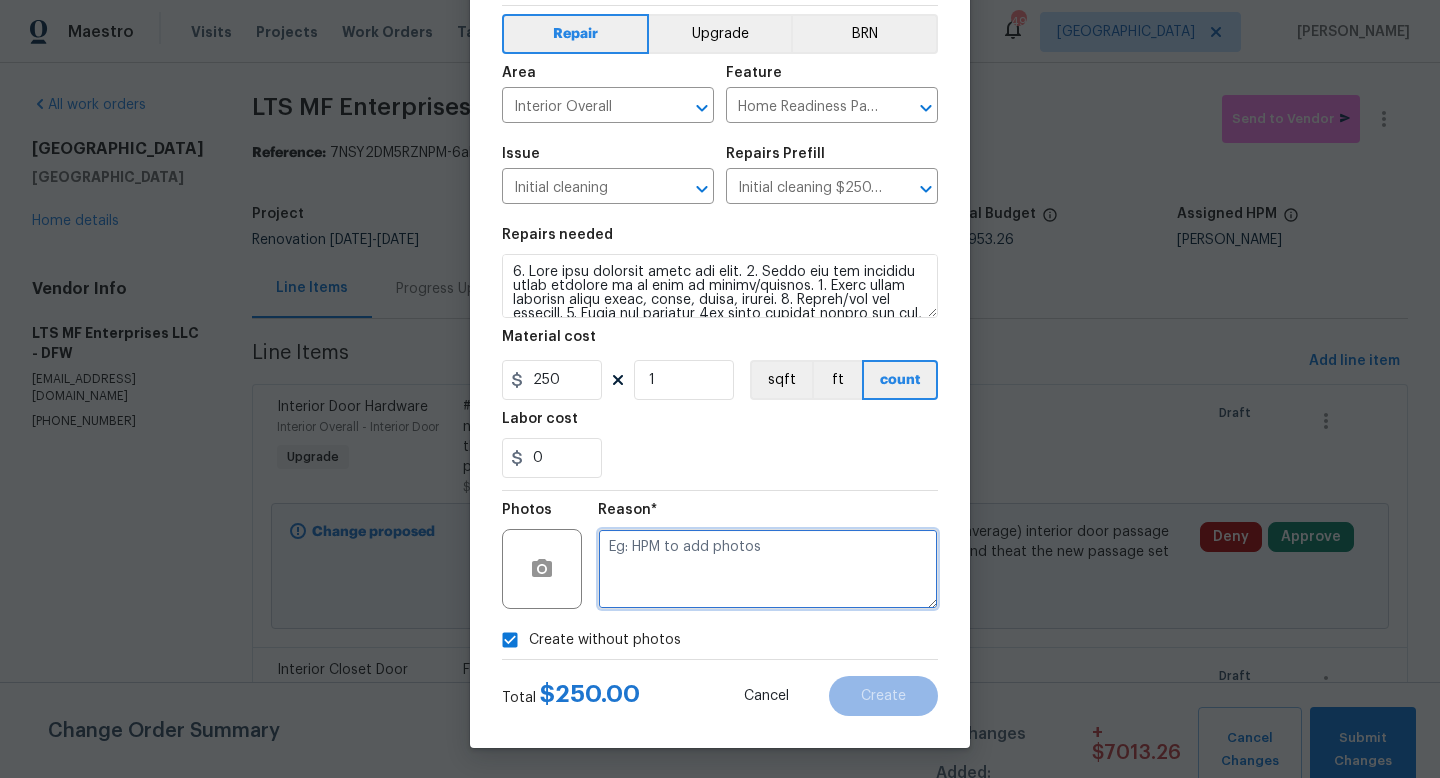 click at bounding box center [768, 569] 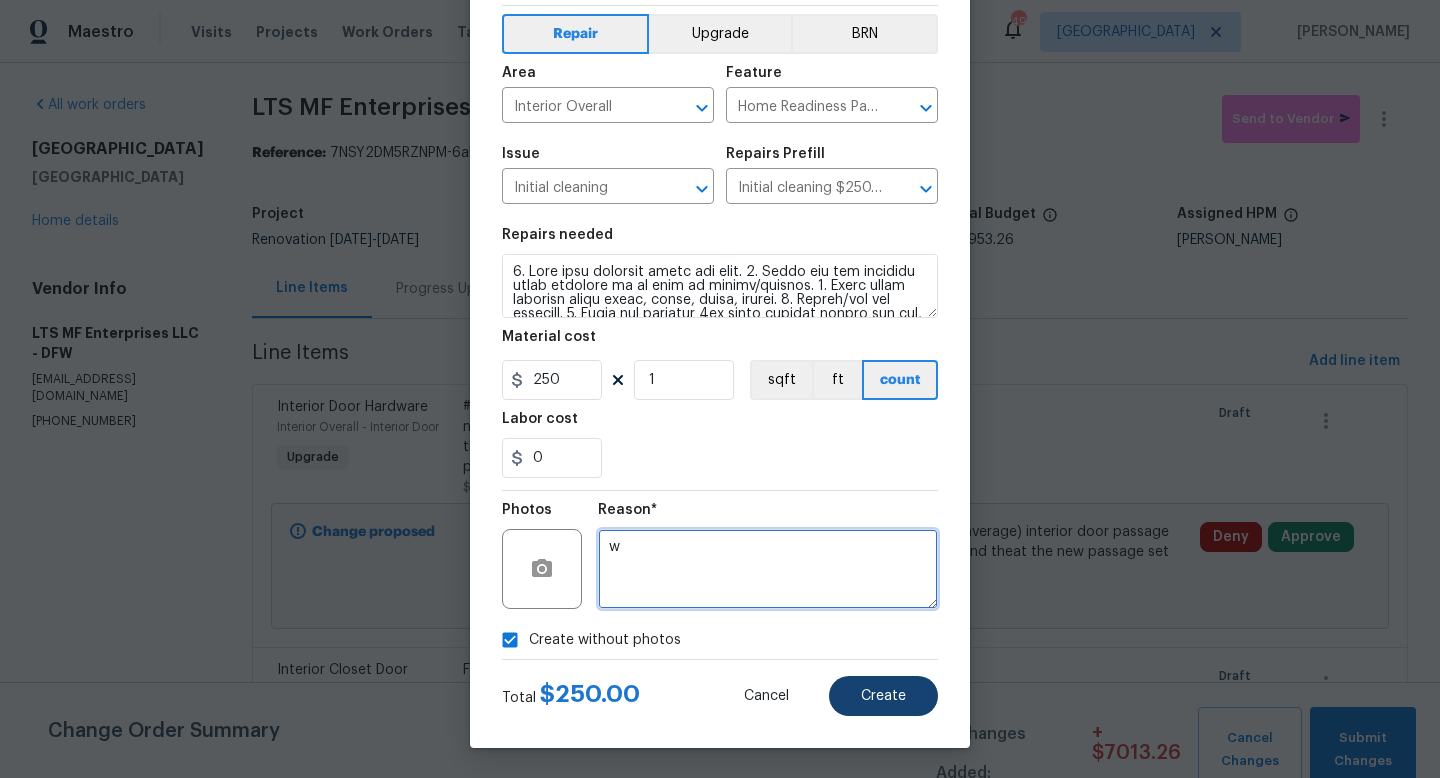 type on "w" 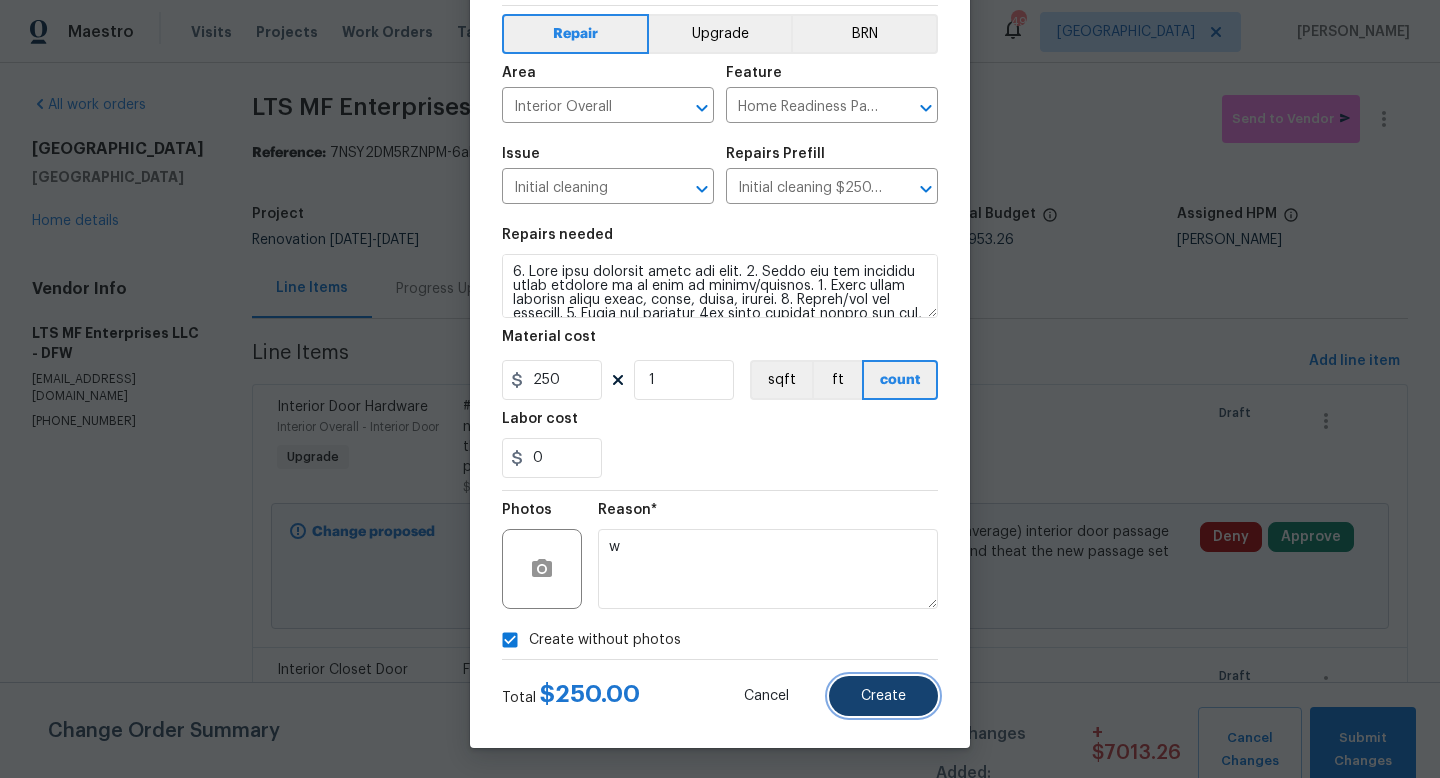 click on "Create" at bounding box center (883, 696) 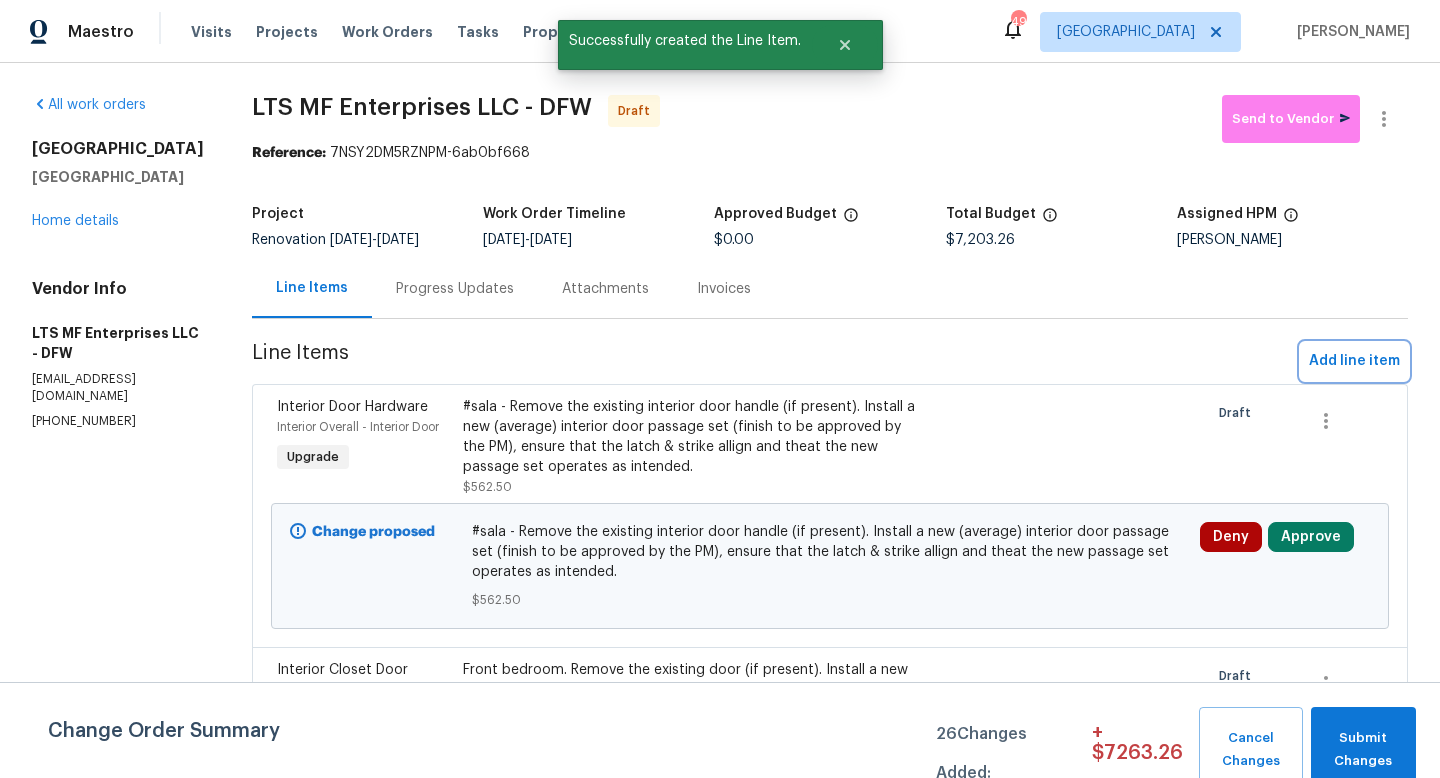 click on "Add line item" at bounding box center (1354, 361) 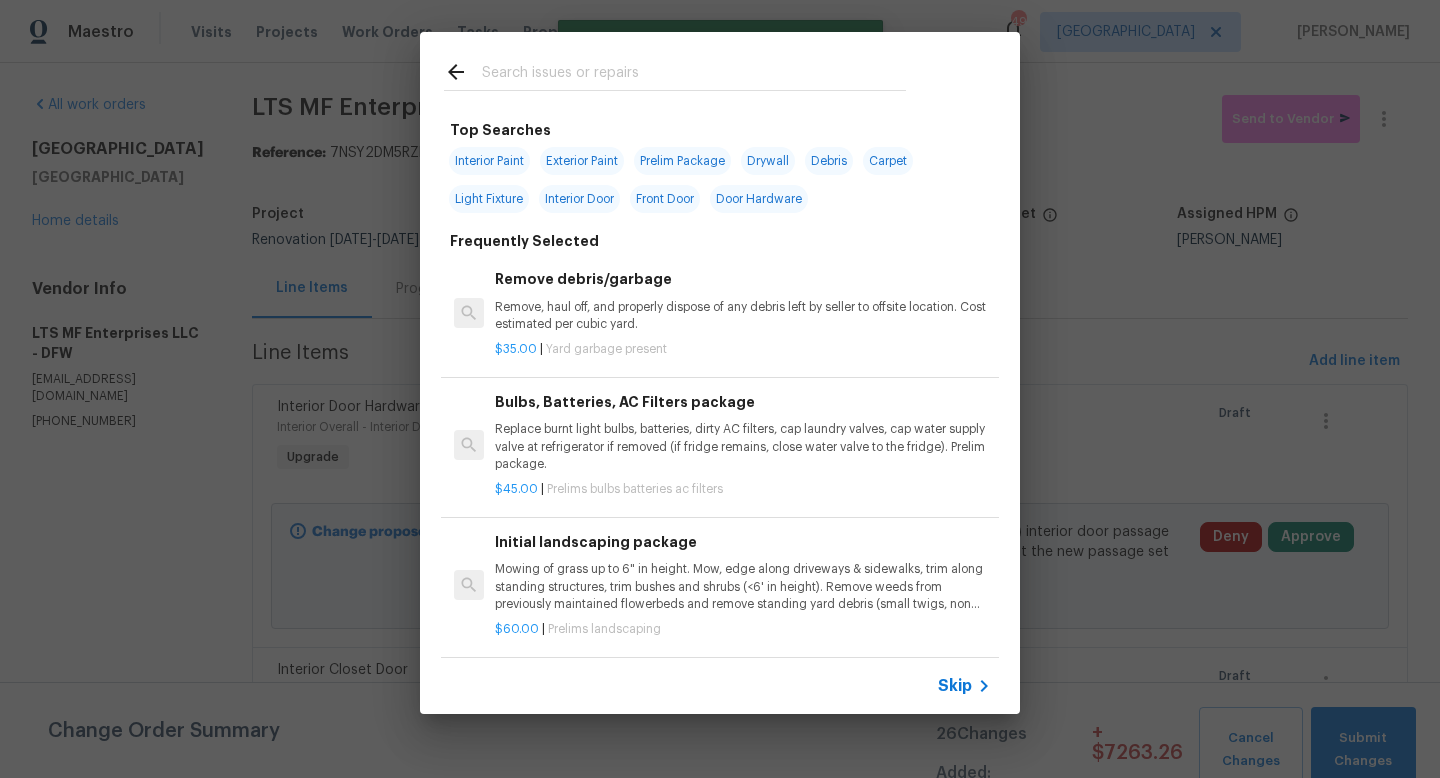 click on "Skip" at bounding box center [955, 686] 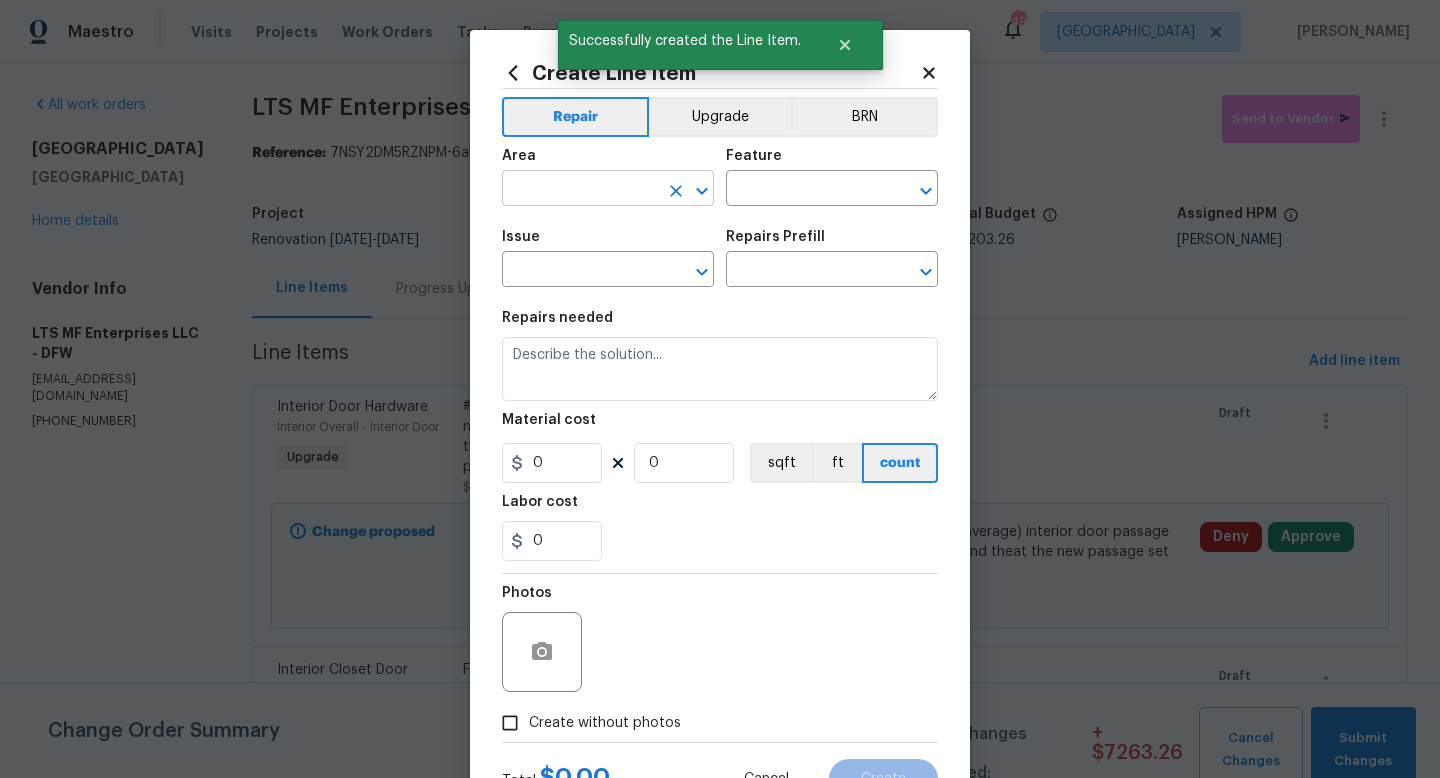 click at bounding box center (580, 190) 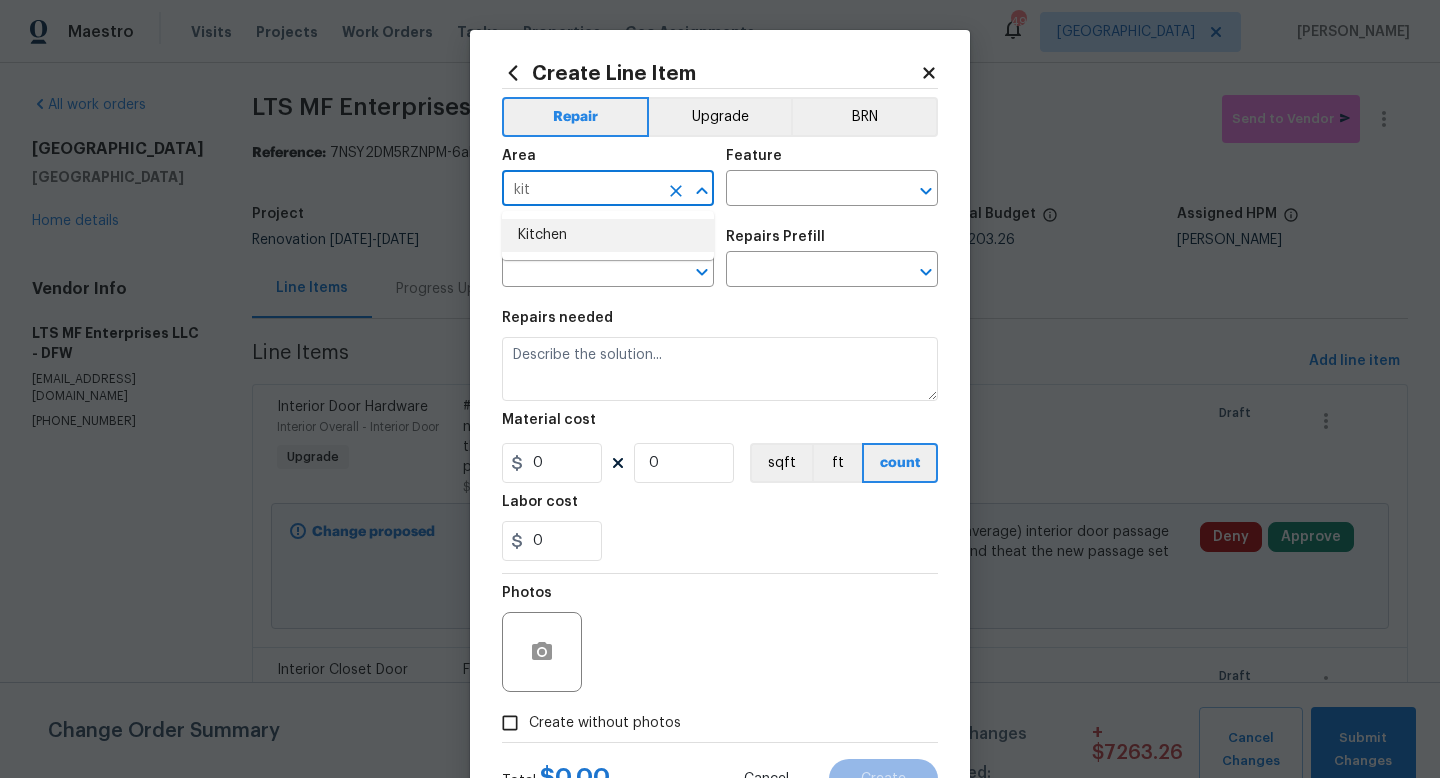 click on "Kitchen" at bounding box center [608, 235] 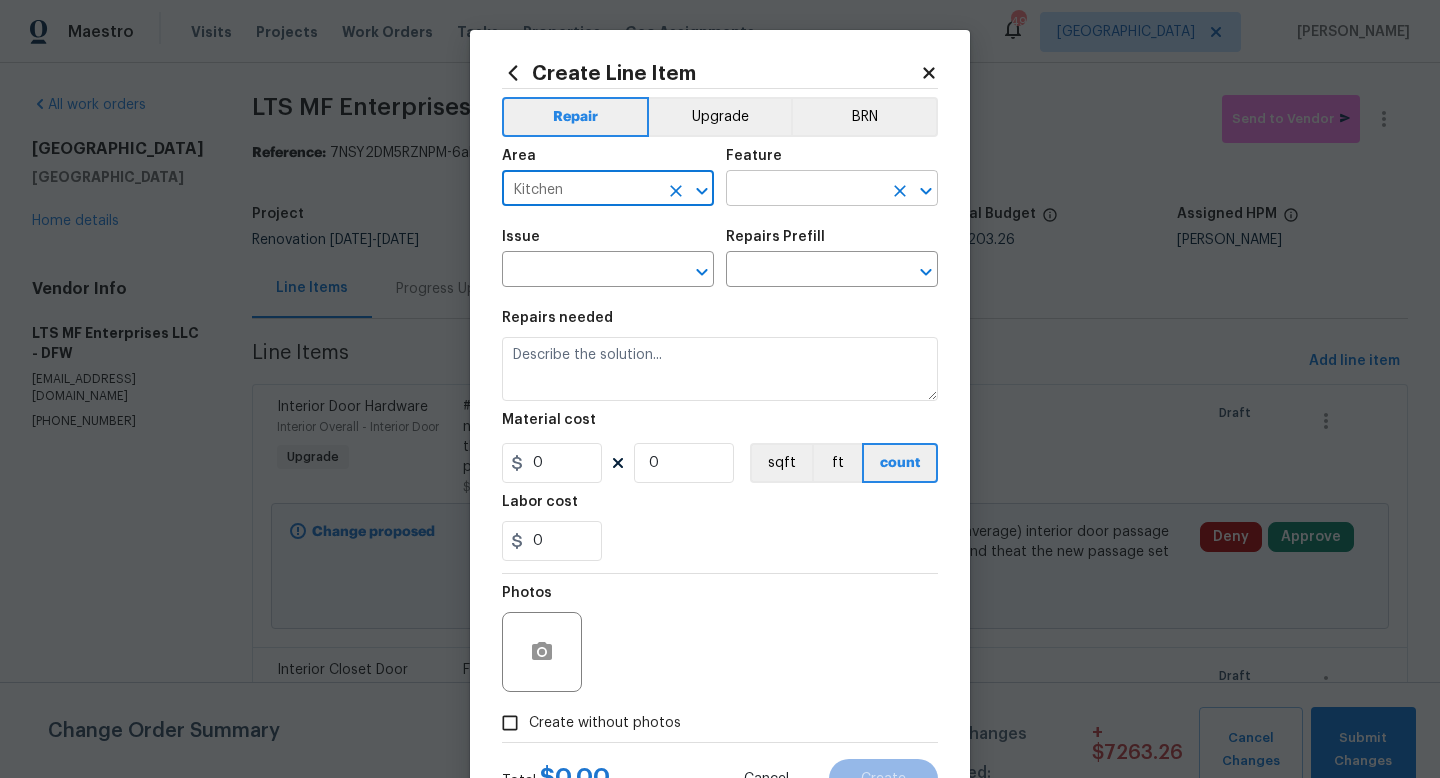 type on "Kitchen" 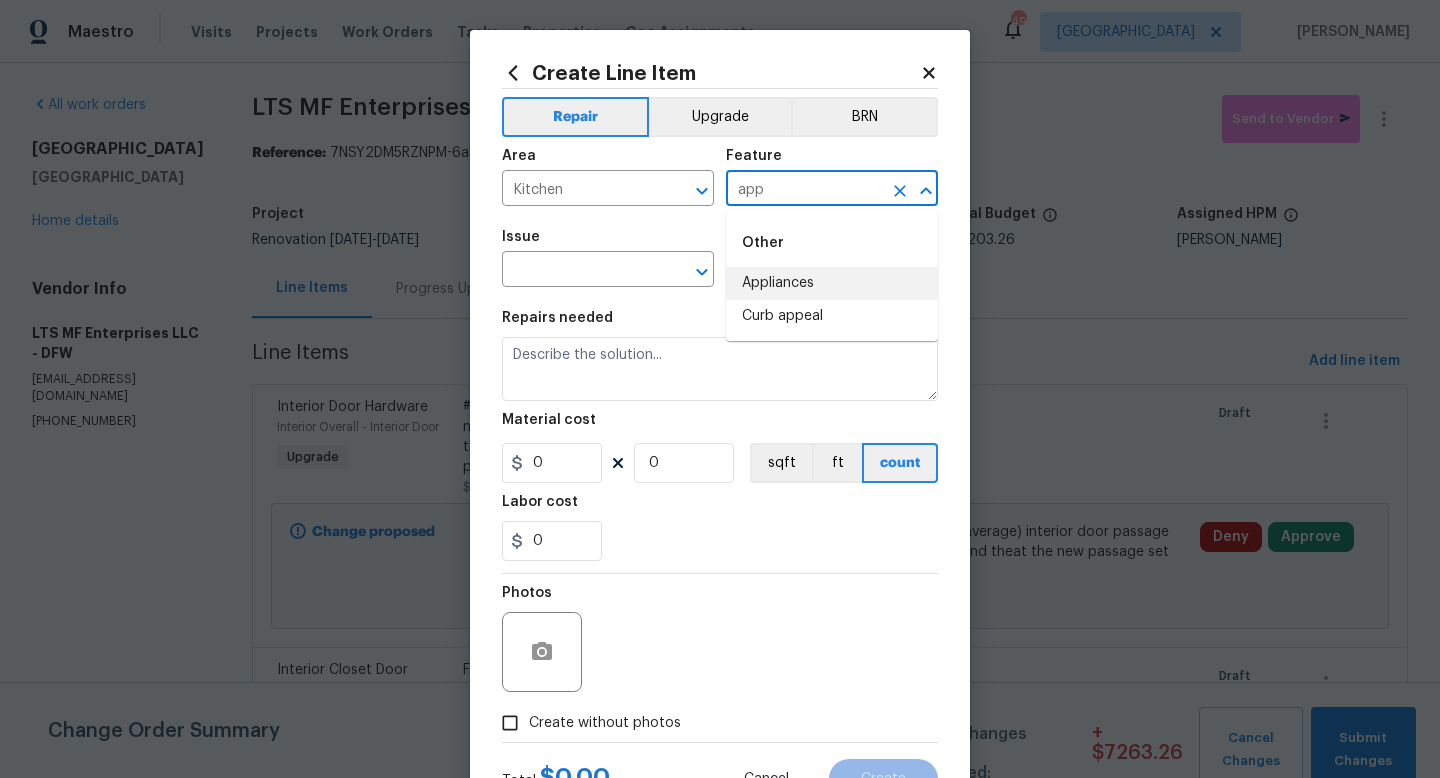 click on "Appliances" at bounding box center [832, 283] 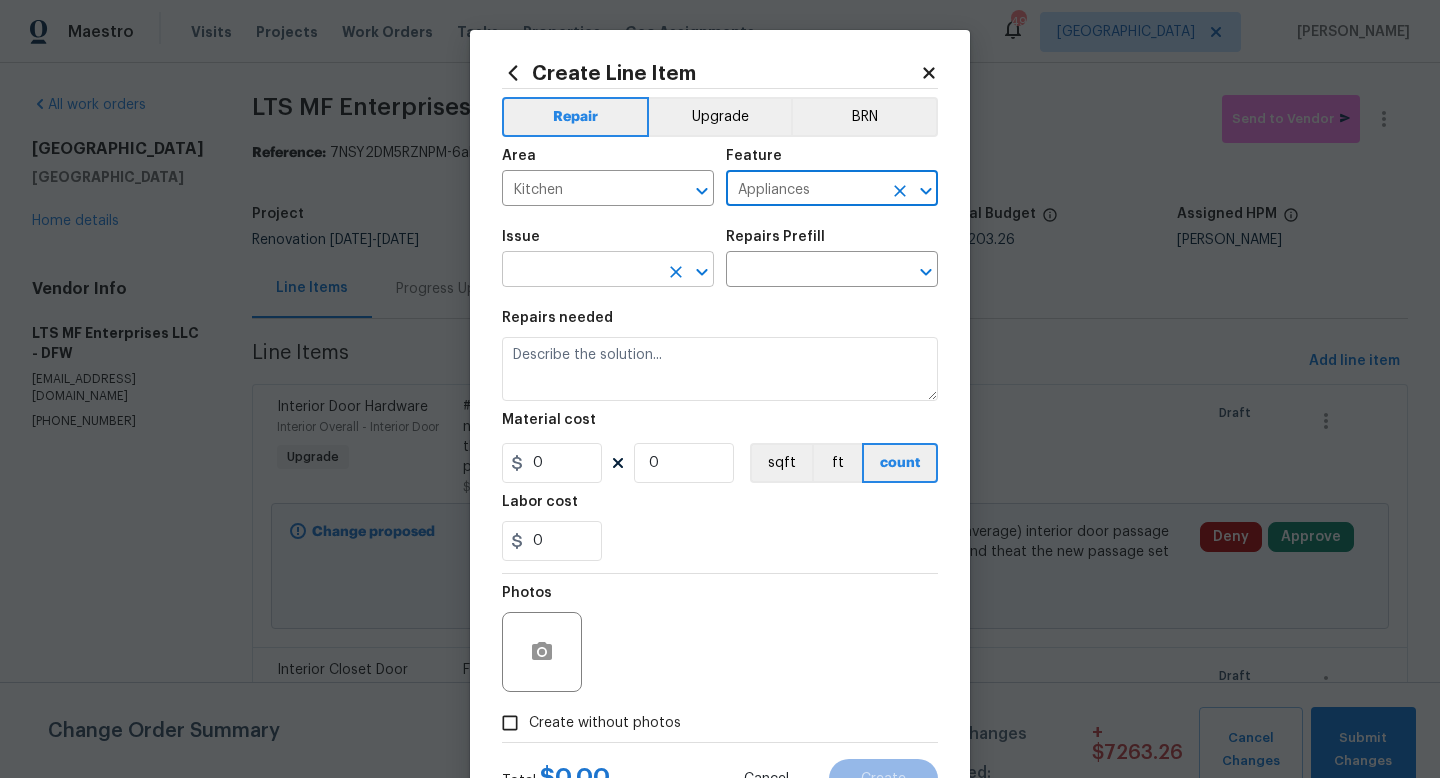 type on "Appliances" 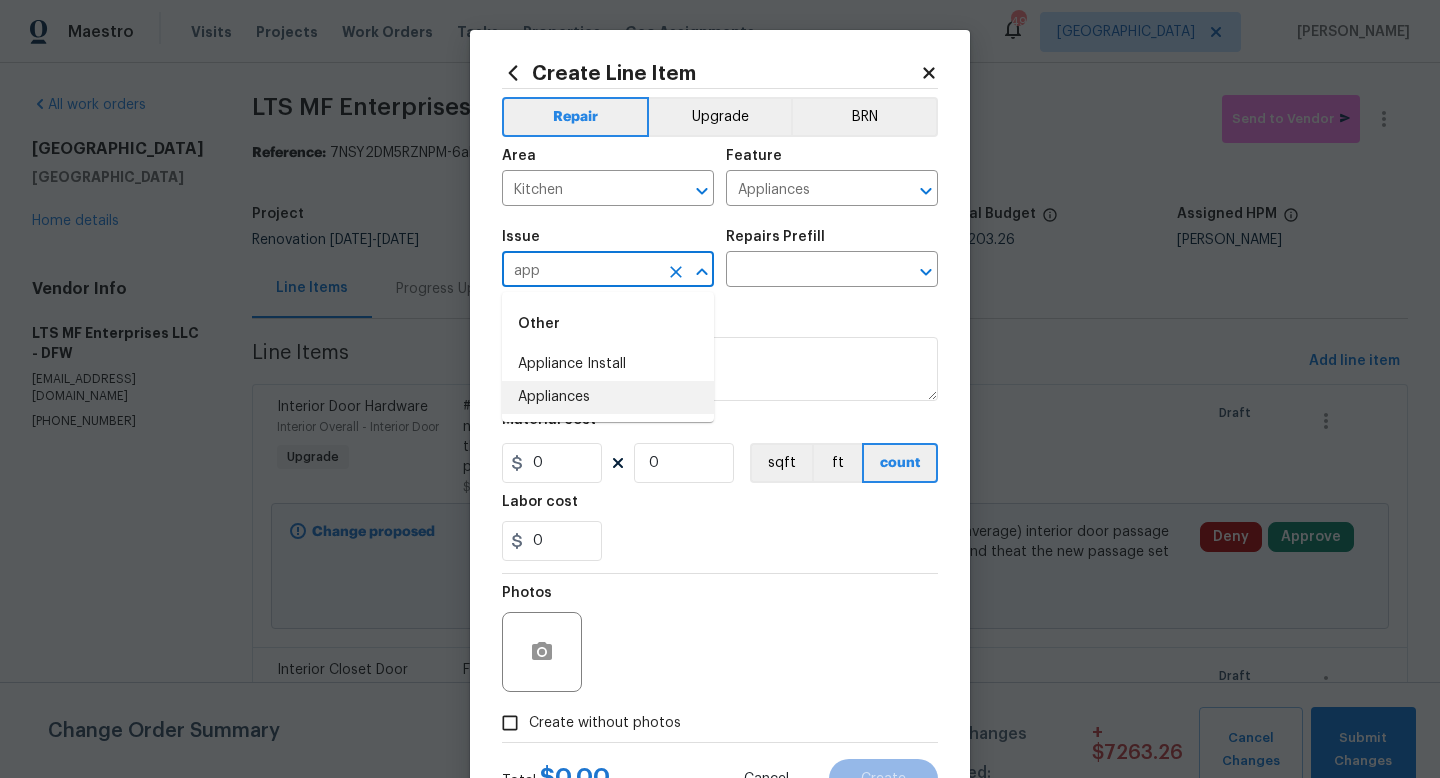 click on "Appliances" at bounding box center [608, 397] 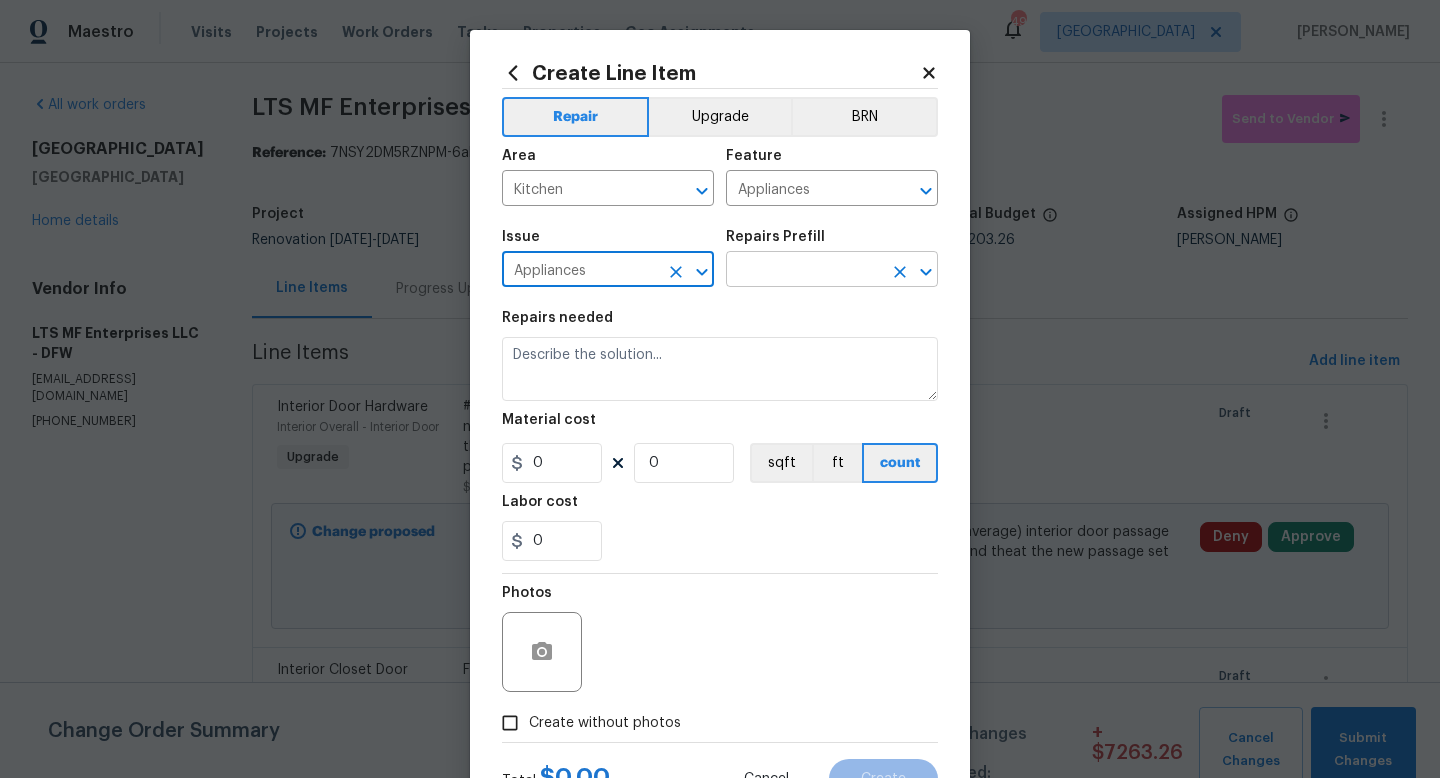 type on "Appliances" 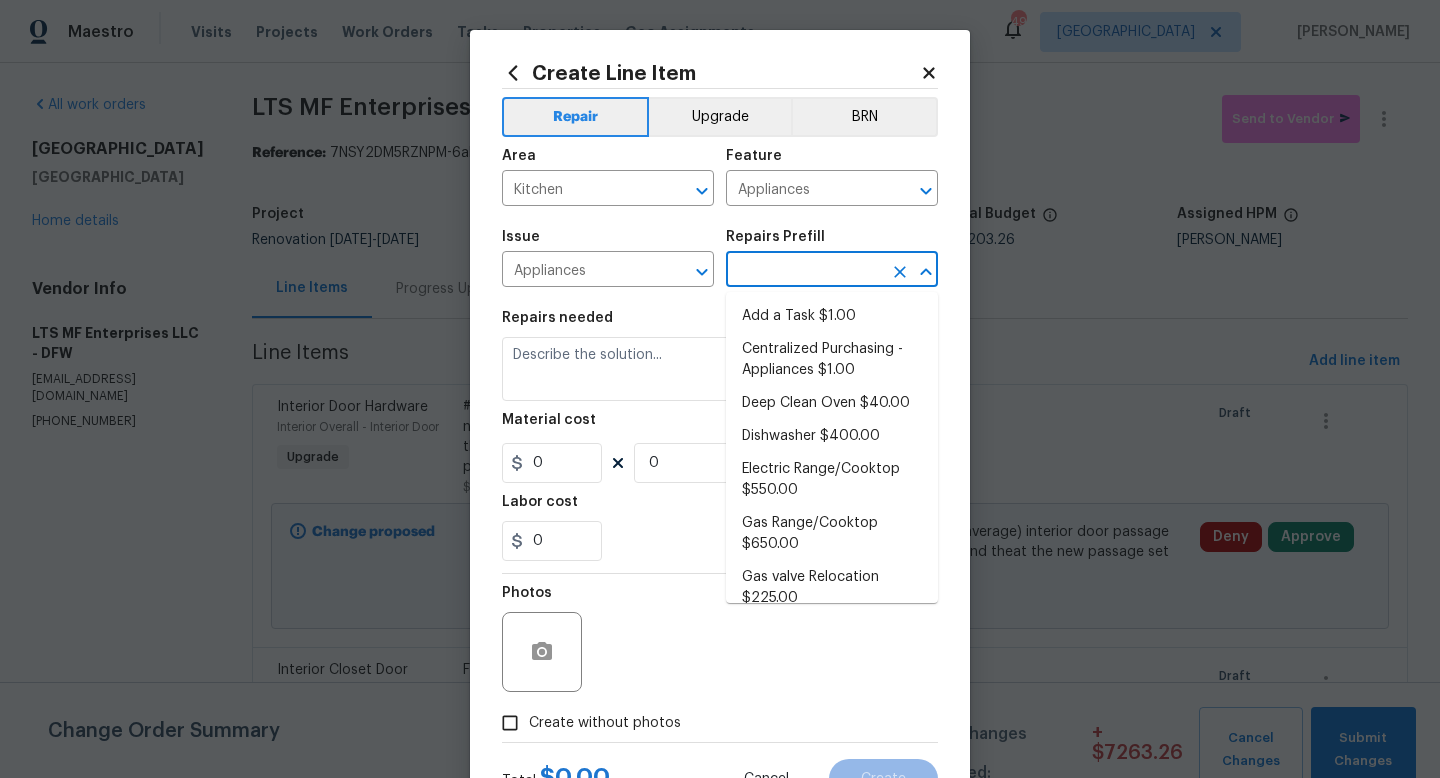 click at bounding box center [804, 271] 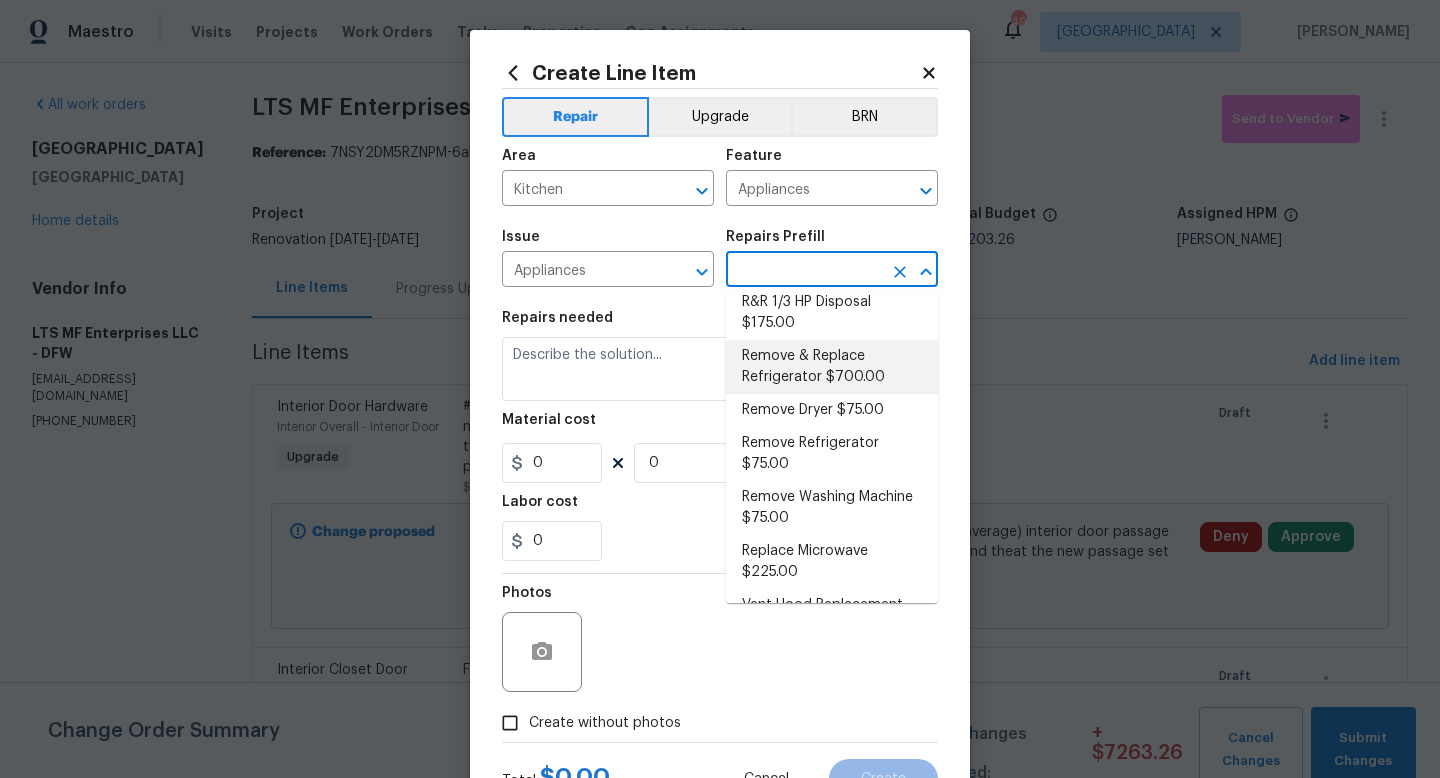 scroll, scrollTop: 453, scrollLeft: 0, axis: vertical 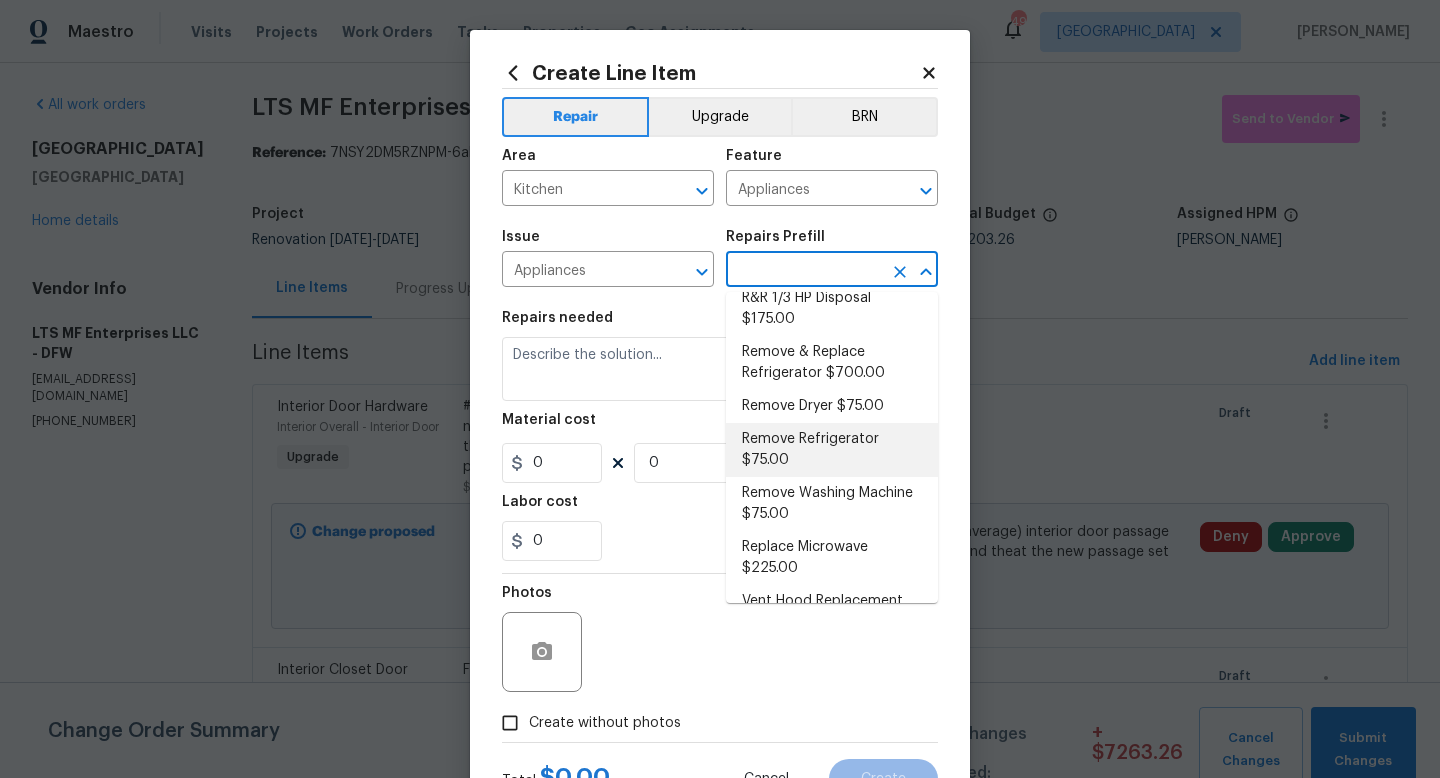 click on "Remove Refrigerator $75.00" at bounding box center (832, 450) 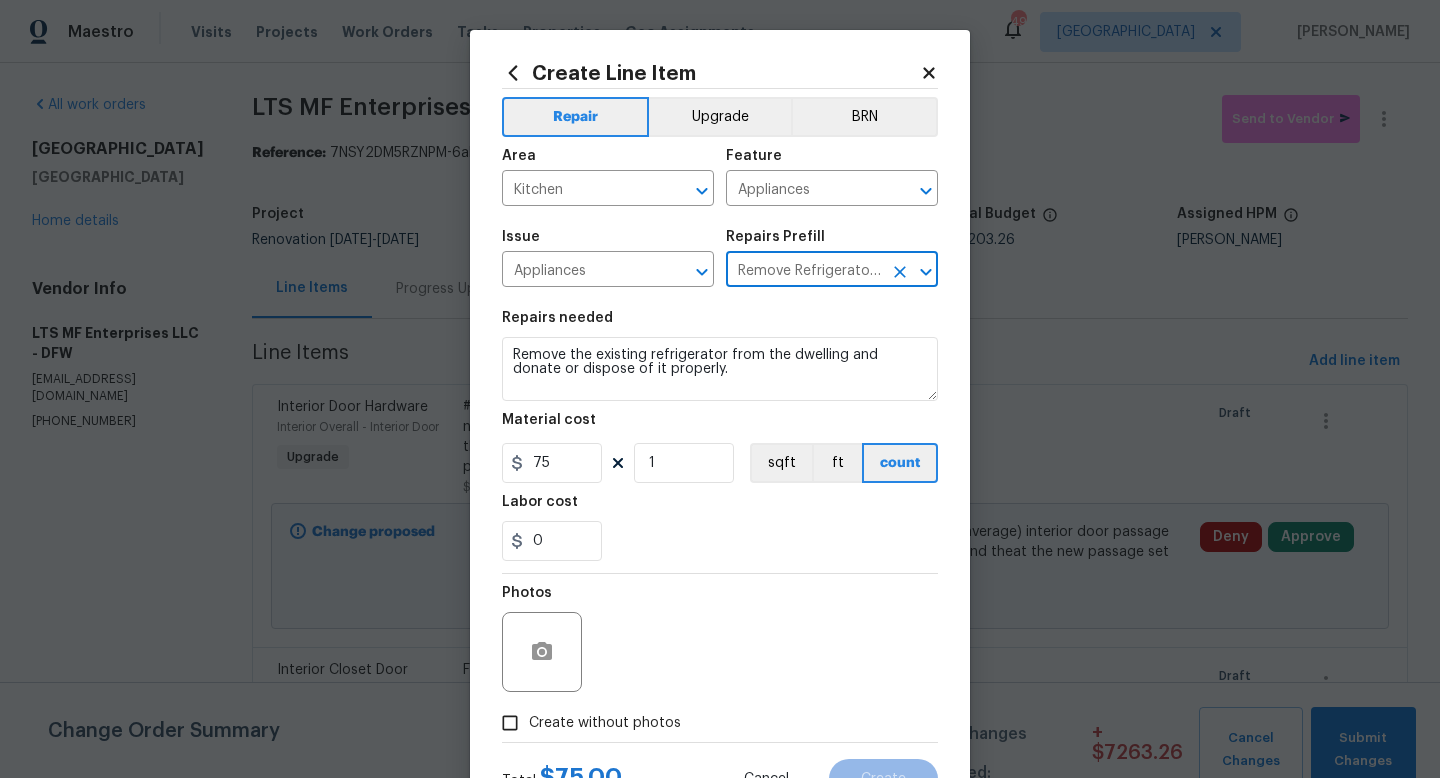 scroll, scrollTop: 84, scrollLeft: 0, axis: vertical 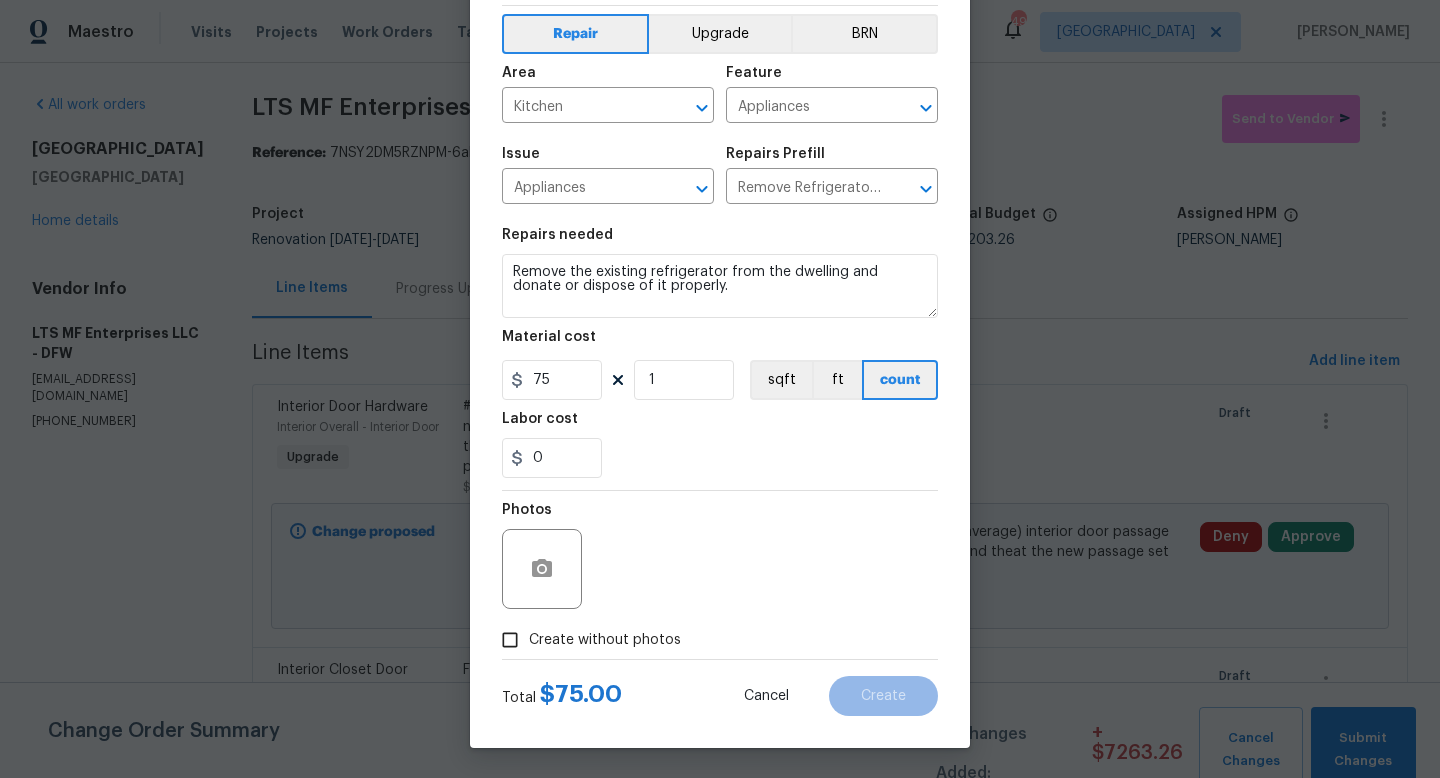 click on "Create without photos" at bounding box center (605, 640) 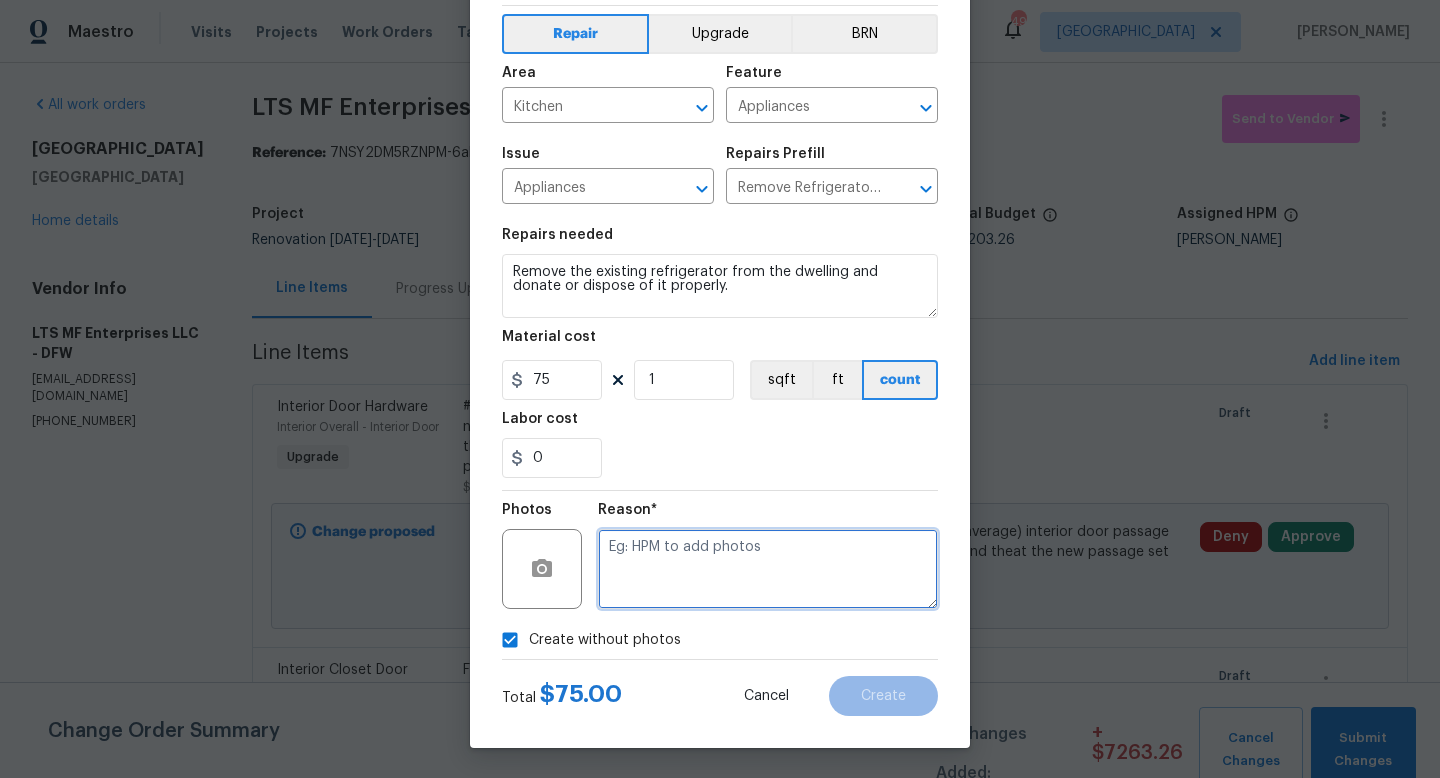 click at bounding box center (768, 569) 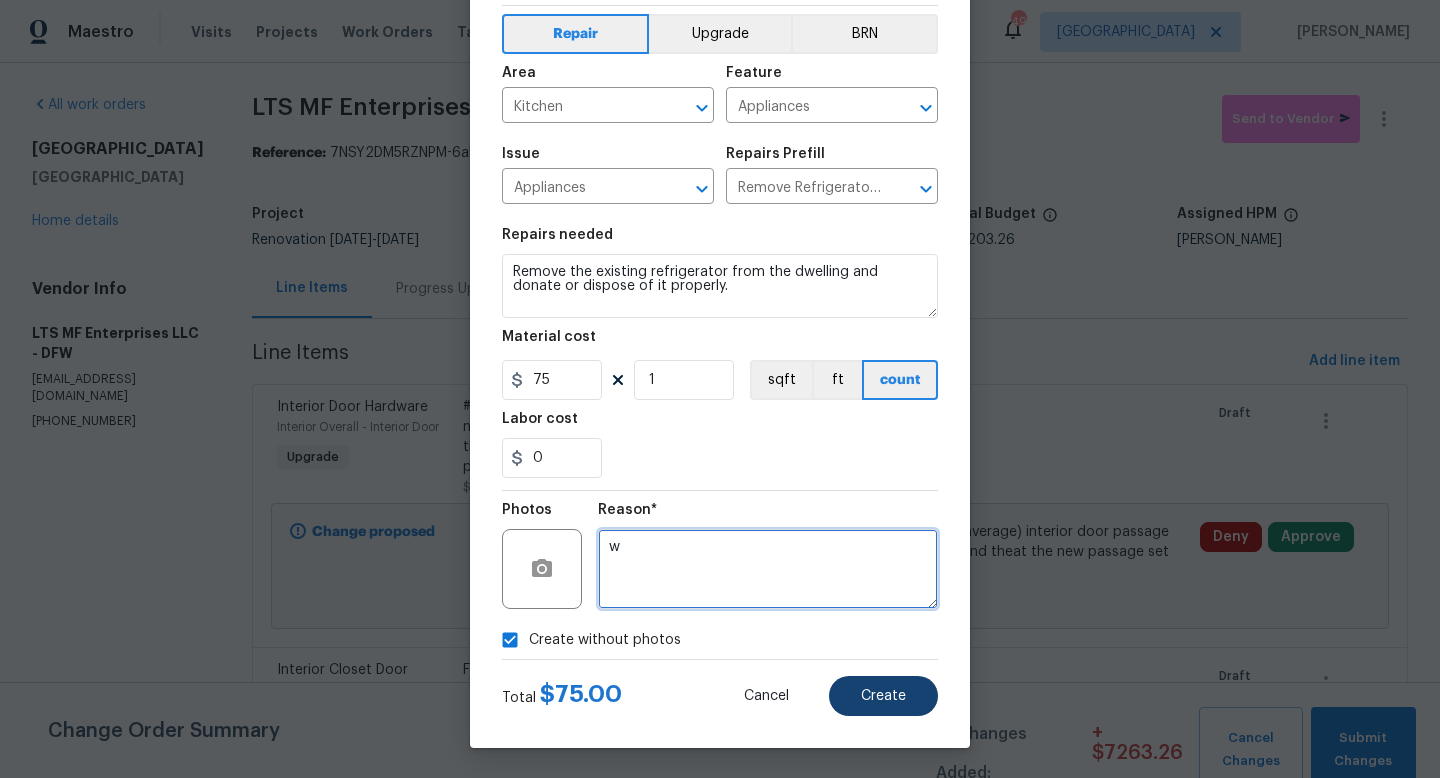 type on "w" 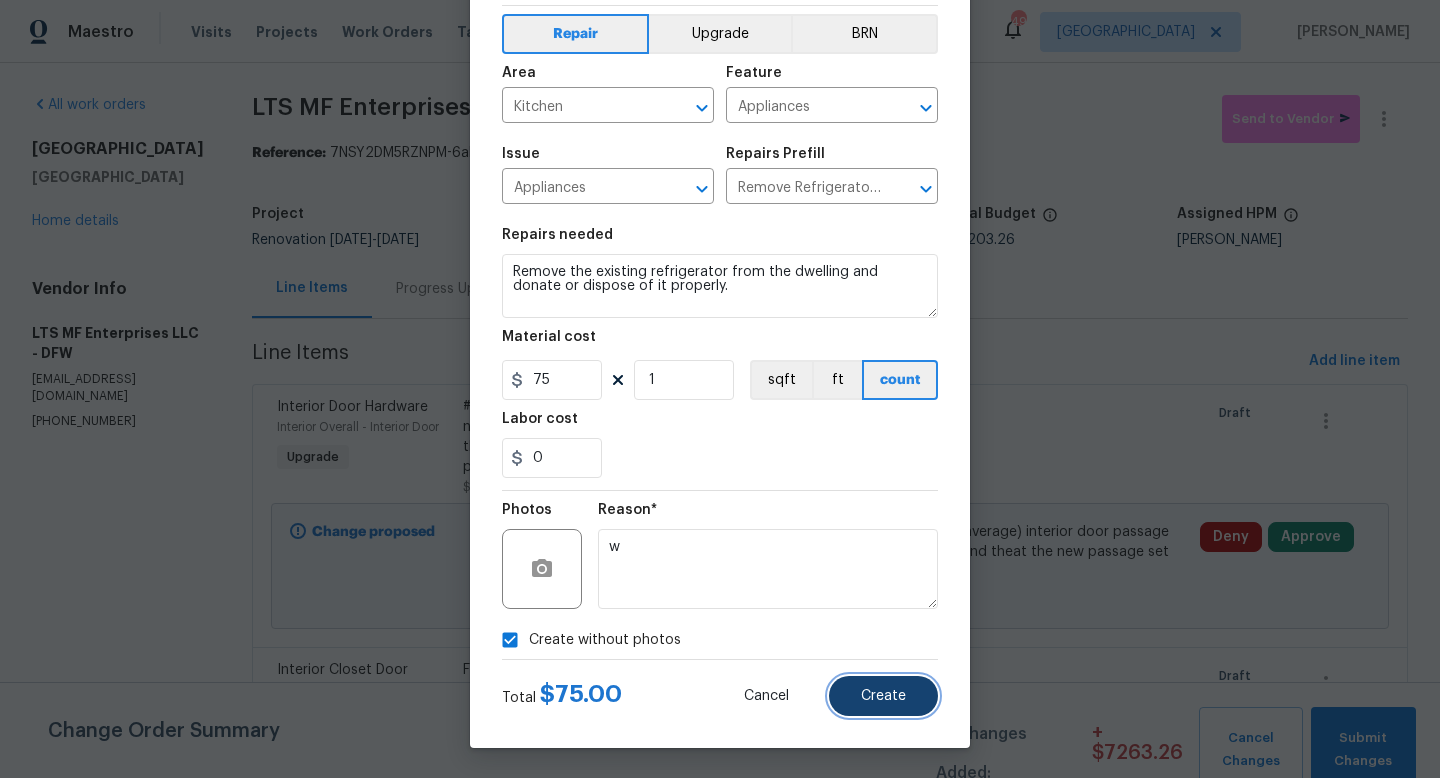 click on "Create" at bounding box center [883, 696] 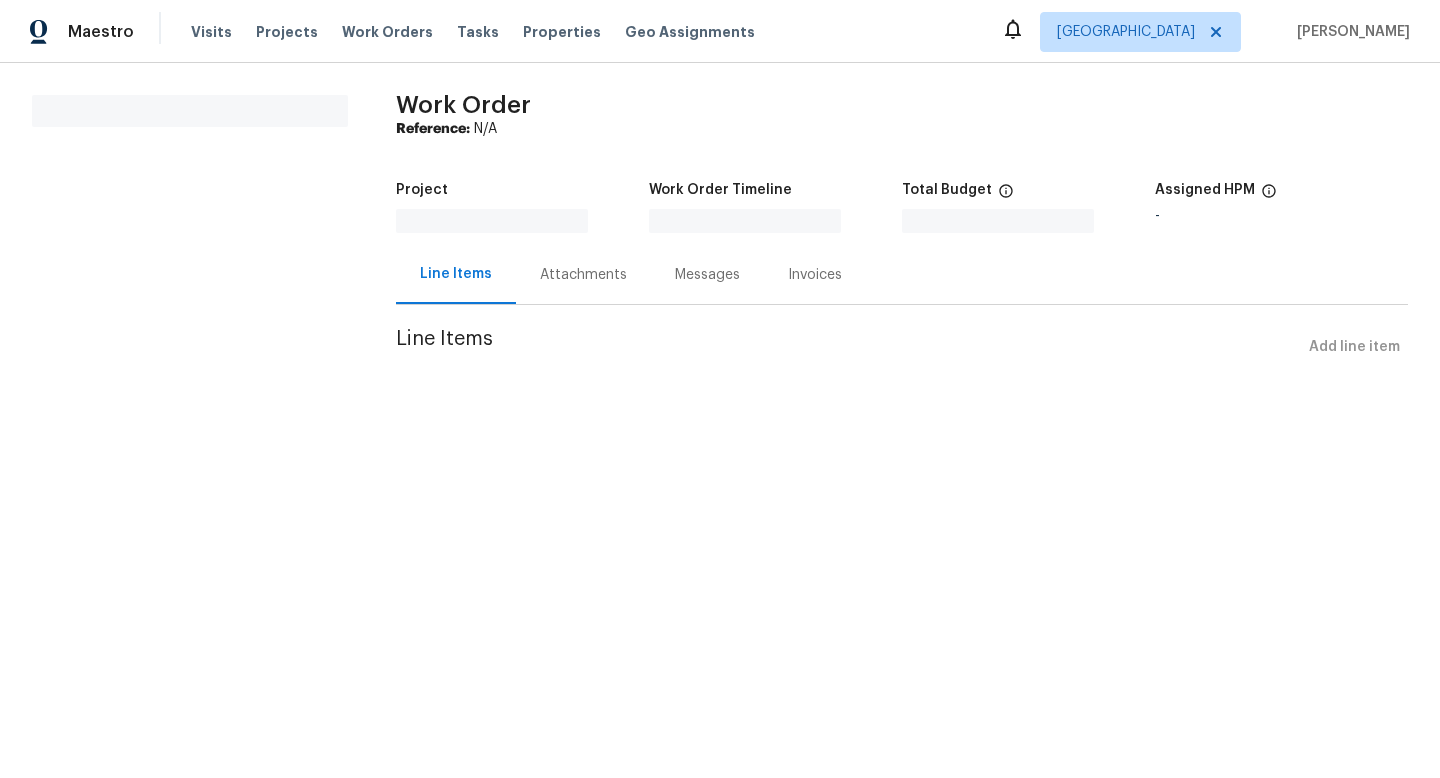 scroll, scrollTop: 0, scrollLeft: 0, axis: both 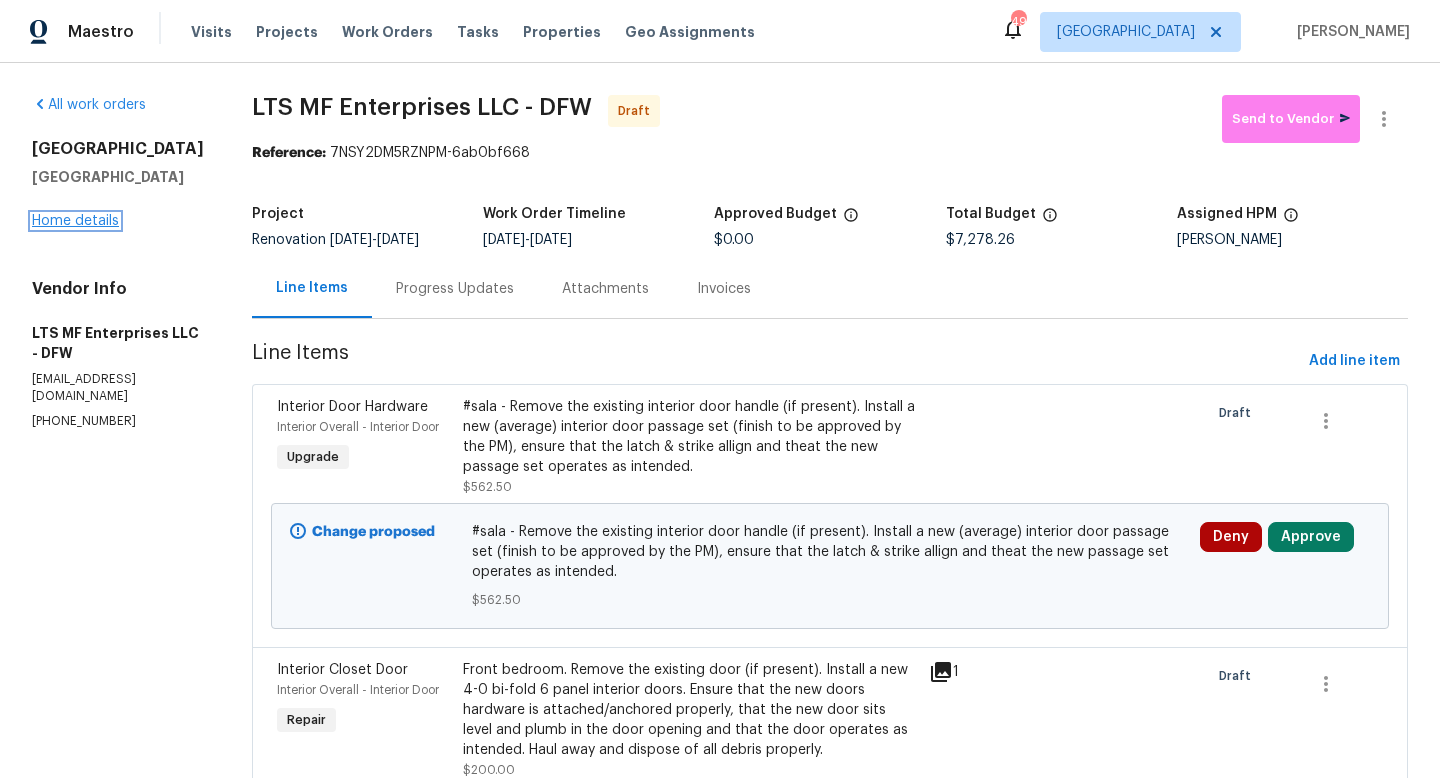 click on "Home details" at bounding box center [75, 221] 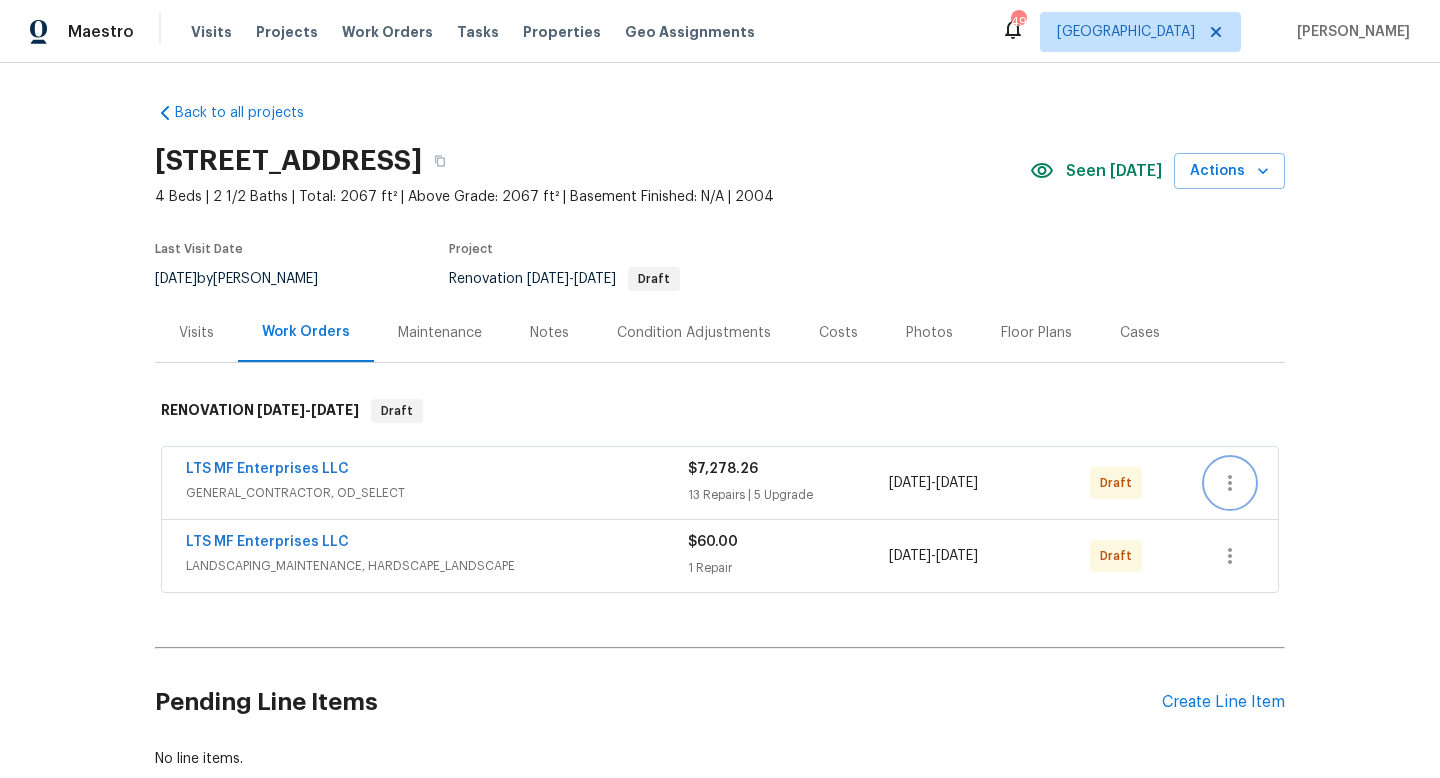click 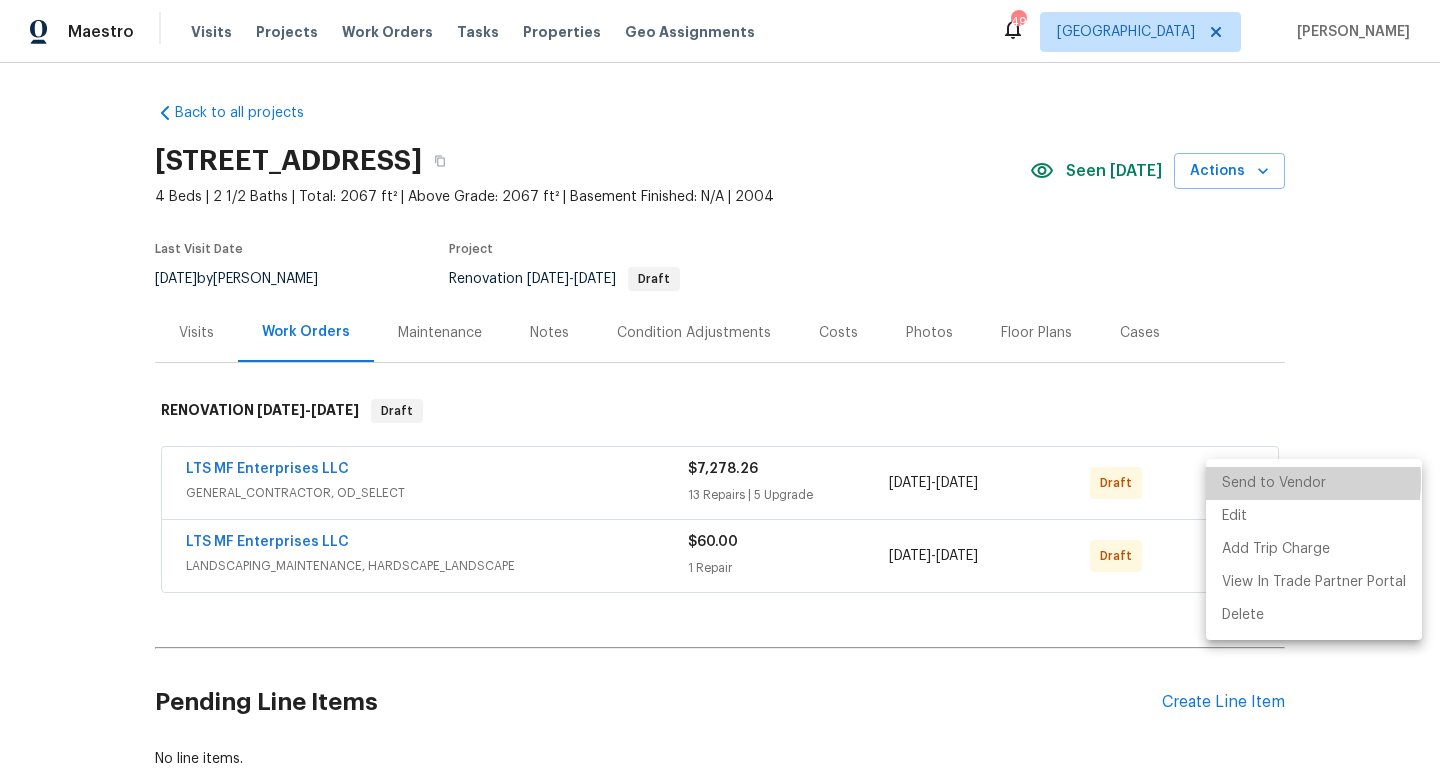 click on "Send to Vendor" at bounding box center (1314, 483) 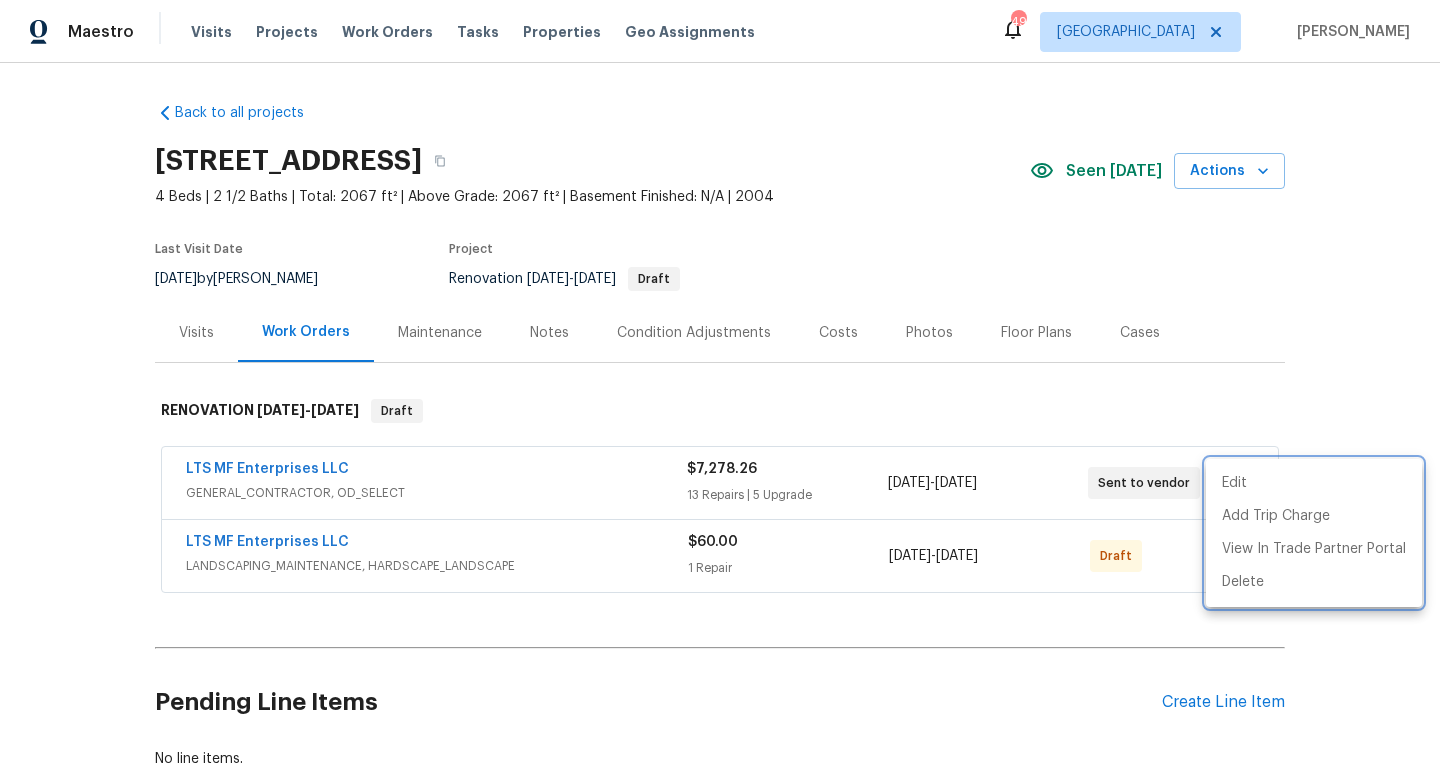 click at bounding box center (720, 389) 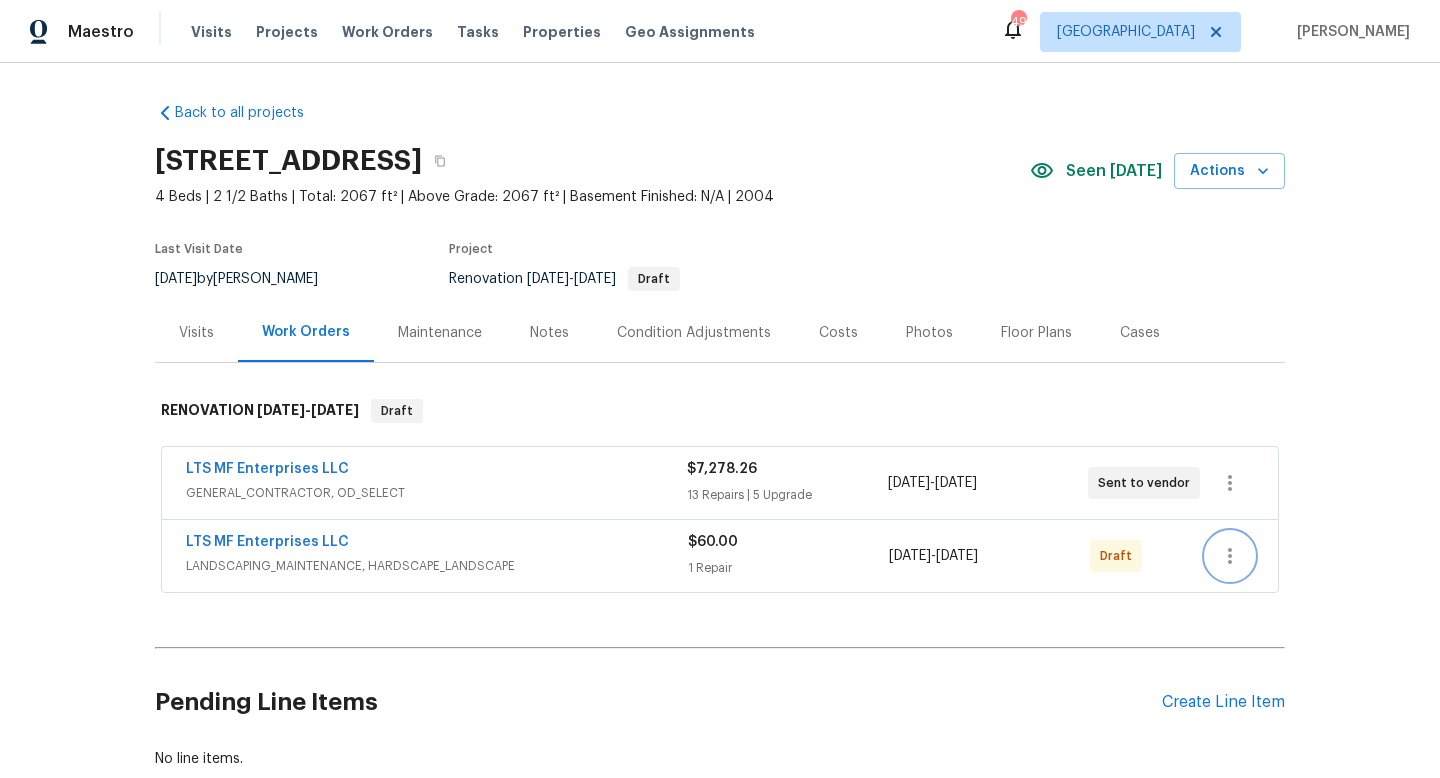 click 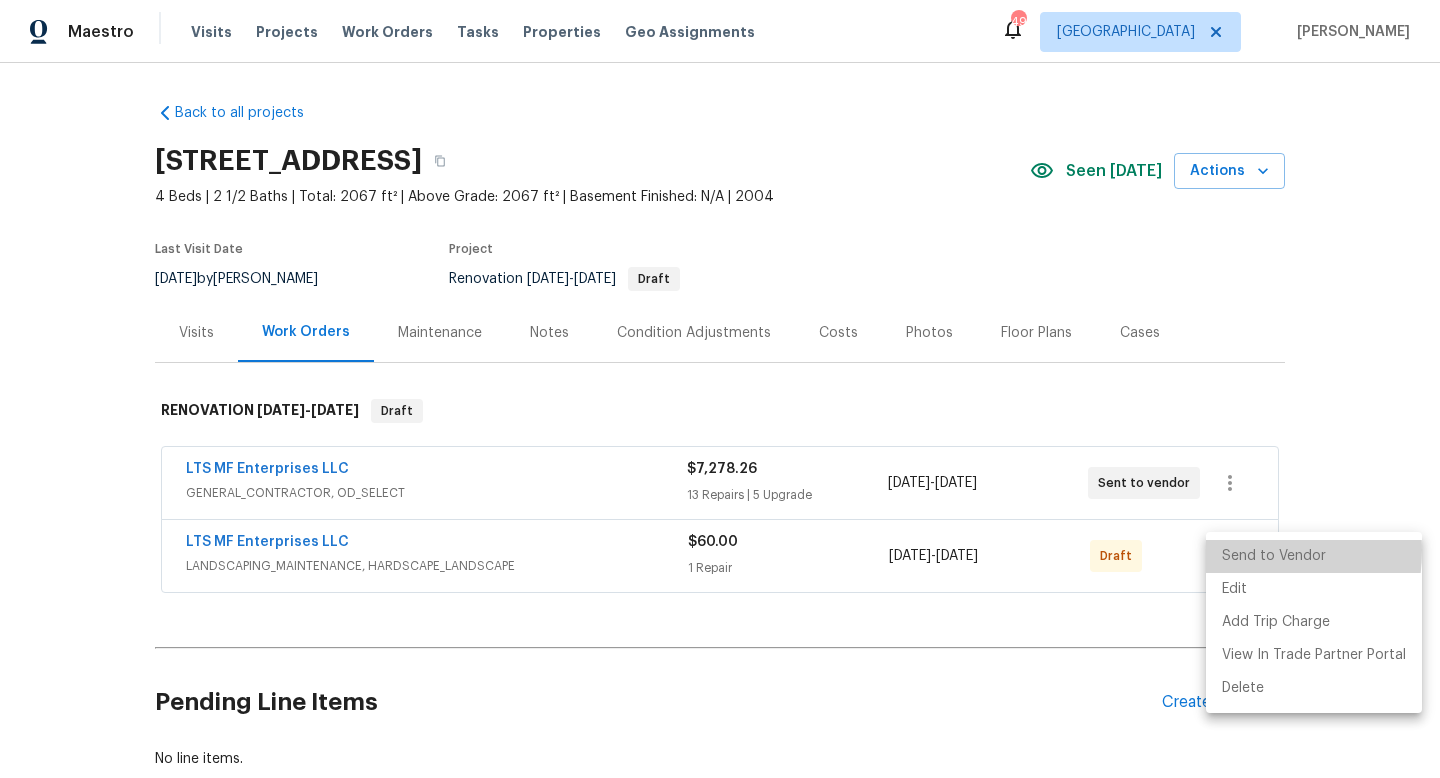 click on "Send to Vendor" at bounding box center (1314, 556) 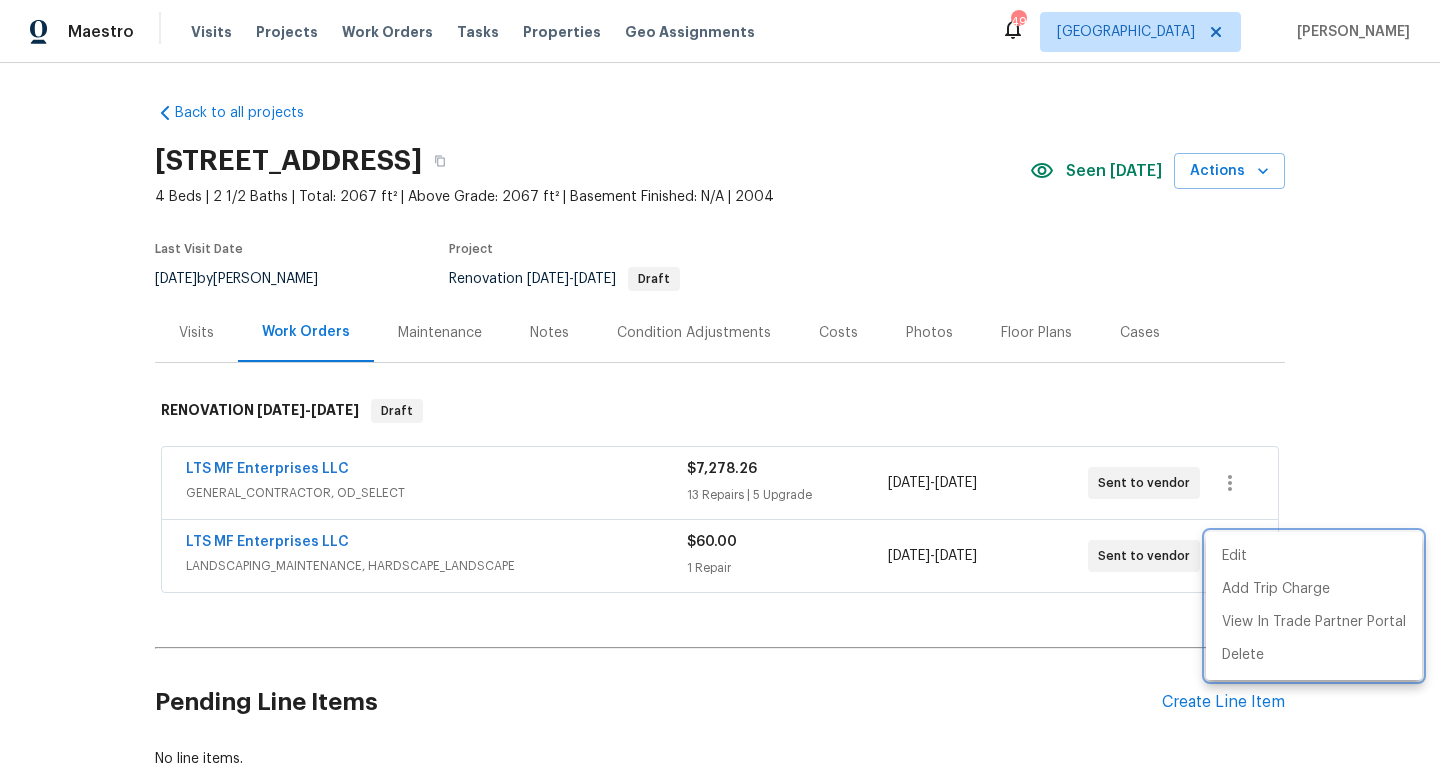 click at bounding box center [720, 389] 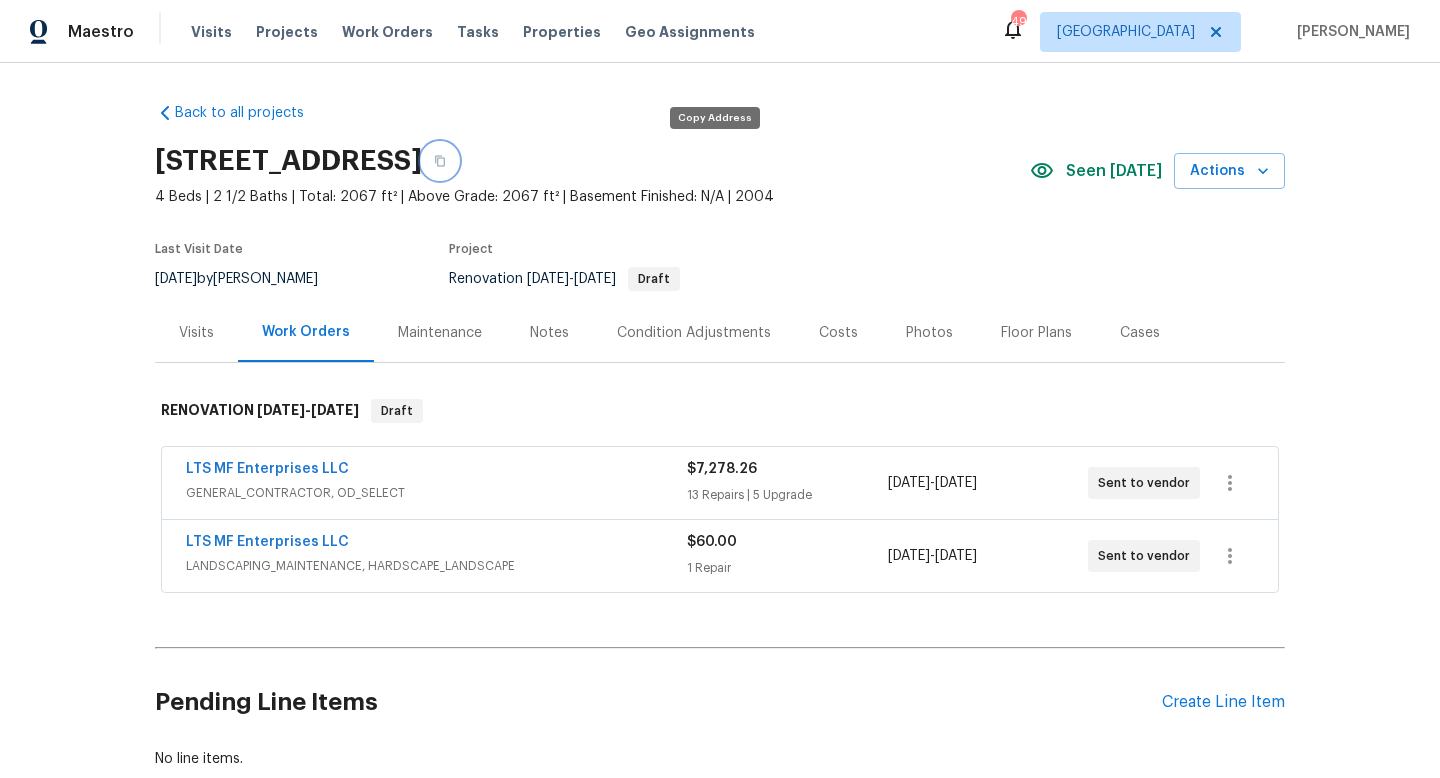click 